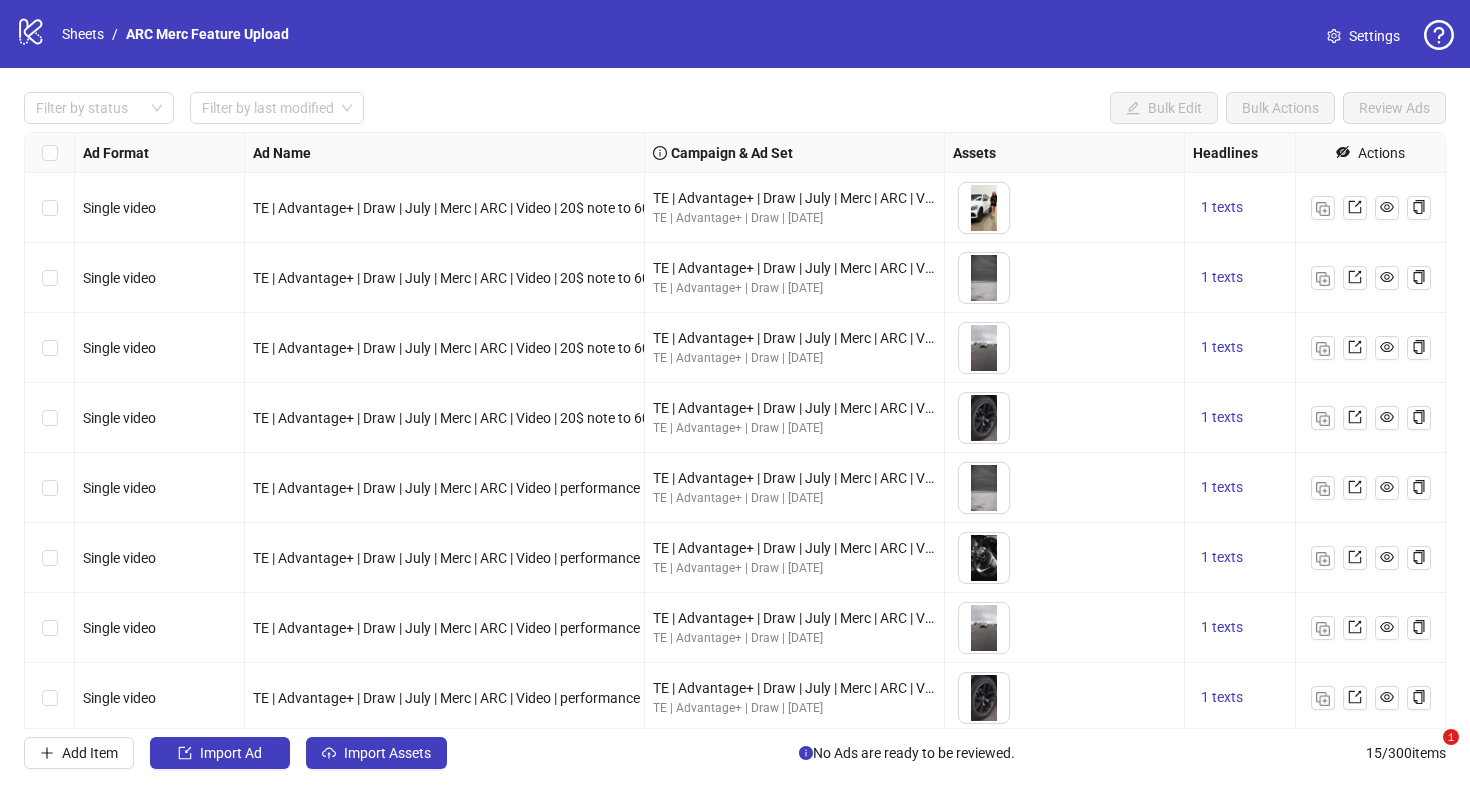 scroll, scrollTop: 0, scrollLeft: 0, axis: both 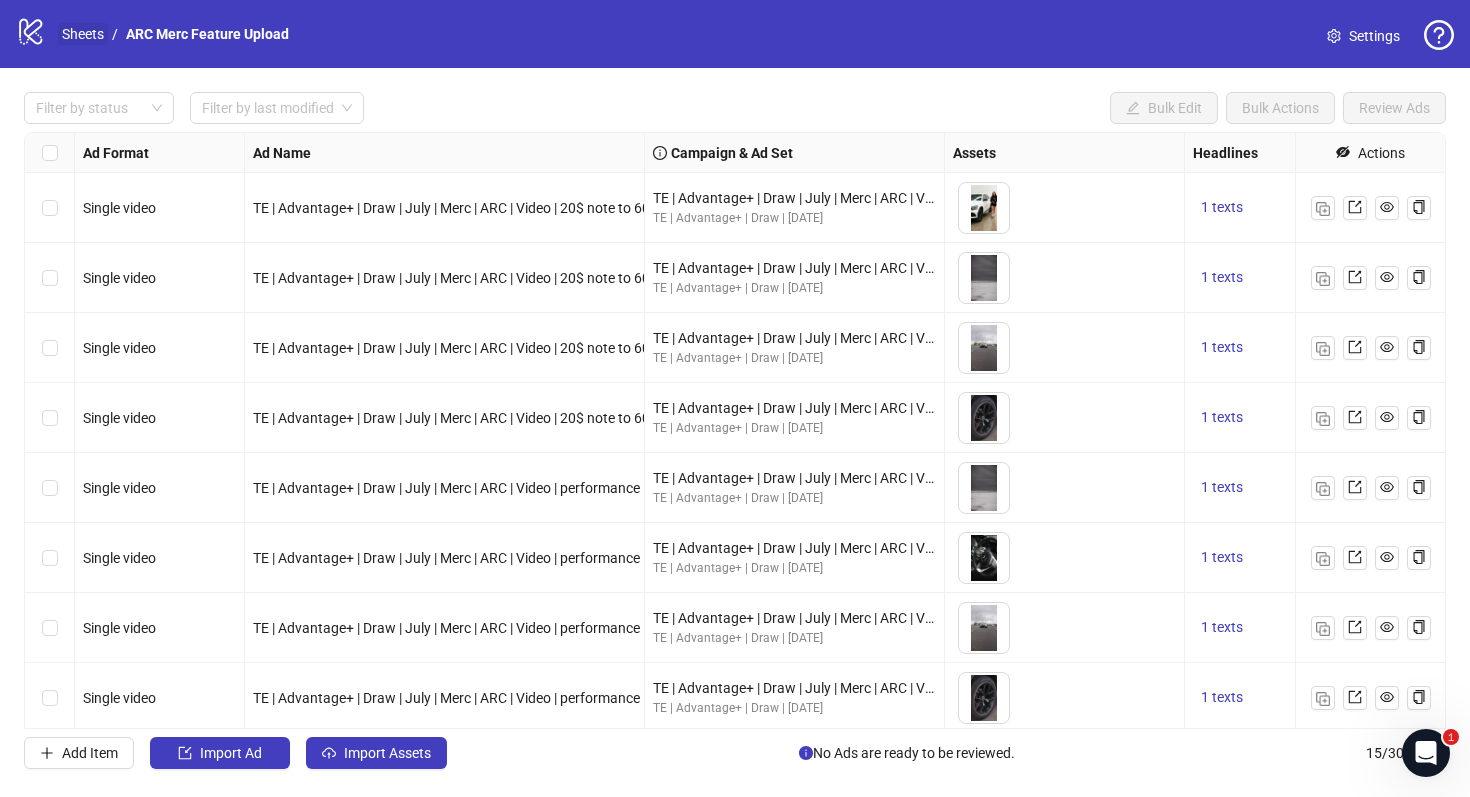 click on "Sheets" at bounding box center (83, 34) 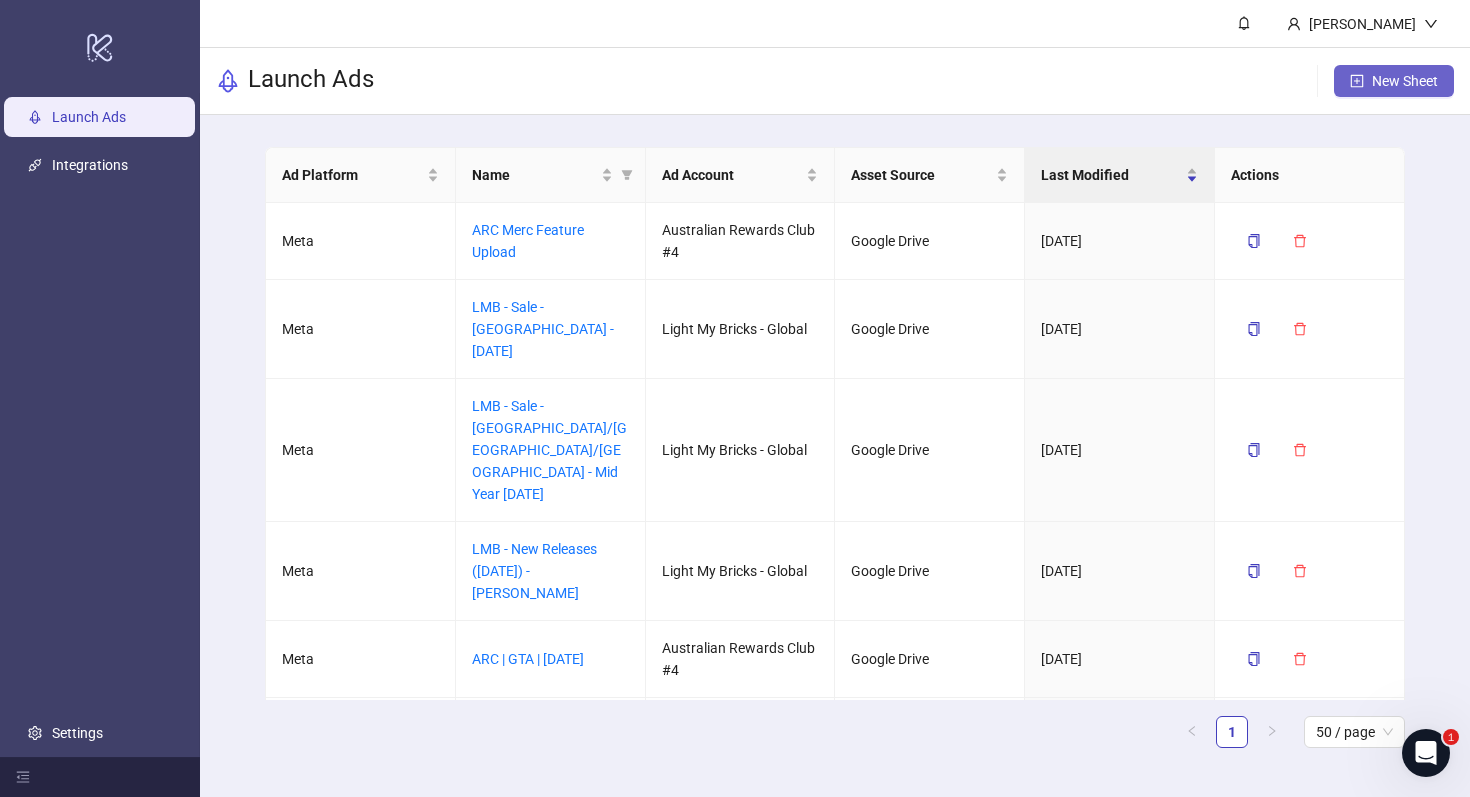 click on "New Sheet" at bounding box center (1405, 81) 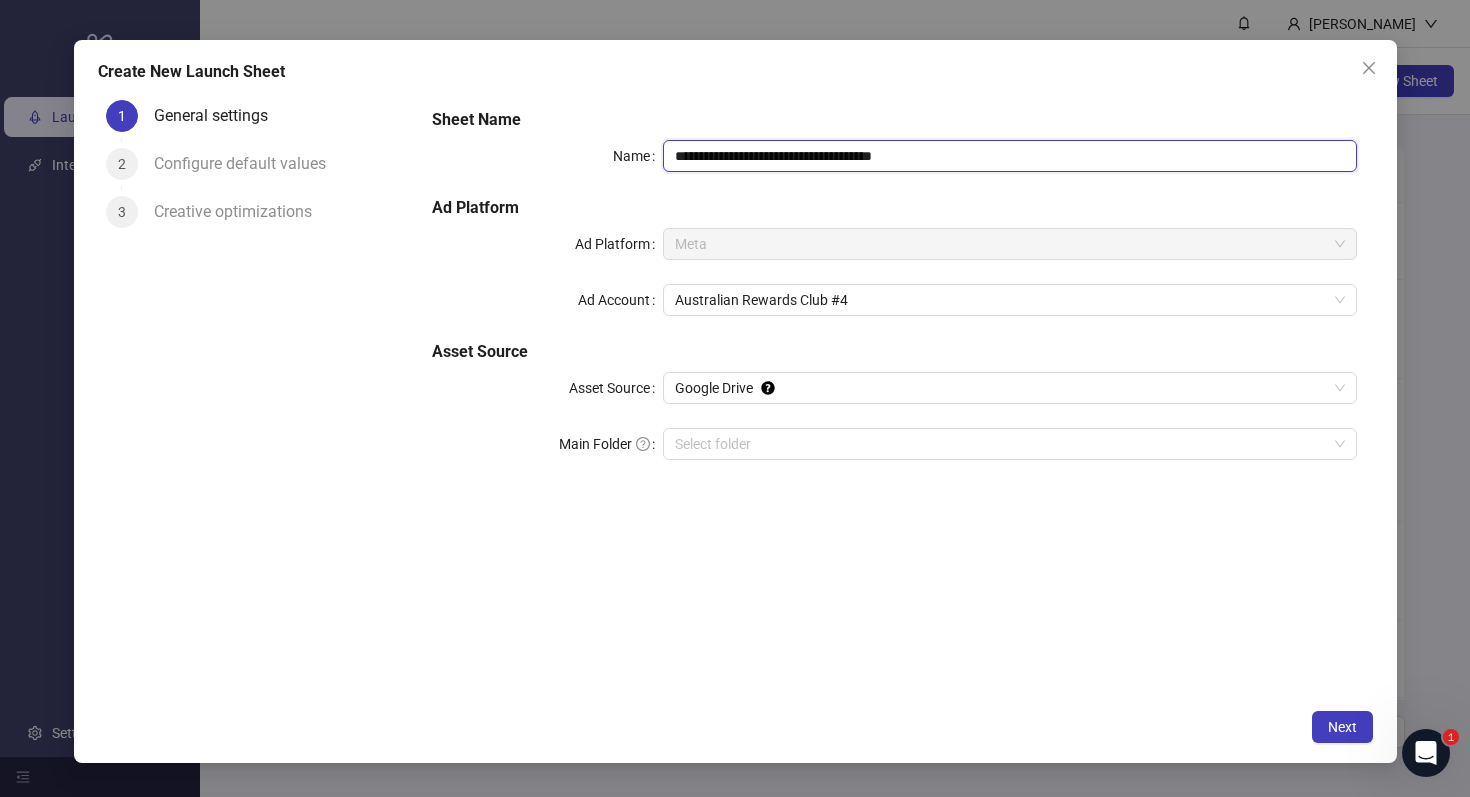 drag, startPoint x: 960, startPoint y: 152, endPoint x: 596, endPoint y: 143, distance: 364.11124 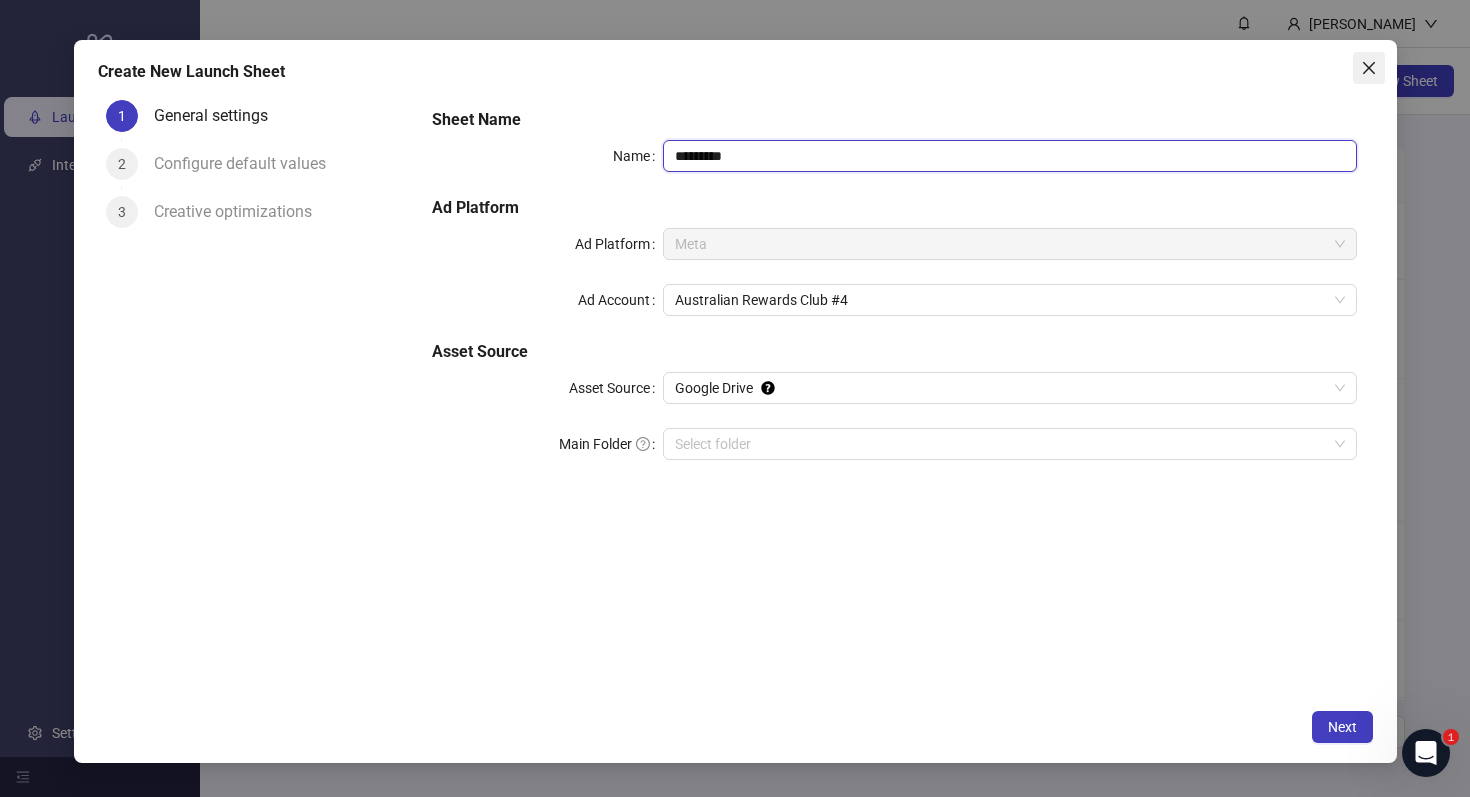 type on "********" 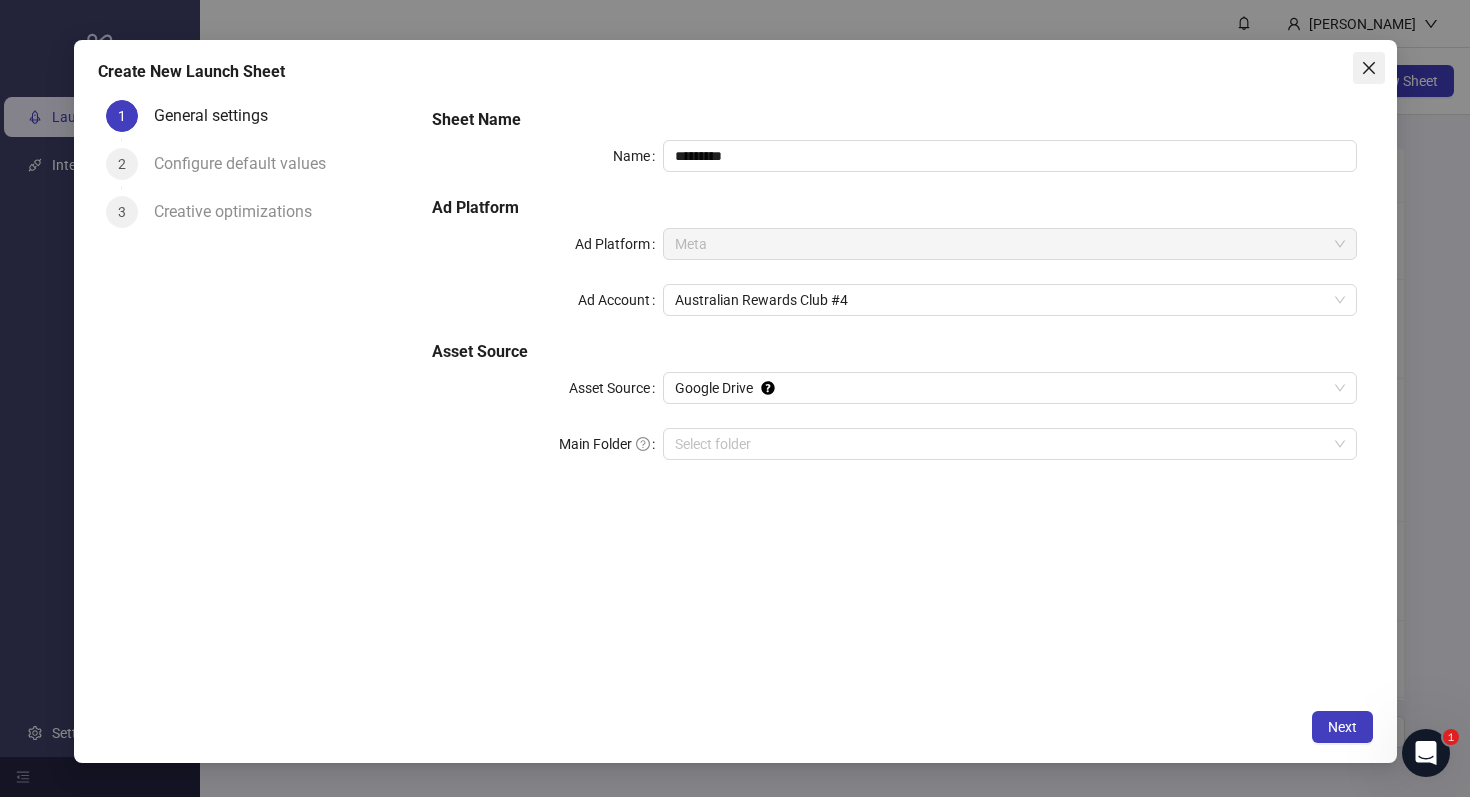click 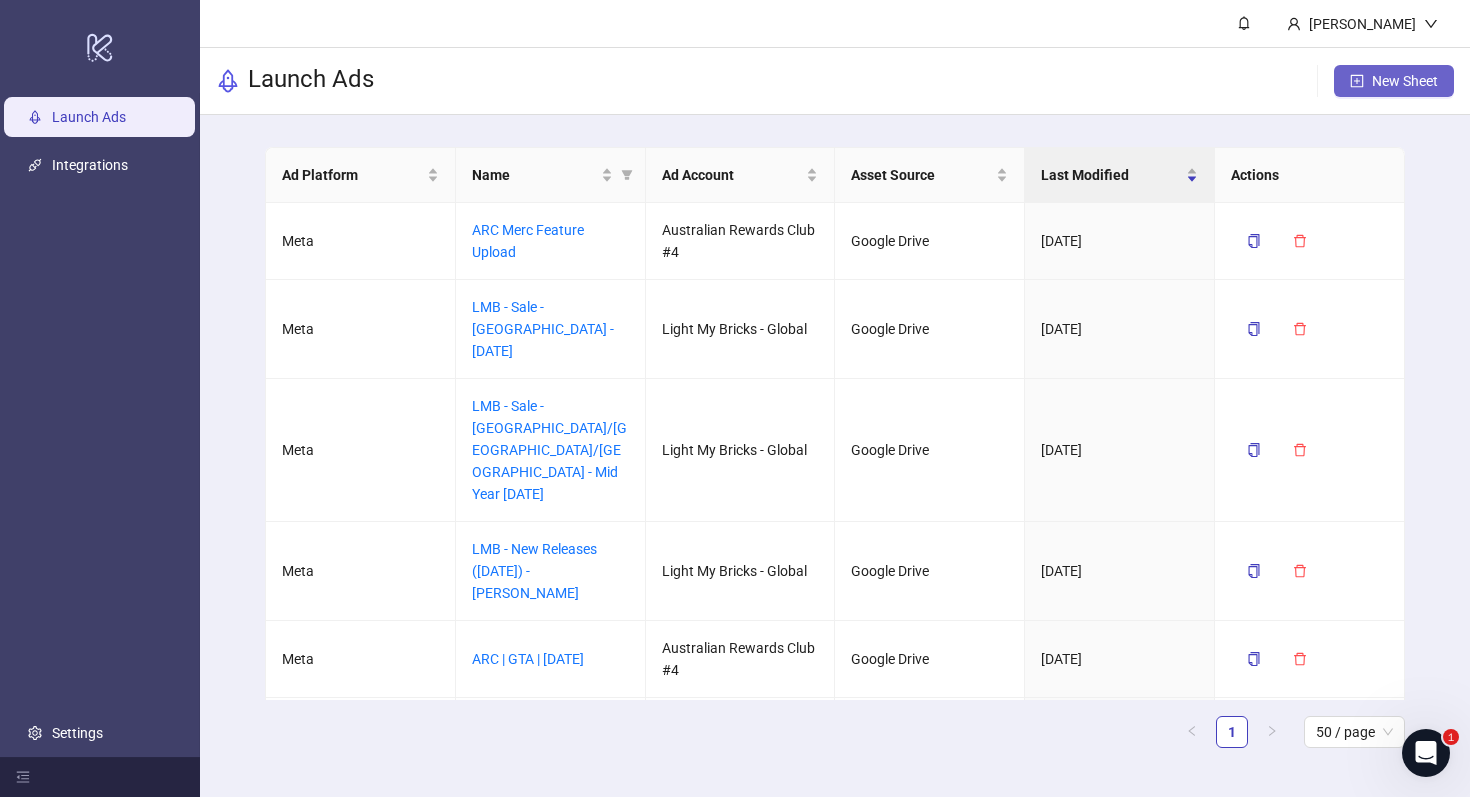 click on "New Sheet" at bounding box center [1405, 81] 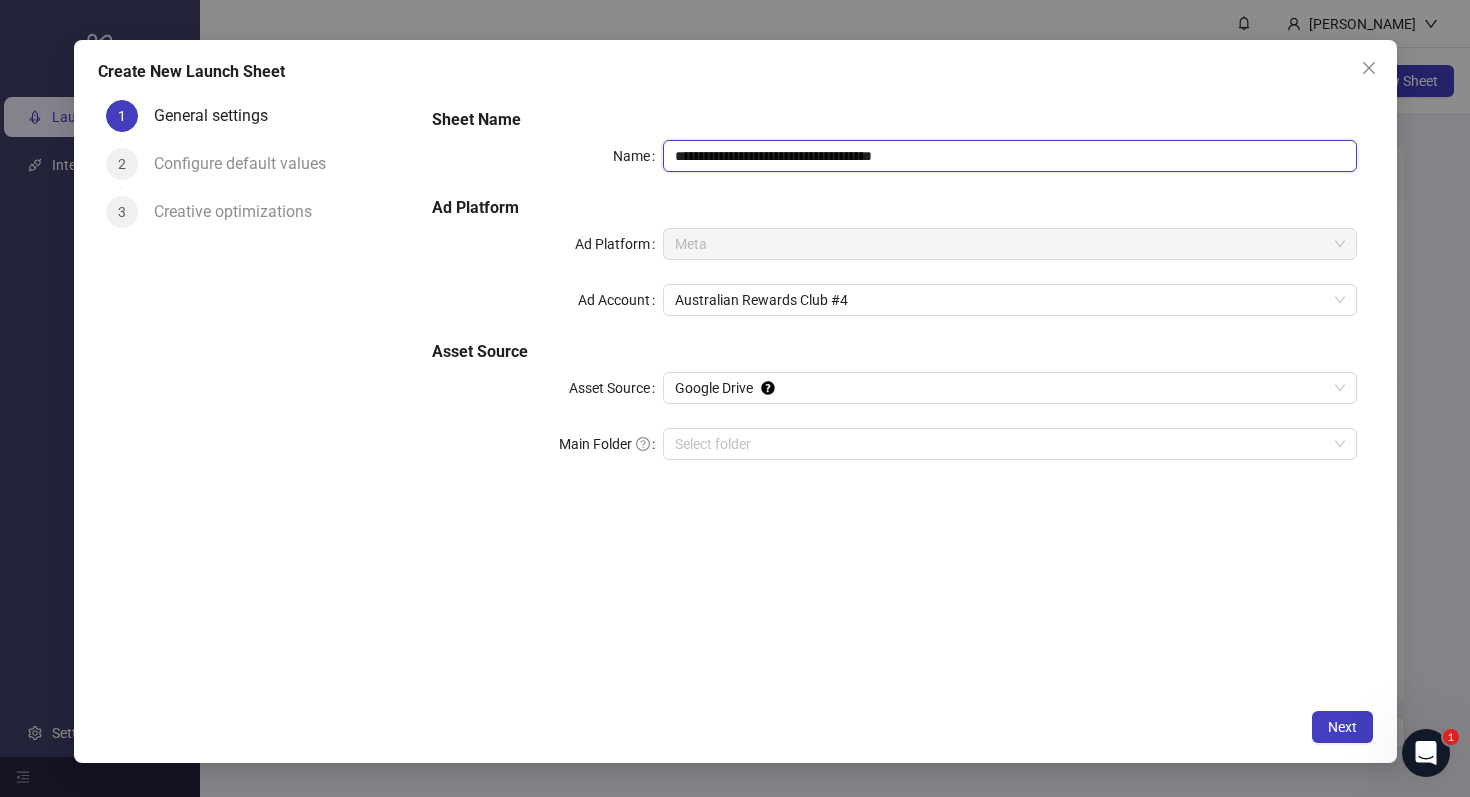 drag, startPoint x: 942, startPoint y: 164, endPoint x: 643, endPoint y: 124, distance: 301.66373 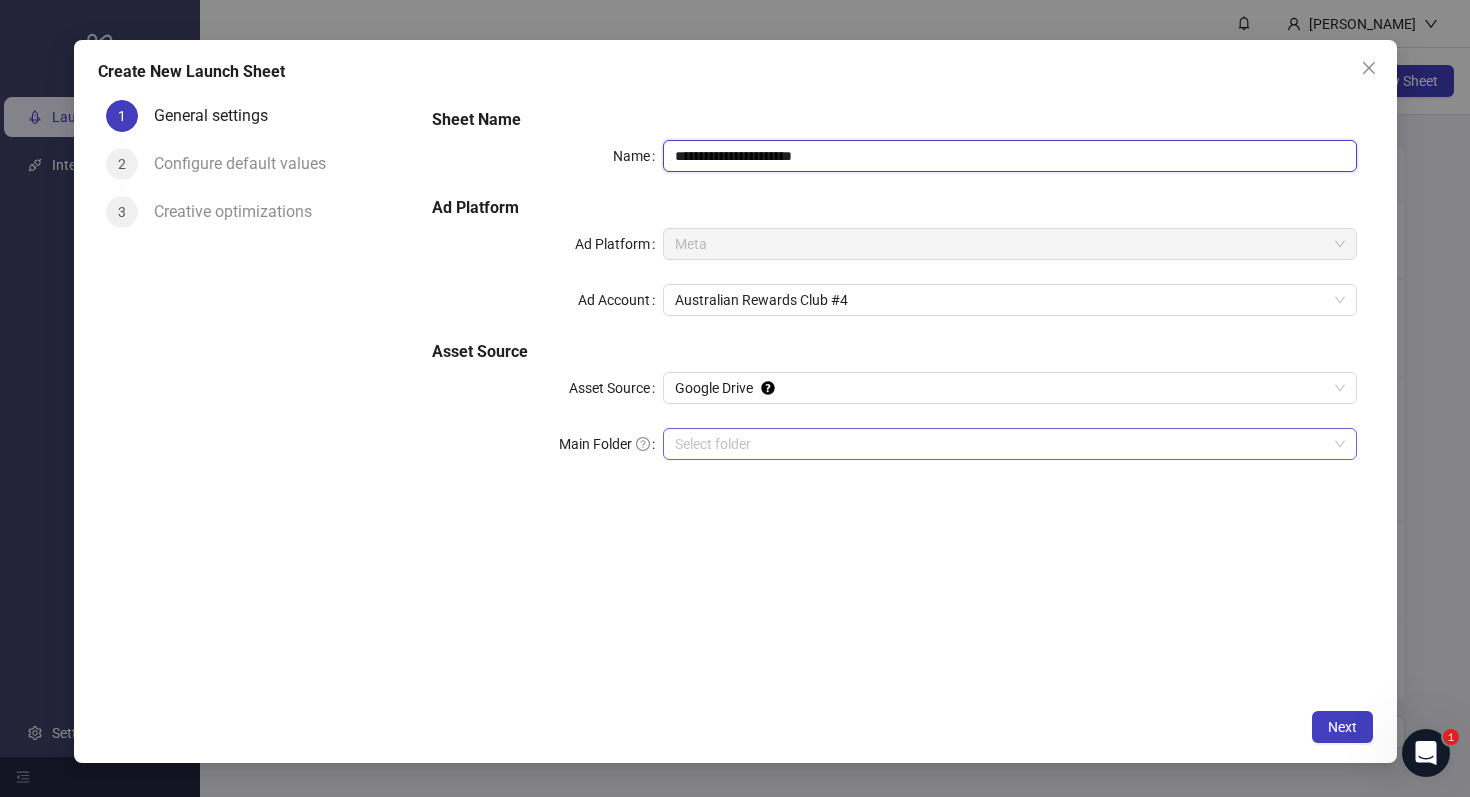 type on "**********" 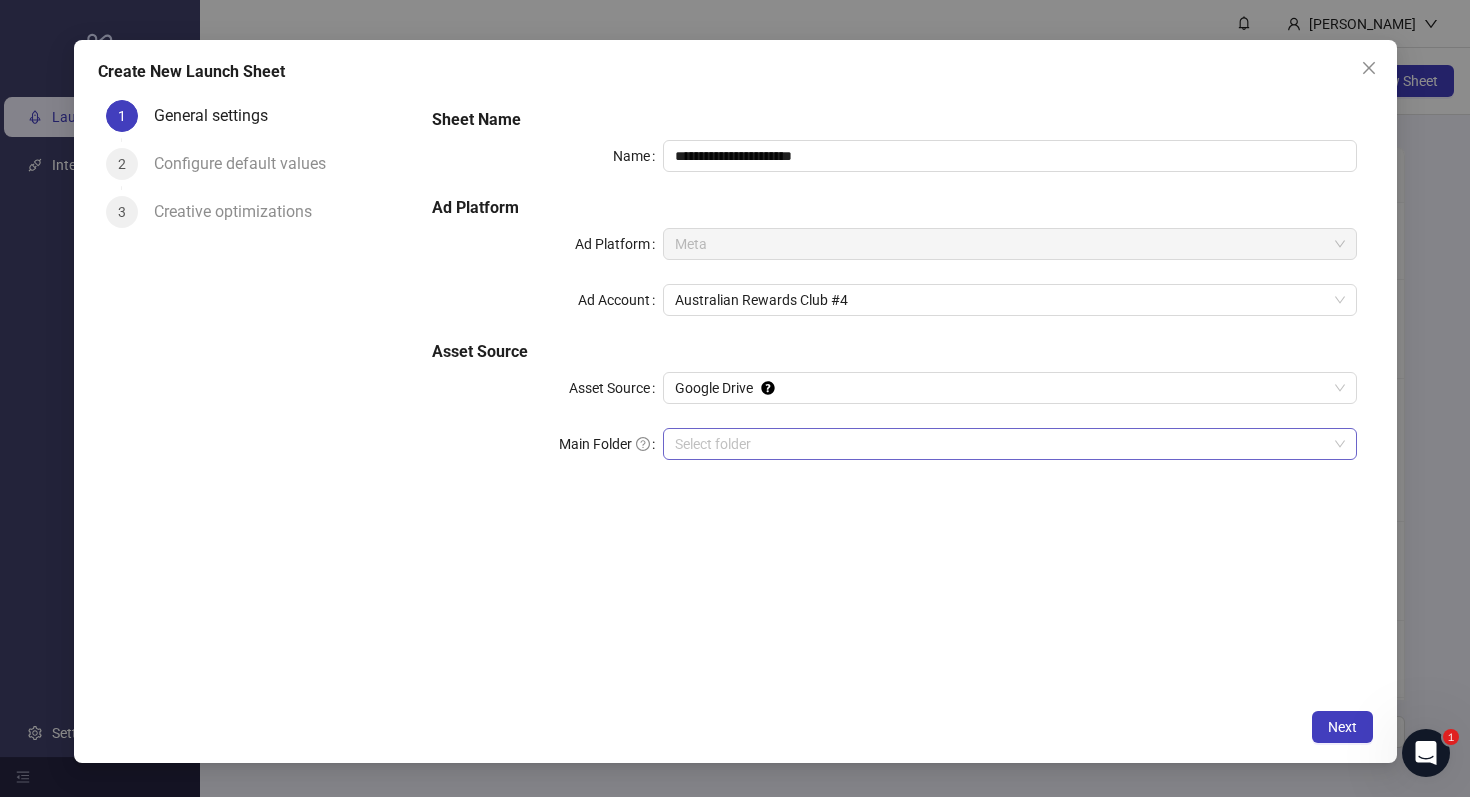 click on "Main Folder" at bounding box center [1000, 444] 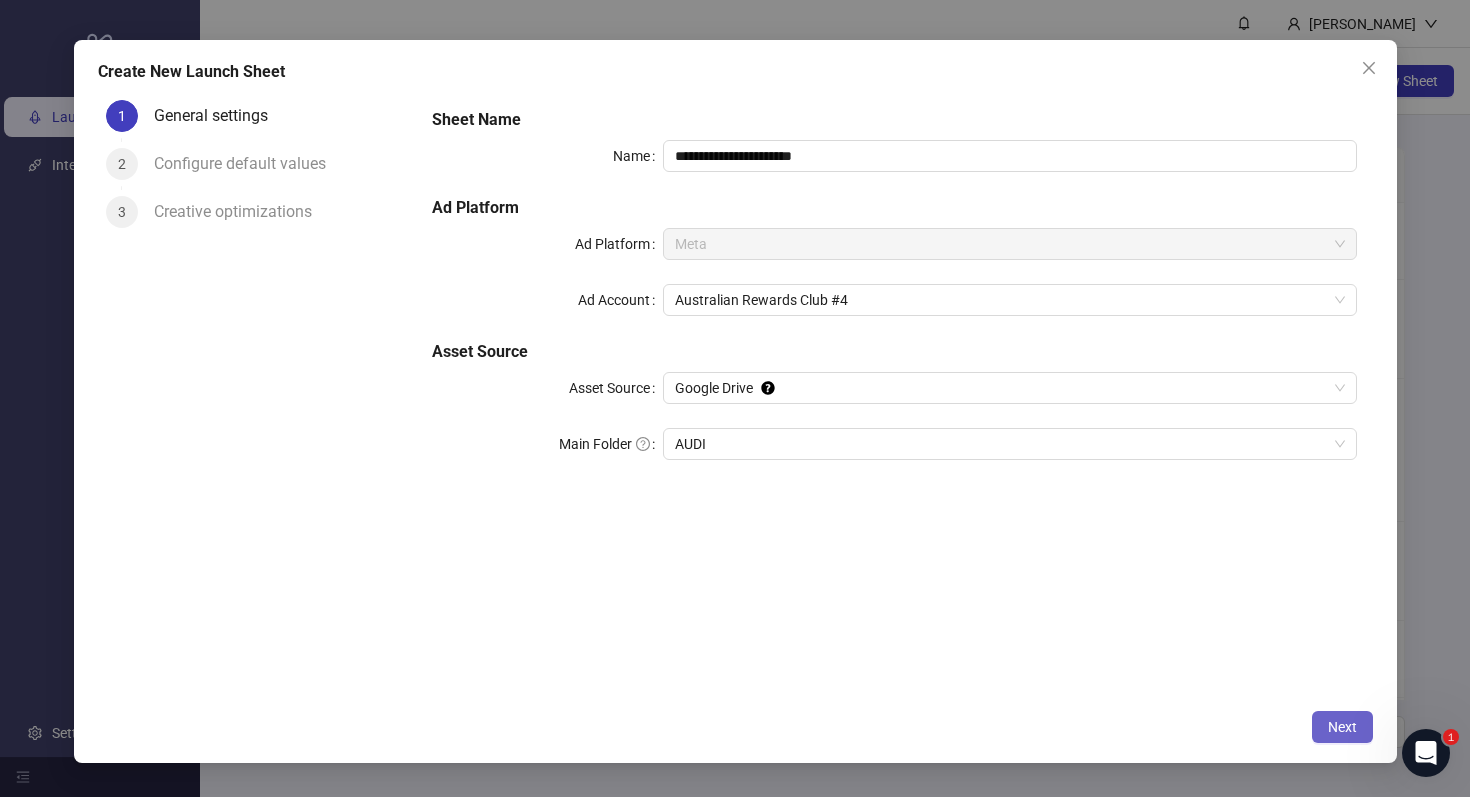 click on "Next" at bounding box center (1342, 727) 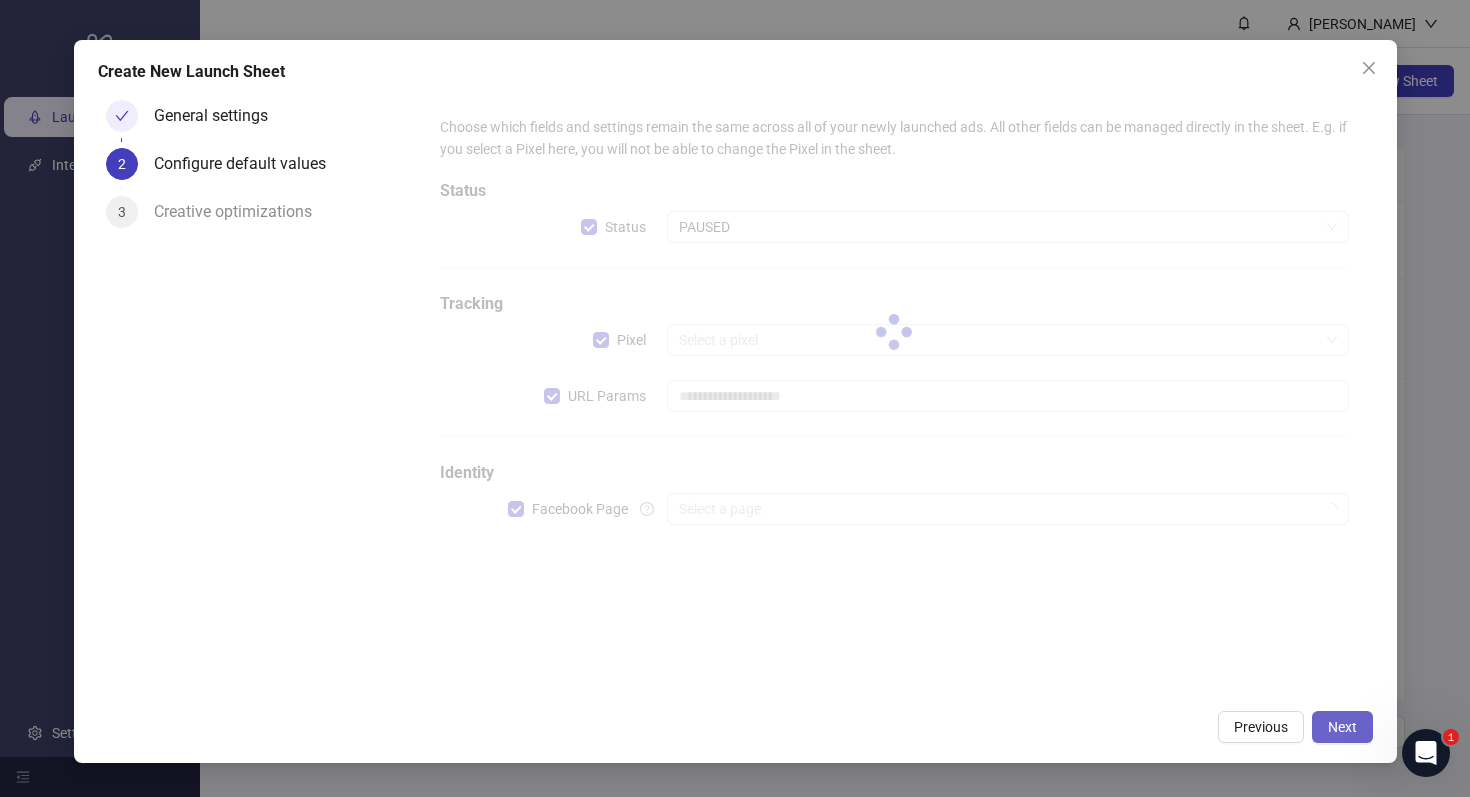 type on "**********" 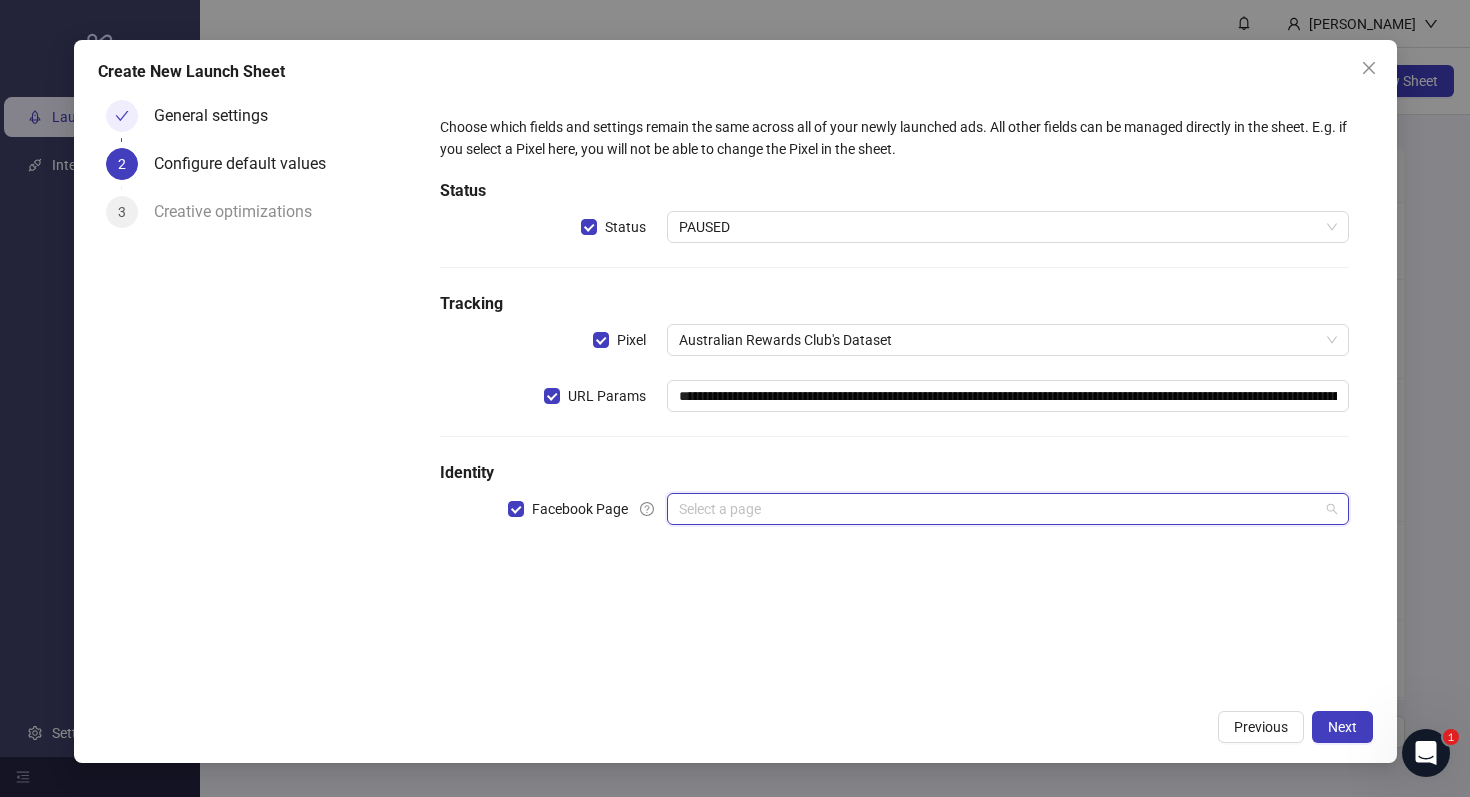 click at bounding box center [998, 509] 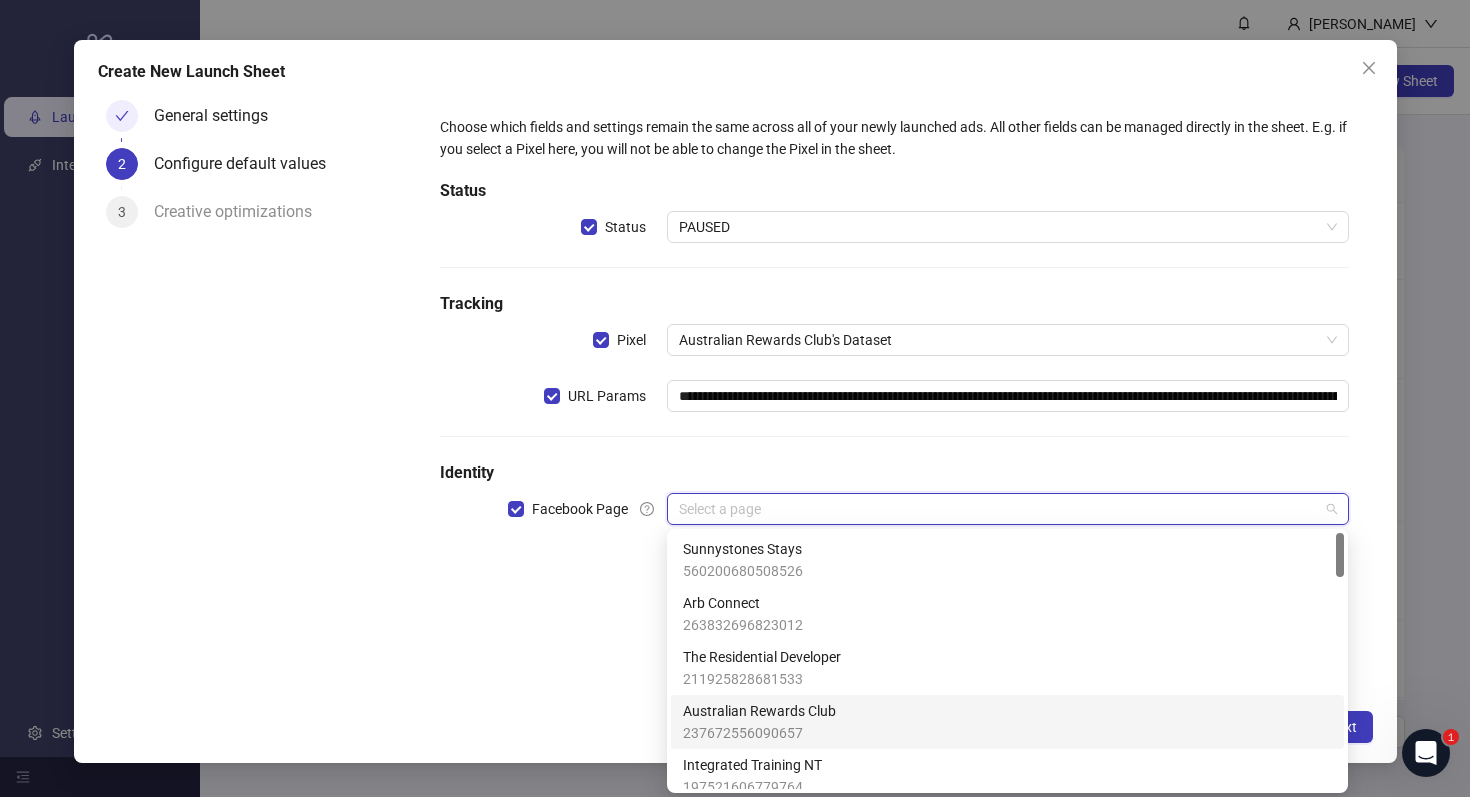 click on "Australian Rewards Club" at bounding box center (759, 711) 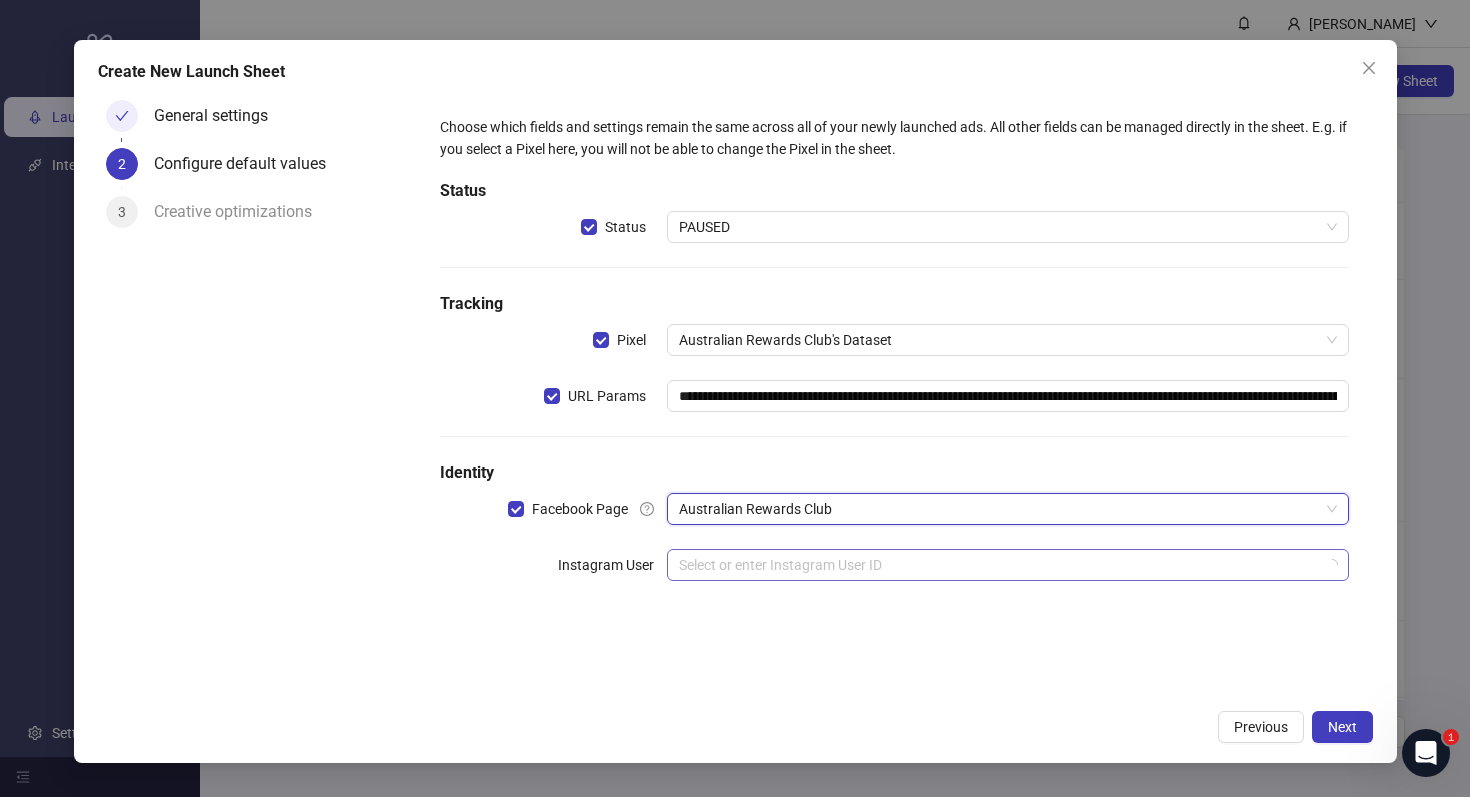 click at bounding box center (998, 565) 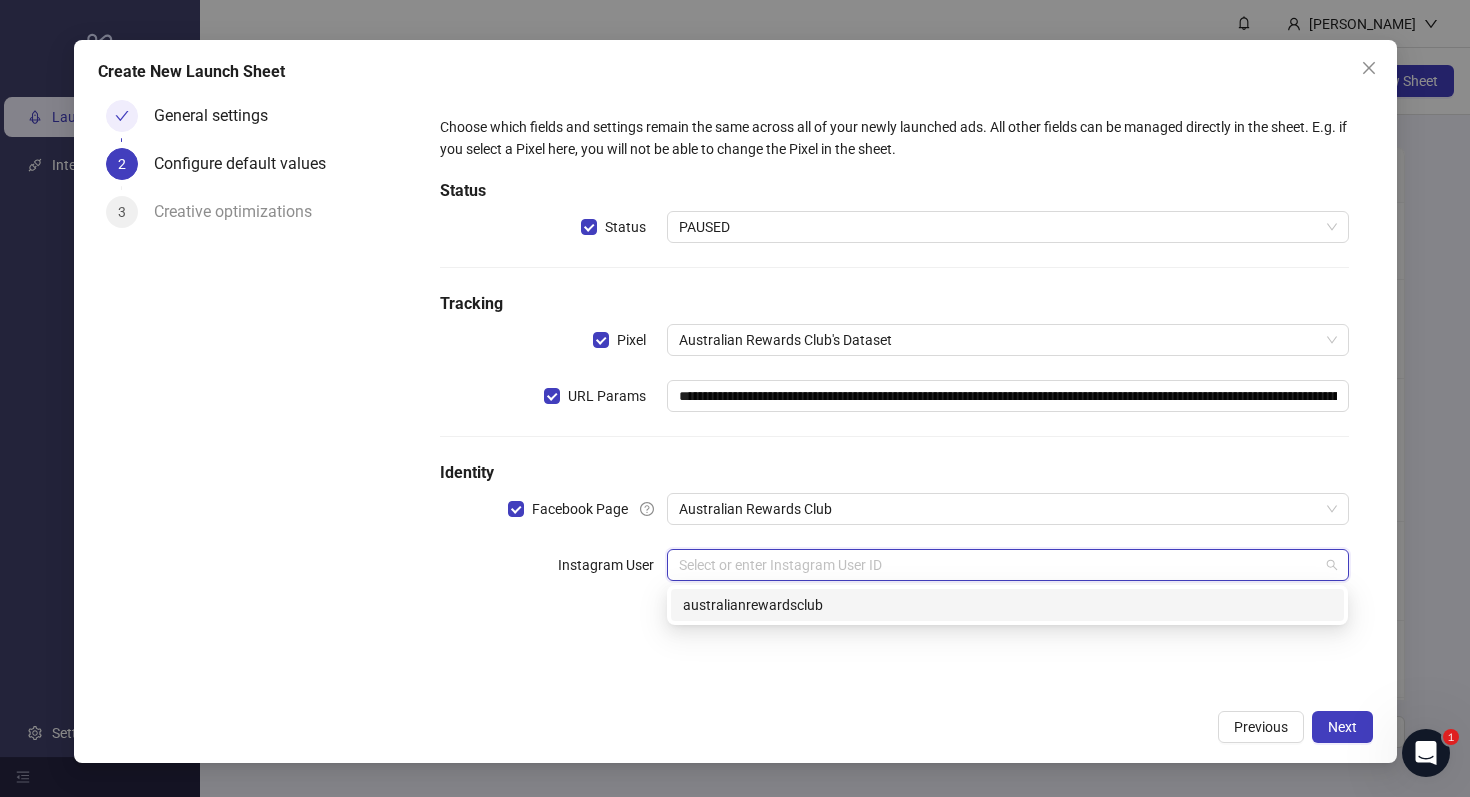 click on "australianrewardsclub" at bounding box center (1007, 605) 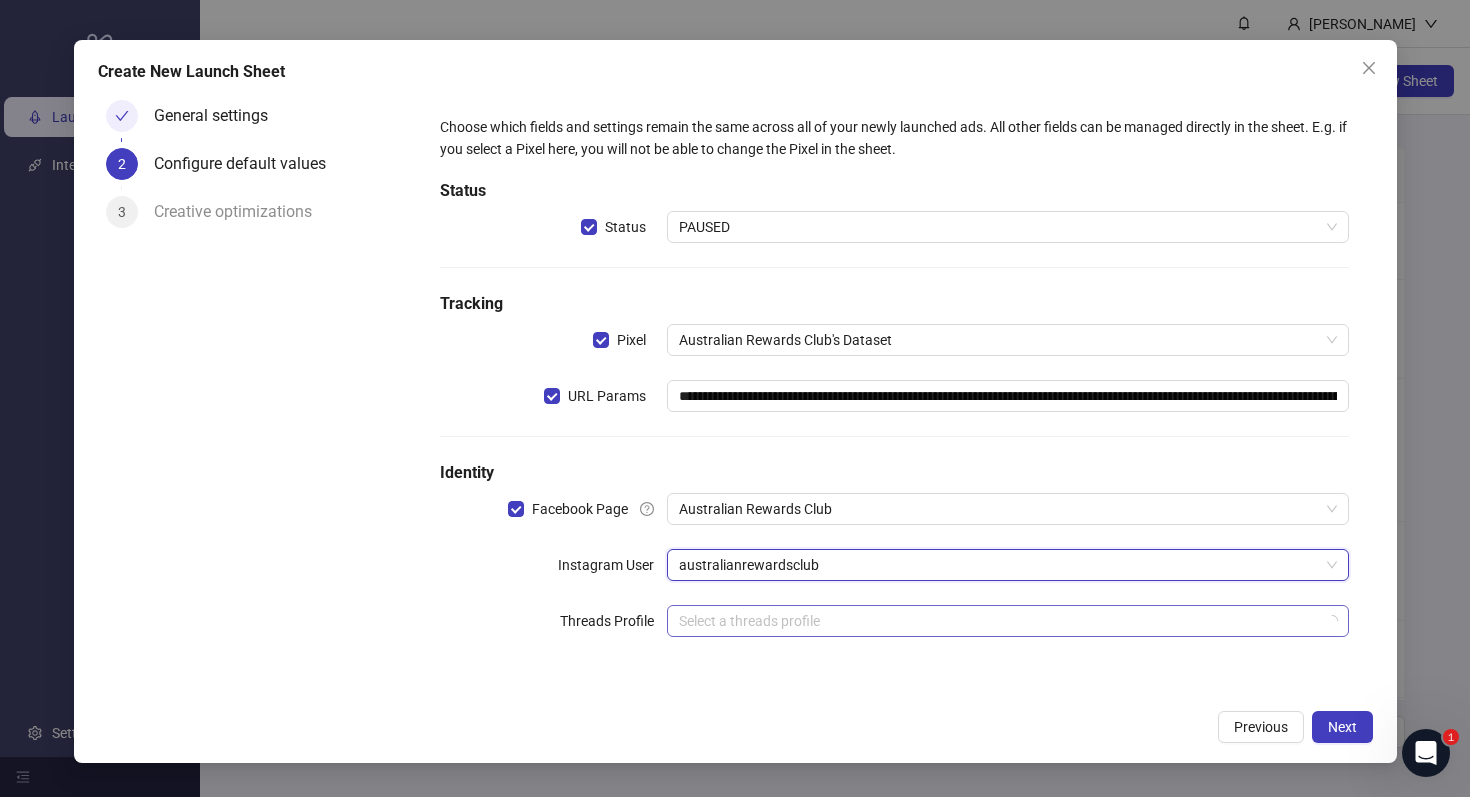 click at bounding box center (998, 621) 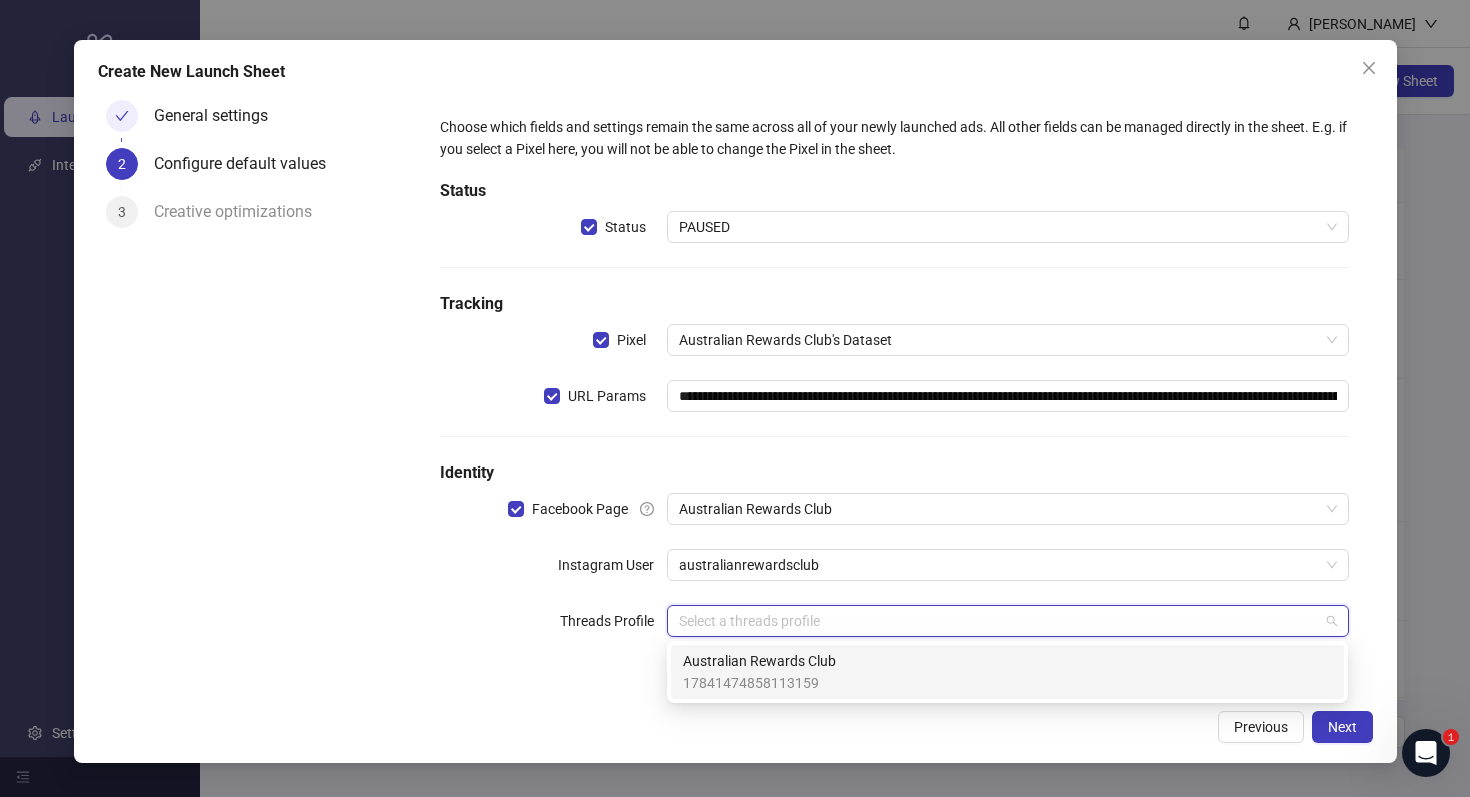click on "17841474858113159" at bounding box center [759, 683] 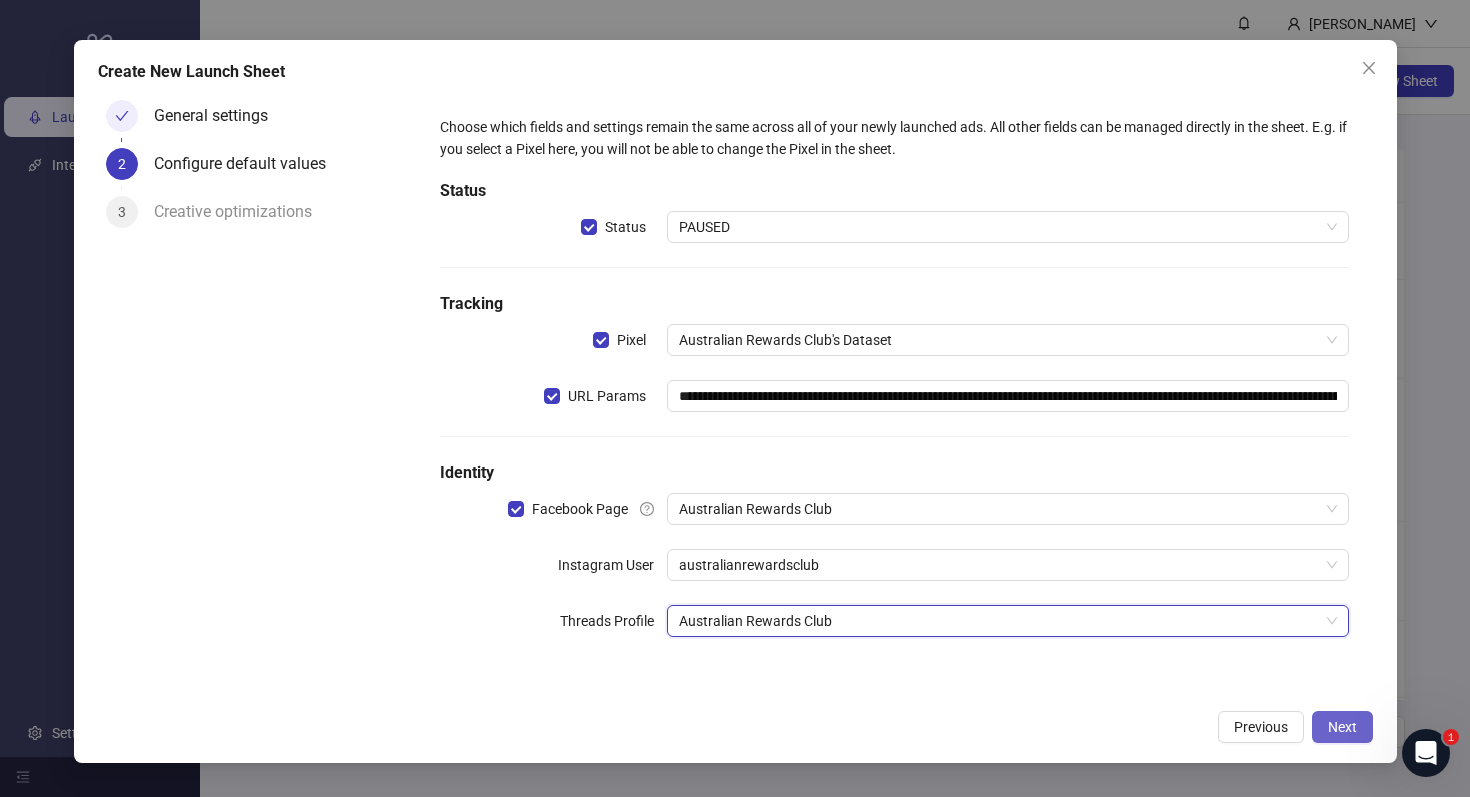click on "Next" at bounding box center (1342, 727) 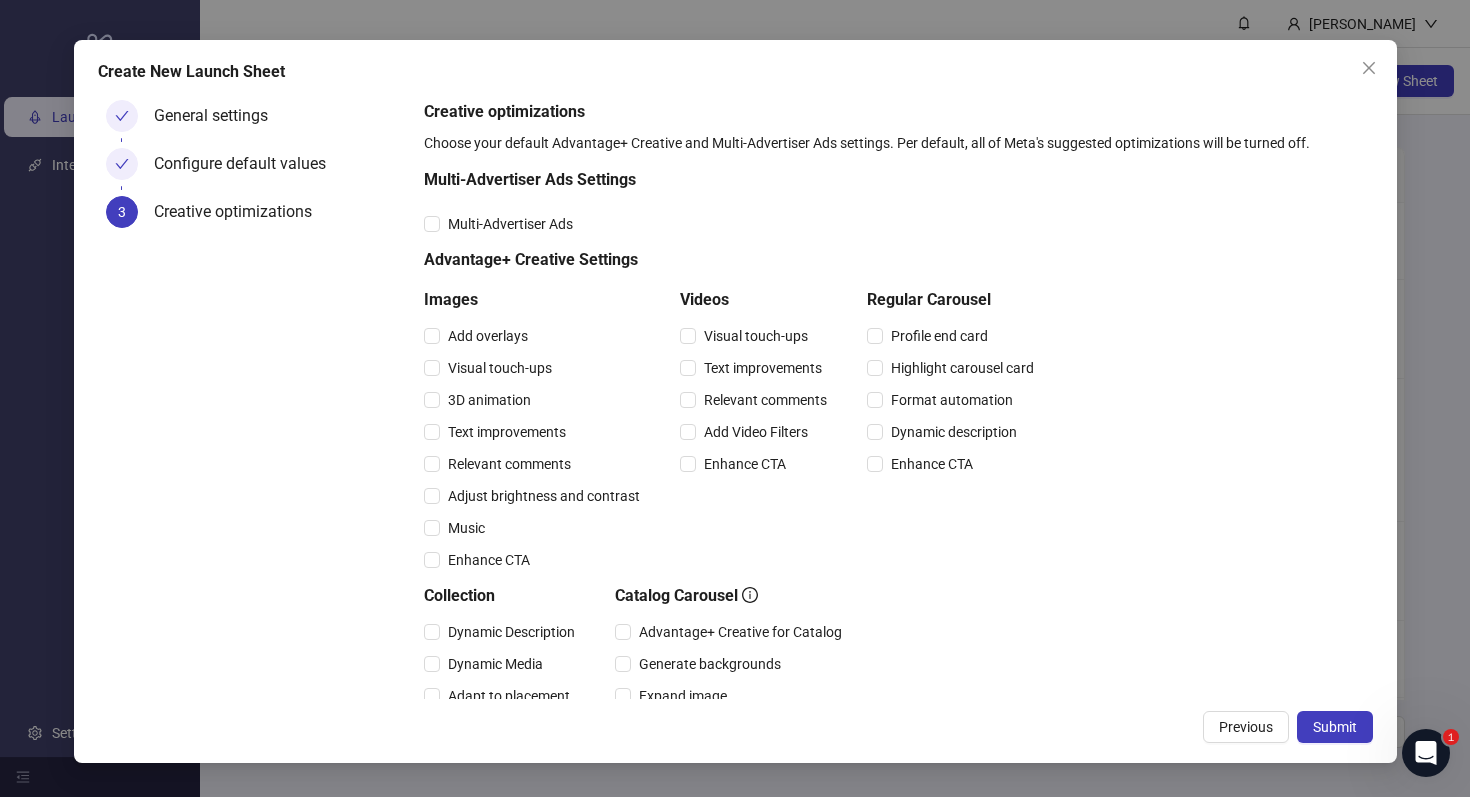 click on "Submit" at bounding box center [1335, 727] 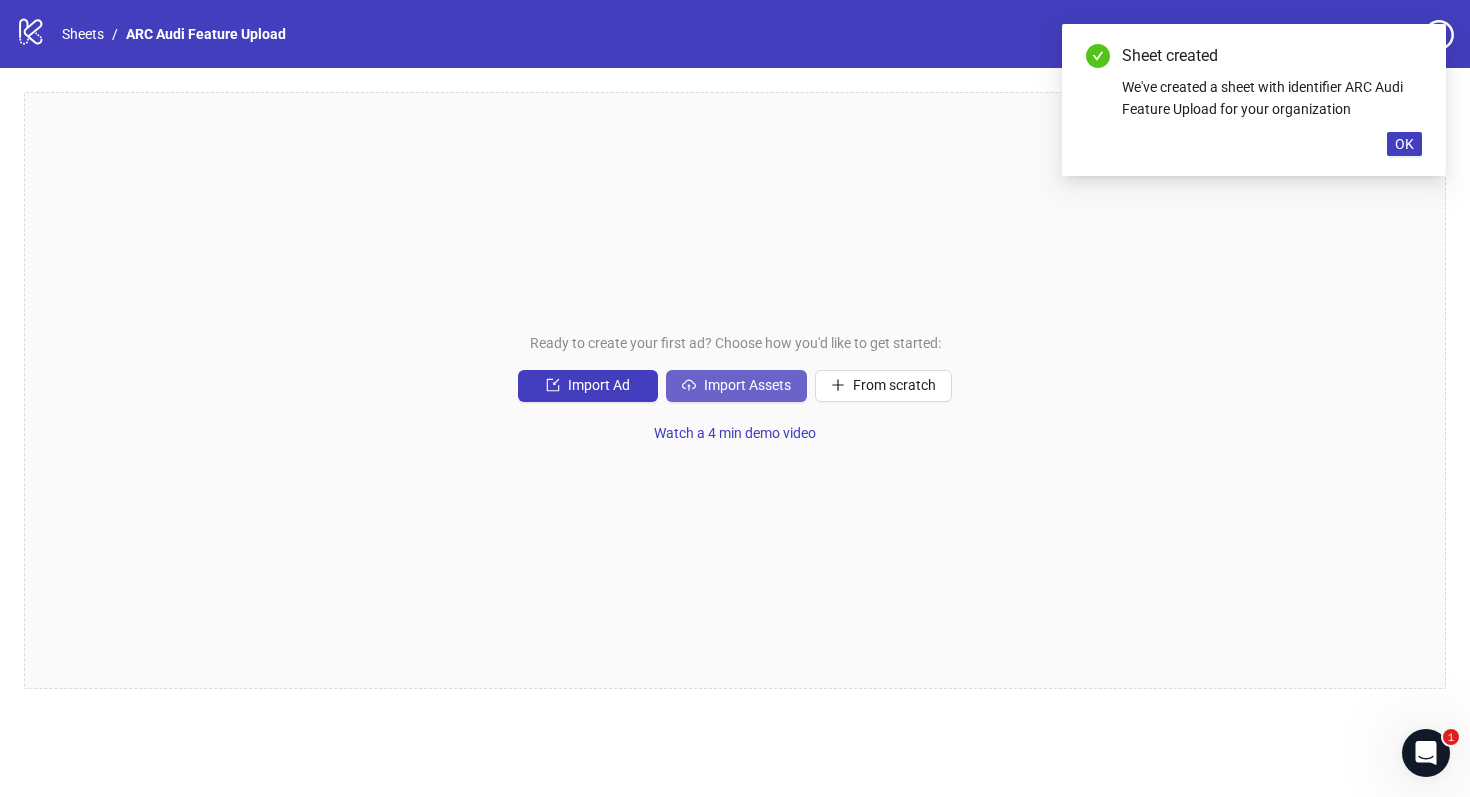click on "Import Assets" at bounding box center [747, 385] 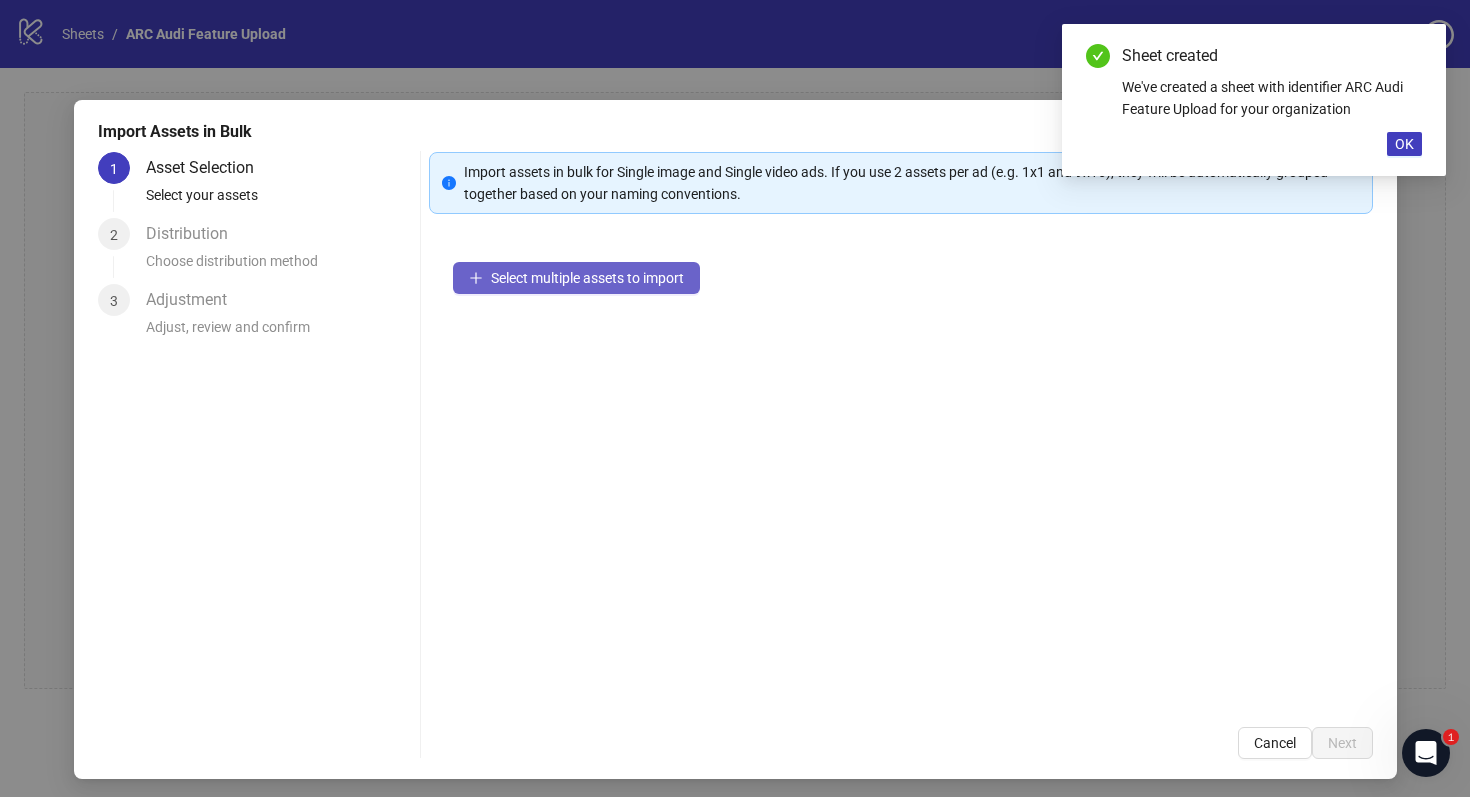 click on "Select multiple assets to import" at bounding box center (587, 278) 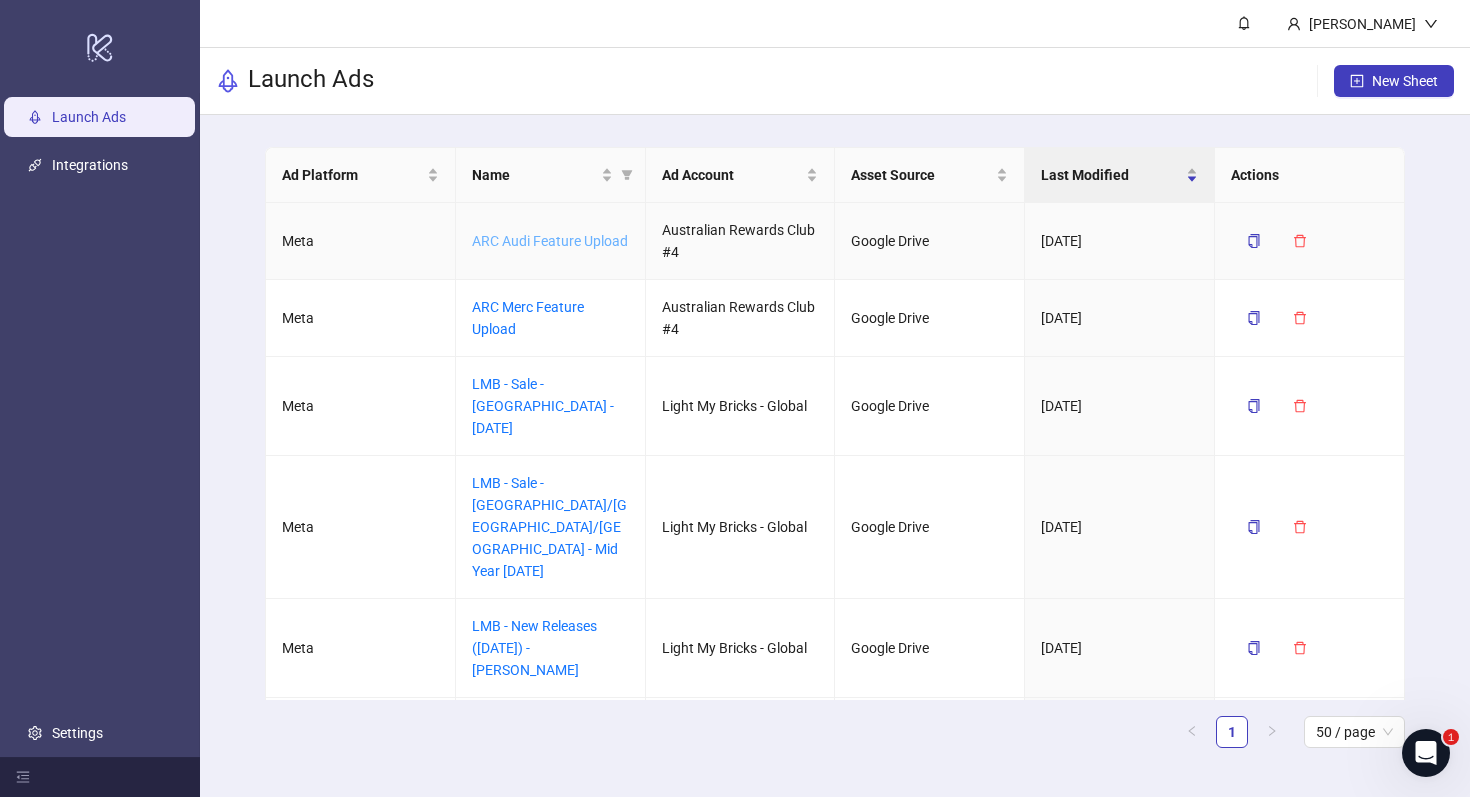 click on "ARC Audi Feature Upload" at bounding box center (550, 241) 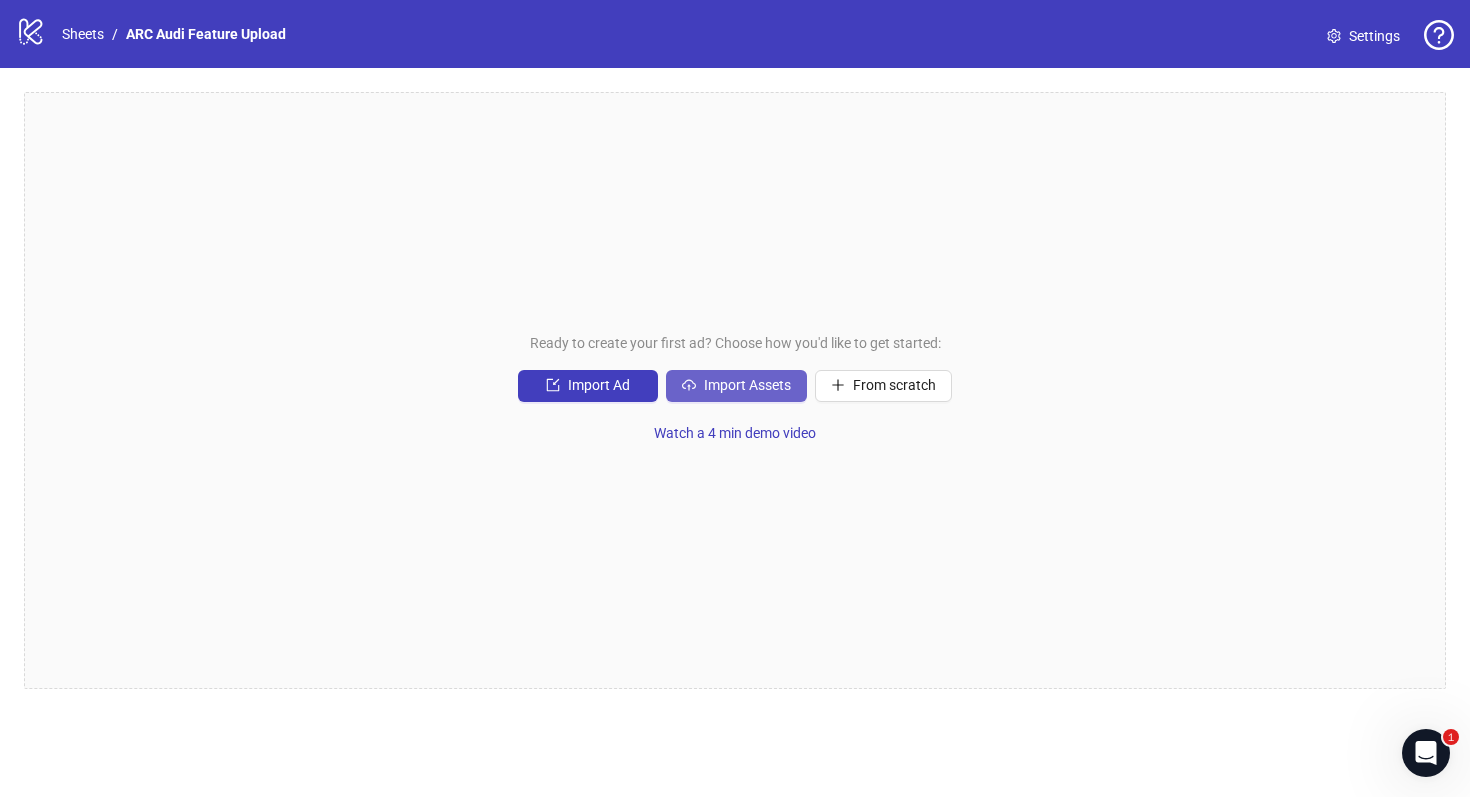 click on "Import Assets" at bounding box center [747, 385] 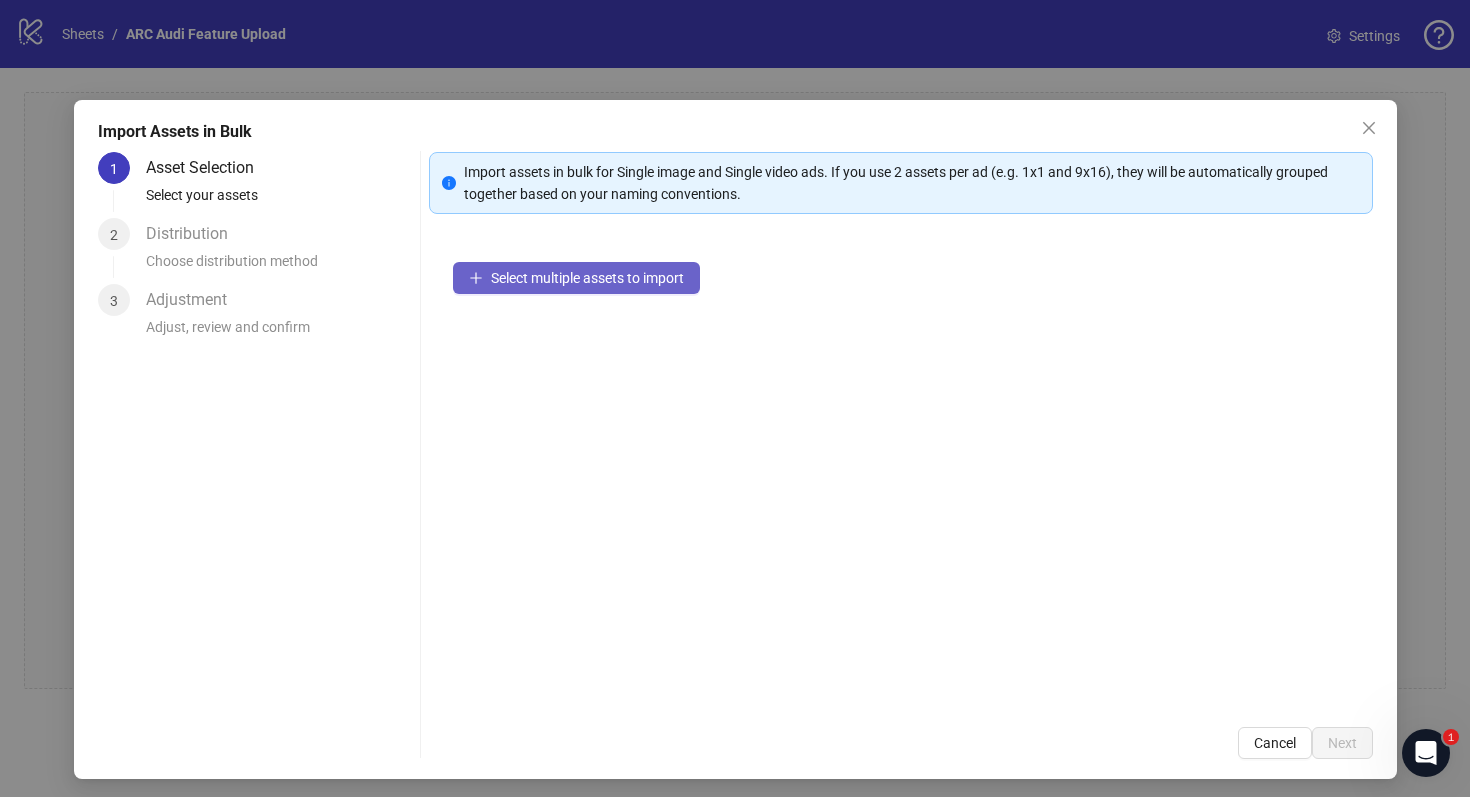 click on "Select multiple assets to import" at bounding box center [587, 278] 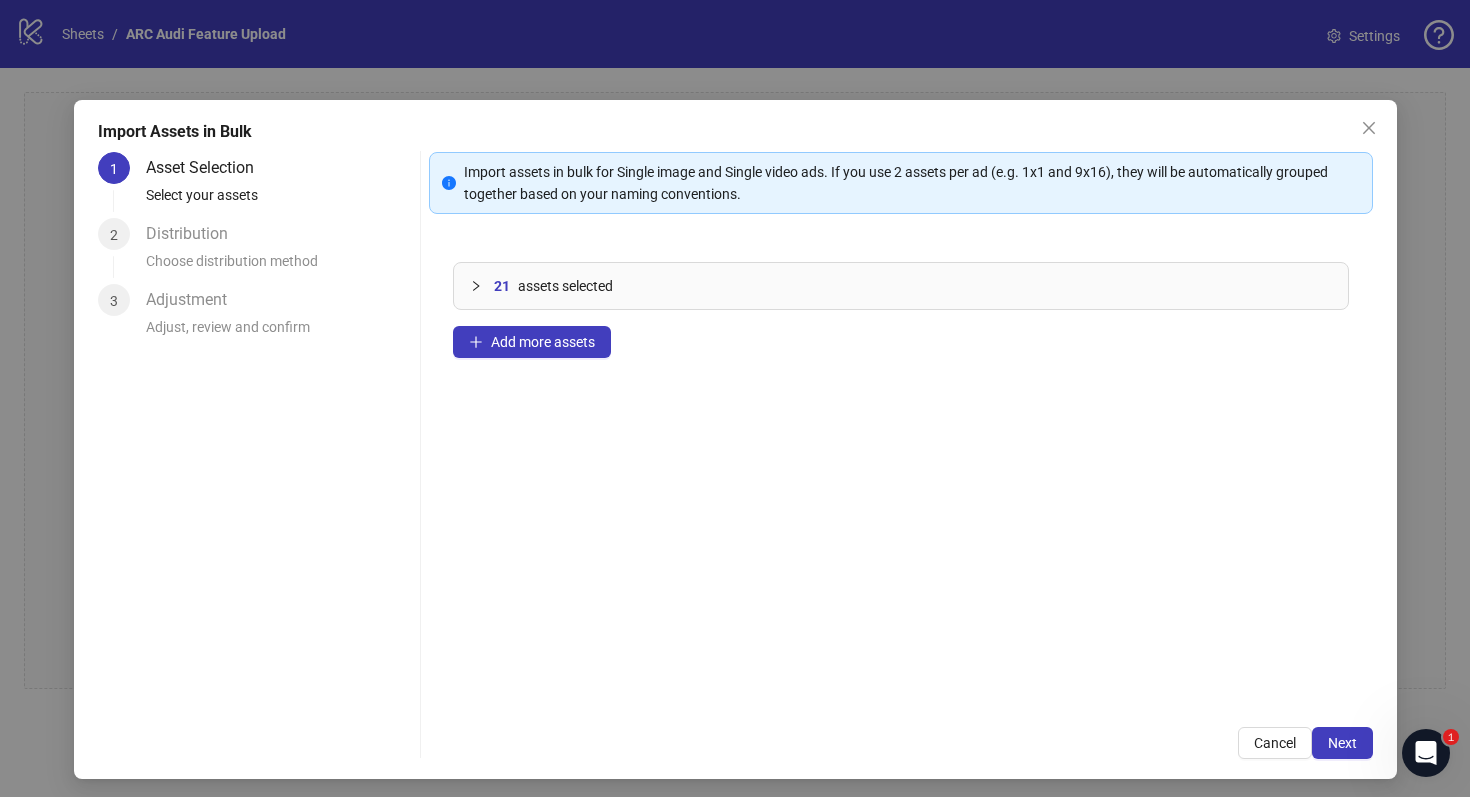 click 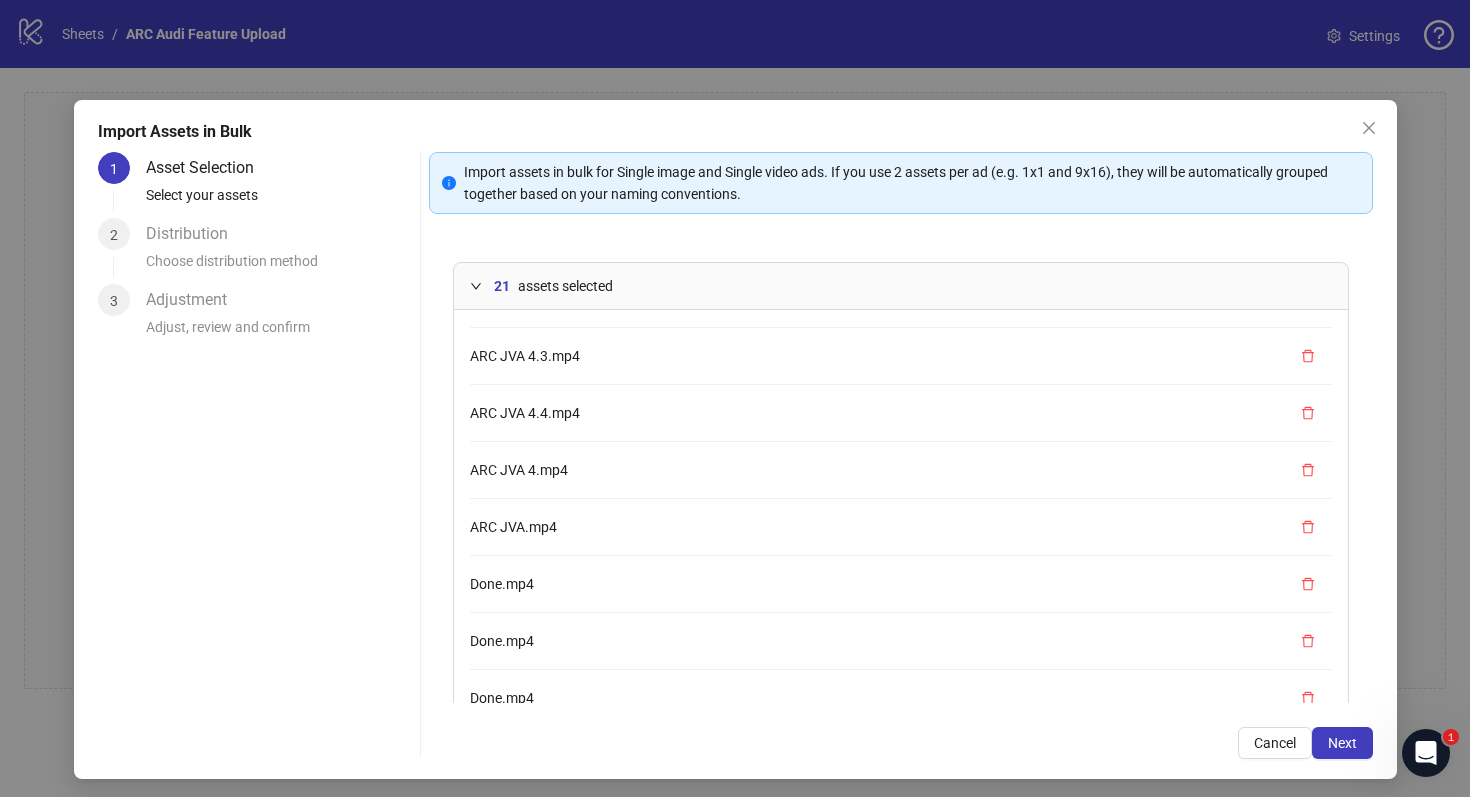 scroll, scrollTop: 0, scrollLeft: 0, axis: both 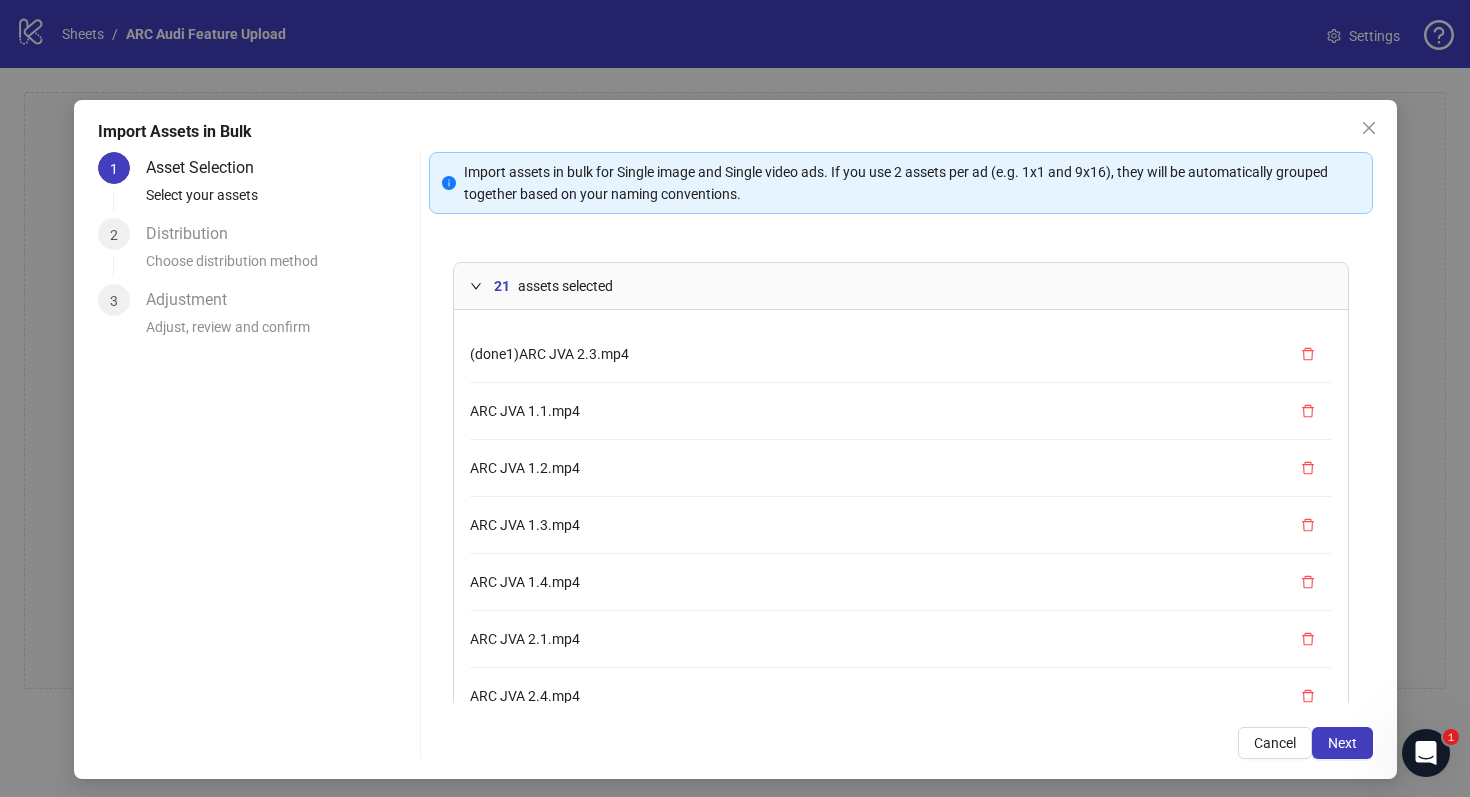 click 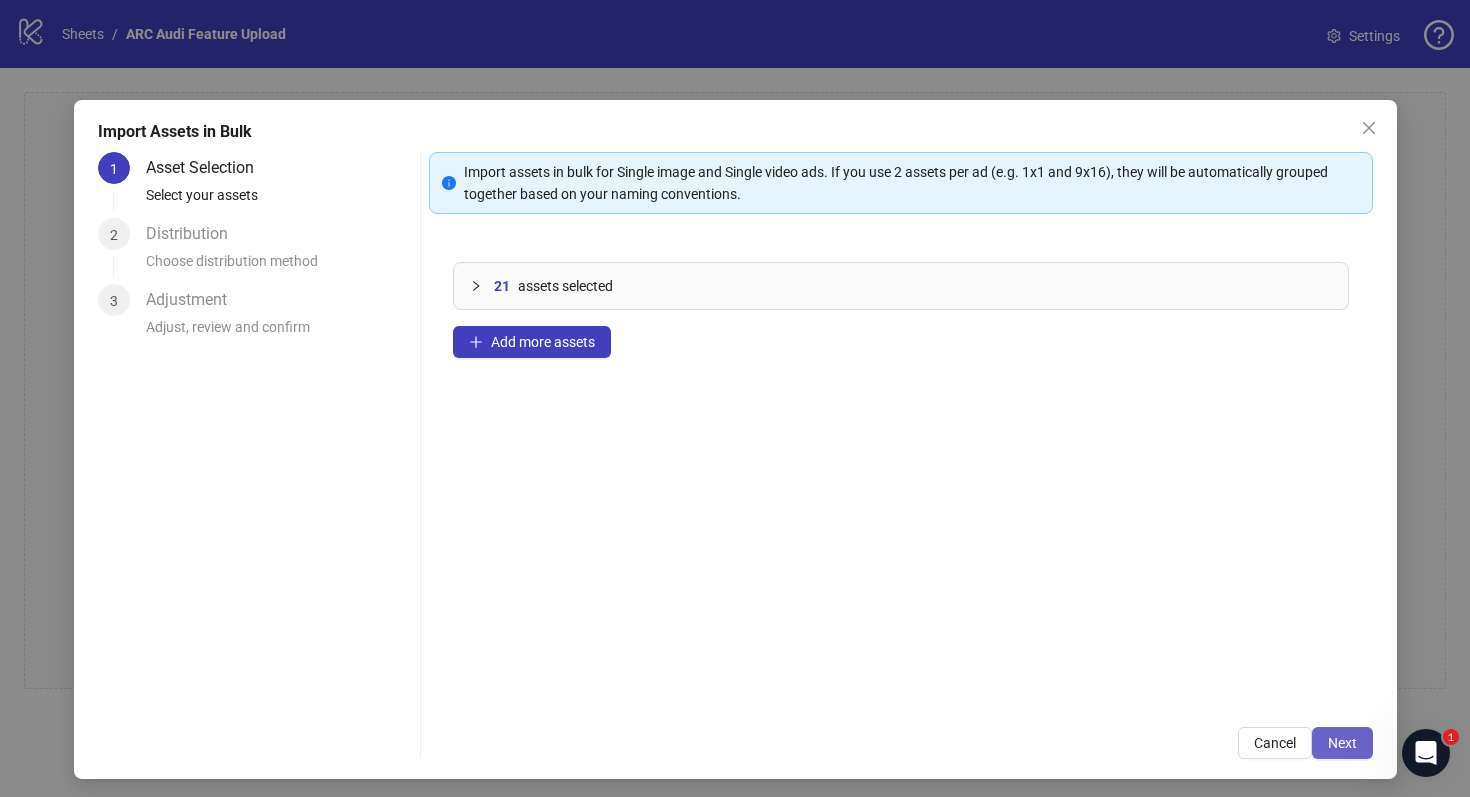 click on "Next" at bounding box center [1342, 743] 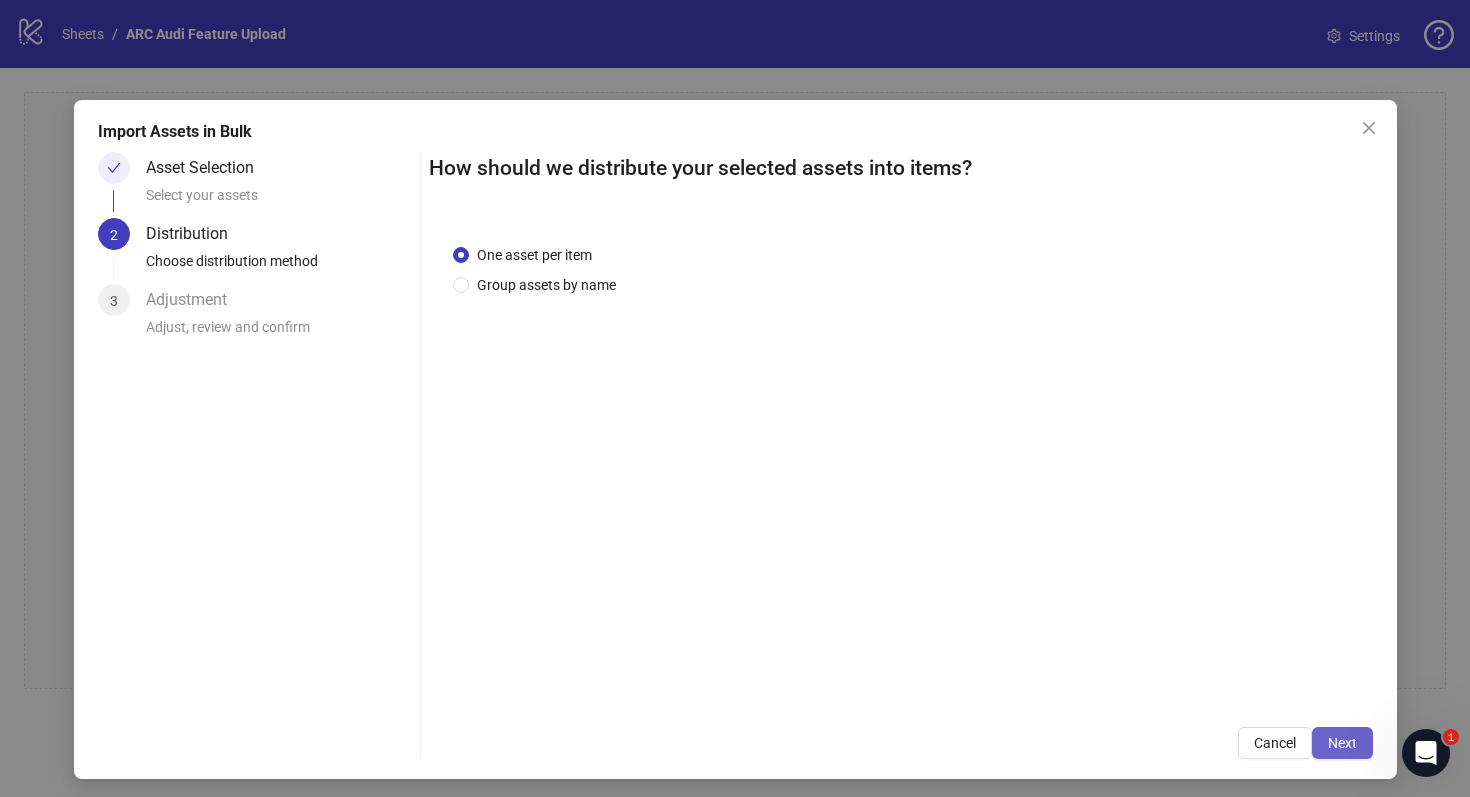 click on "Next" at bounding box center (1342, 743) 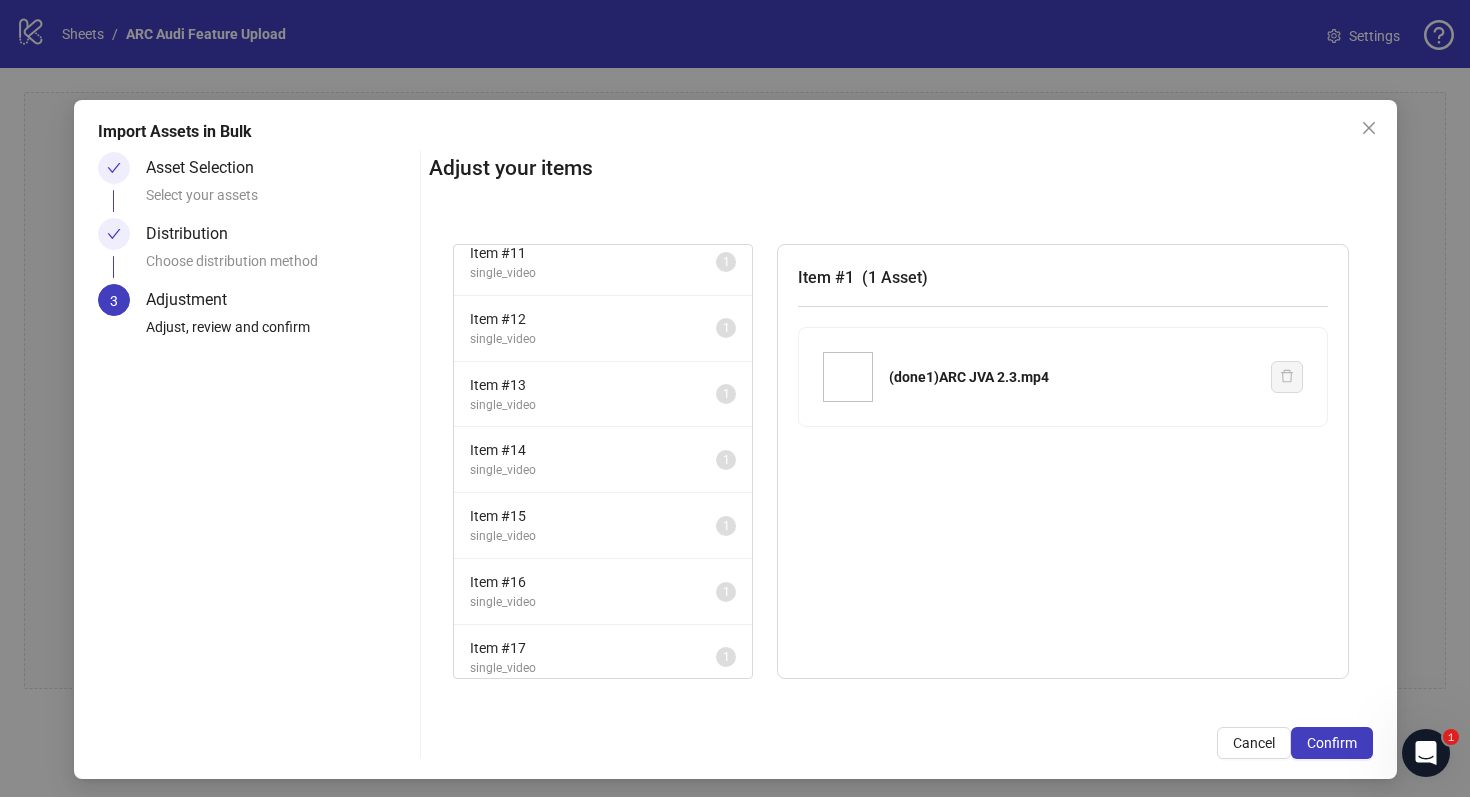 scroll, scrollTop: 948, scrollLeft: 0, axis: vertical 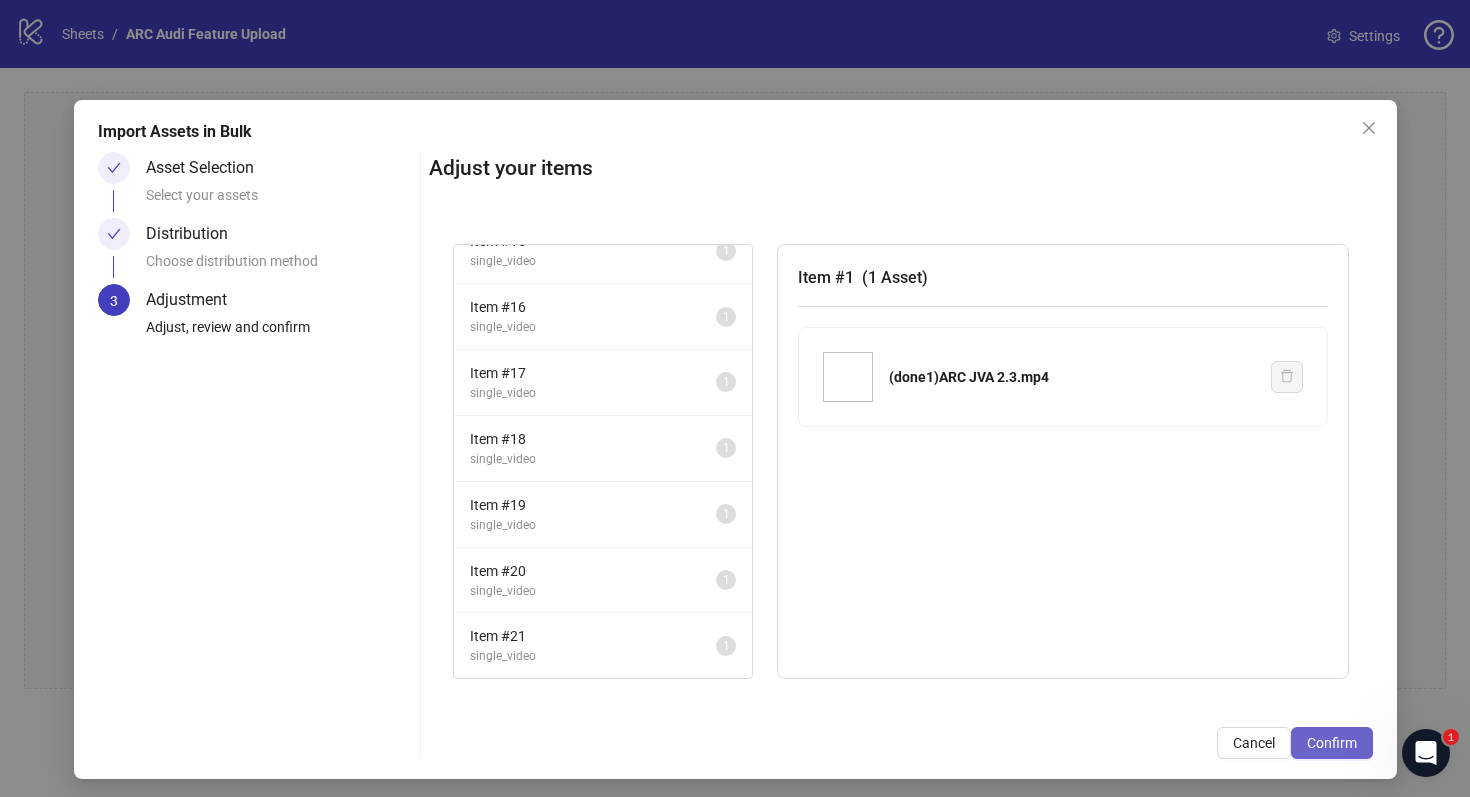 click on "Confirm" at bounding box center (1332, 743) 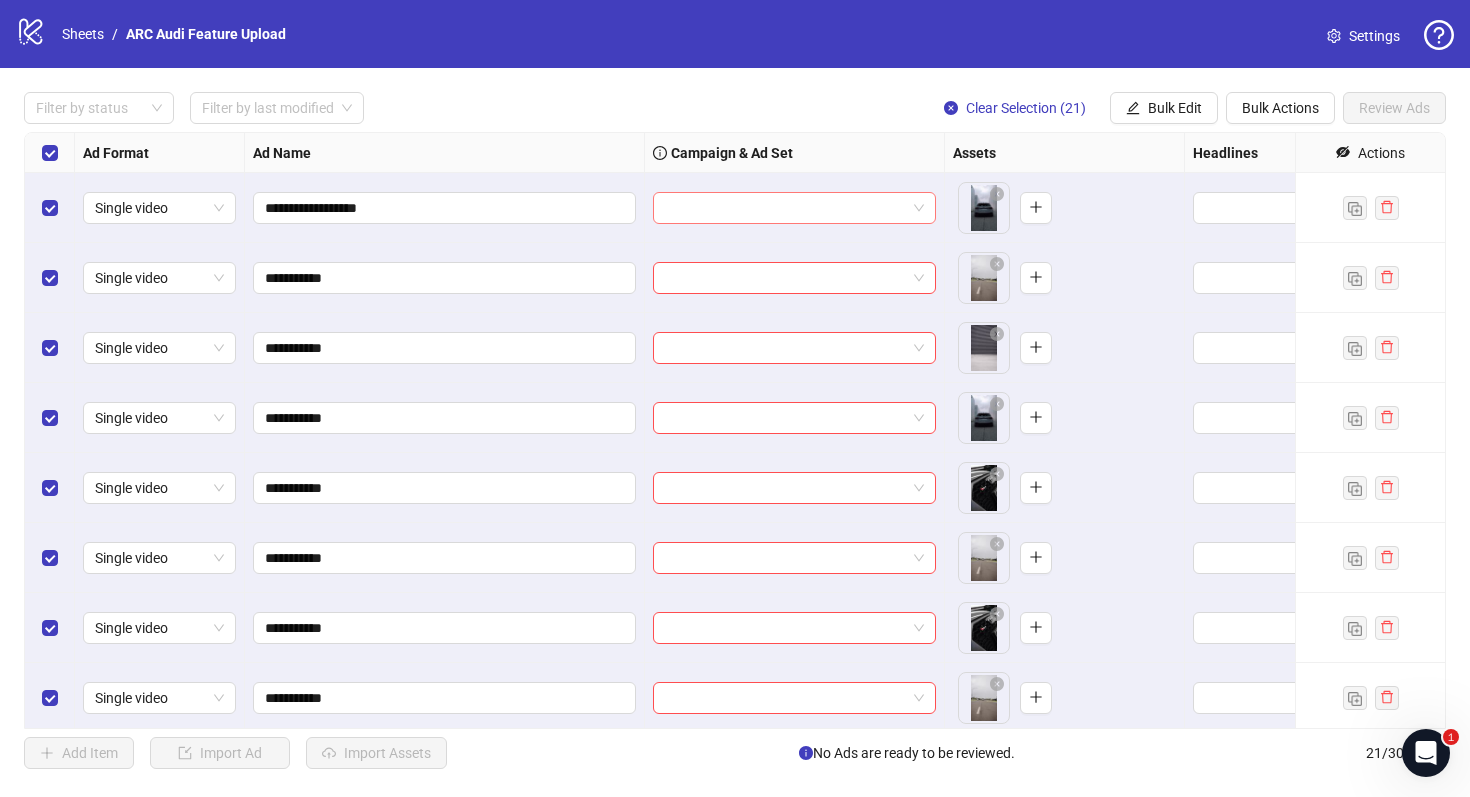 click at bounding box center [785, 208] 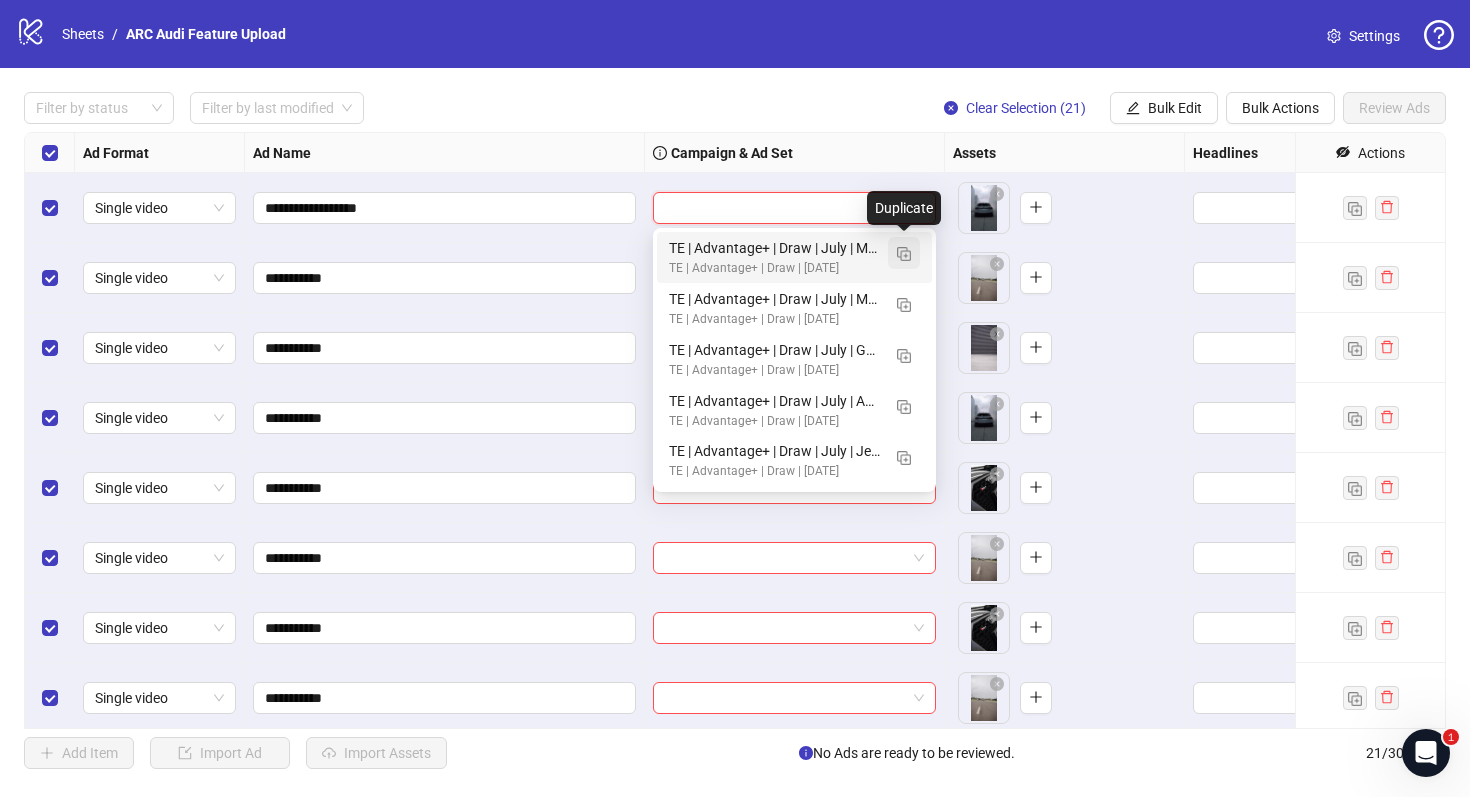 click at bounding box center (904, 254) 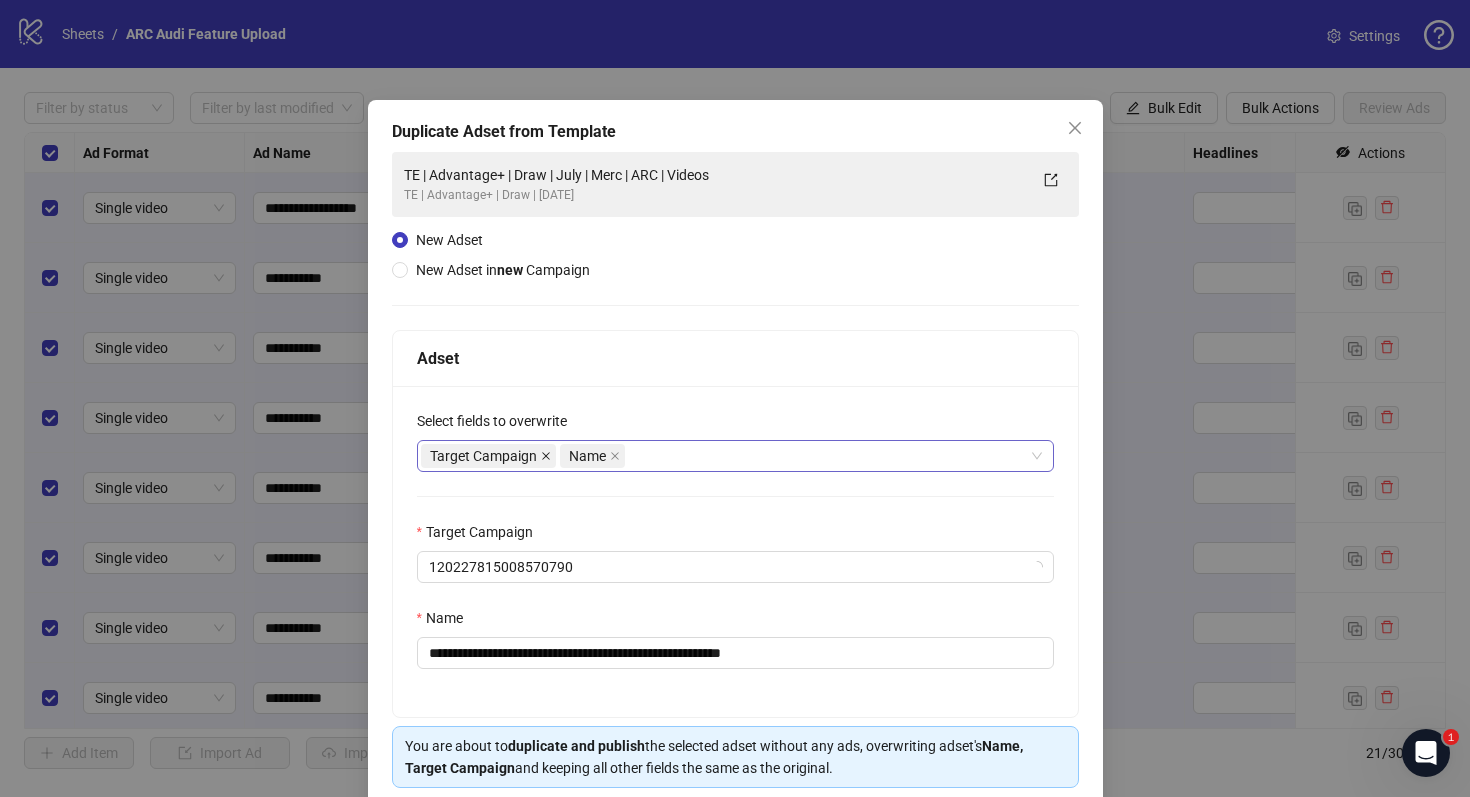 click 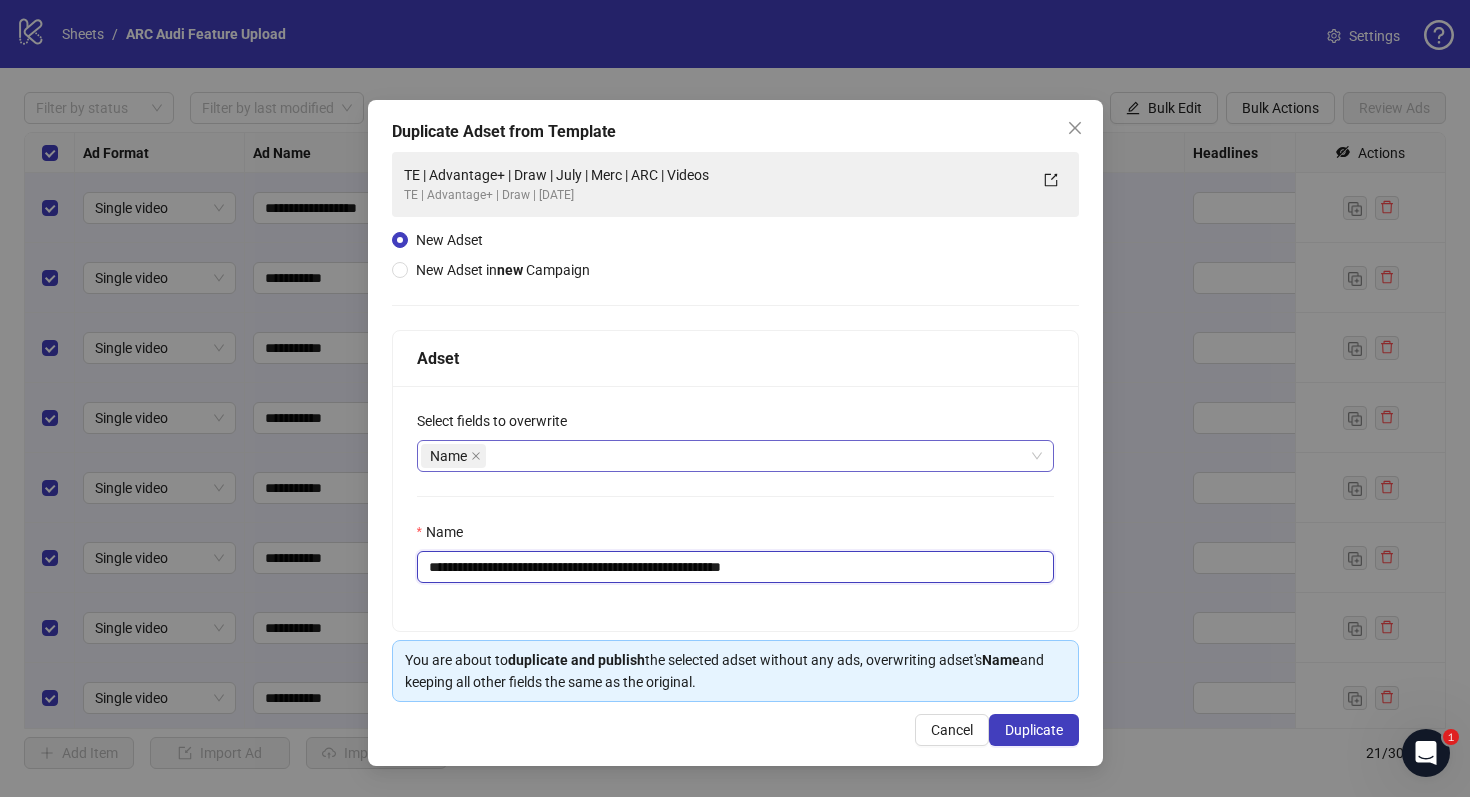 click on "**********" at bounding box center [735, 567] 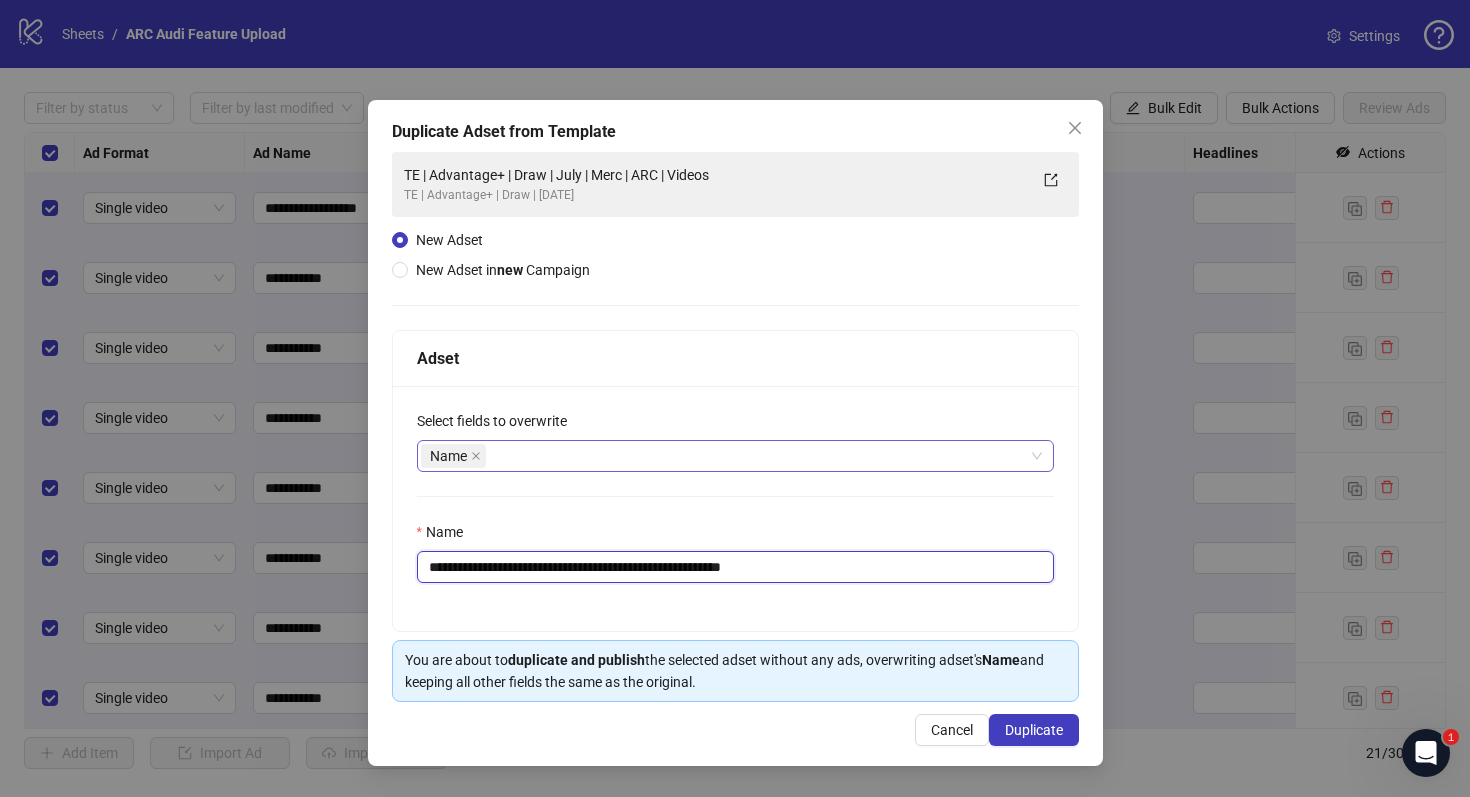 click on "**********" at bounding box center [735, 567] 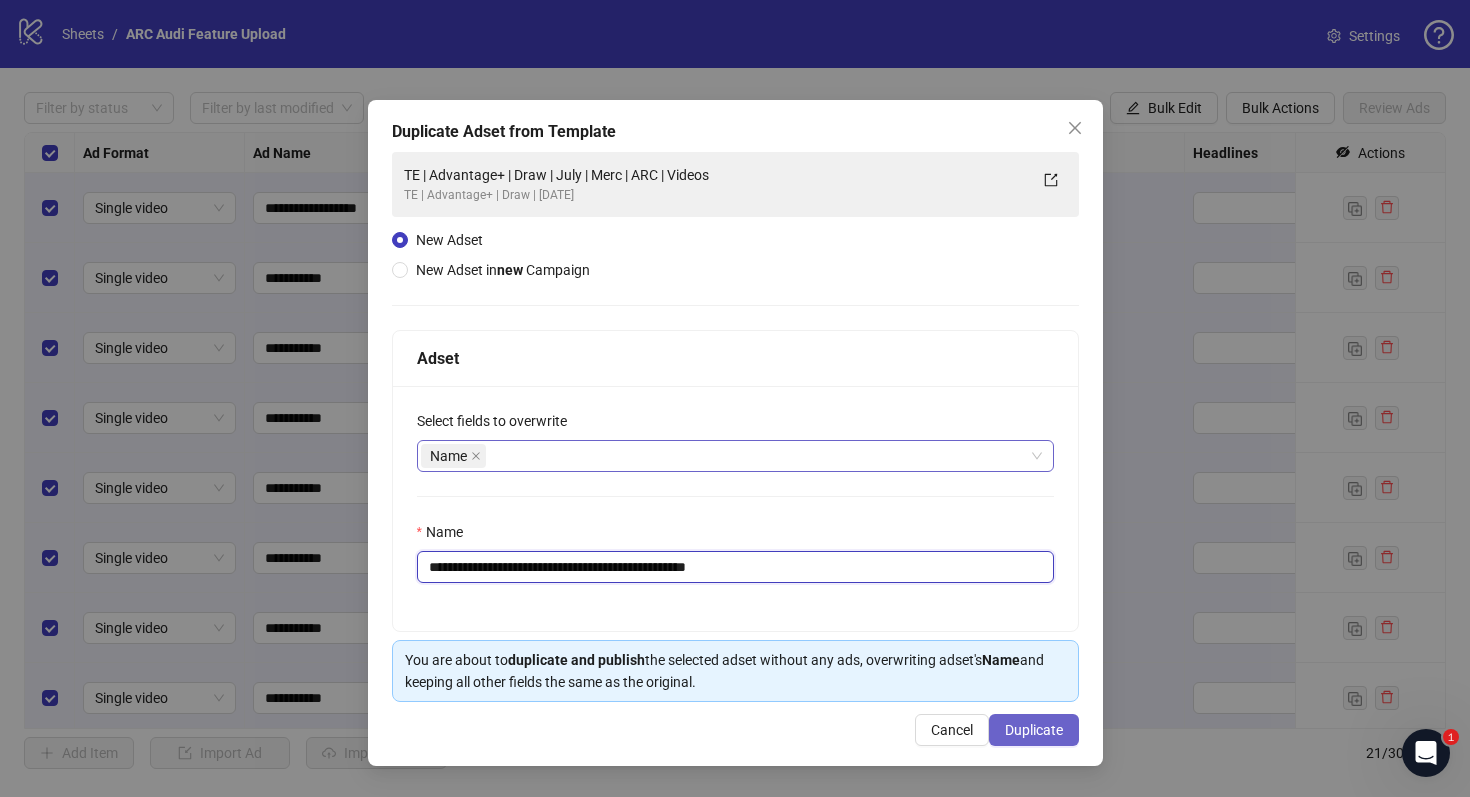 type on "**********" 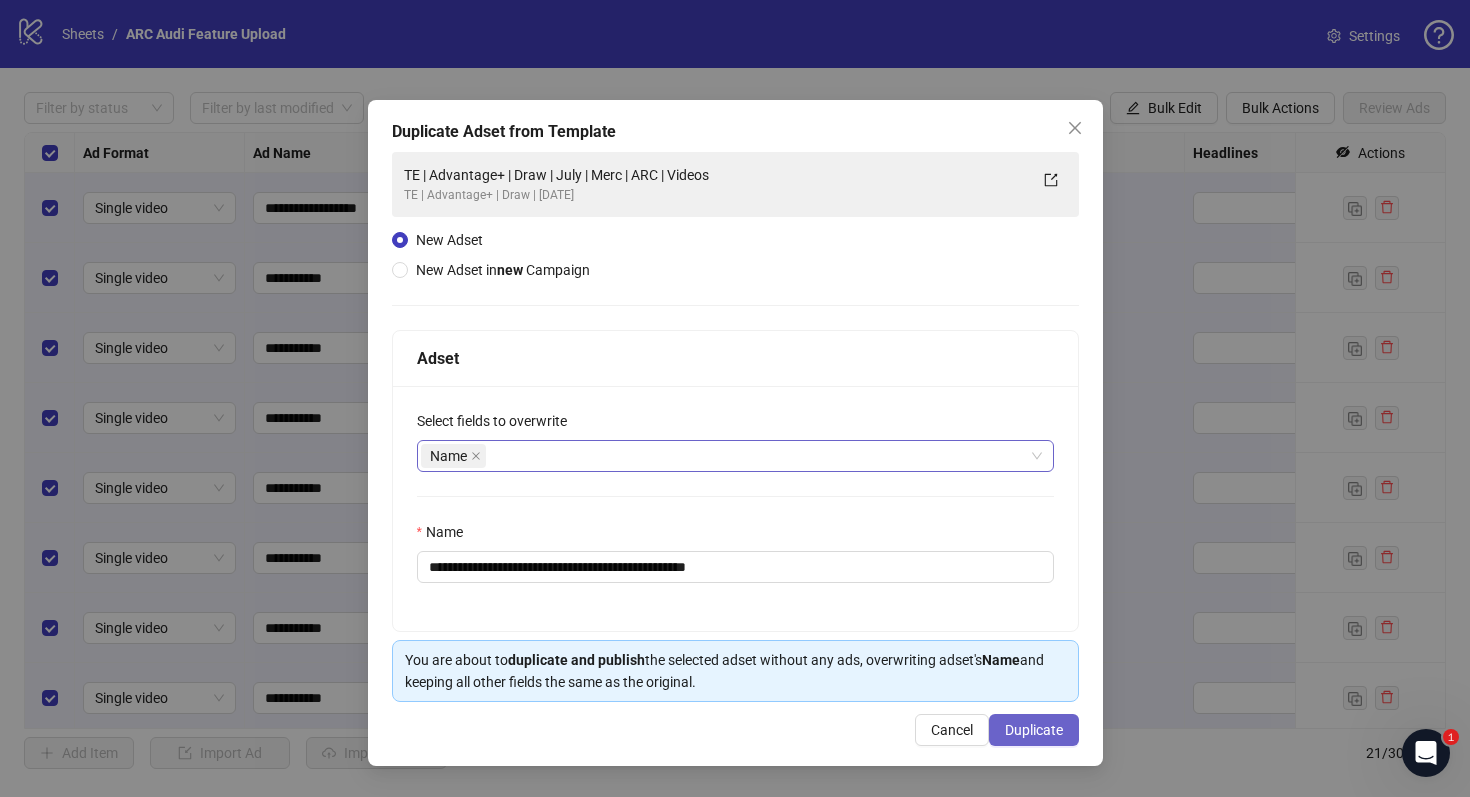 click on "Duplicate" at bounding box center (1034, 730) 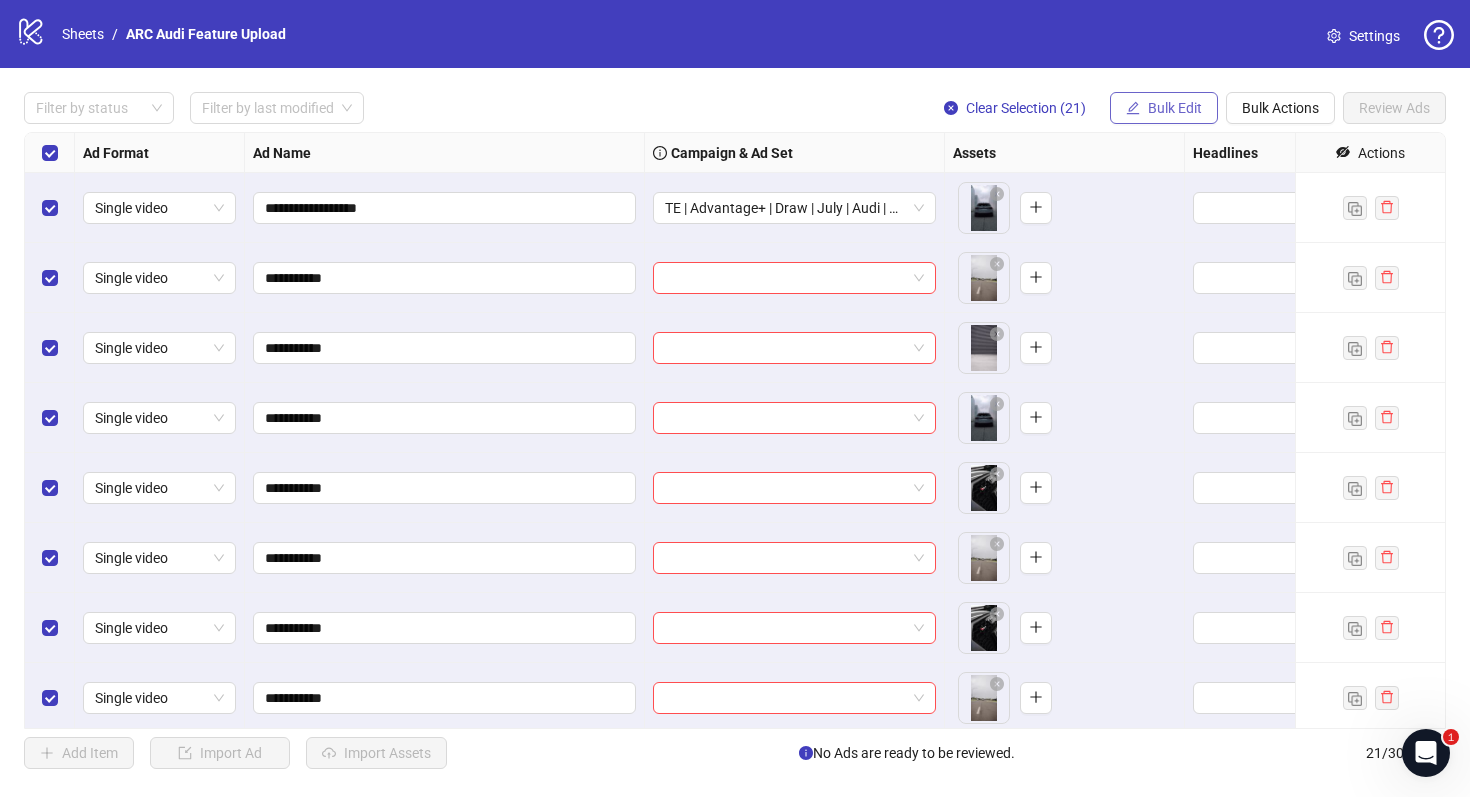 click on "Bulk Edit" at bounding box center [1175, 108] 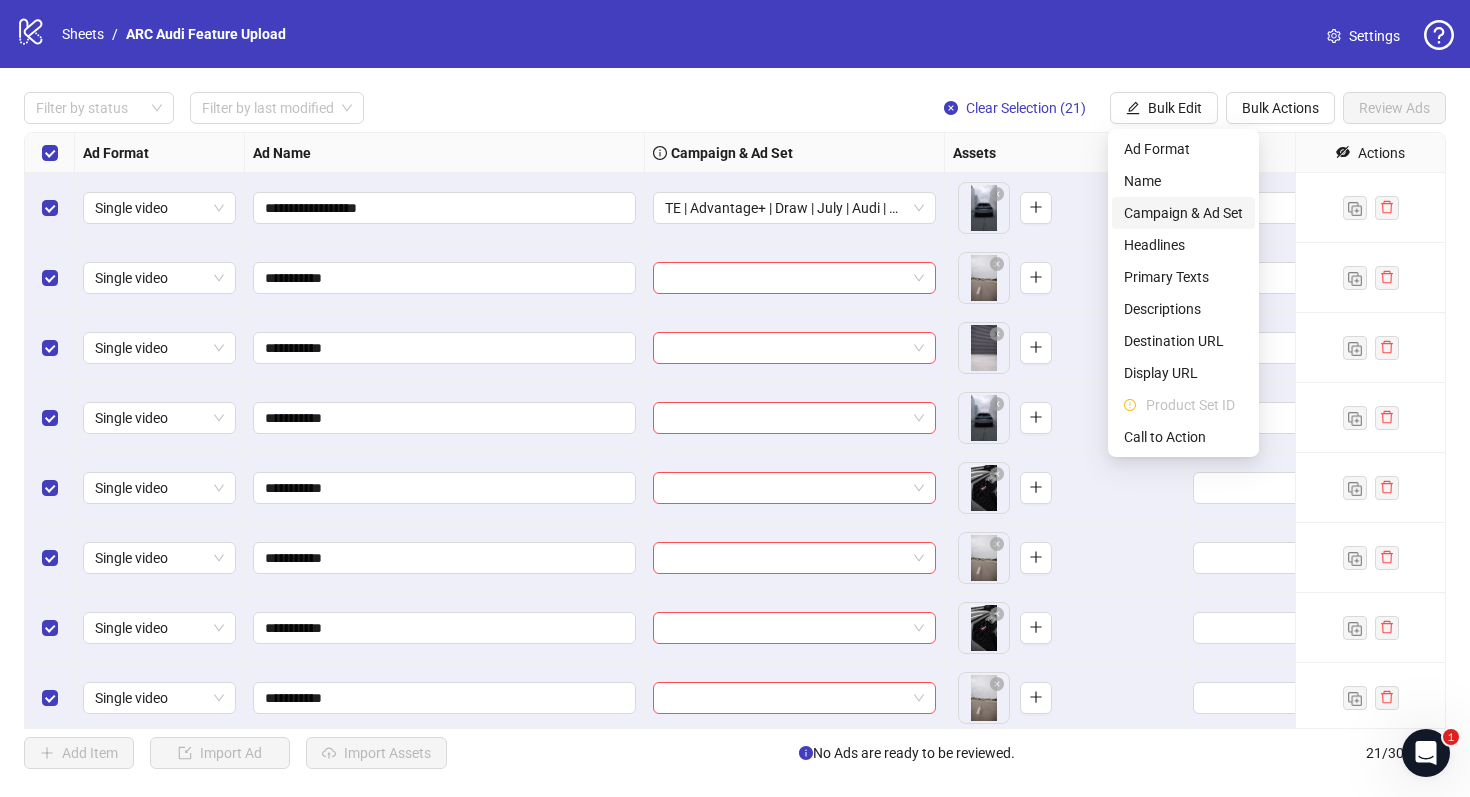 click on "Campaign & Ad Set" at bounding box center [1183, 213] 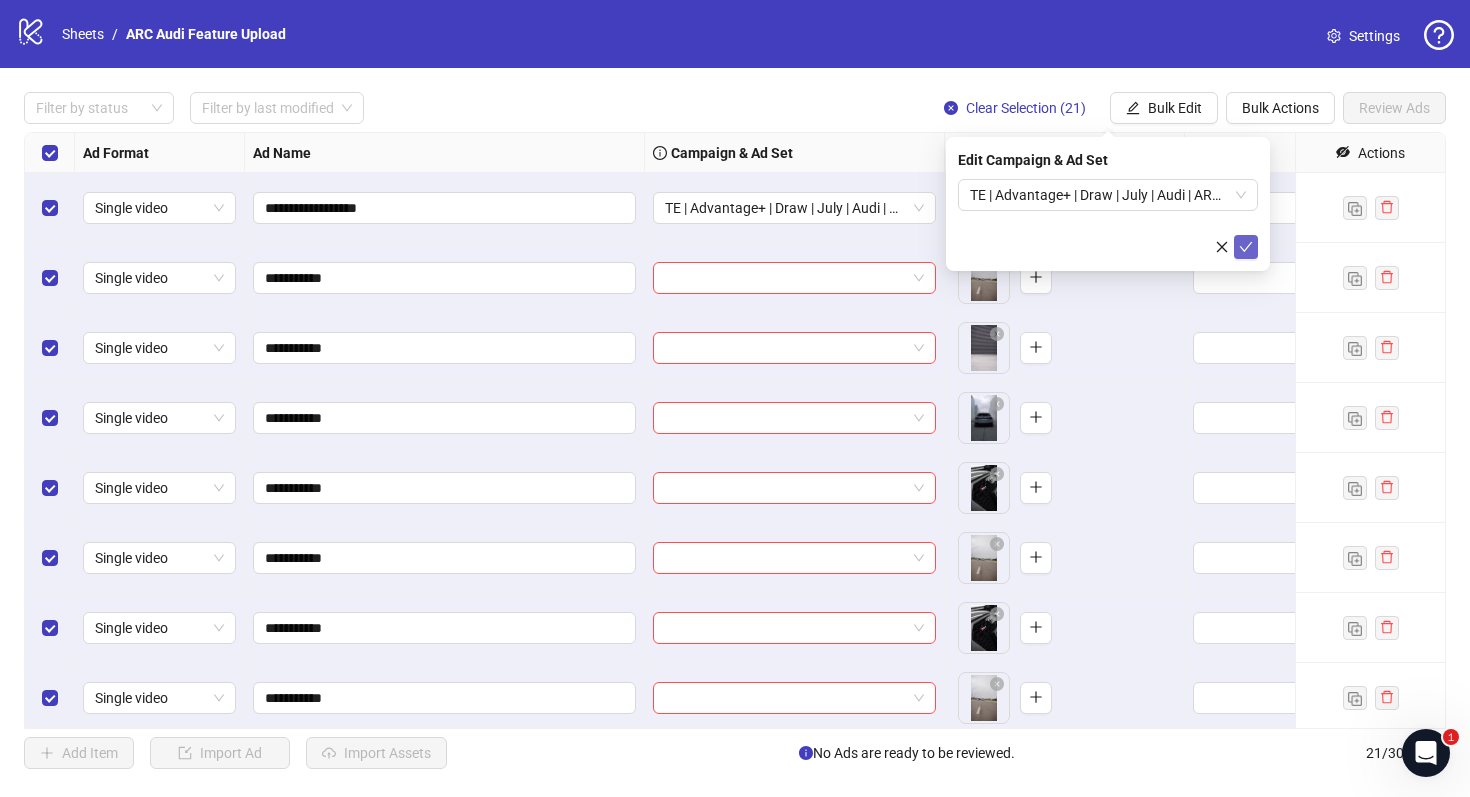 click 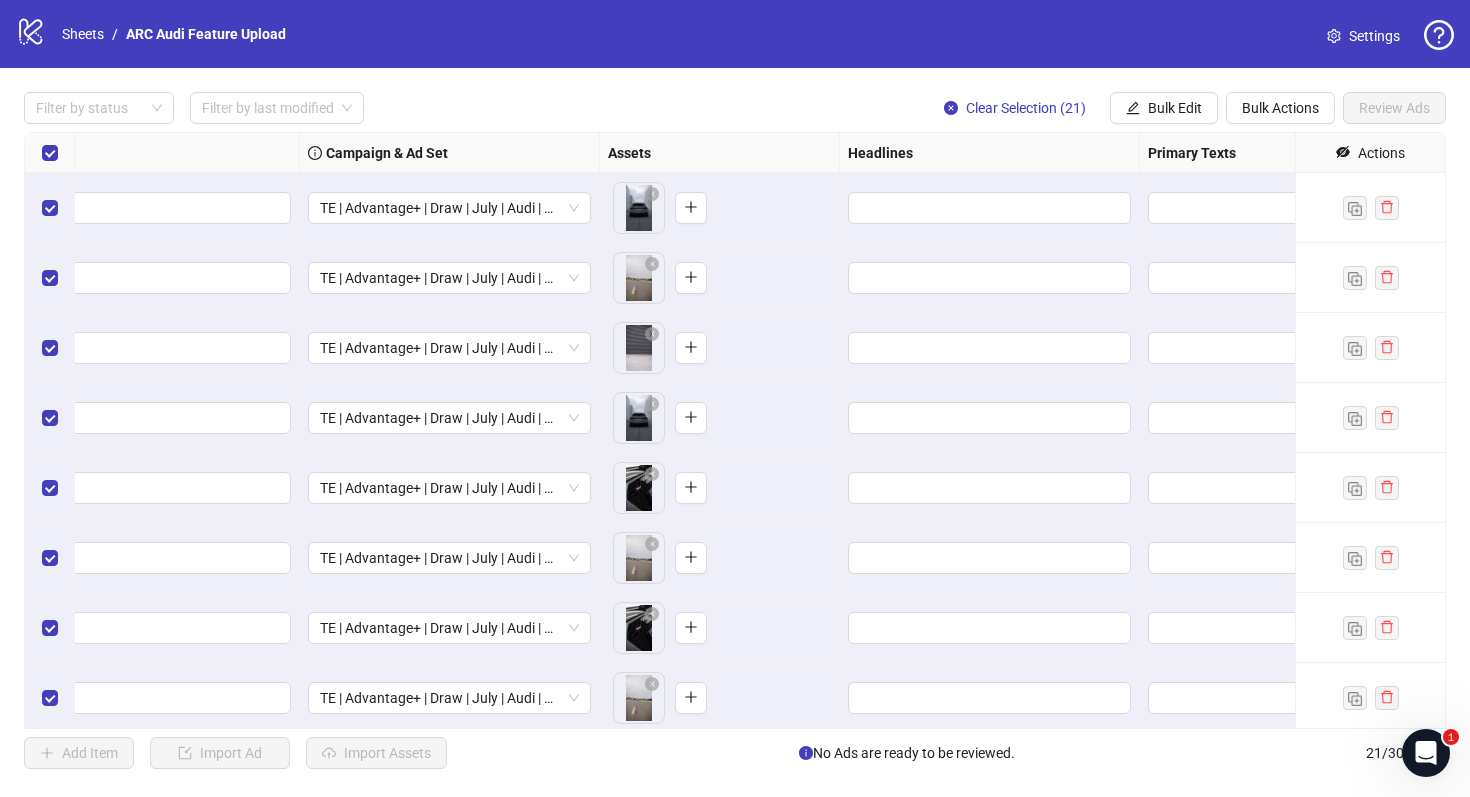 scroll, scrollTop: 0, scrollLeft: 351, axis: horizontal 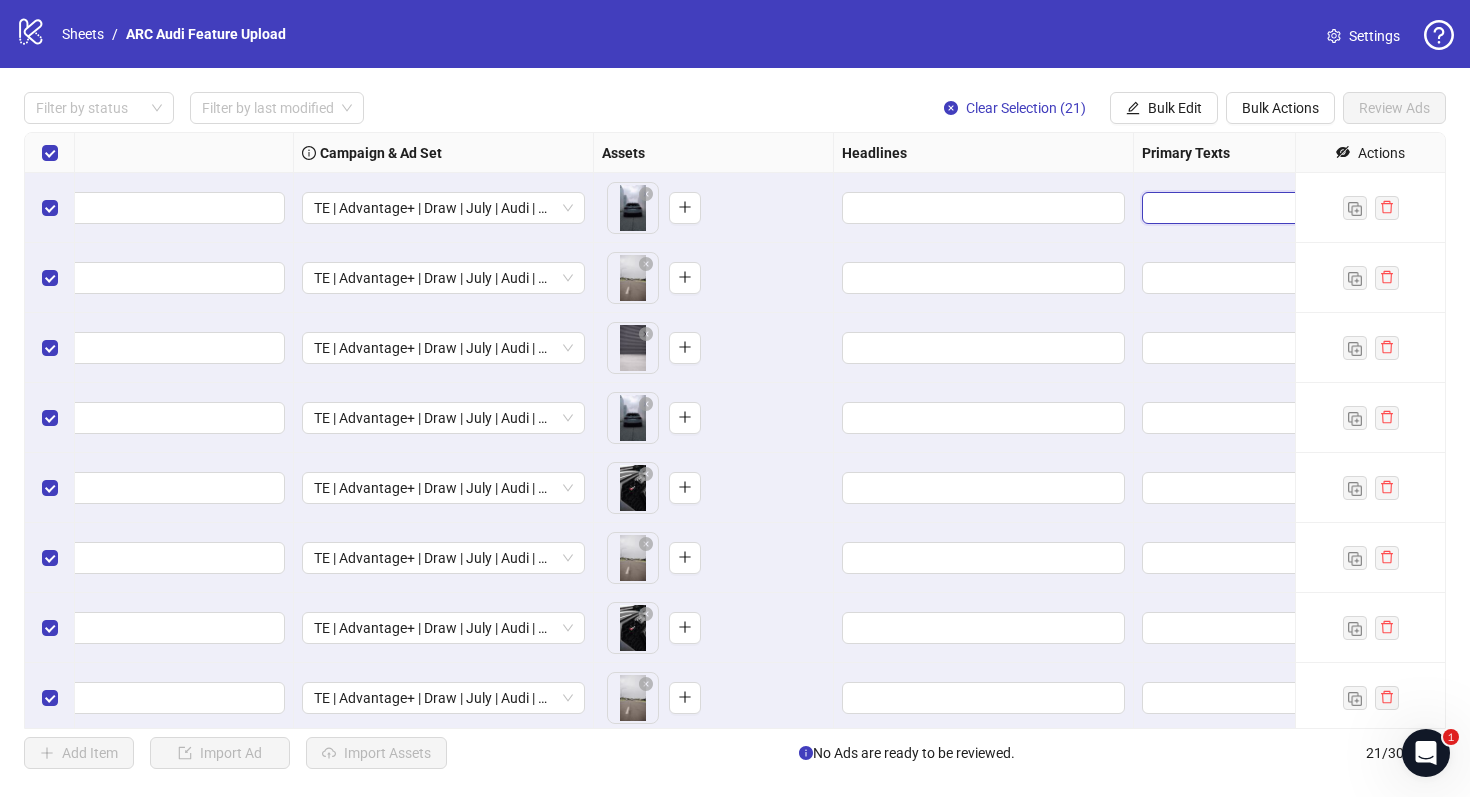 click at bounding box center (1233, 208) 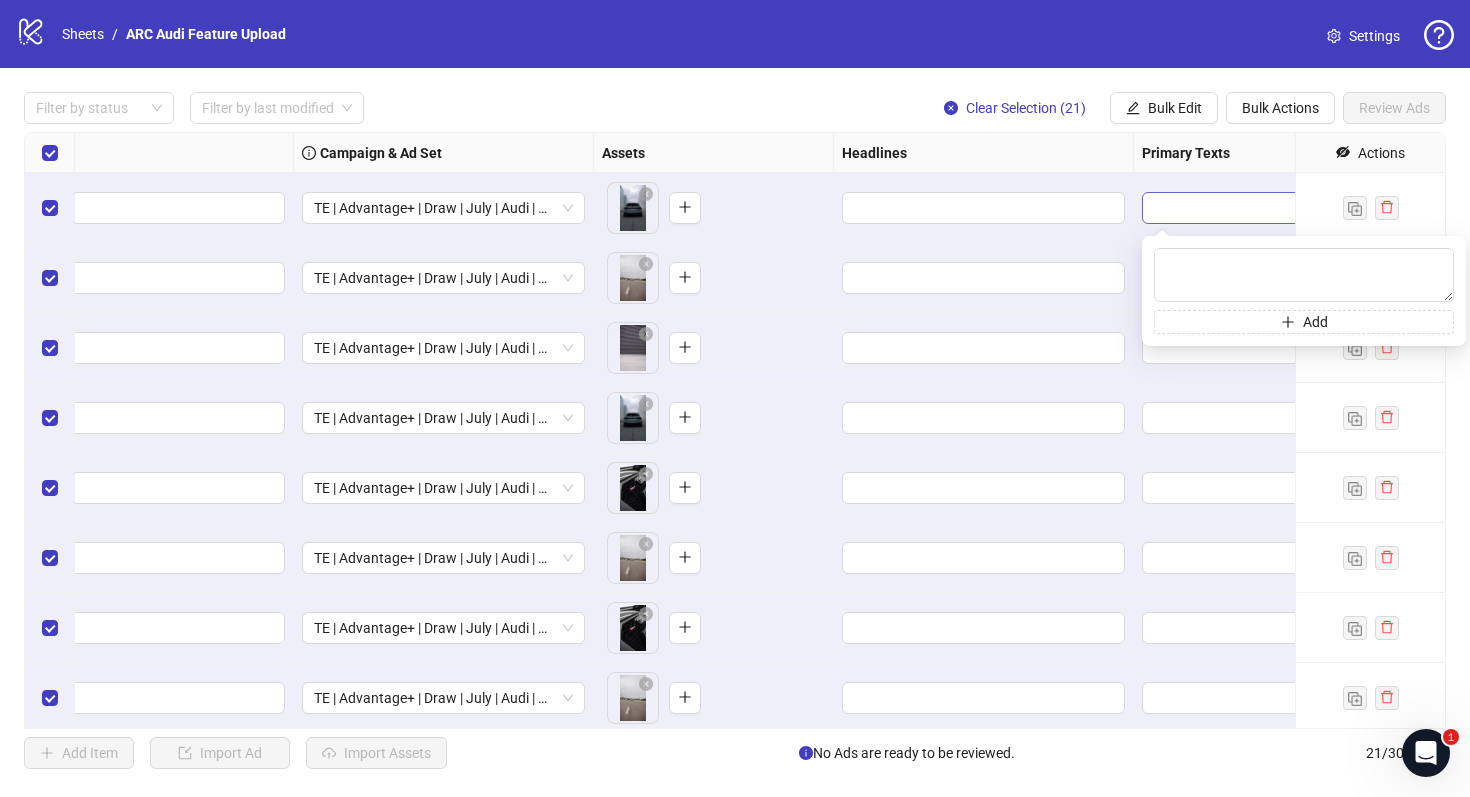 type on "**********" 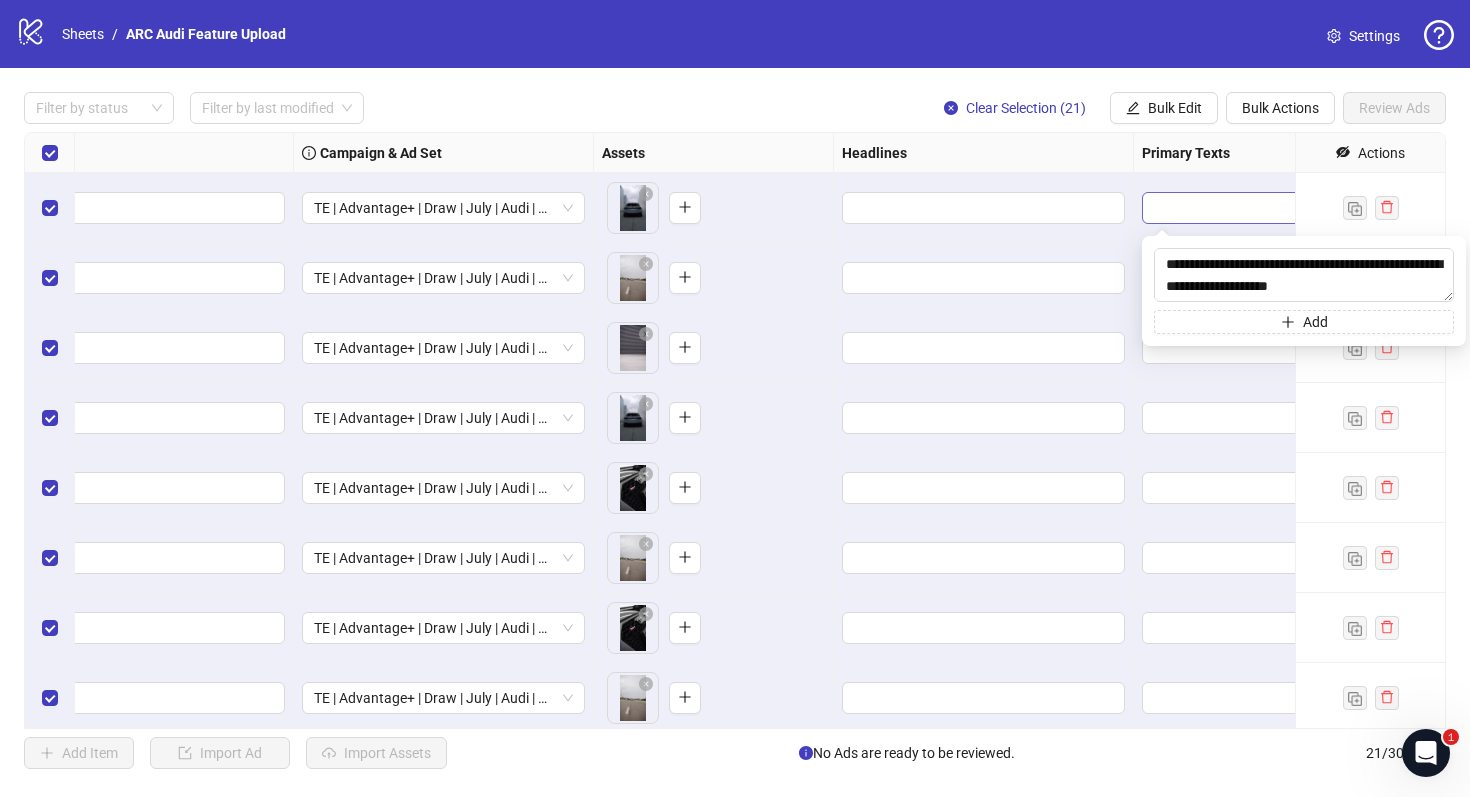 scroll, scrollTop: 169, scrollLeft: 0, axis: vertical 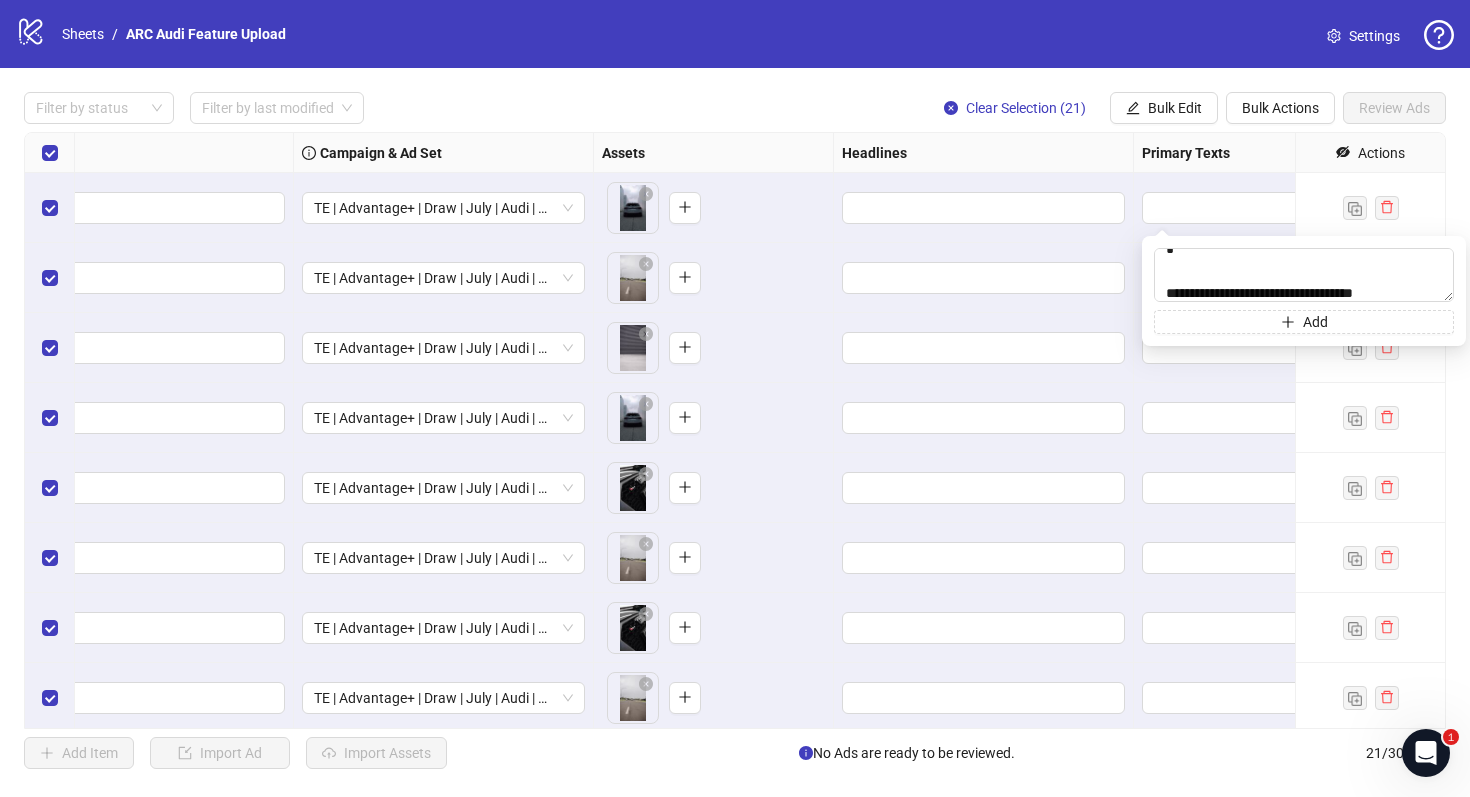 click at bounding box center [984, 278] 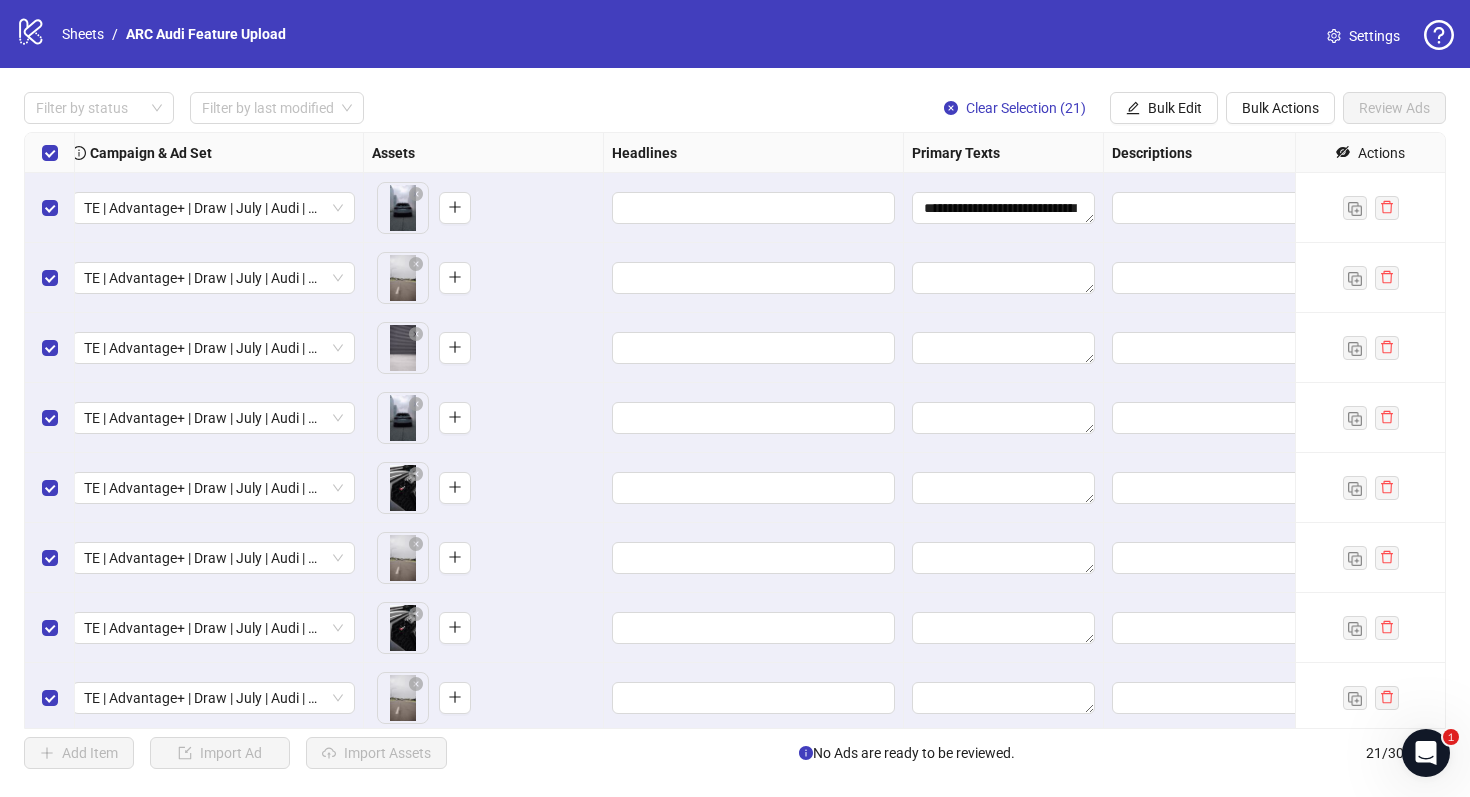 scroll, scrollTop: 0, scrollLeft: 584, axis: horizontal 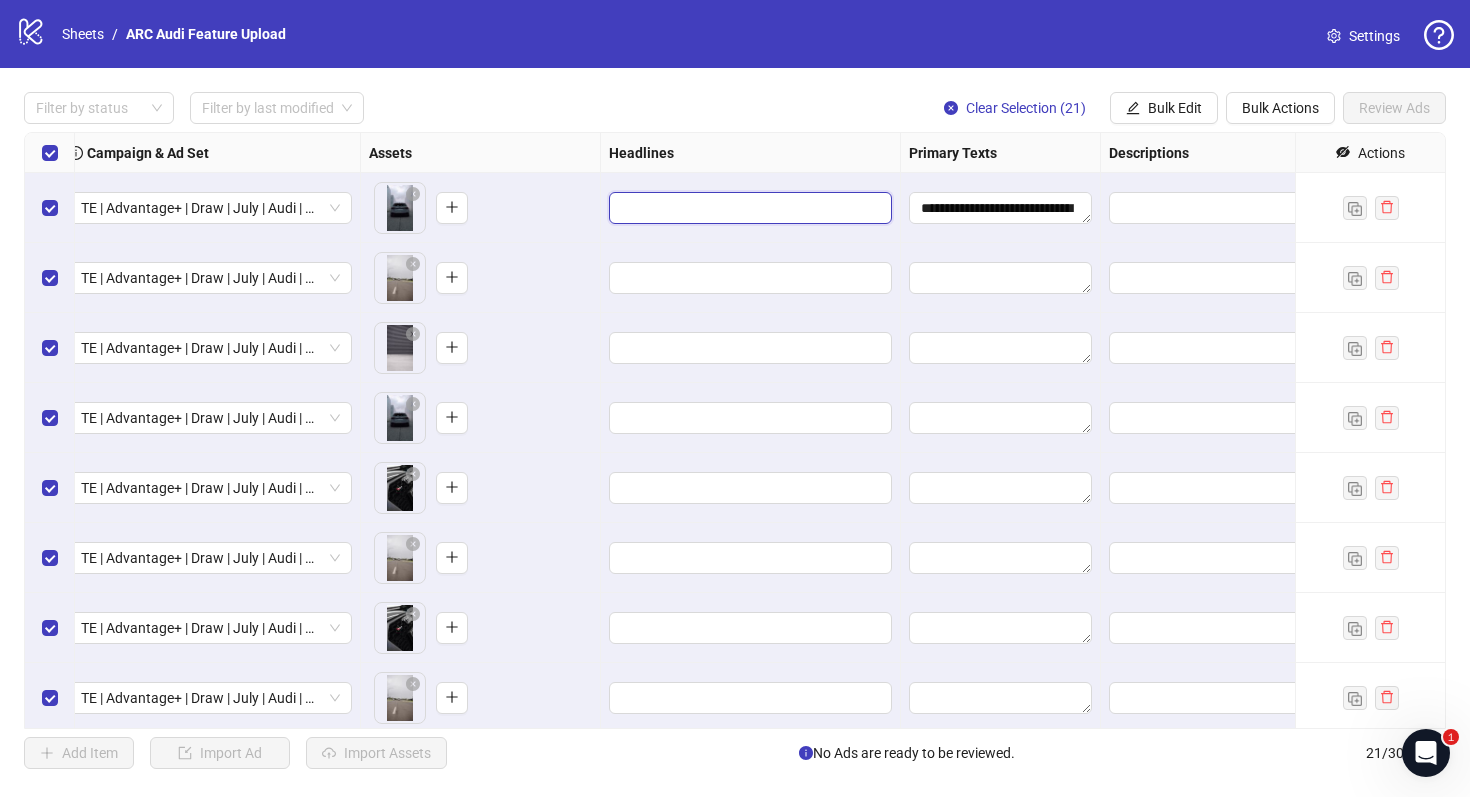 click at bounding box center (748, 208) 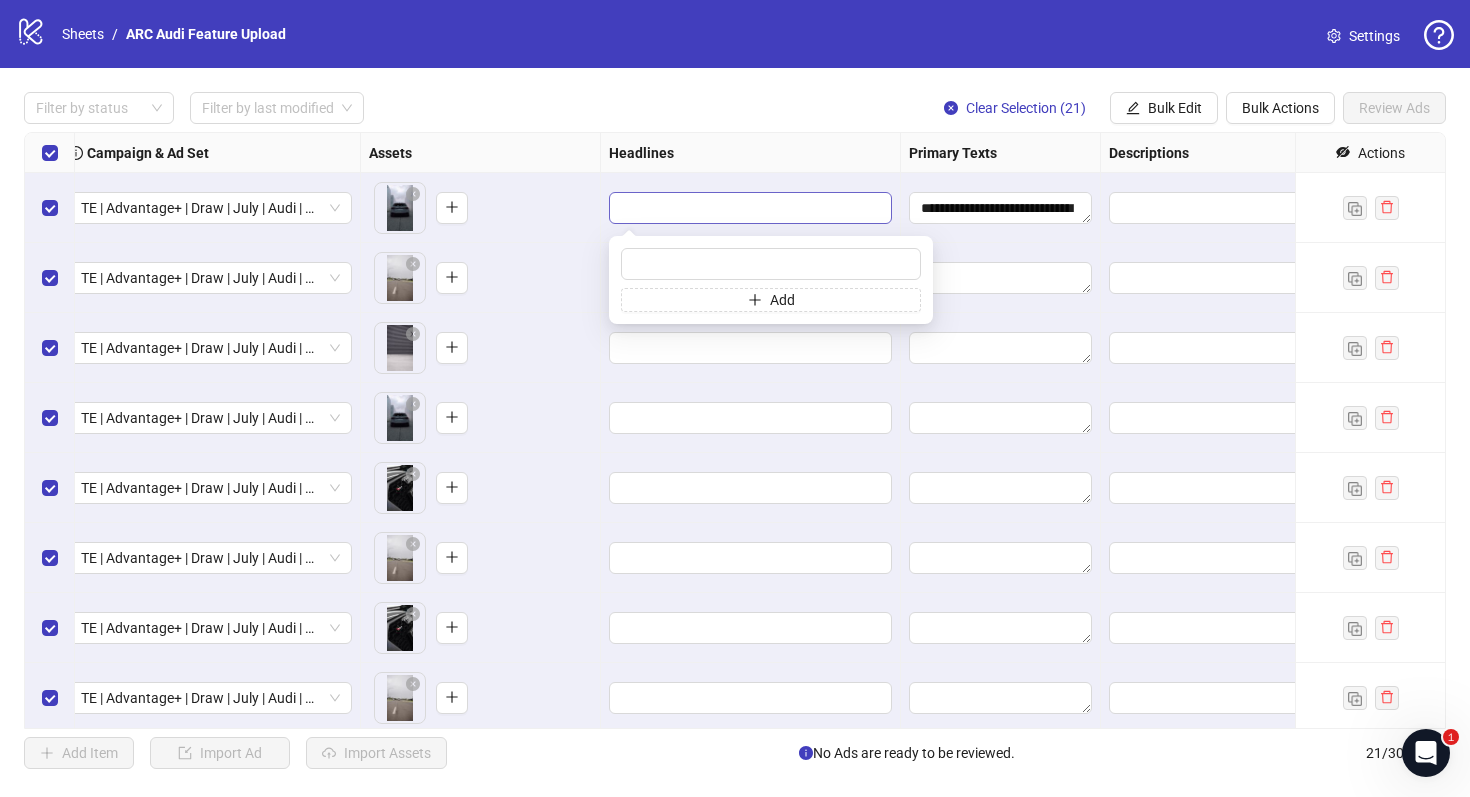type on "**********" 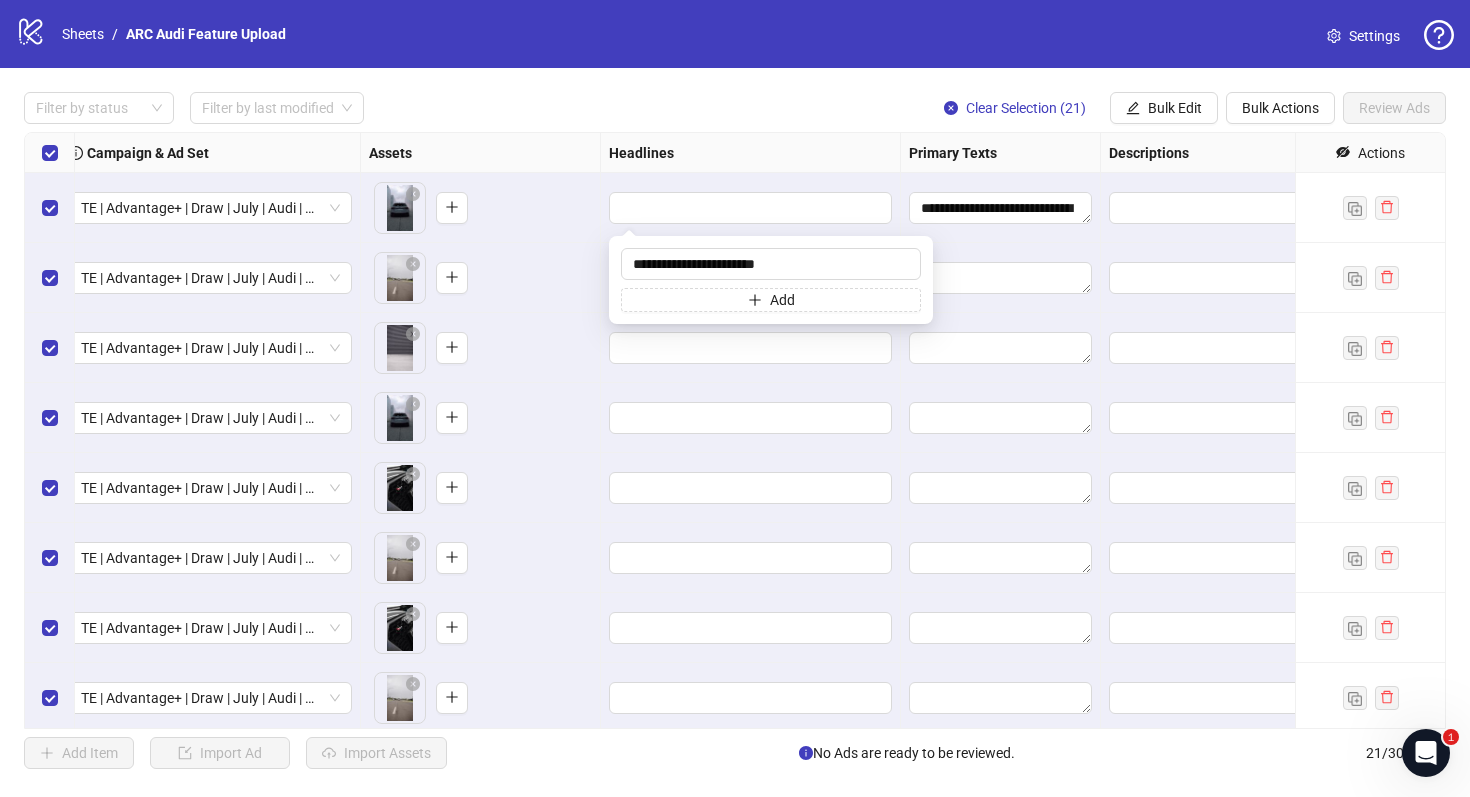 click on "To pick up a draggable item, press the space bar.
While dragging, use the arrow keys to move the item.
Press space again to drop the item in its new position, or press escape to cancel." at bounding box center (480, 278) 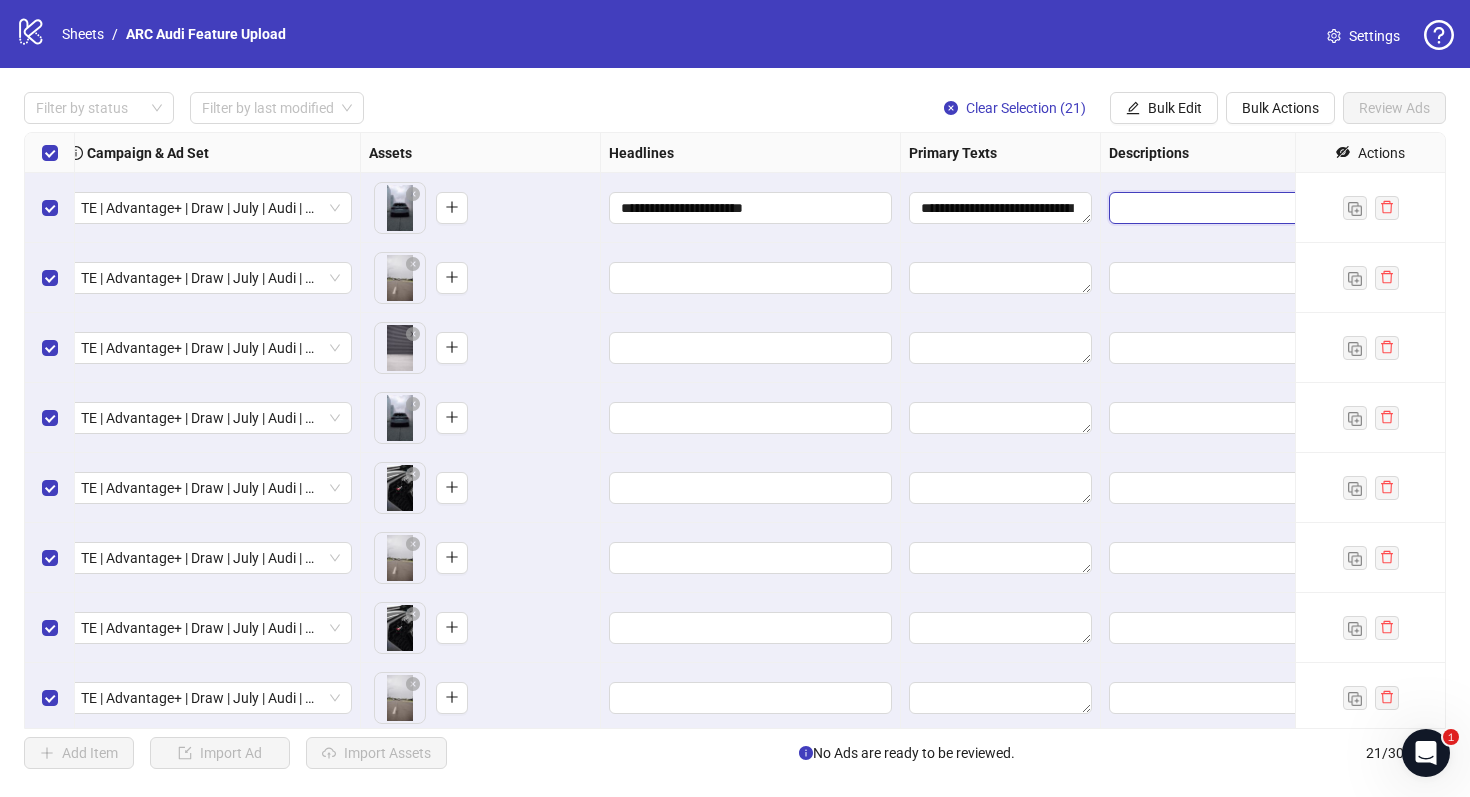 click at bounding box center [1250, 208] 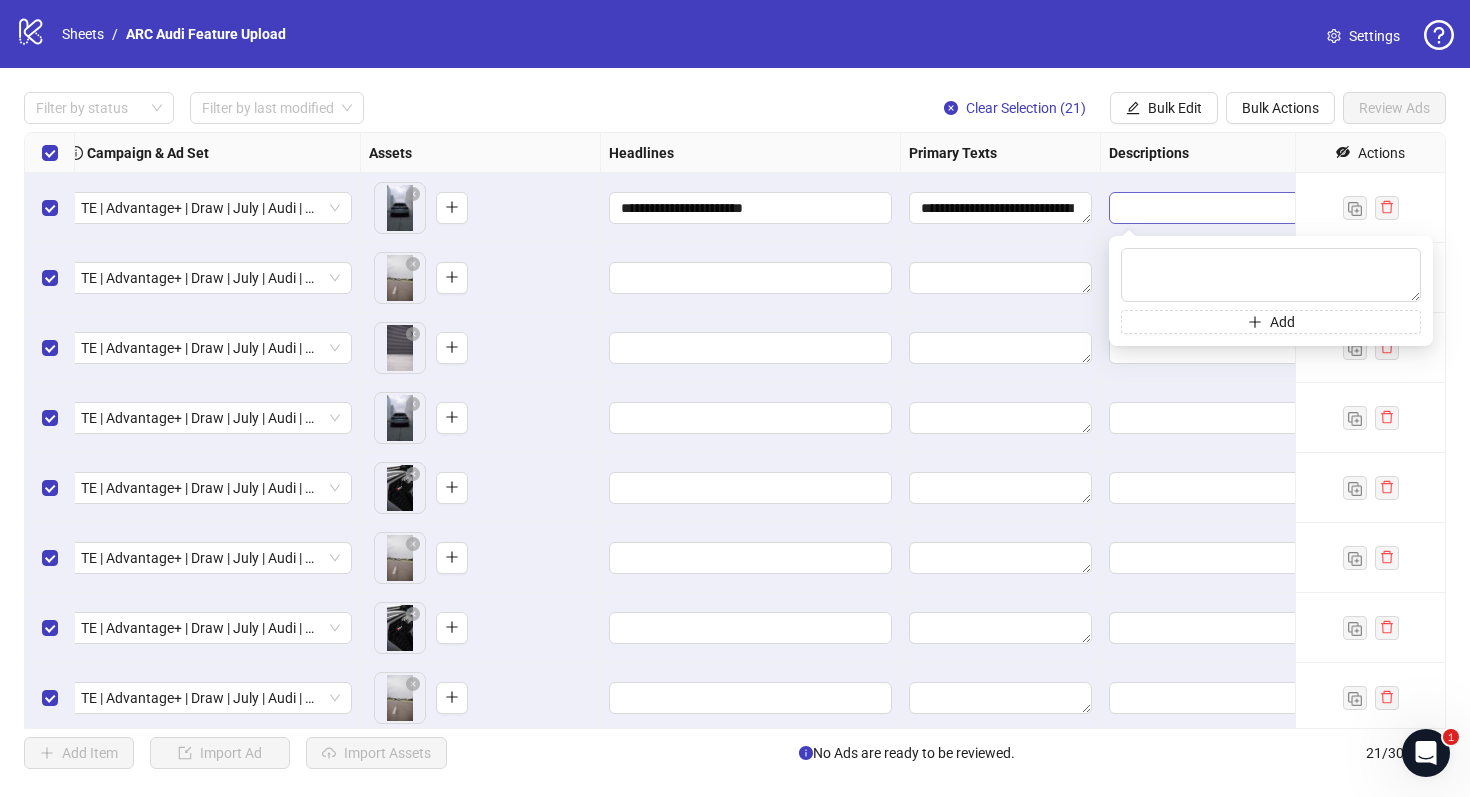 type on "**********" 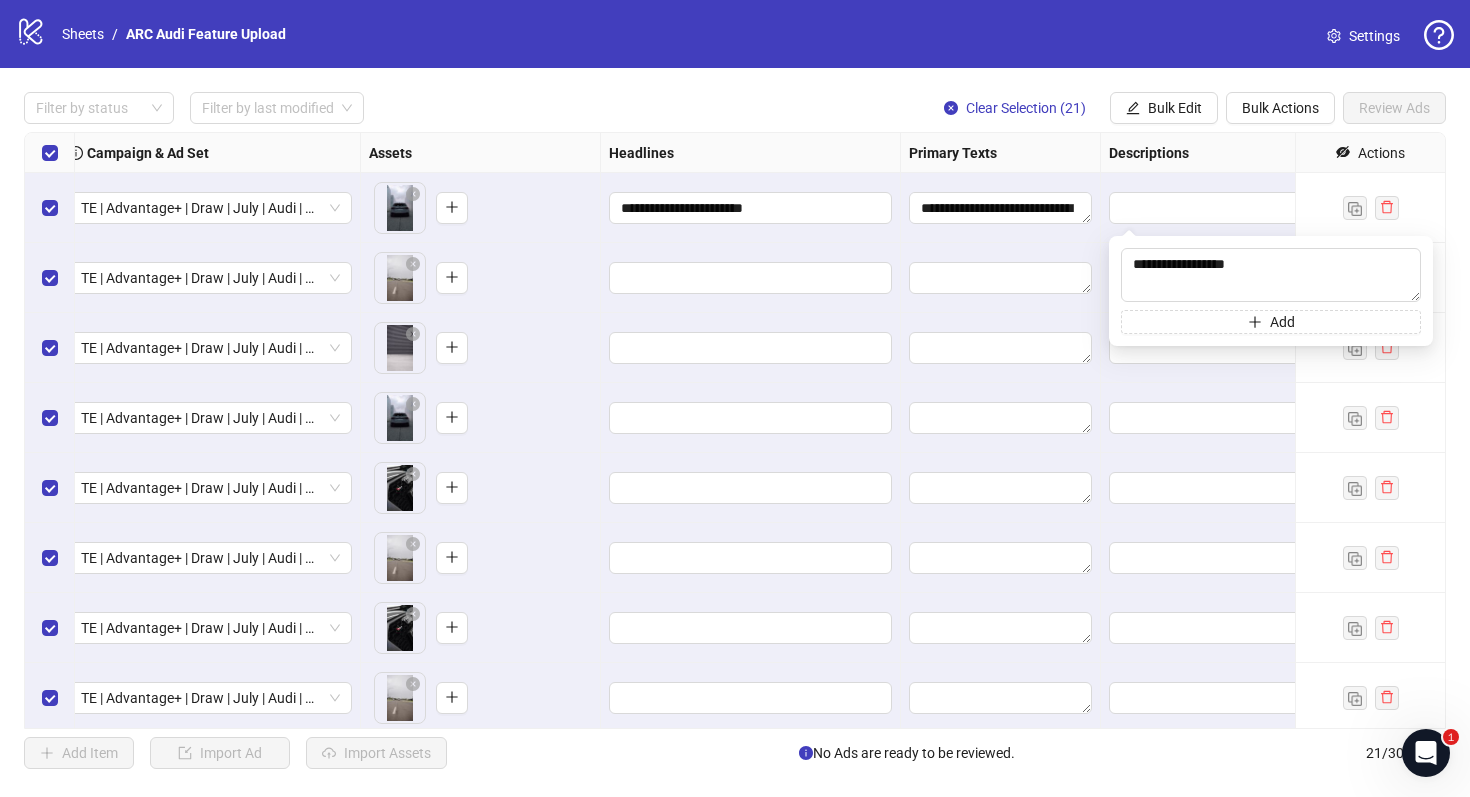 click on "**********" at bounding box center (1001, 208) 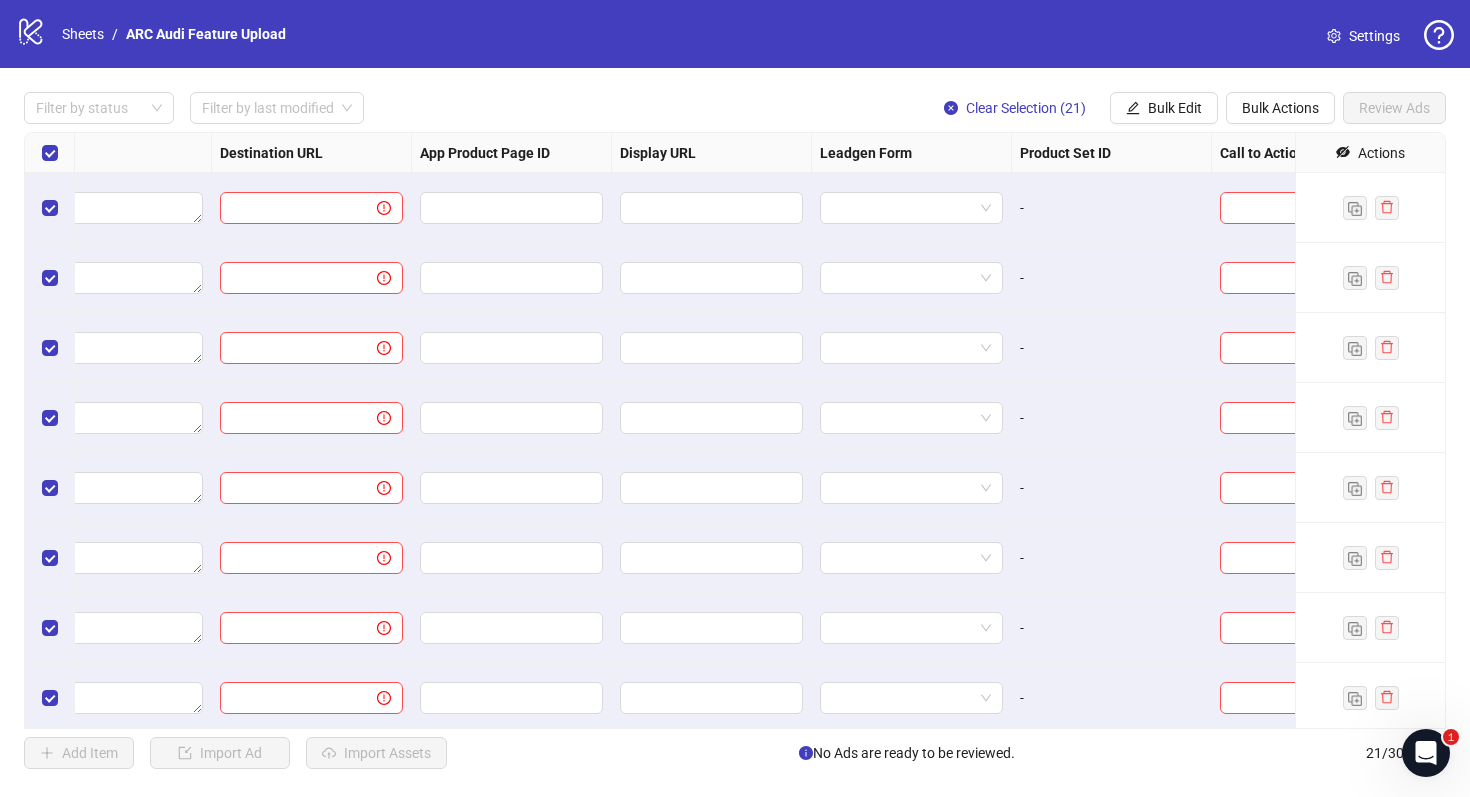 scroll, scrollTop: 0, scrollLeft: 1850, axis: horizontal 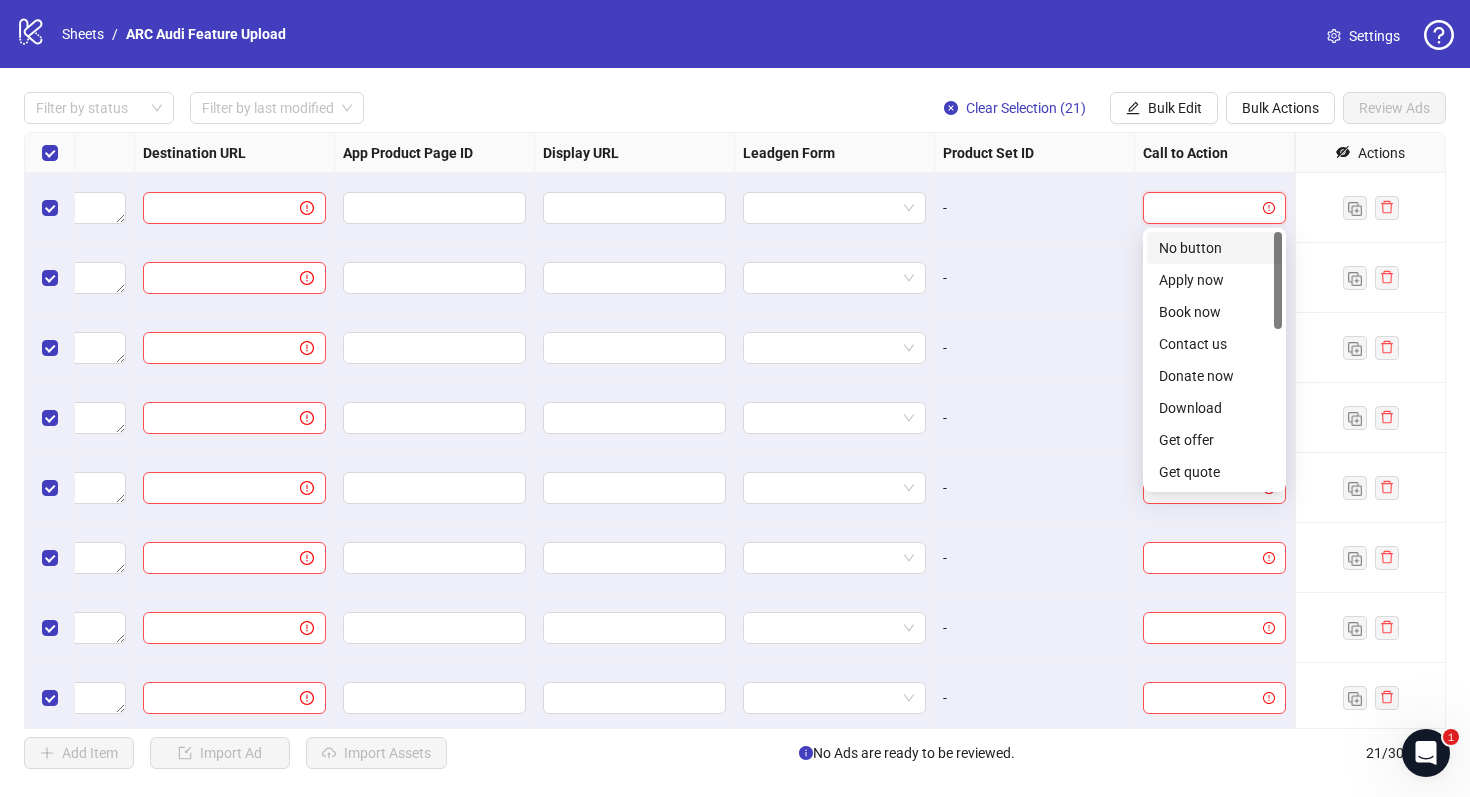click at bounding box center [1205, 208] 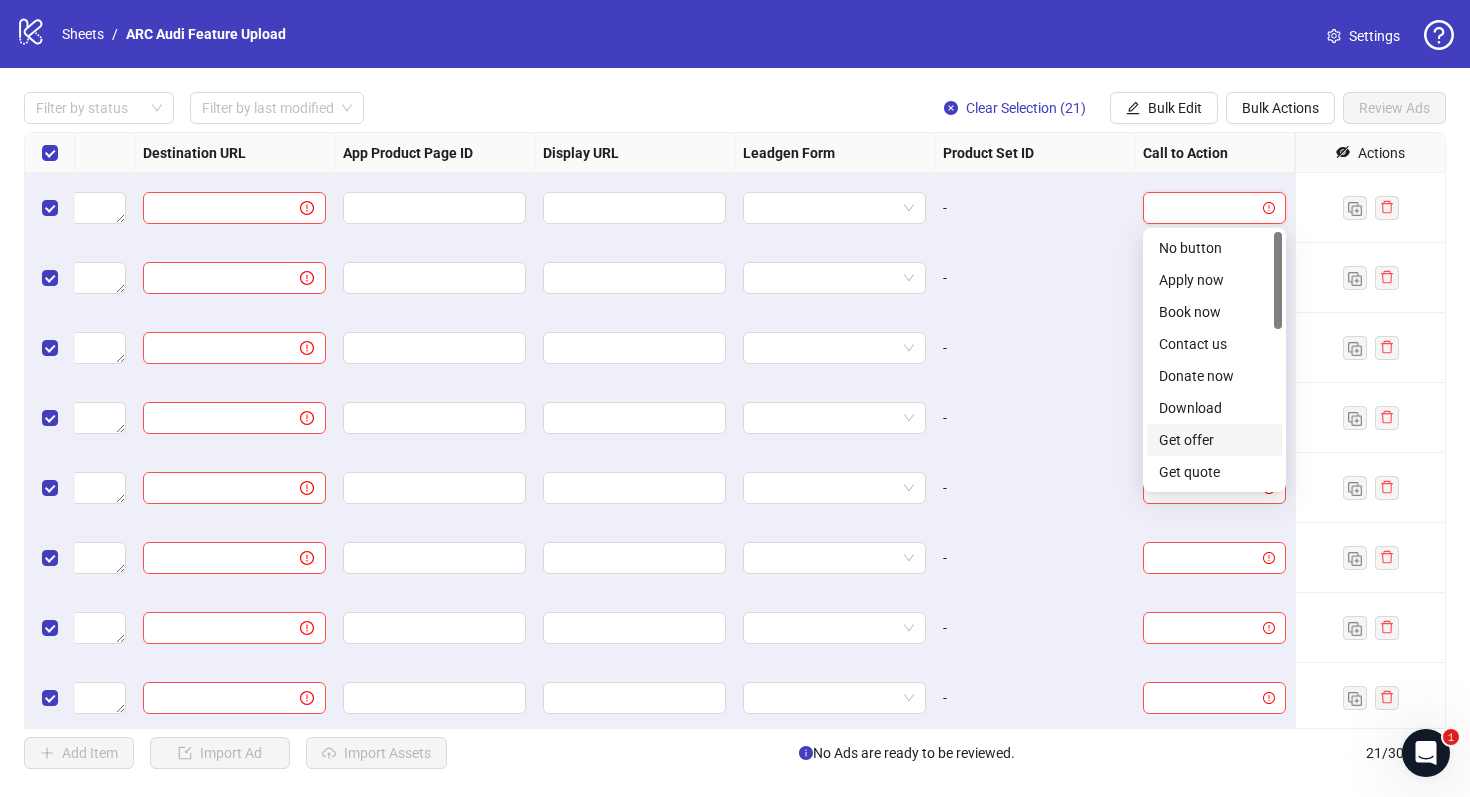 click on "Get offer" at bounding box center [1214, 440] 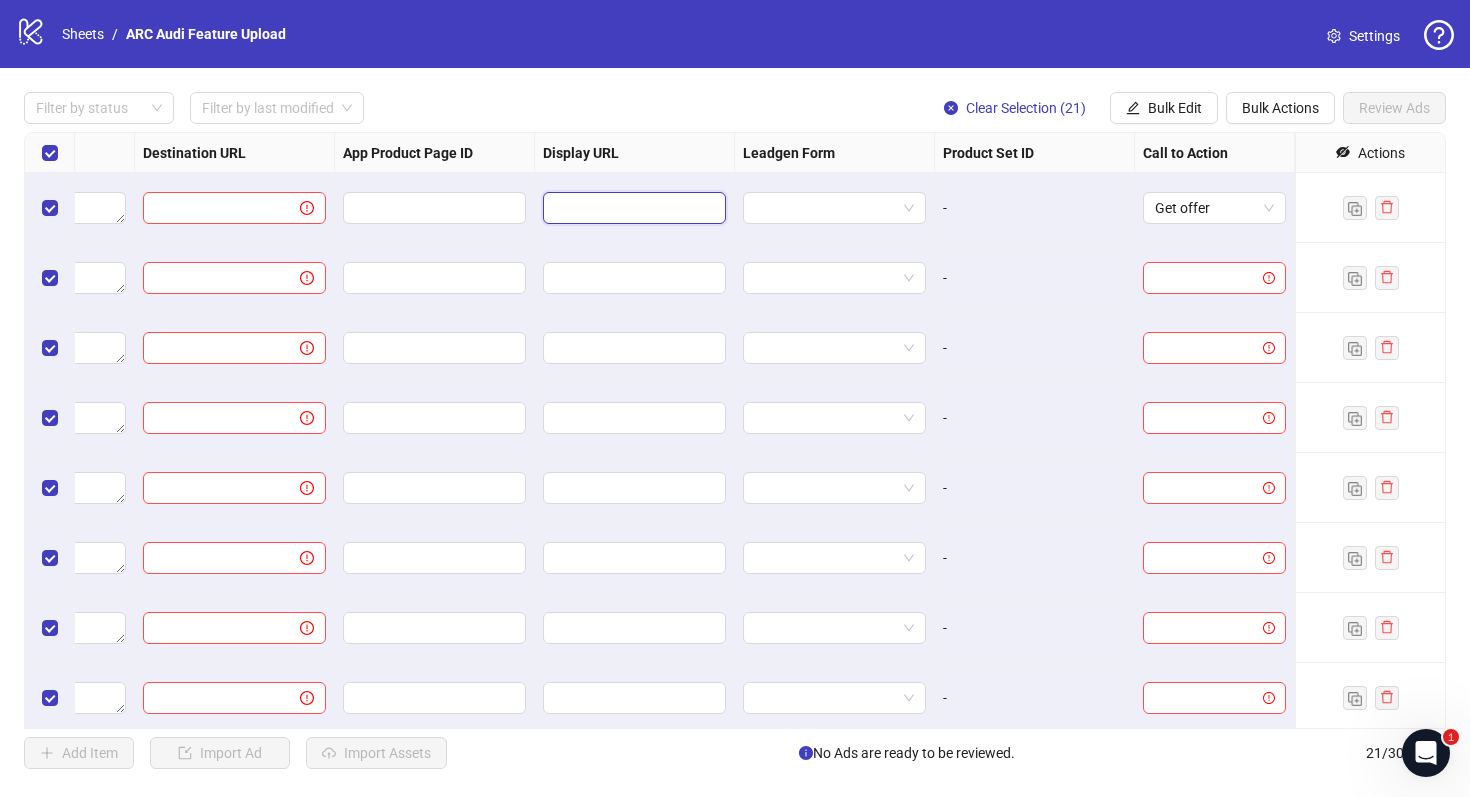 click at bounding box center (632, 208) 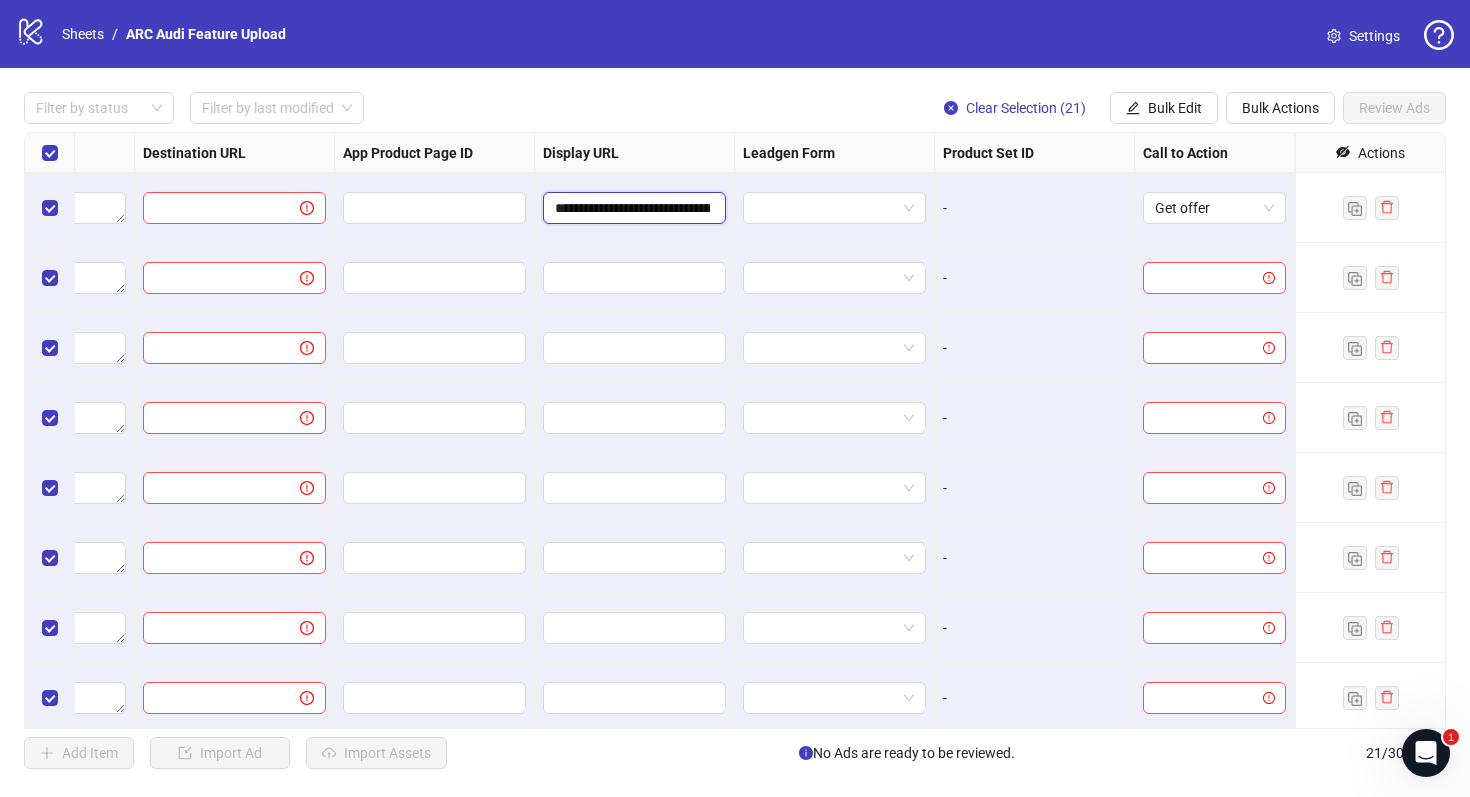 scroll, scrollTop: 0, scrollLeft: 92, axis: horizontal 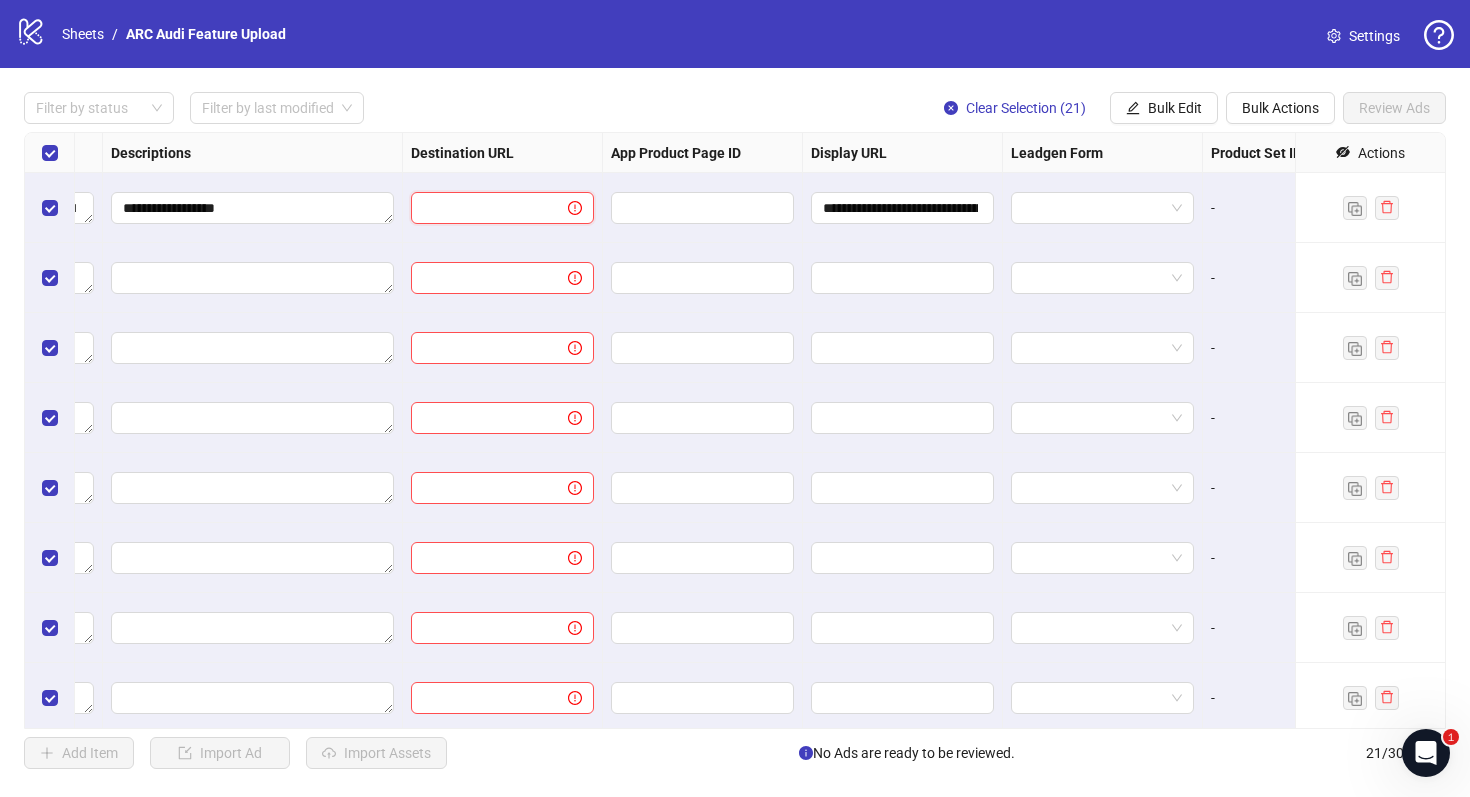 click at bounding box center (481, 208) 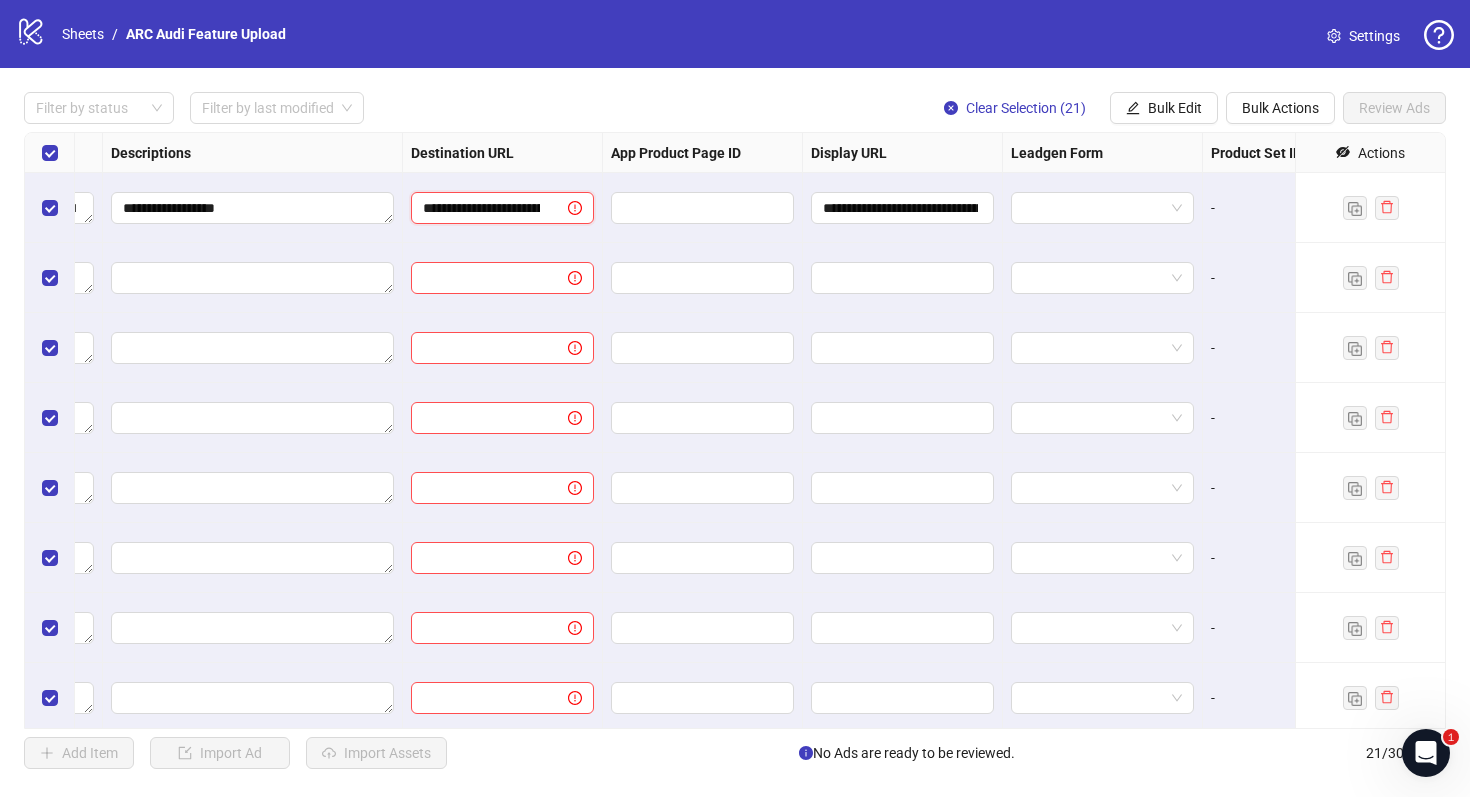 scroll, scrollTop: 0, scrollLeft: 169, axis: horizontal 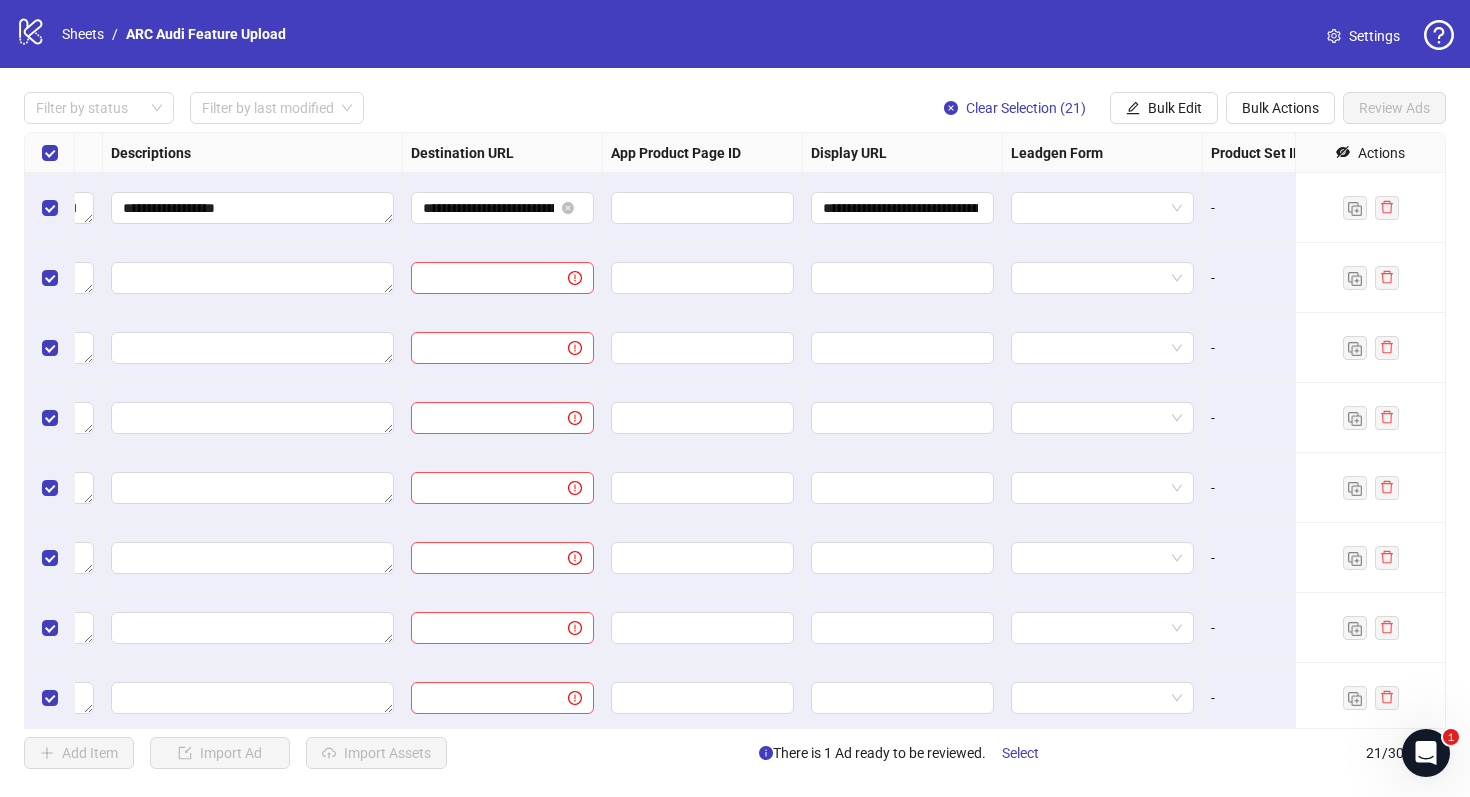 click on "**********" at bounding box center [503, 208] 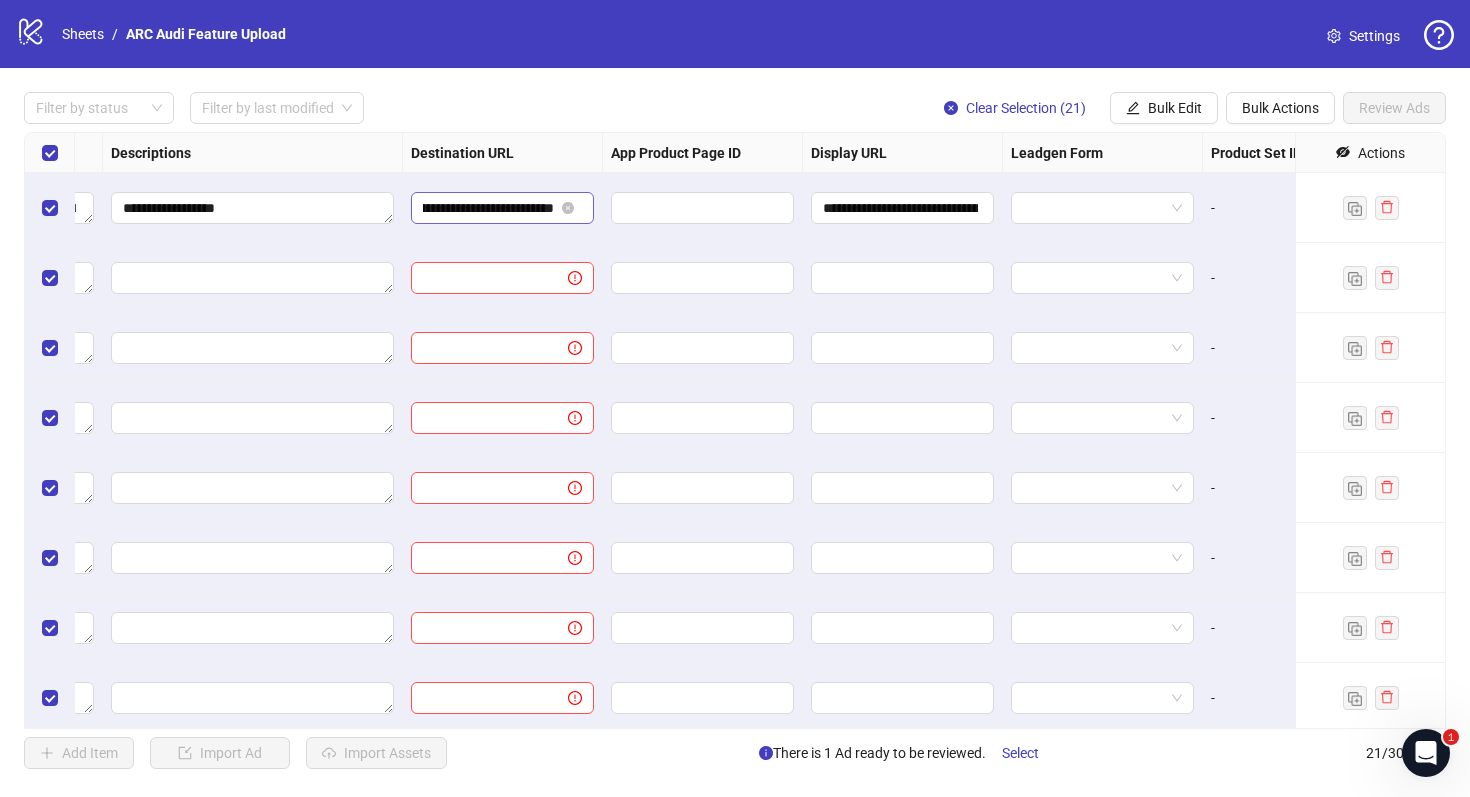 scroll, scrollTop: 0, scrollLeft: 169, axis: horizontal 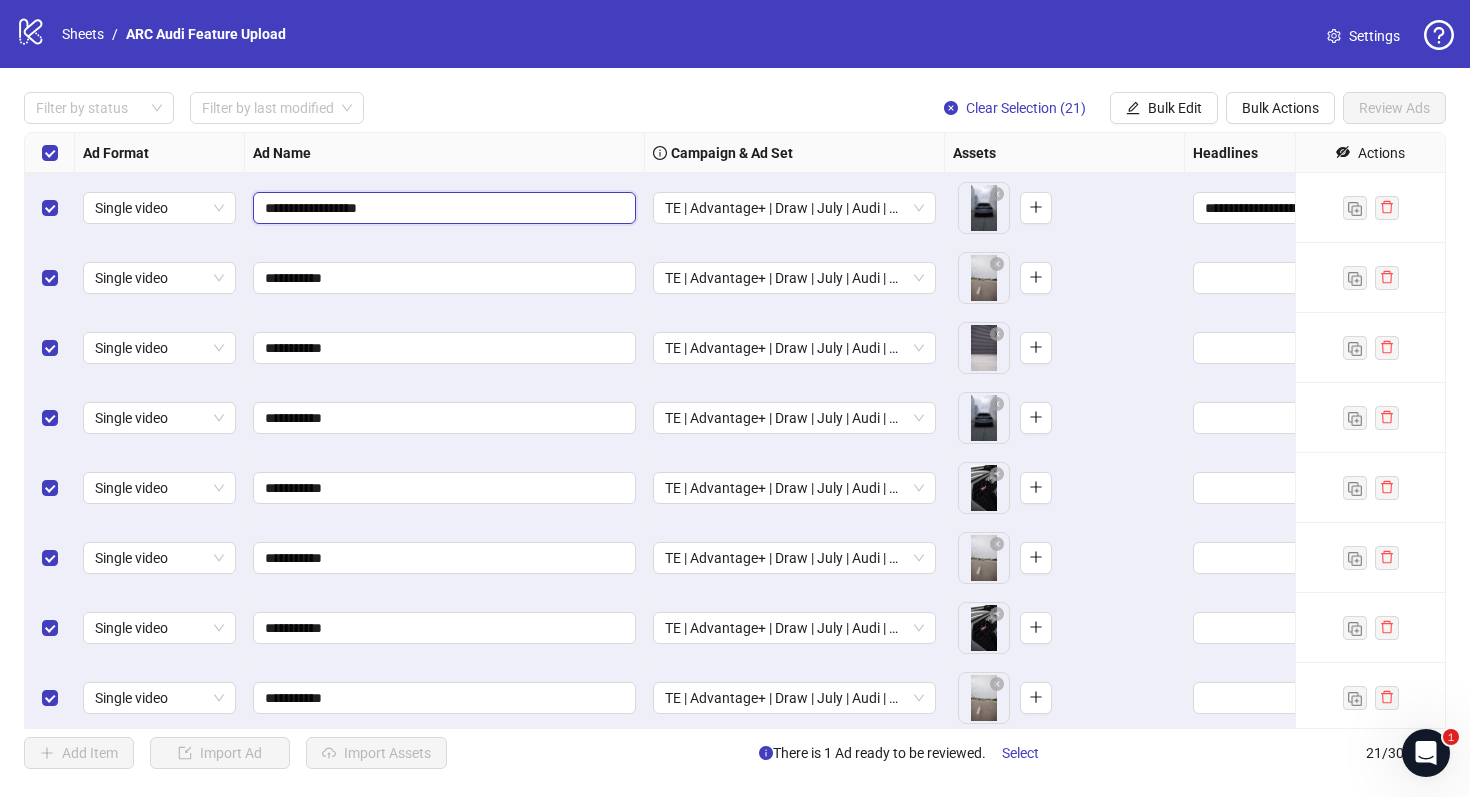 click on "**********" at bounding box center (442, 208) 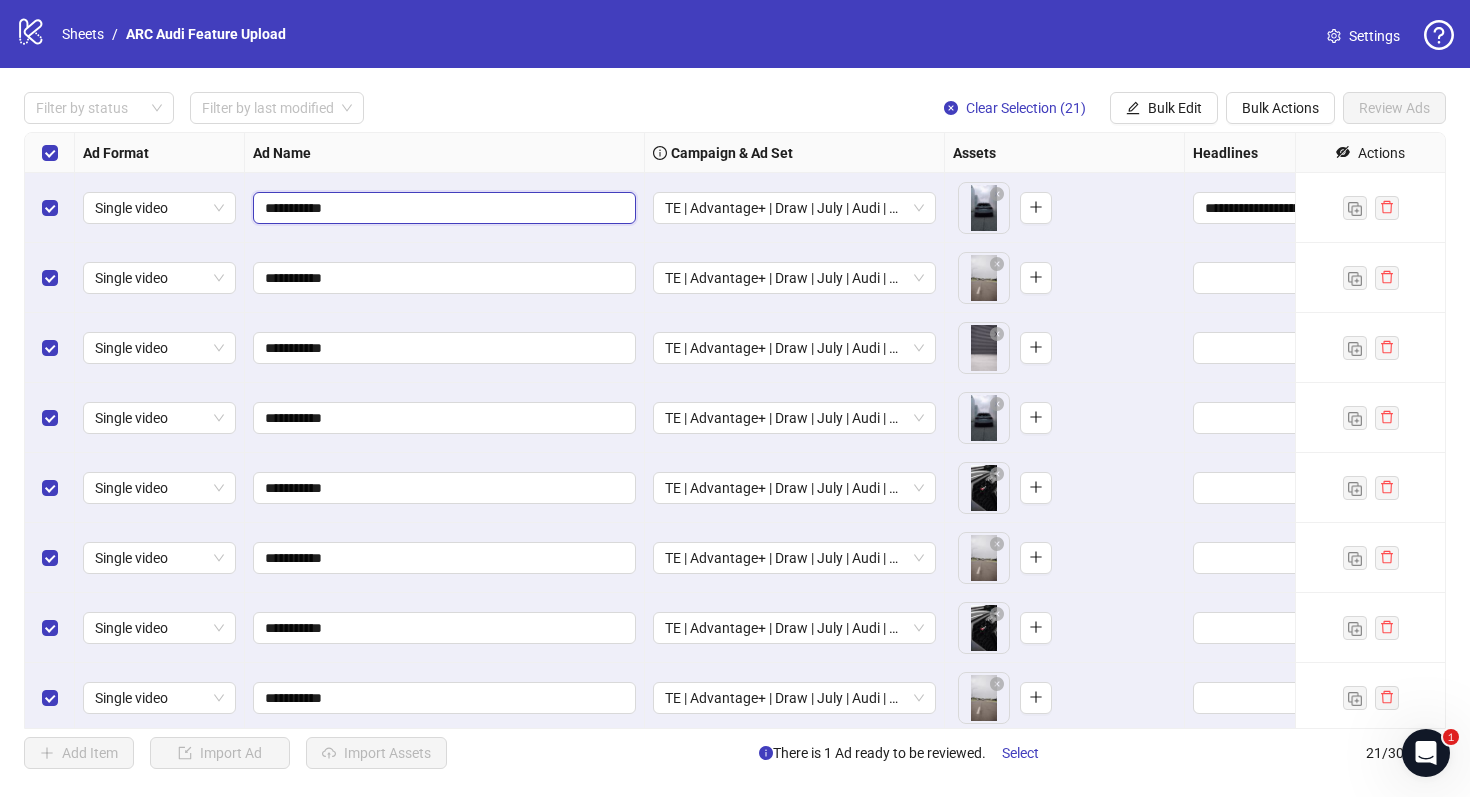 click on "**********" at bounding box center [442, 208] 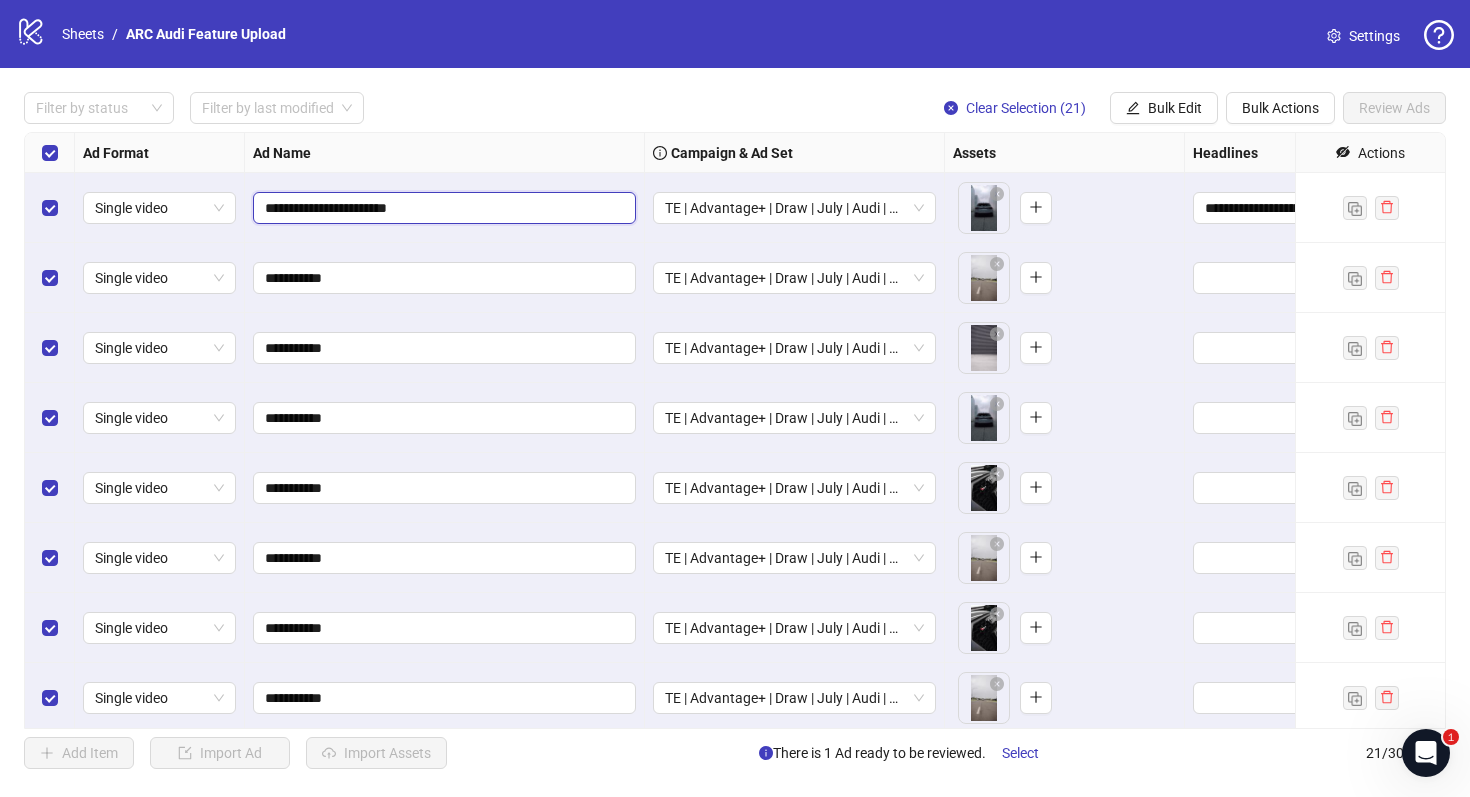 type on "**********" 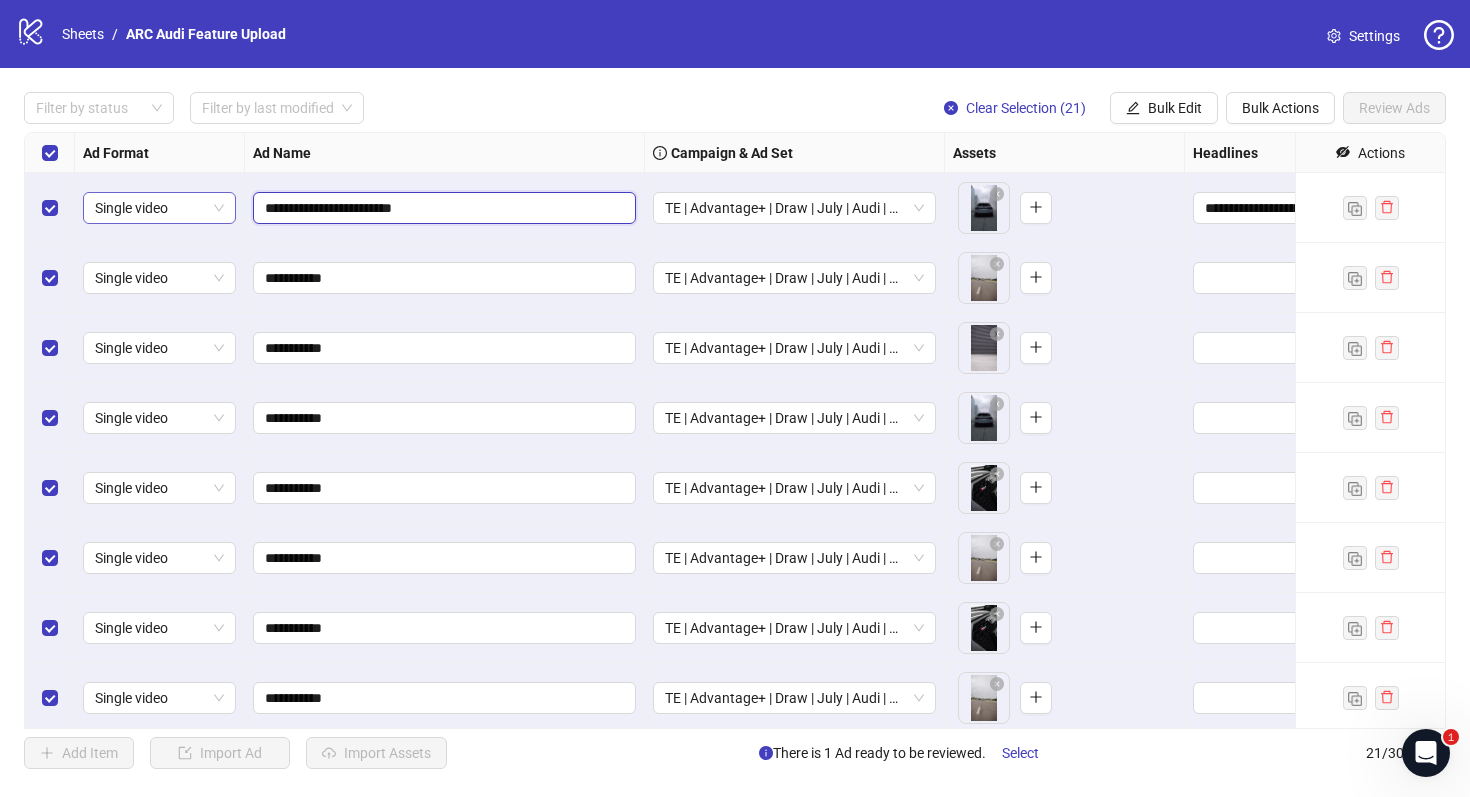 drag, startPoint x: 357, startPoint y: 209, endPoint x: 229, endPoint y: 206, distance: 128.03516 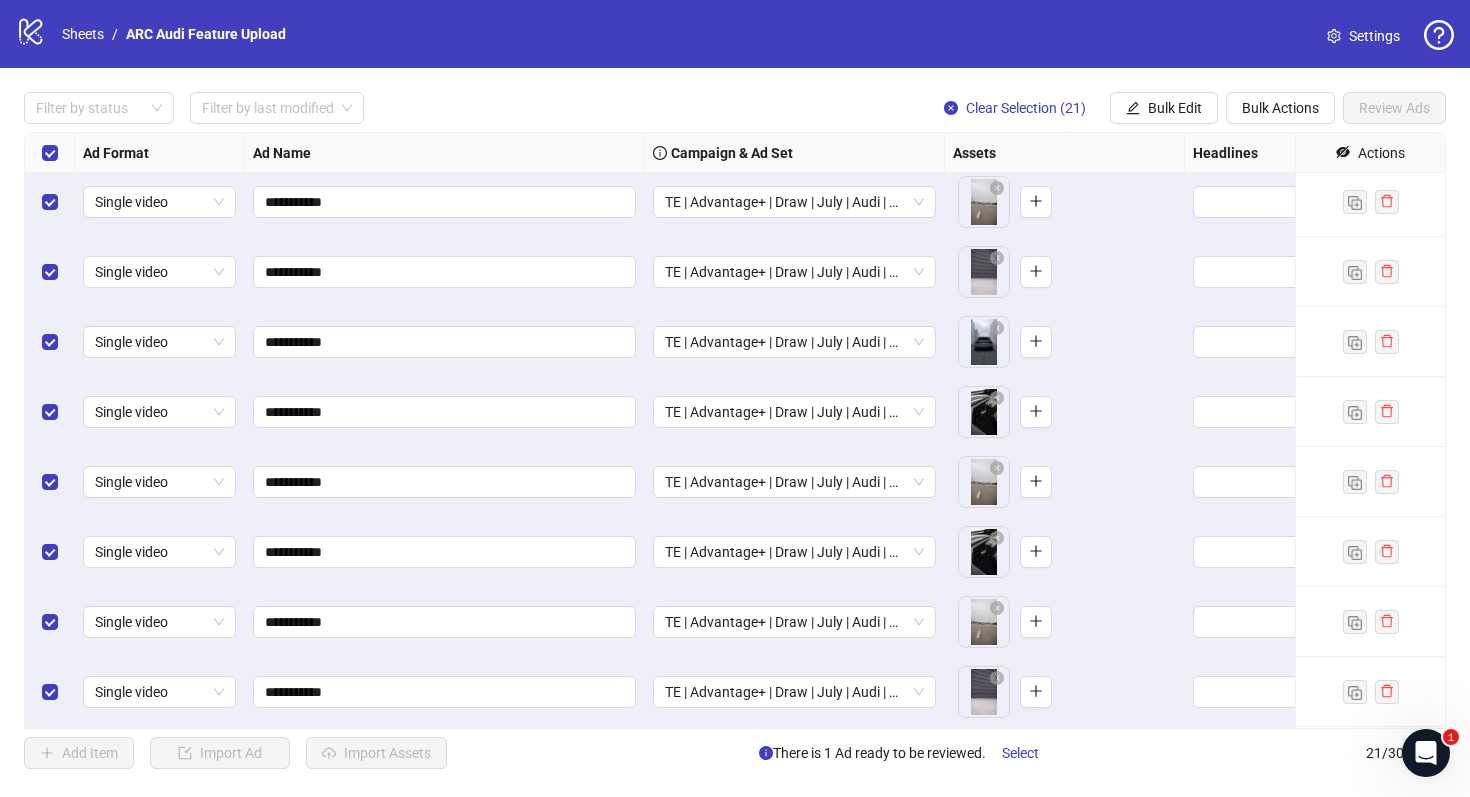 scroll, scrollTop: 125, scrollLeft: 0, axis: vertical 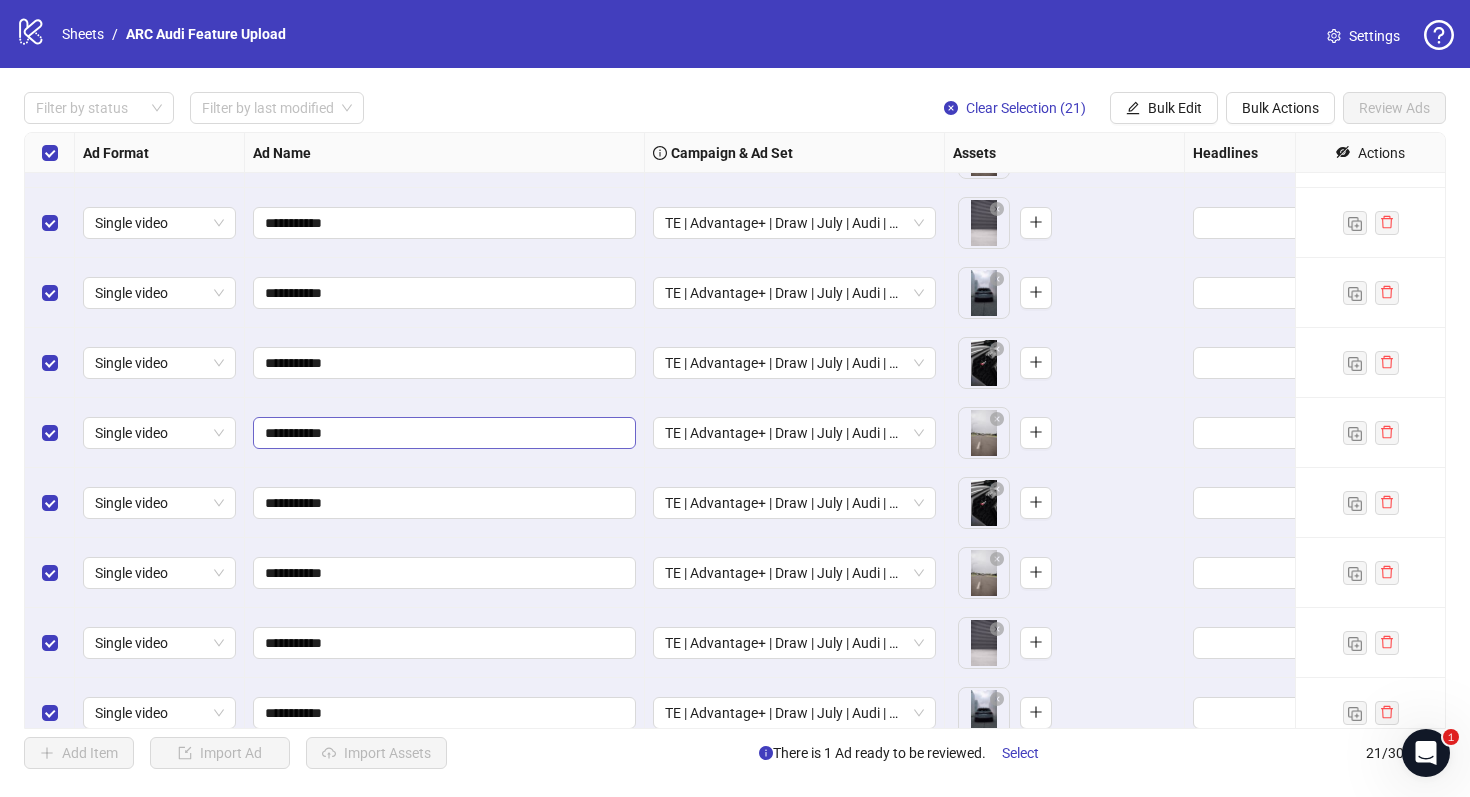 click on "**********" at bounding box center (444, 433) 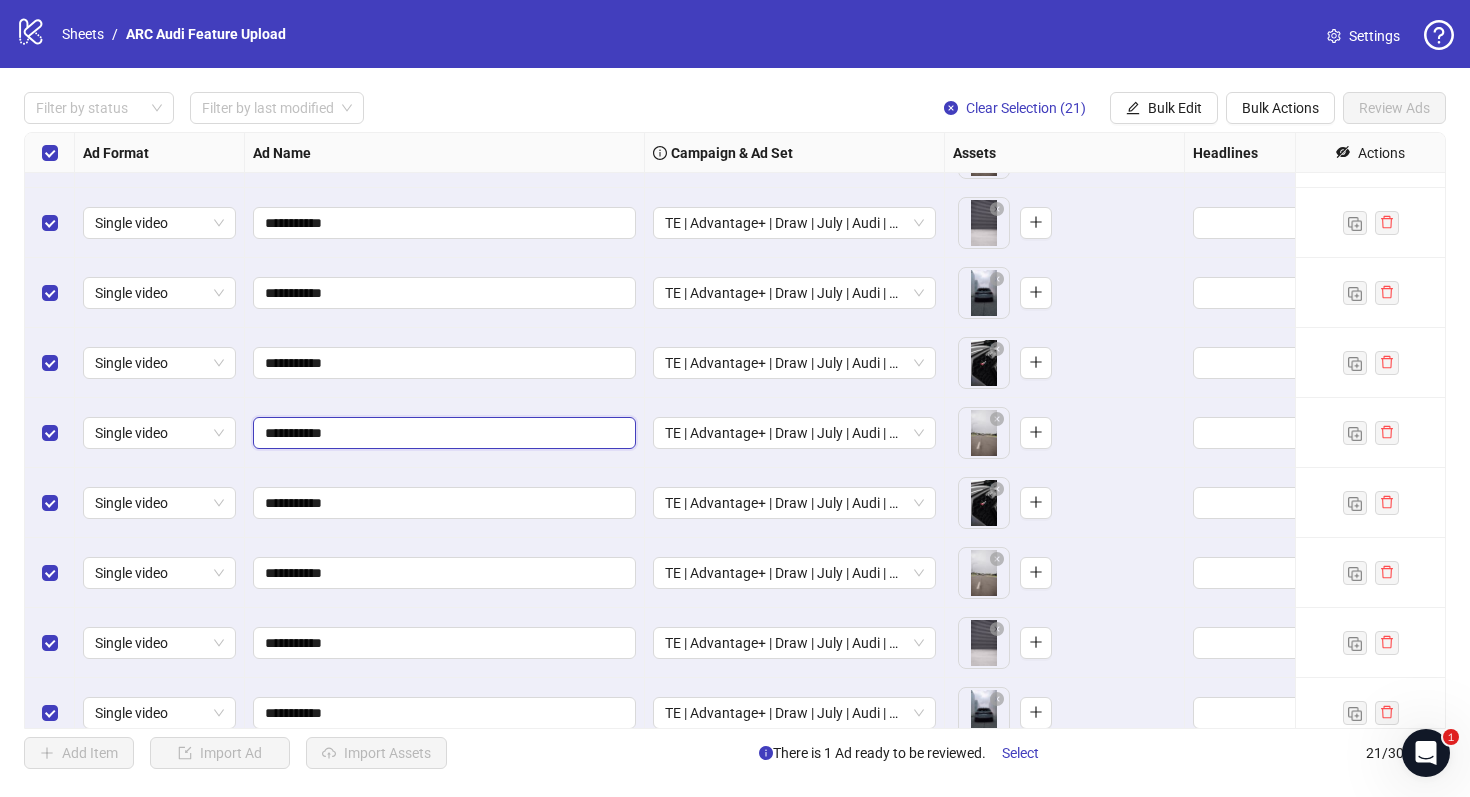 click on "**********" at bounding box center (442, 433) 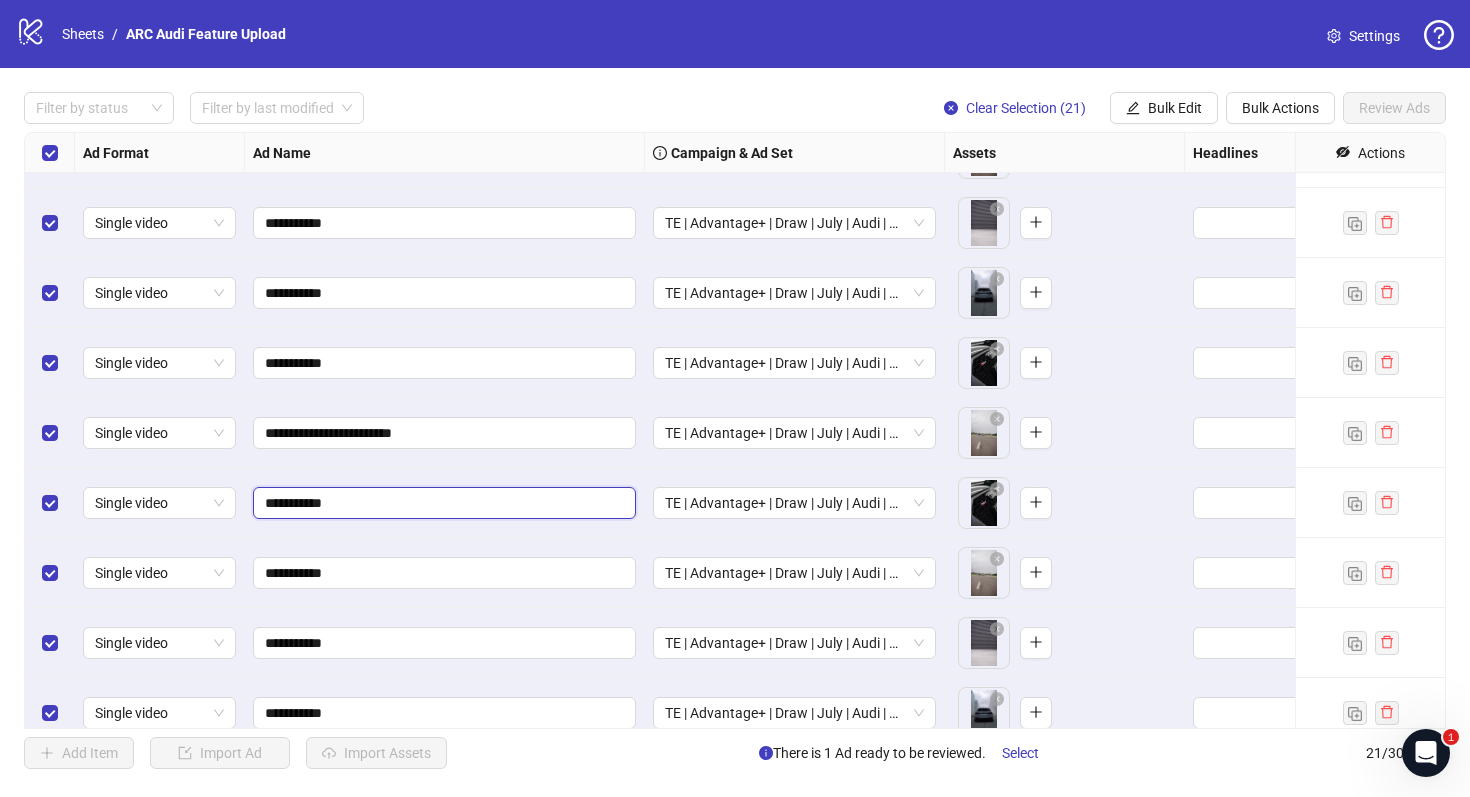 click on "**********" at bounding box center (442, 503) 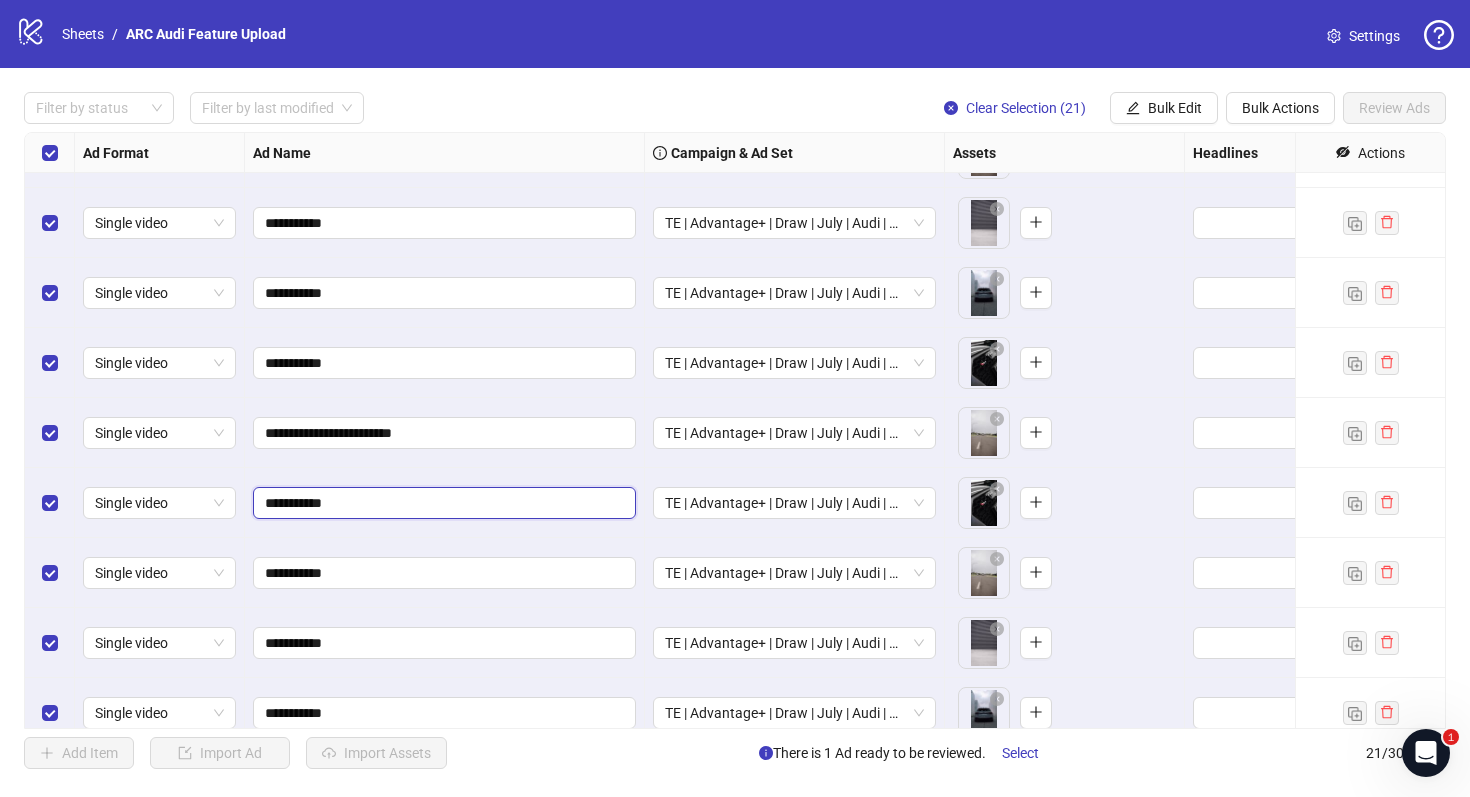 paste on "**********" 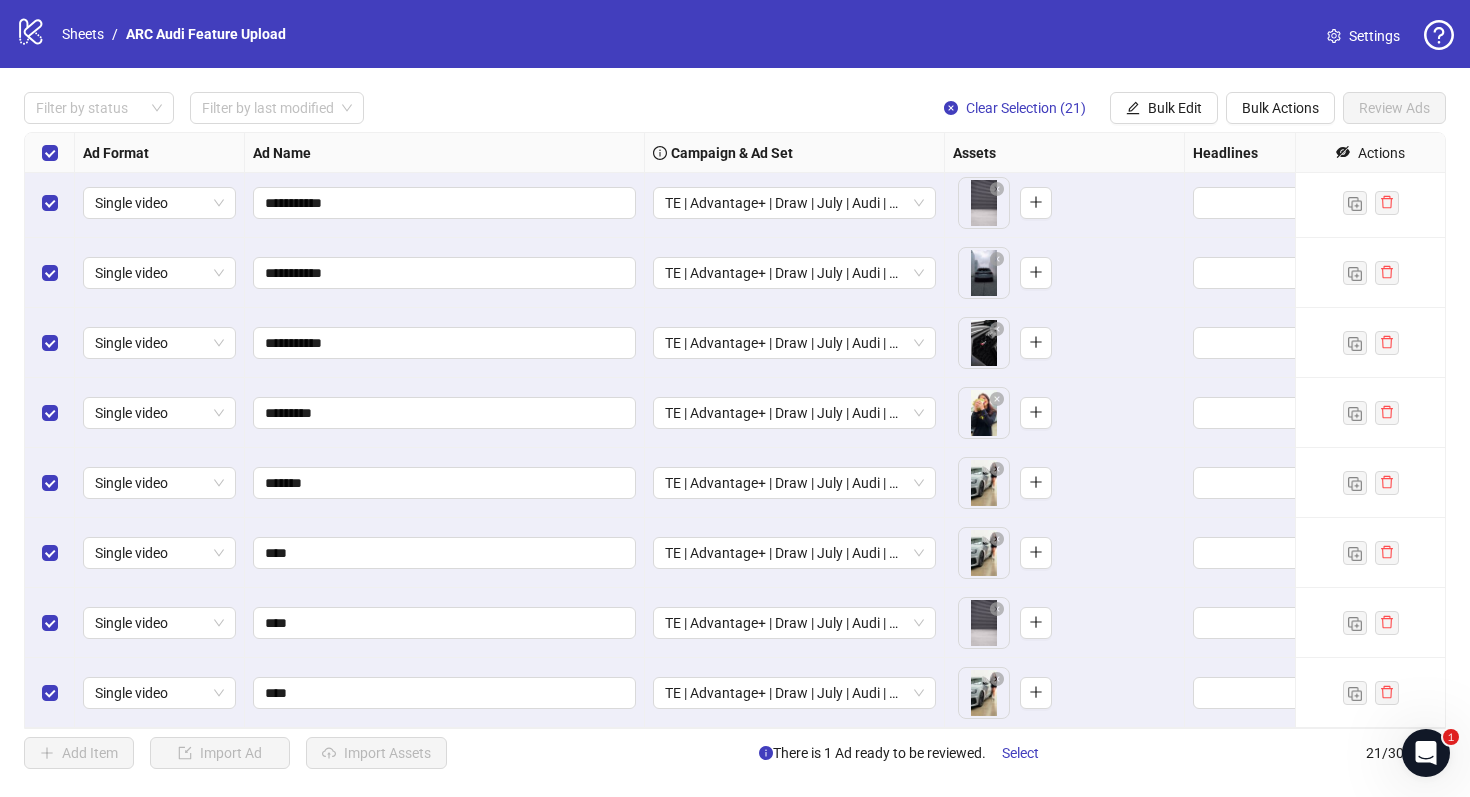 scroll, scrollTop: 0, scrollLeft: 0, axis: both 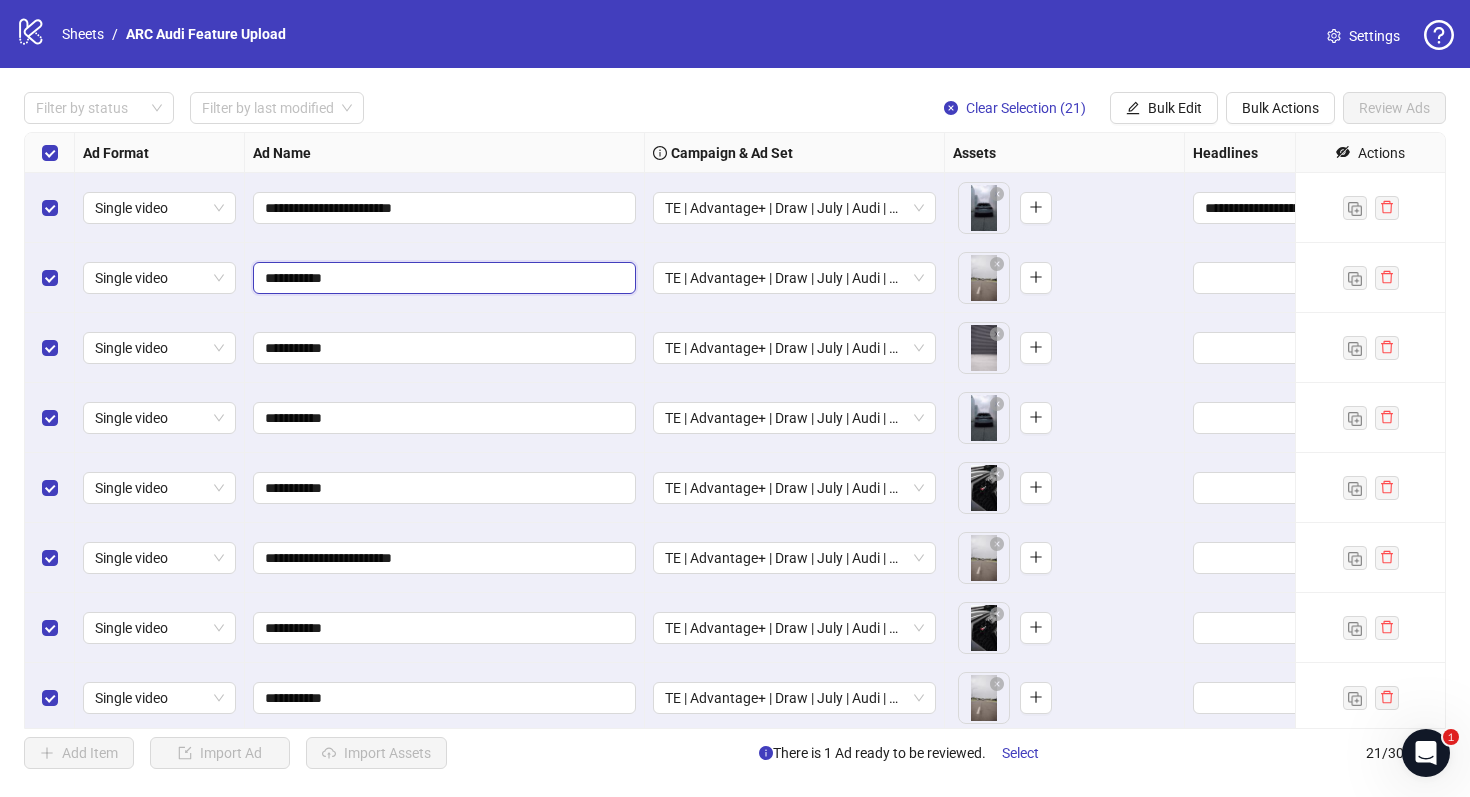 click on "**********" at bounding box center (442, 278) 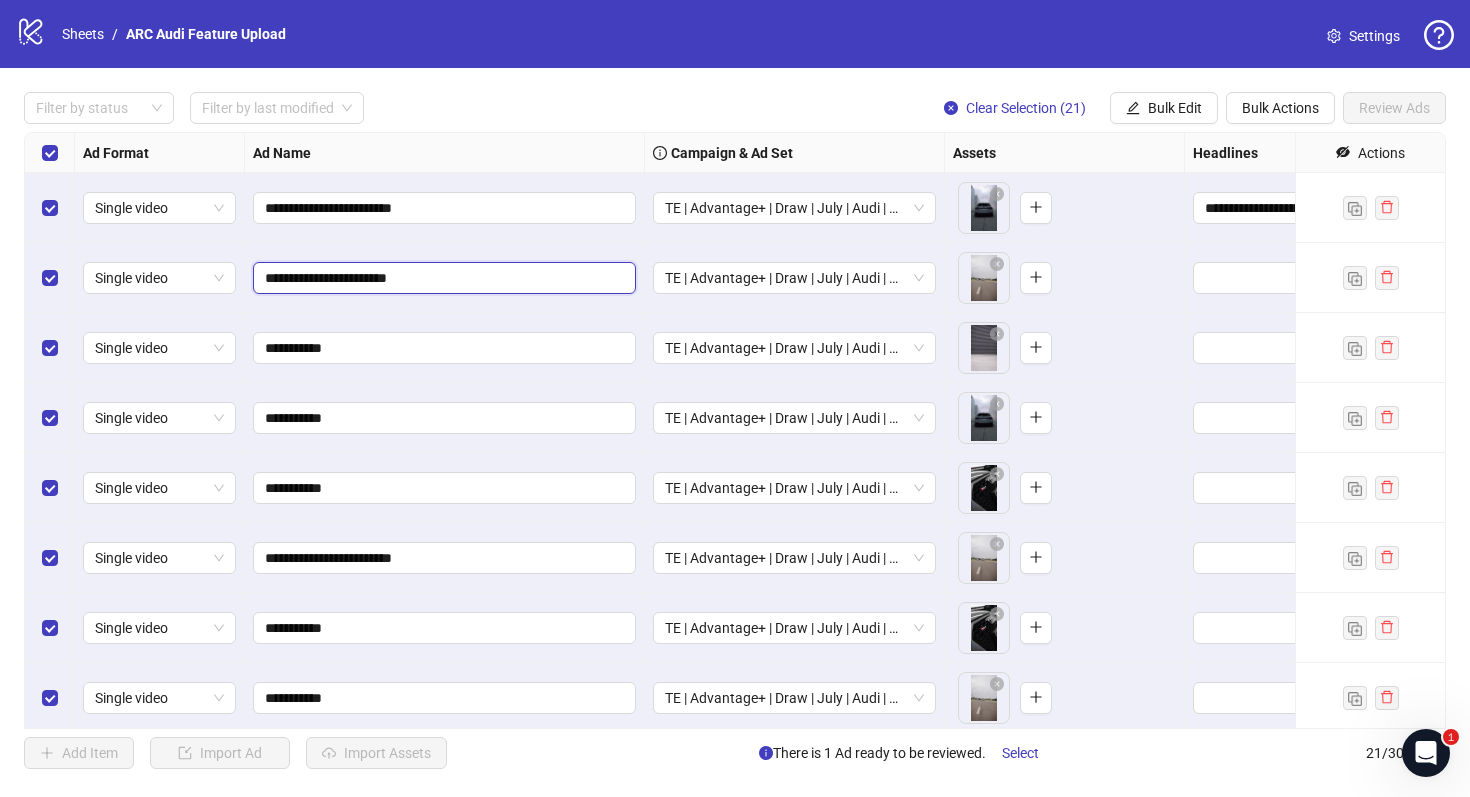 type on "**********" 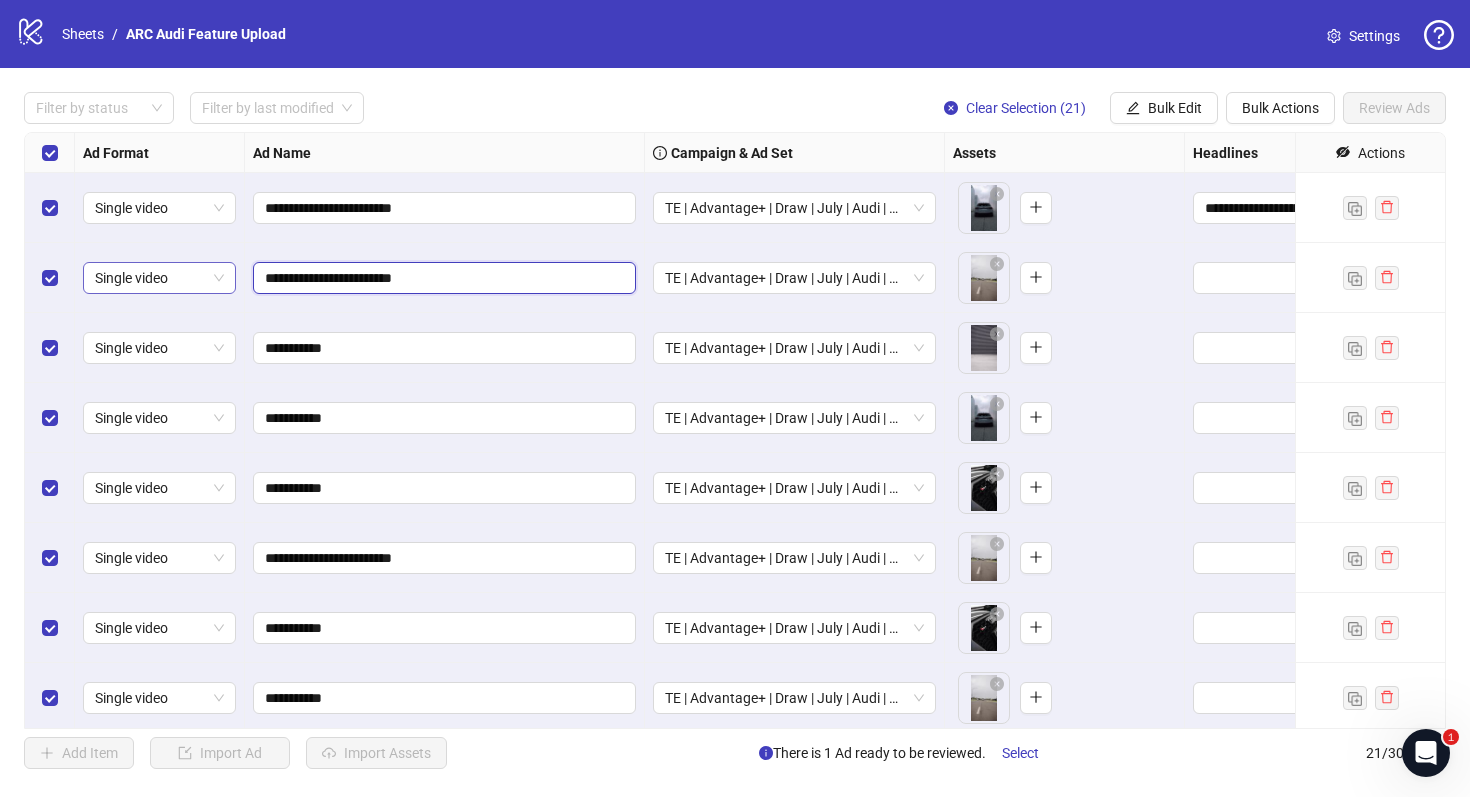 drag, startPoint x: 360, startPoint y: 276, endPoint x: 218, endPoint y: 271, distance: 142.088 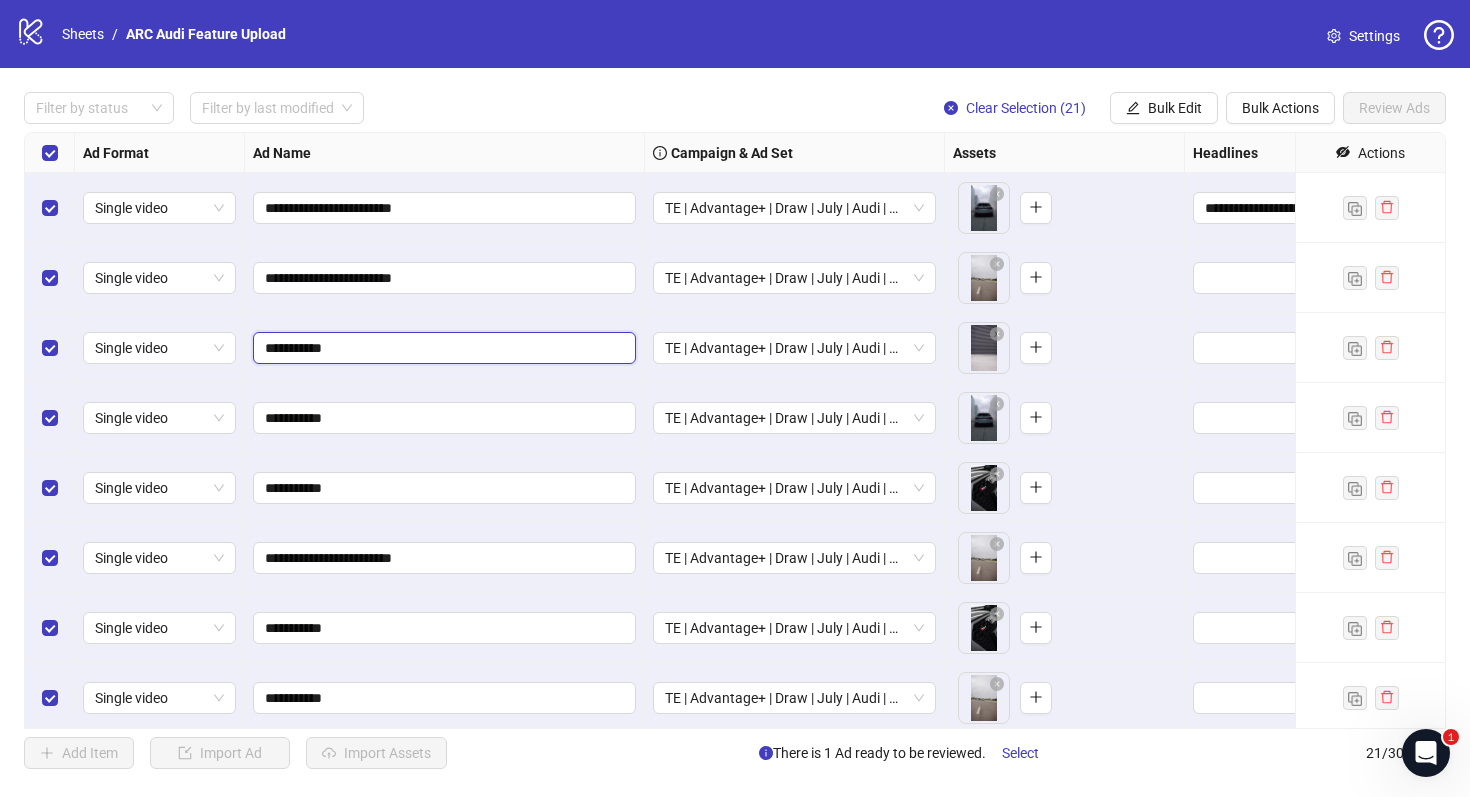 click on "**********" at bounding box center (442, 348) 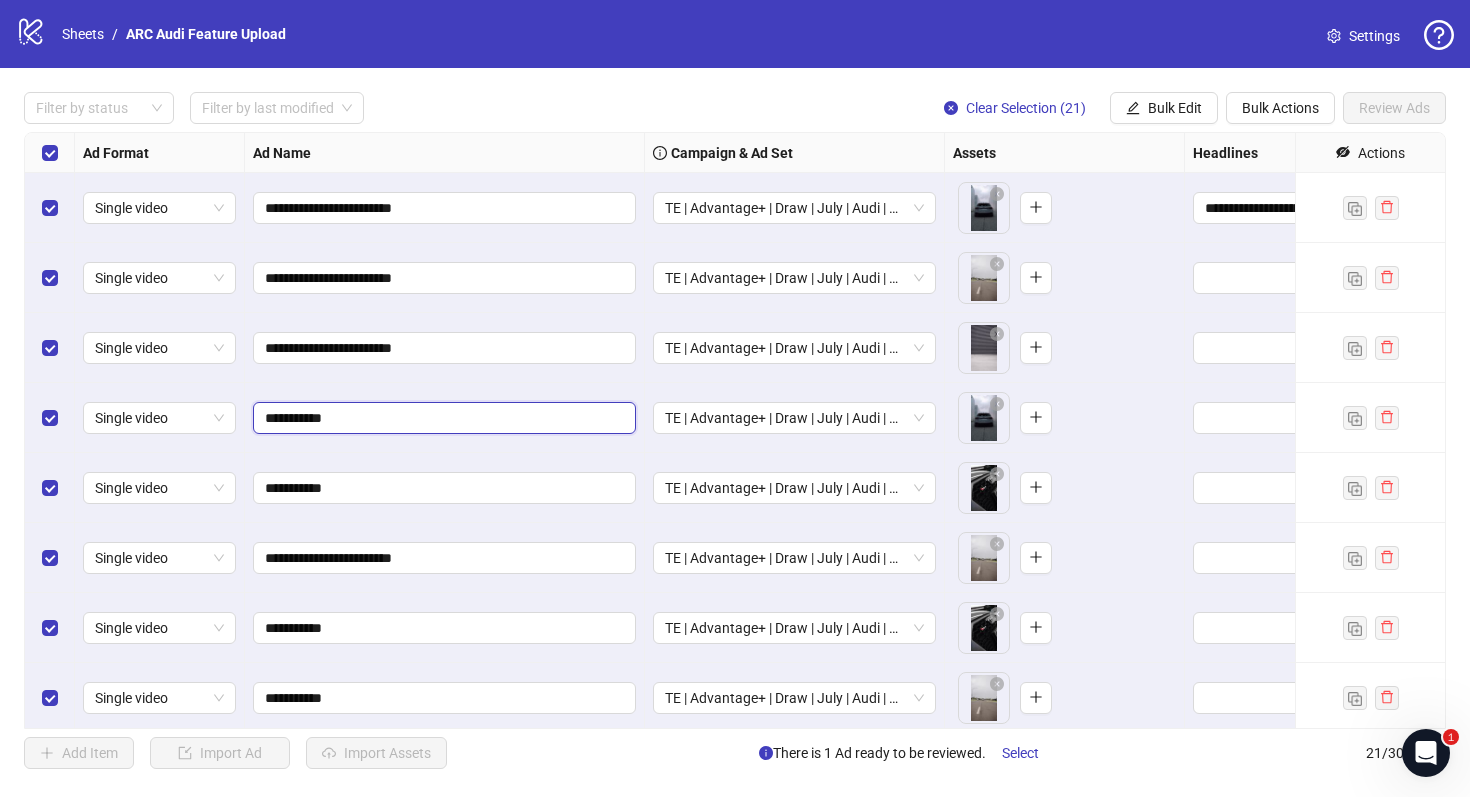 click on "**********" at bounding box center [442, 418] 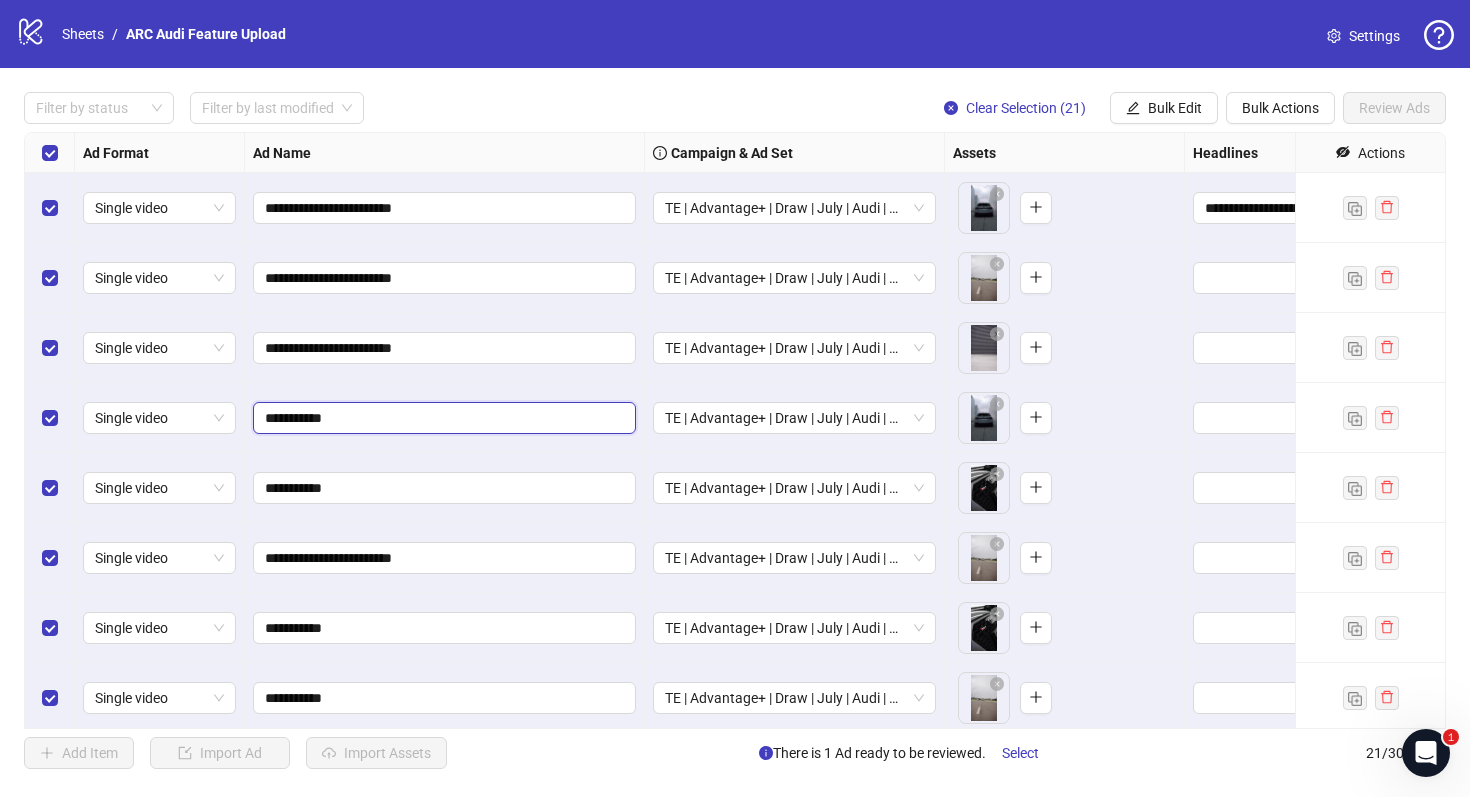 paste on "**********" 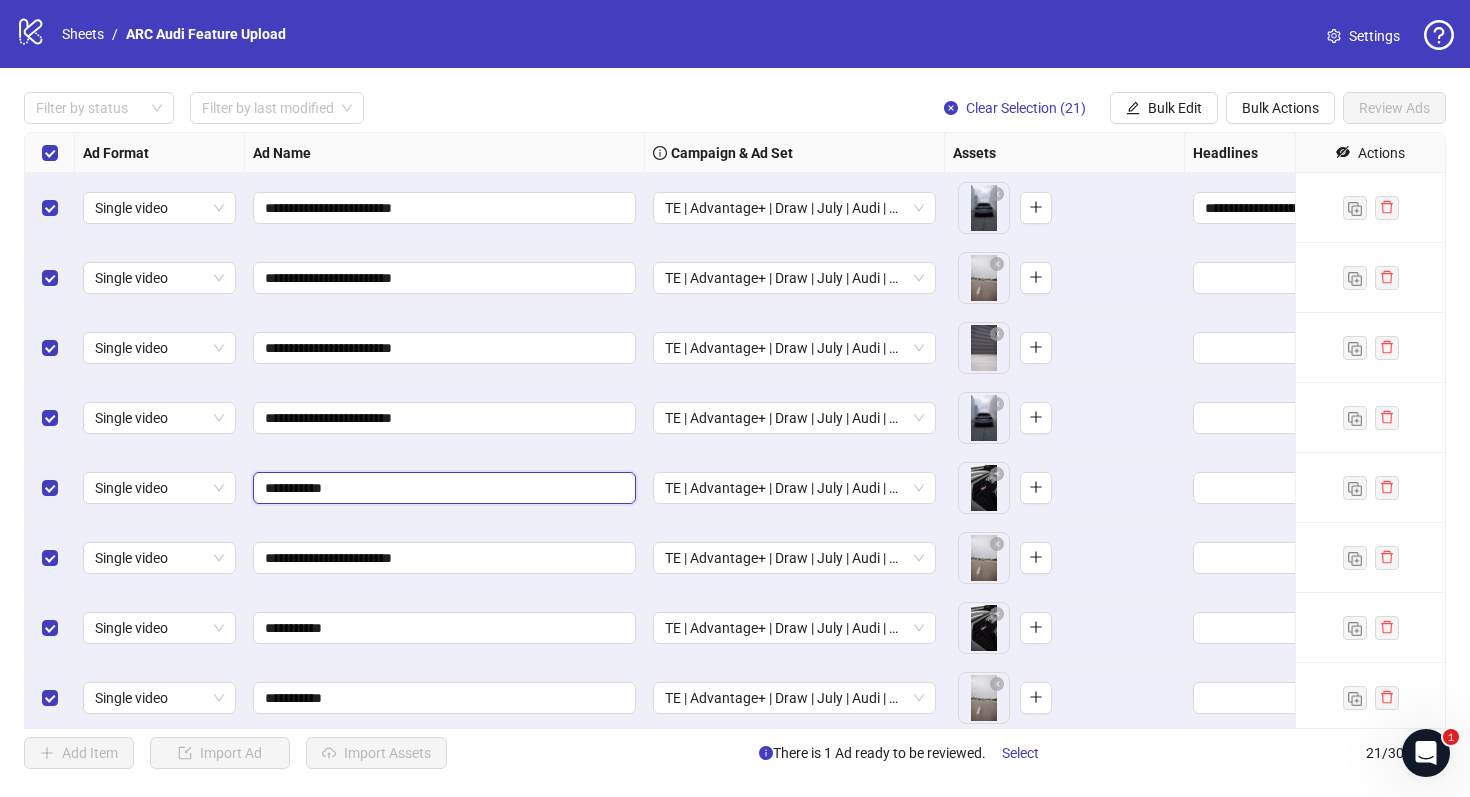 click on "**********" at bounding box center [442, 488] 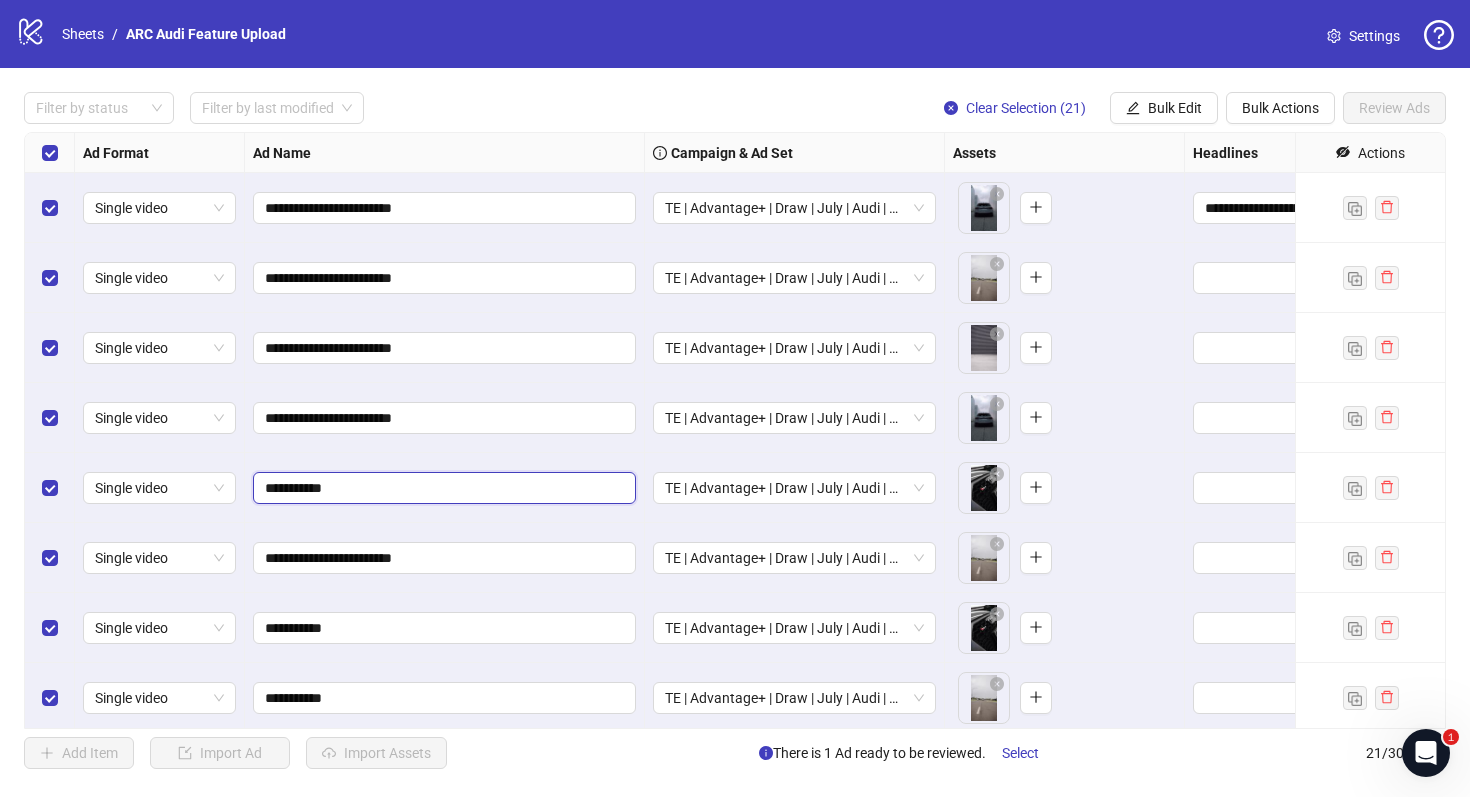 paste on "**********" 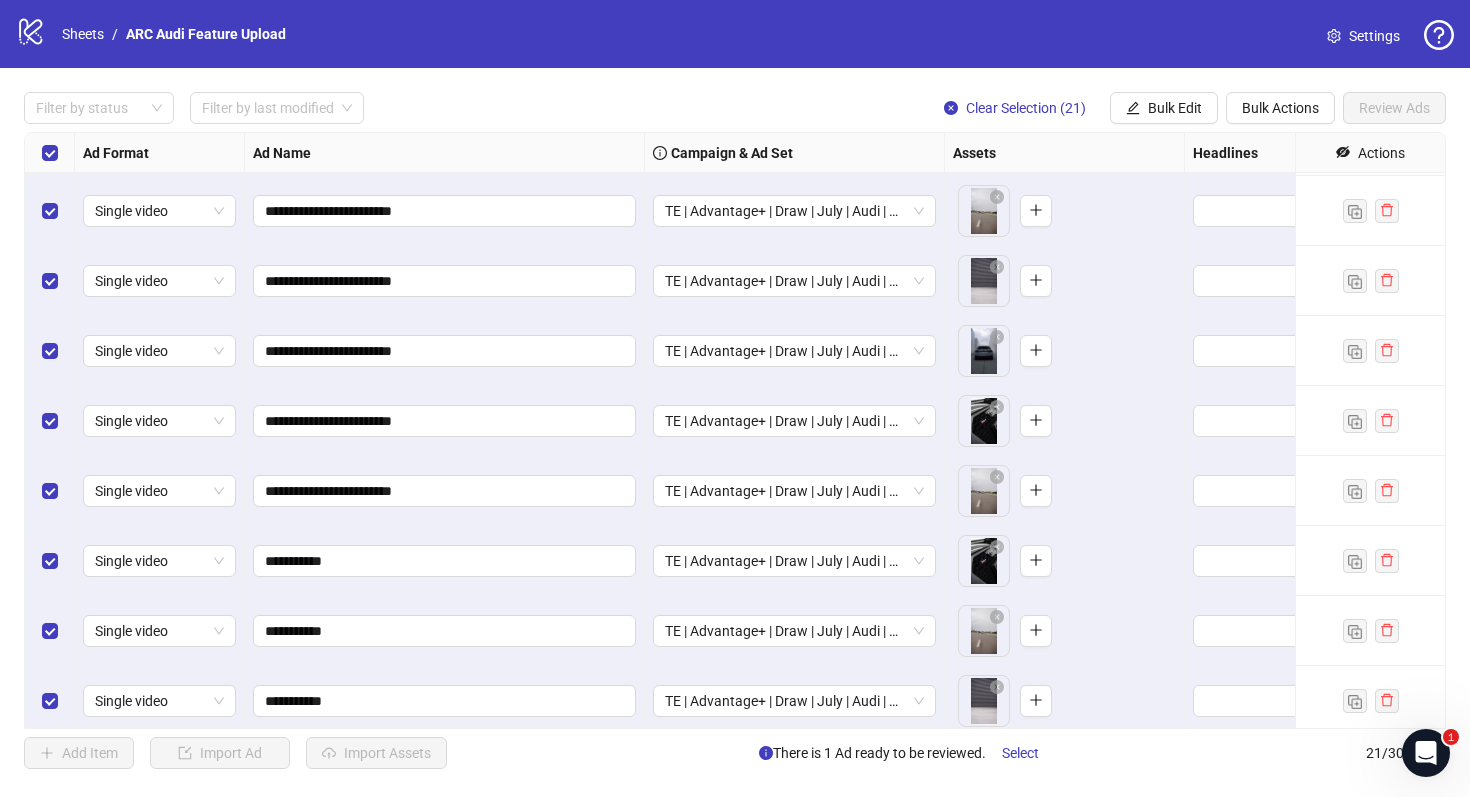 scroll, scrollTop: 87, scrollLeft: 0, axis: vertical 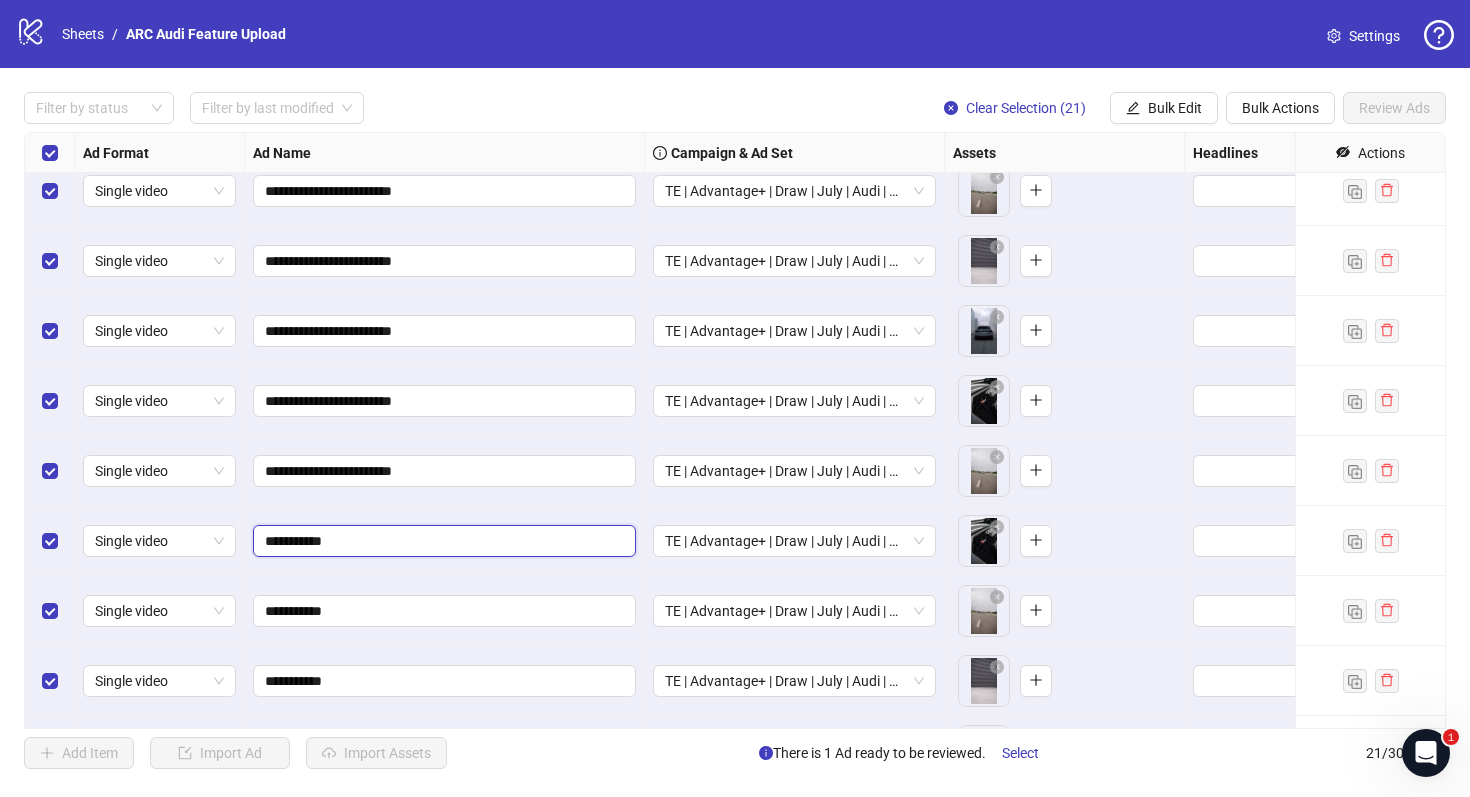 click on "**********" at bounding box center (442, 541) 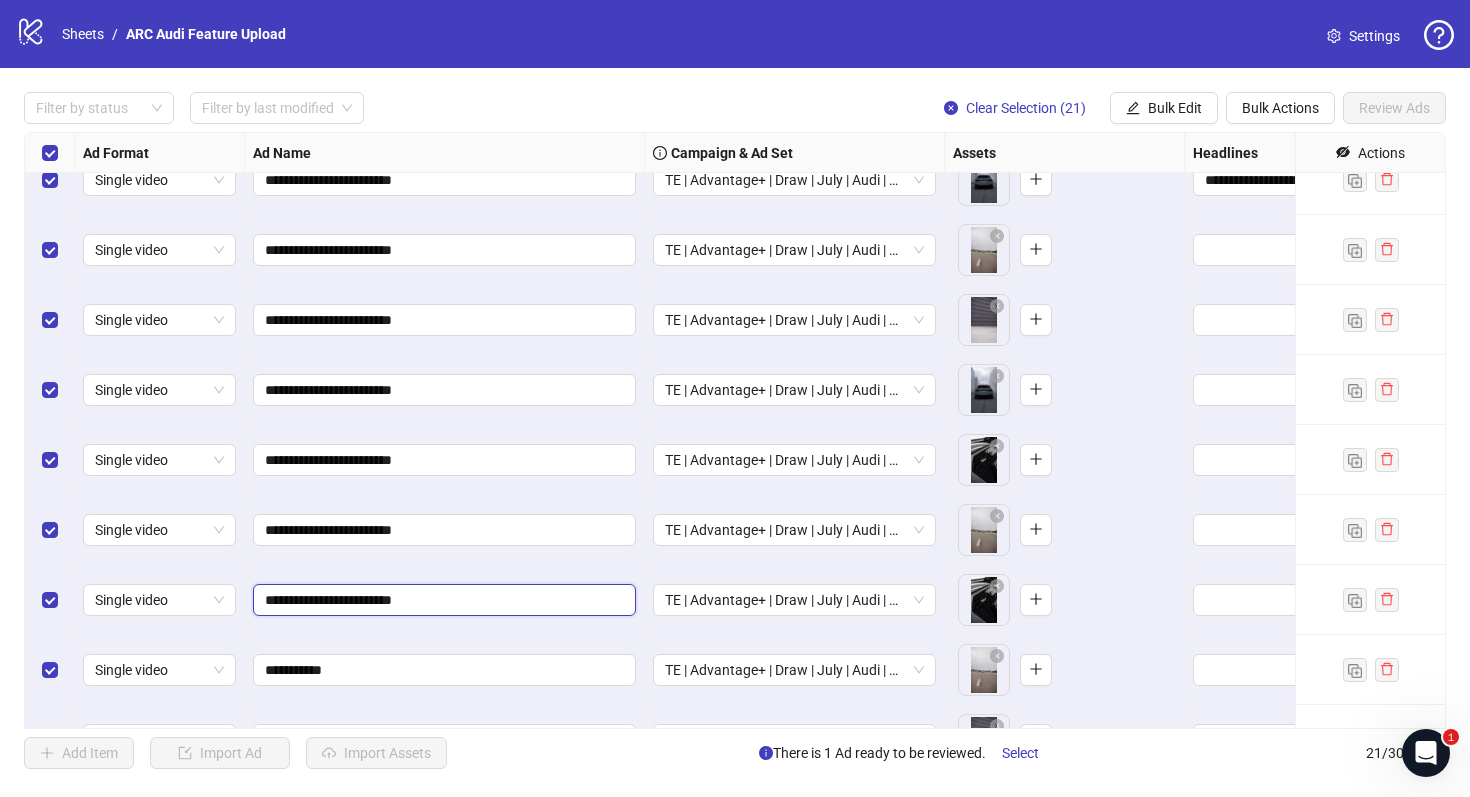 scroll, scrollTop: 0, scrollLeft: 0, axis: both 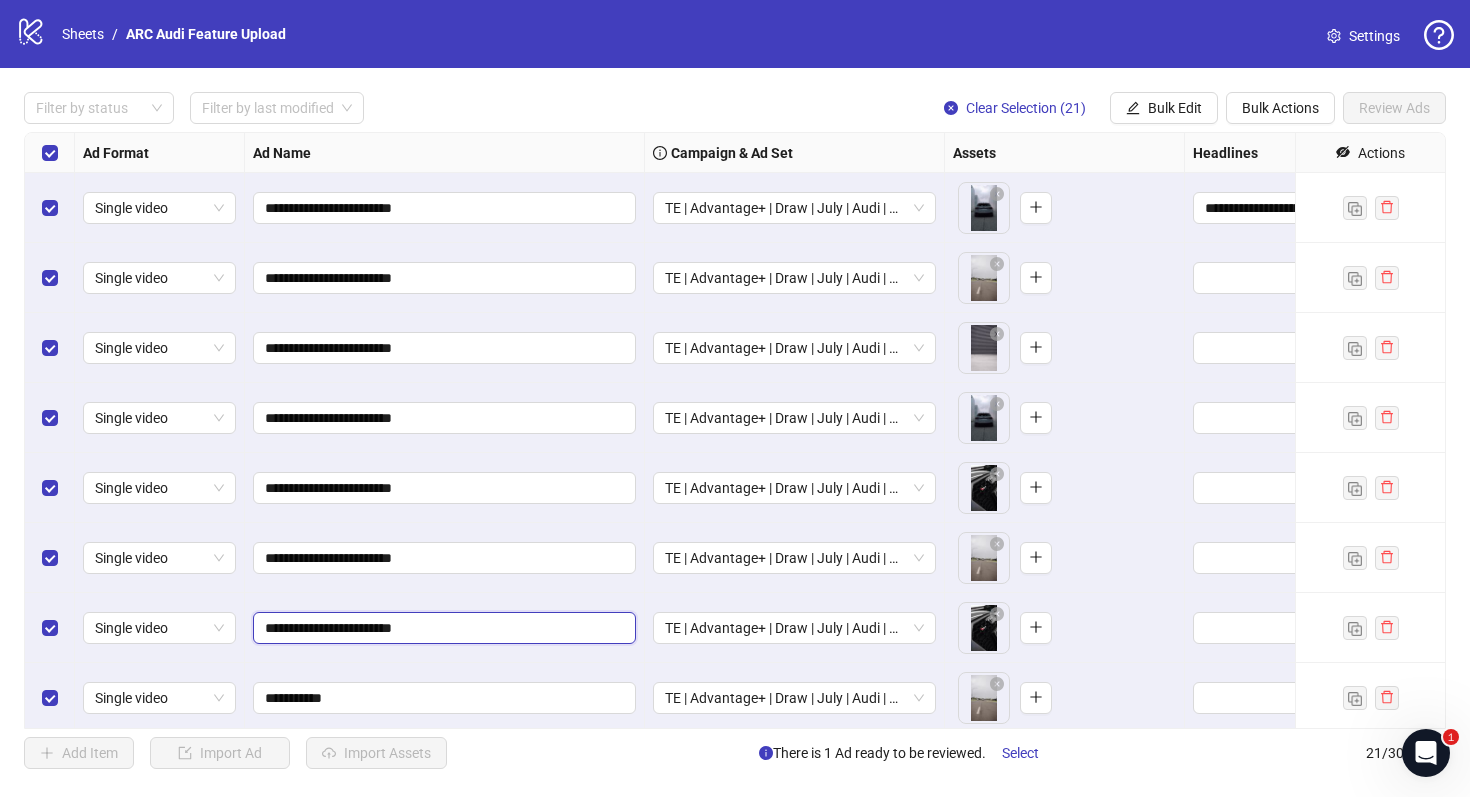 click on "**********" at bounding box center [442, 628] 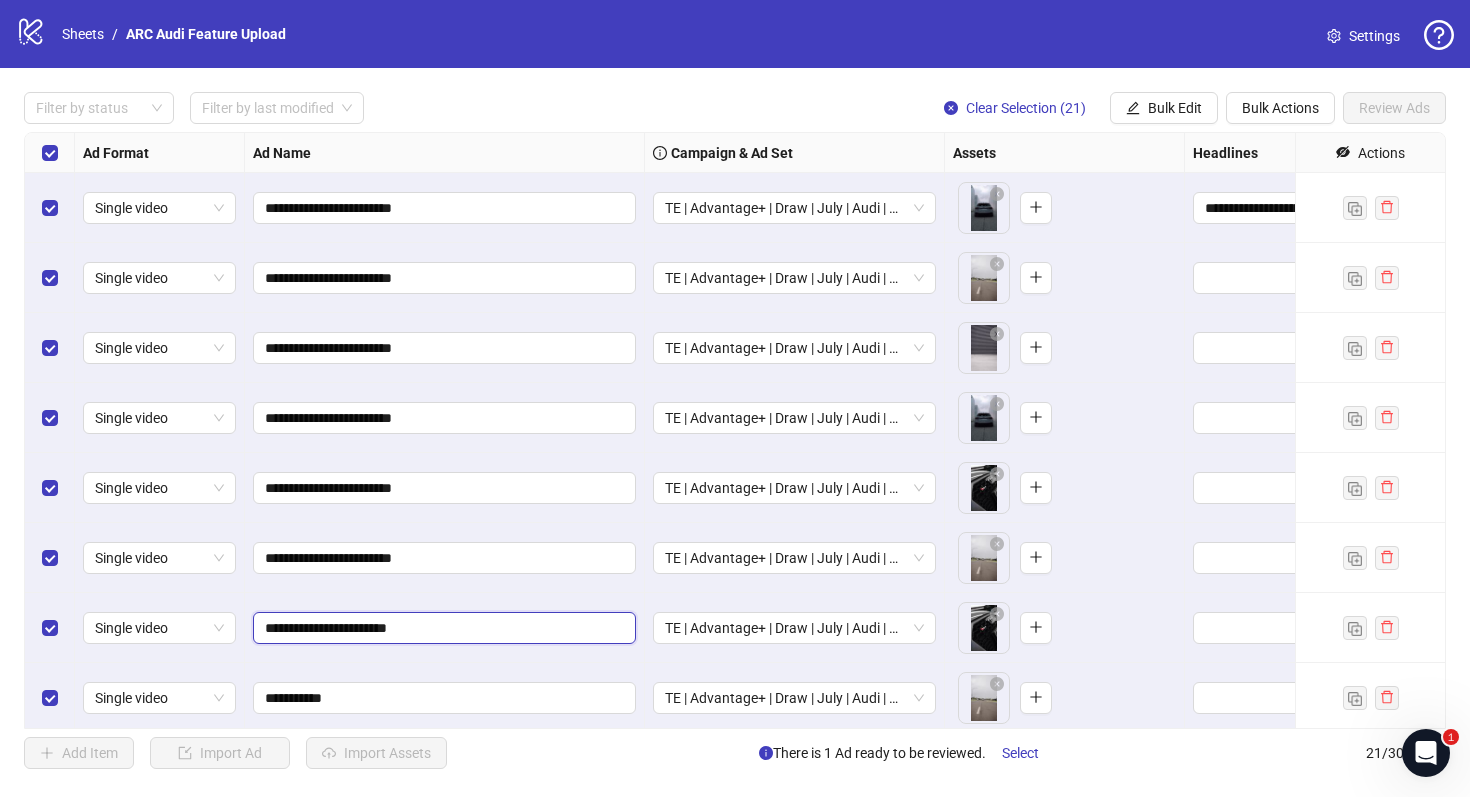 type on "**********" 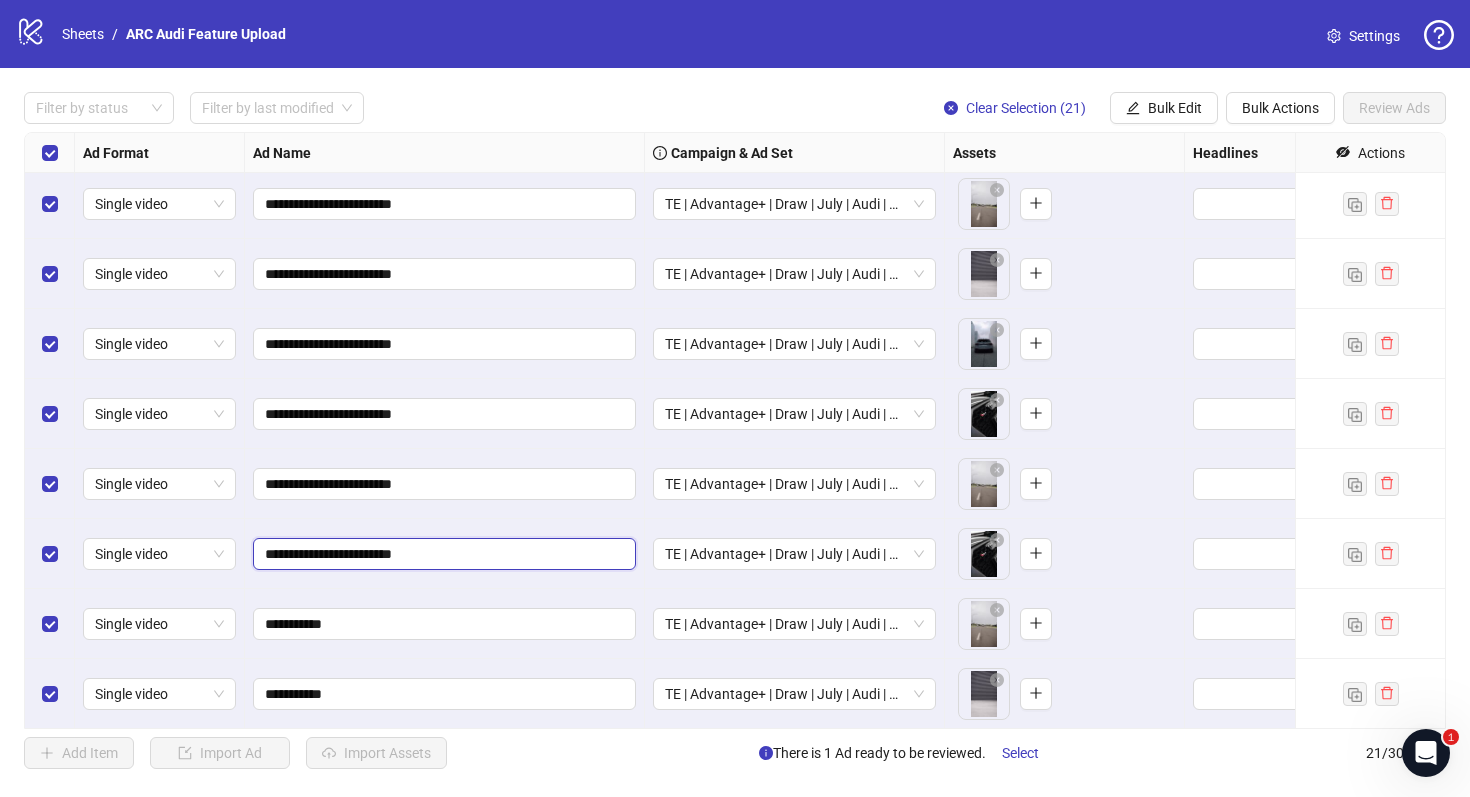 scroll, scrollTop: 88, scrollLeft: 0, axis: vertical 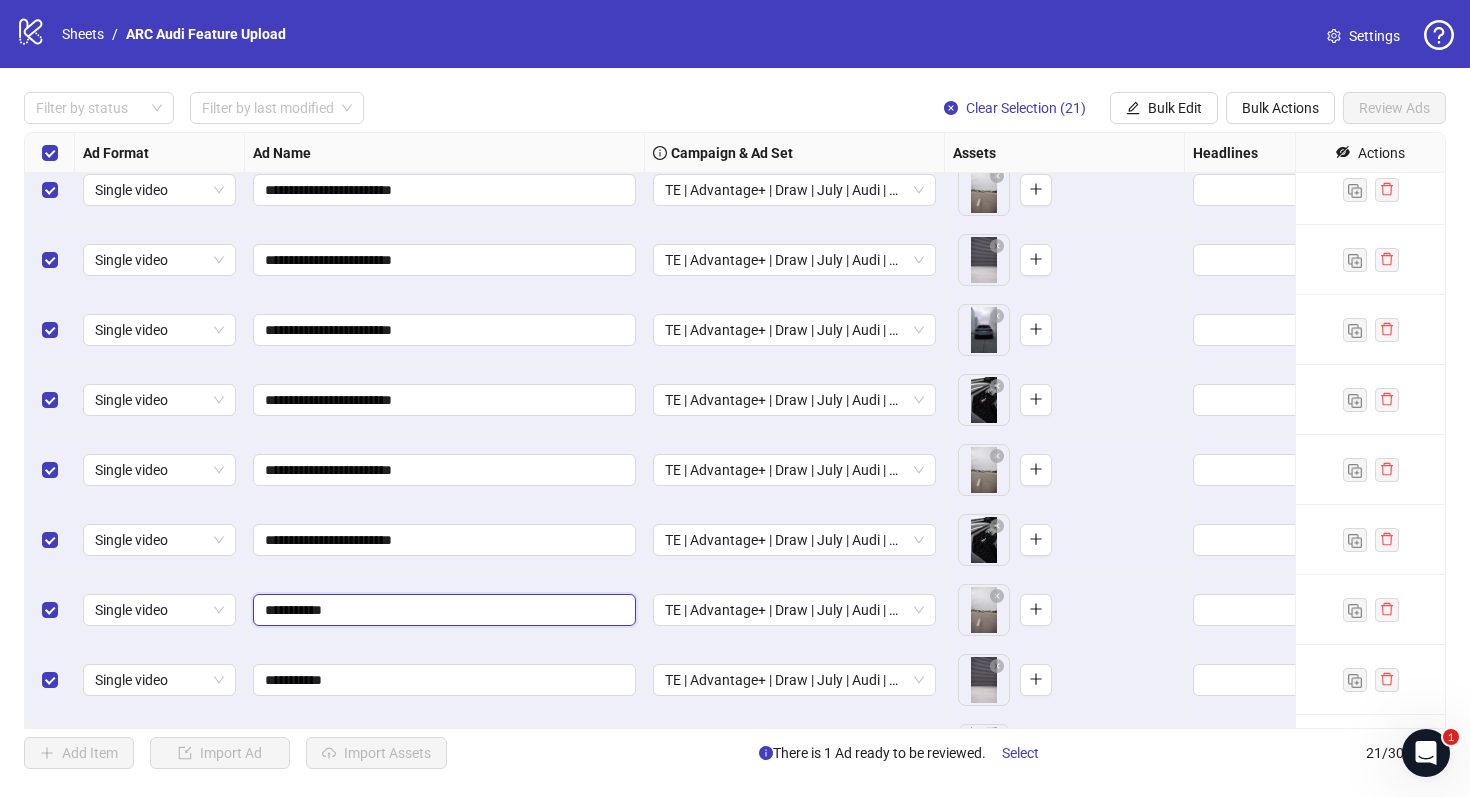 click on "**********" at bounding box center [442, 610] 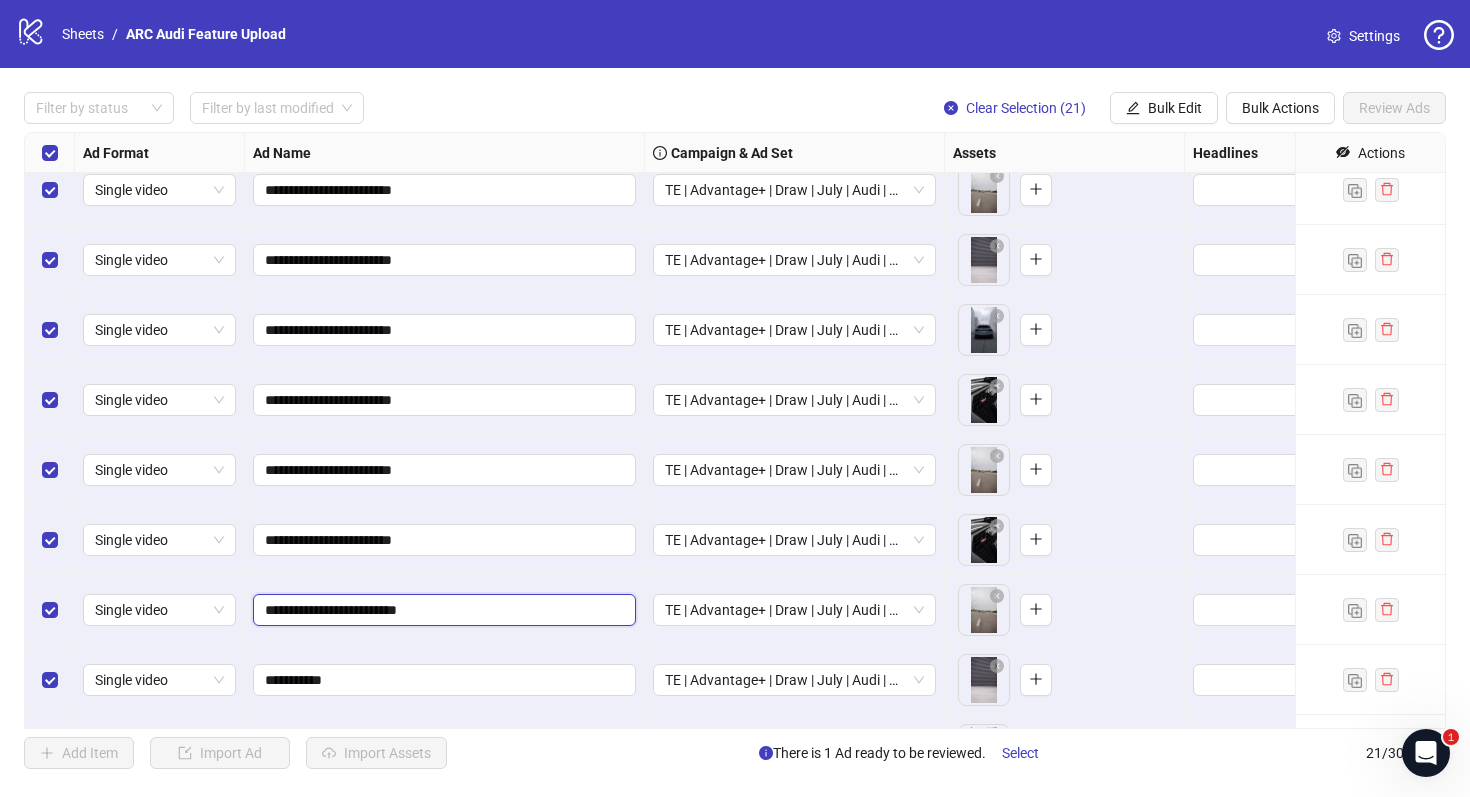 type on "**********" 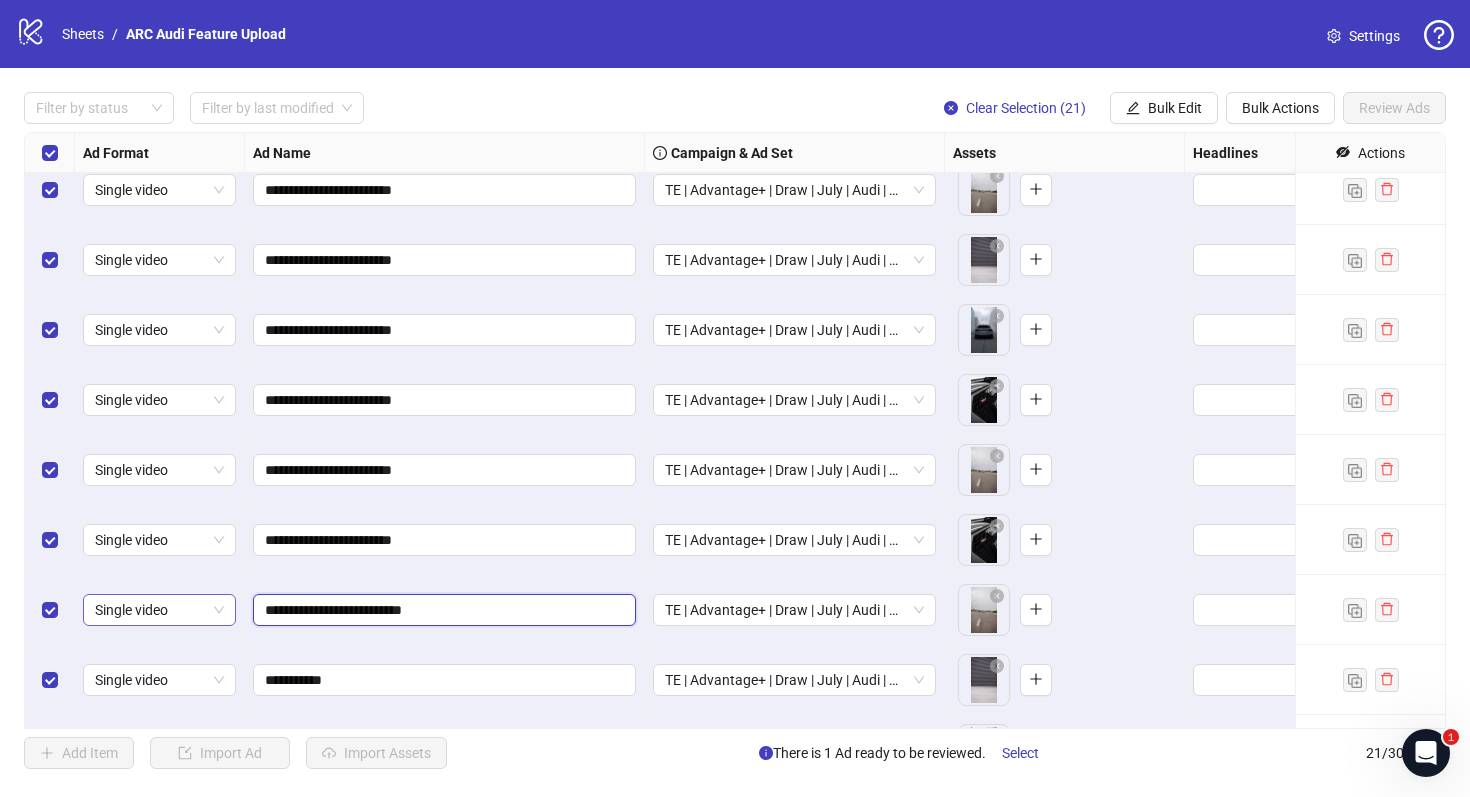 drag, startPoint x: 344, startPoint y: 610, endPoint x: 230, endPoint y: 606, distance: 114.07015 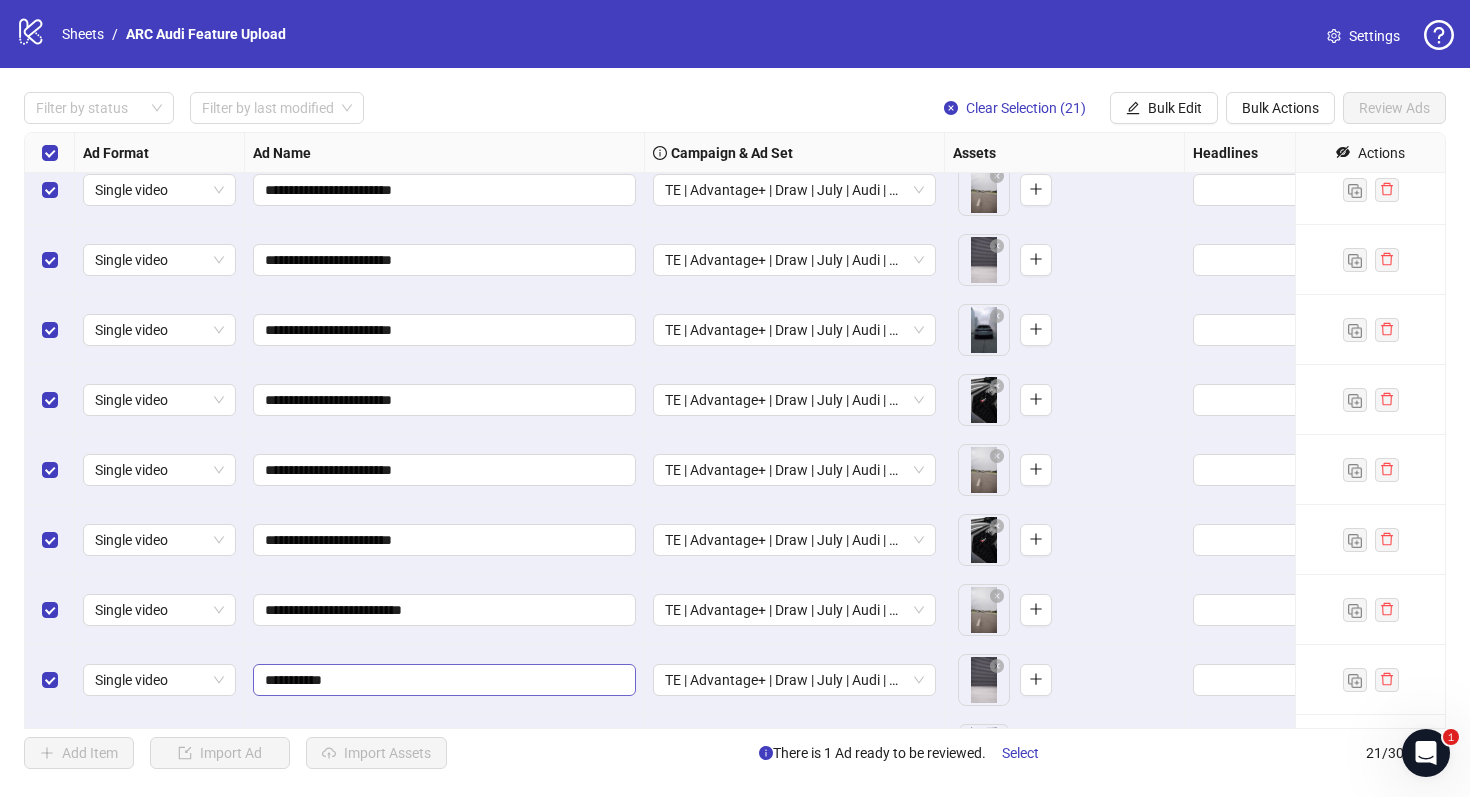 click on "**********" at bounding box center [444, 680] 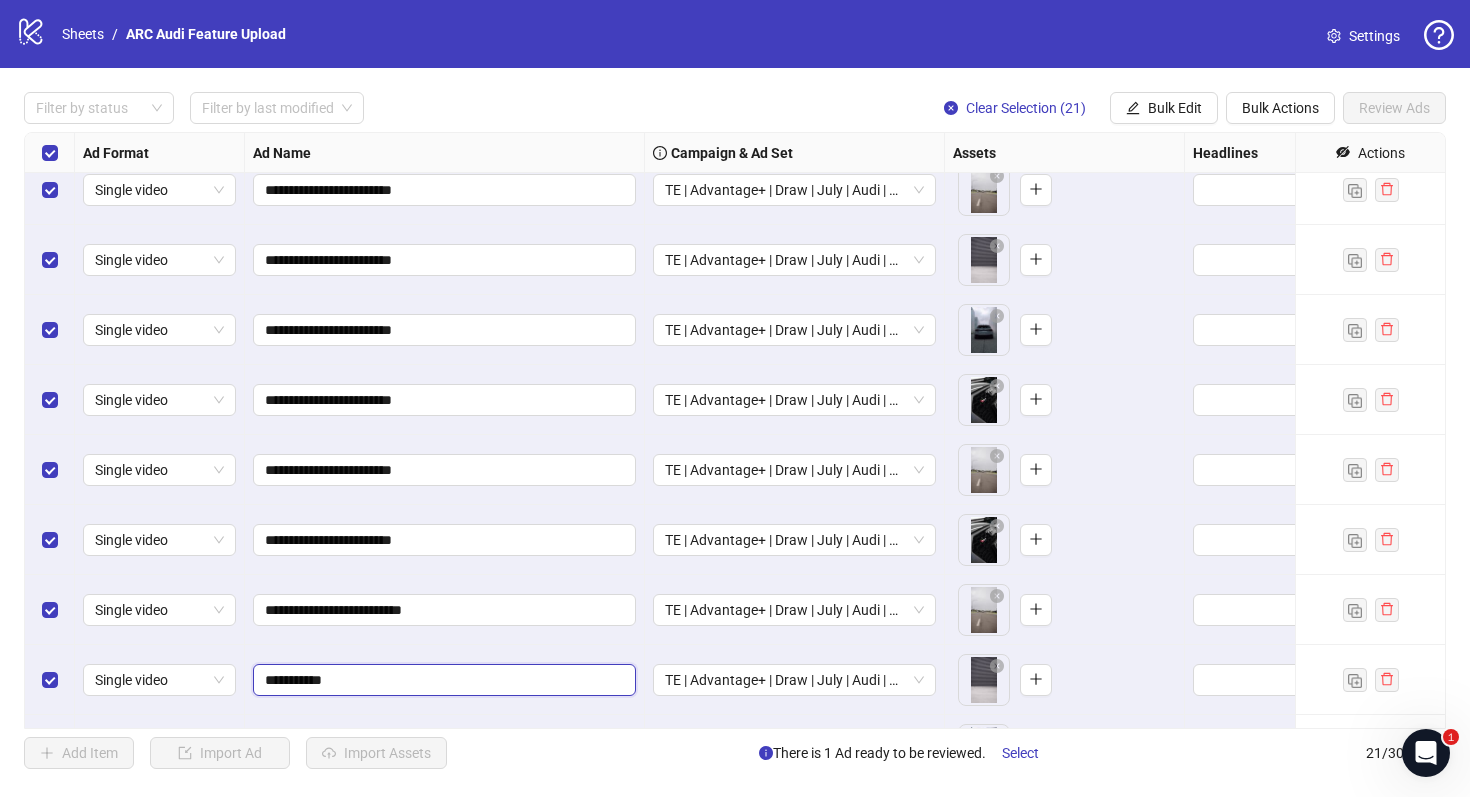 click on "**********" at bounding box center (442, 680) 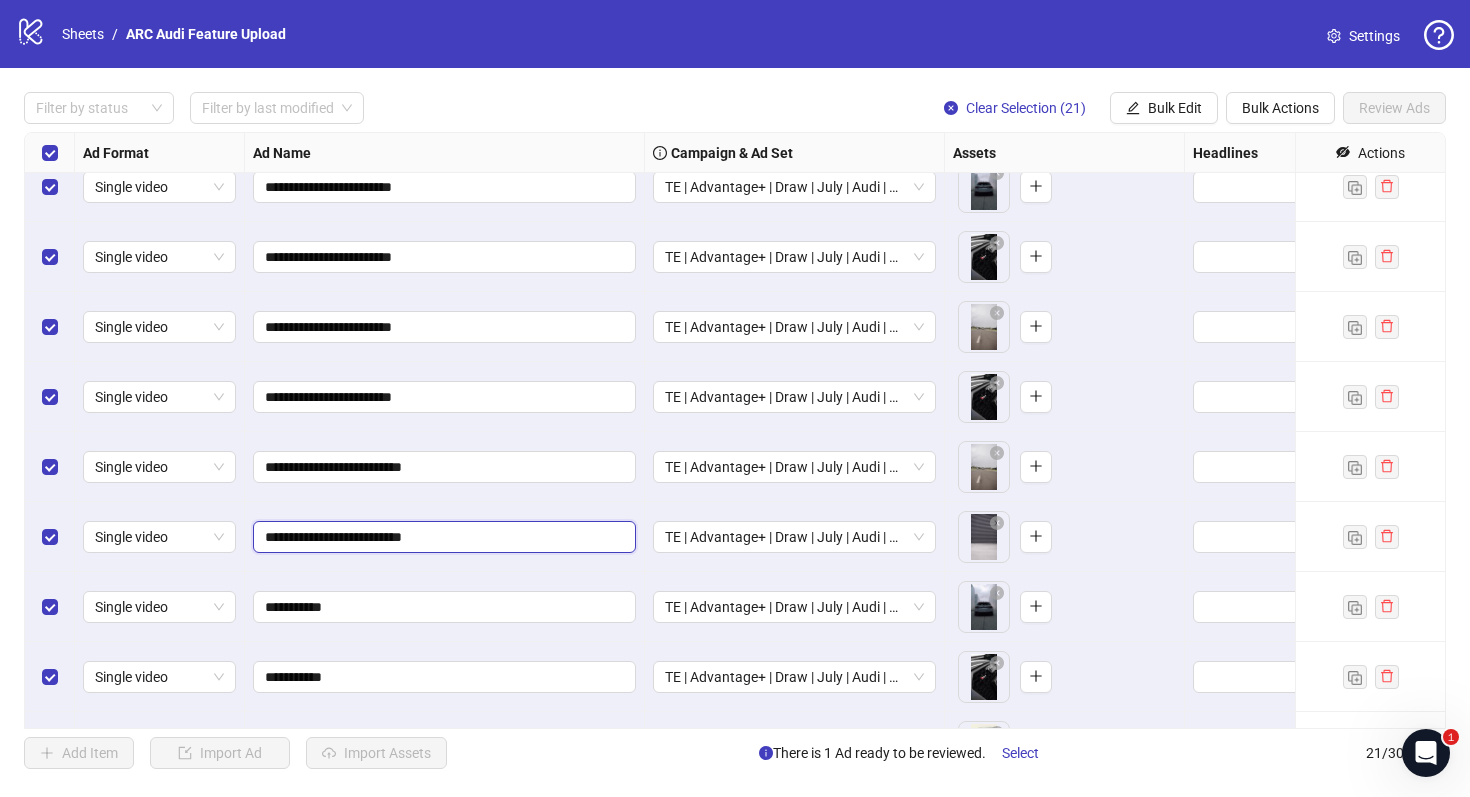 scroll, scrollTop: 234, scrollLeft: 0, axis: vertical 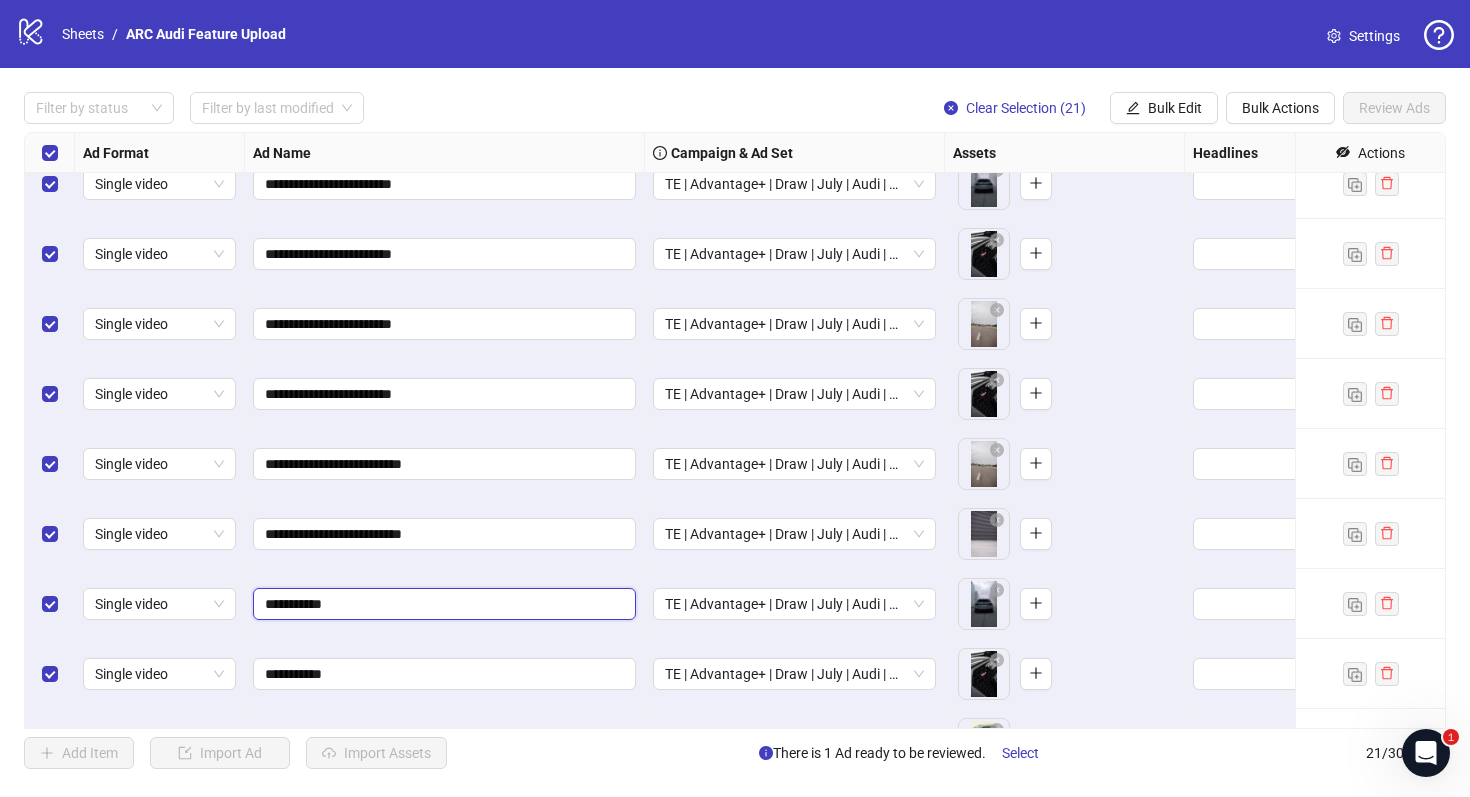 click on "**********" at bounding box center (442, 604) 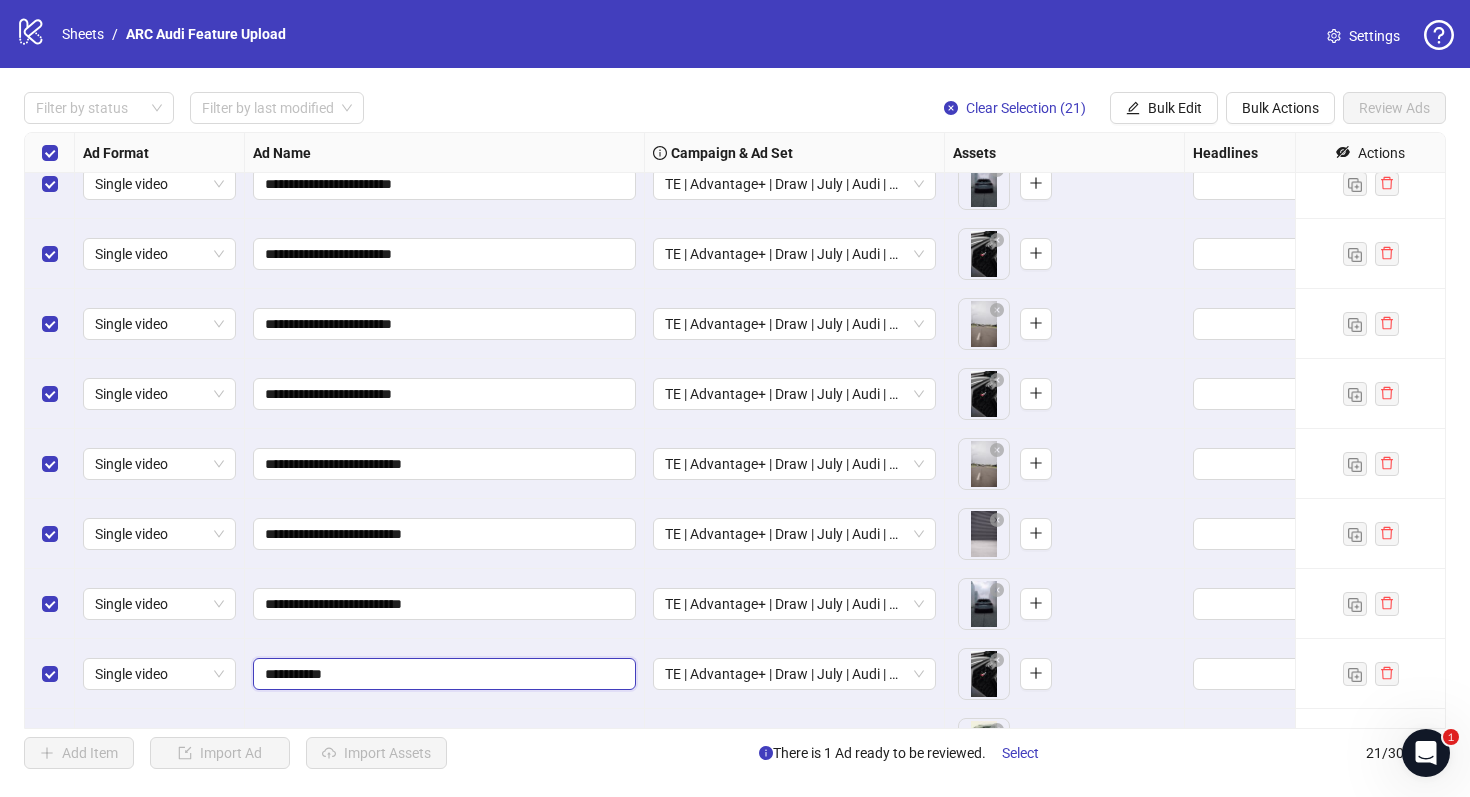 click on "**********" at bounding box center (442, 674) 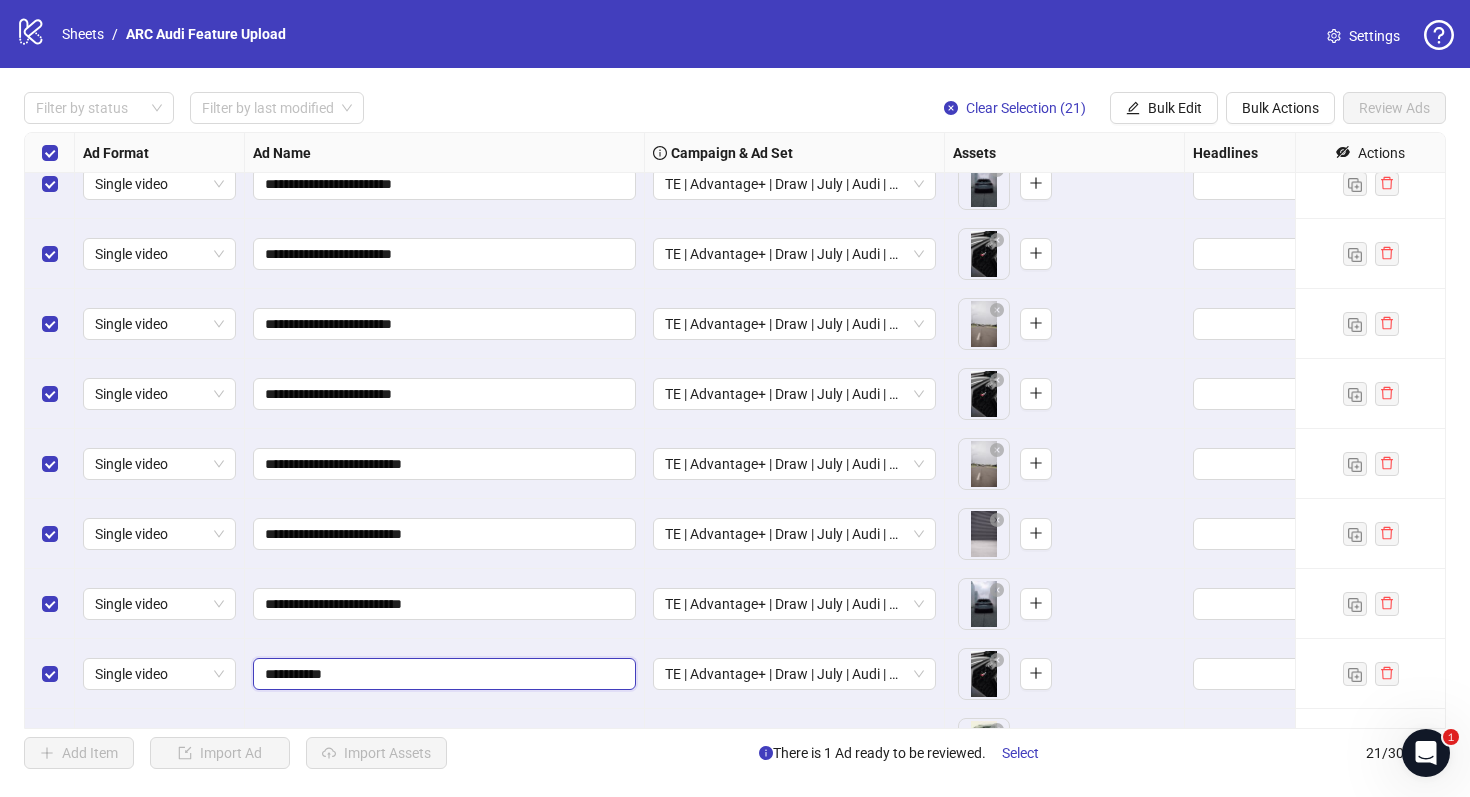 paste on "**********" 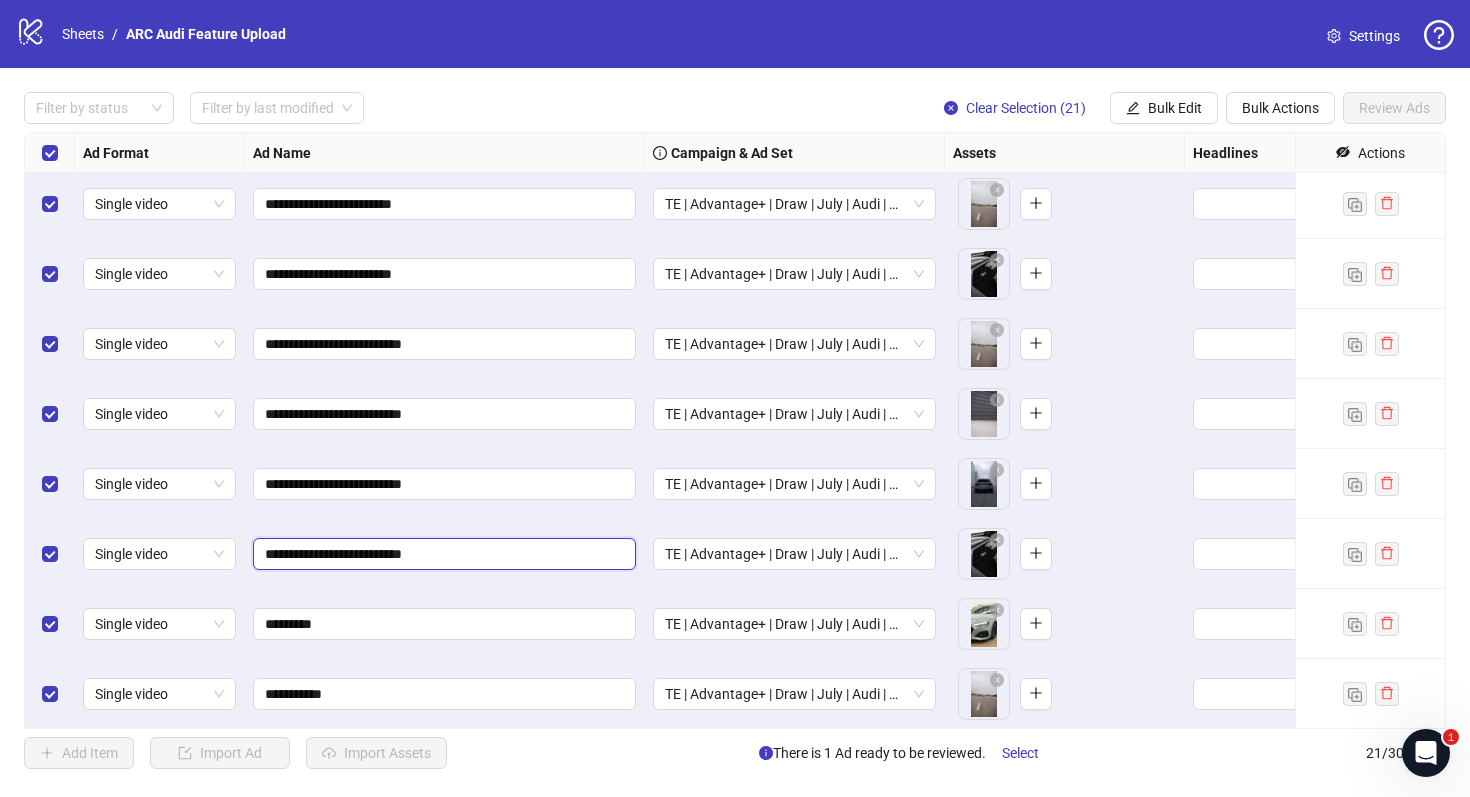 scroll, scrollTop: 364, scrollLeft: 0, axis: vertical 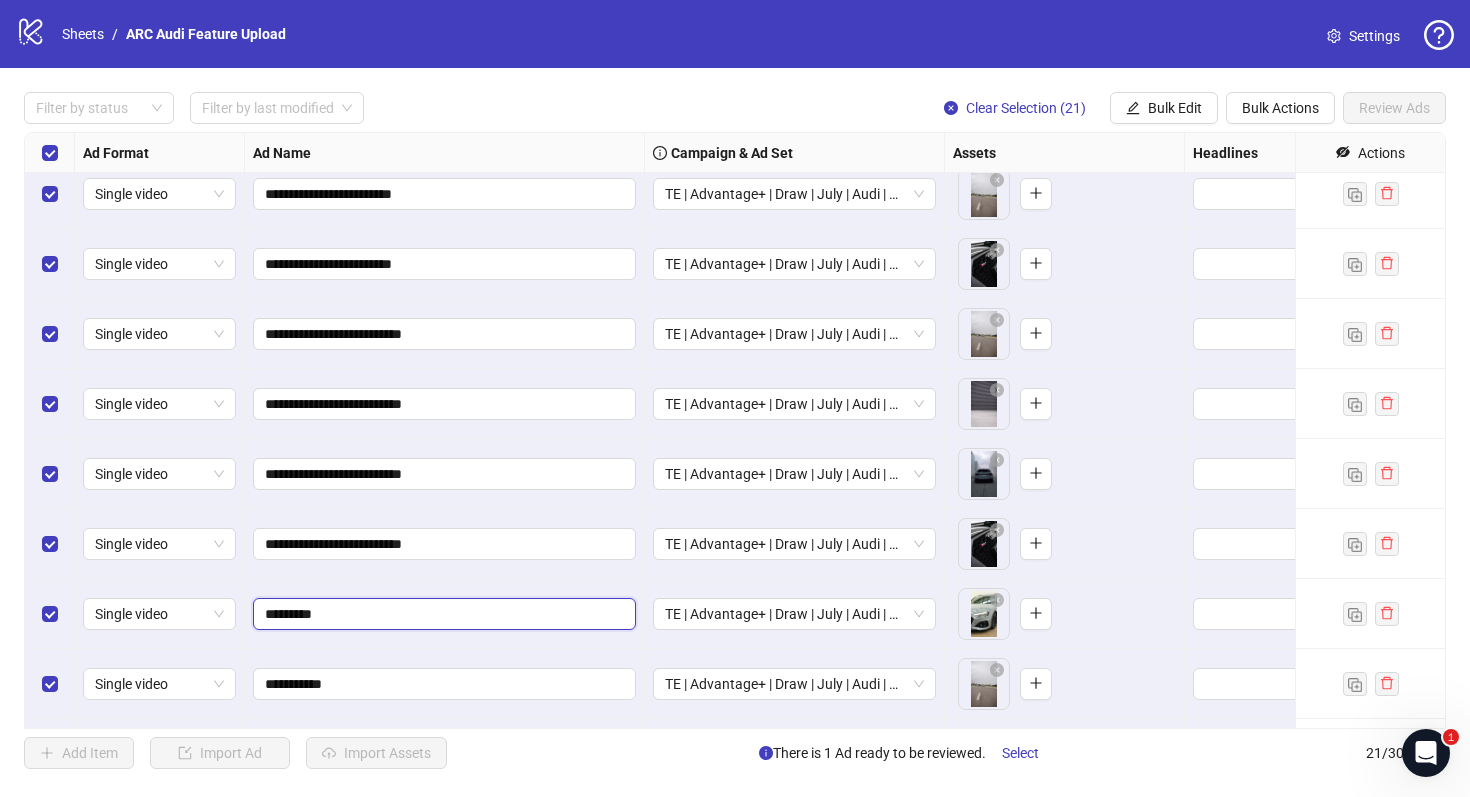 click on "*********" at bounding box center [442, 614] 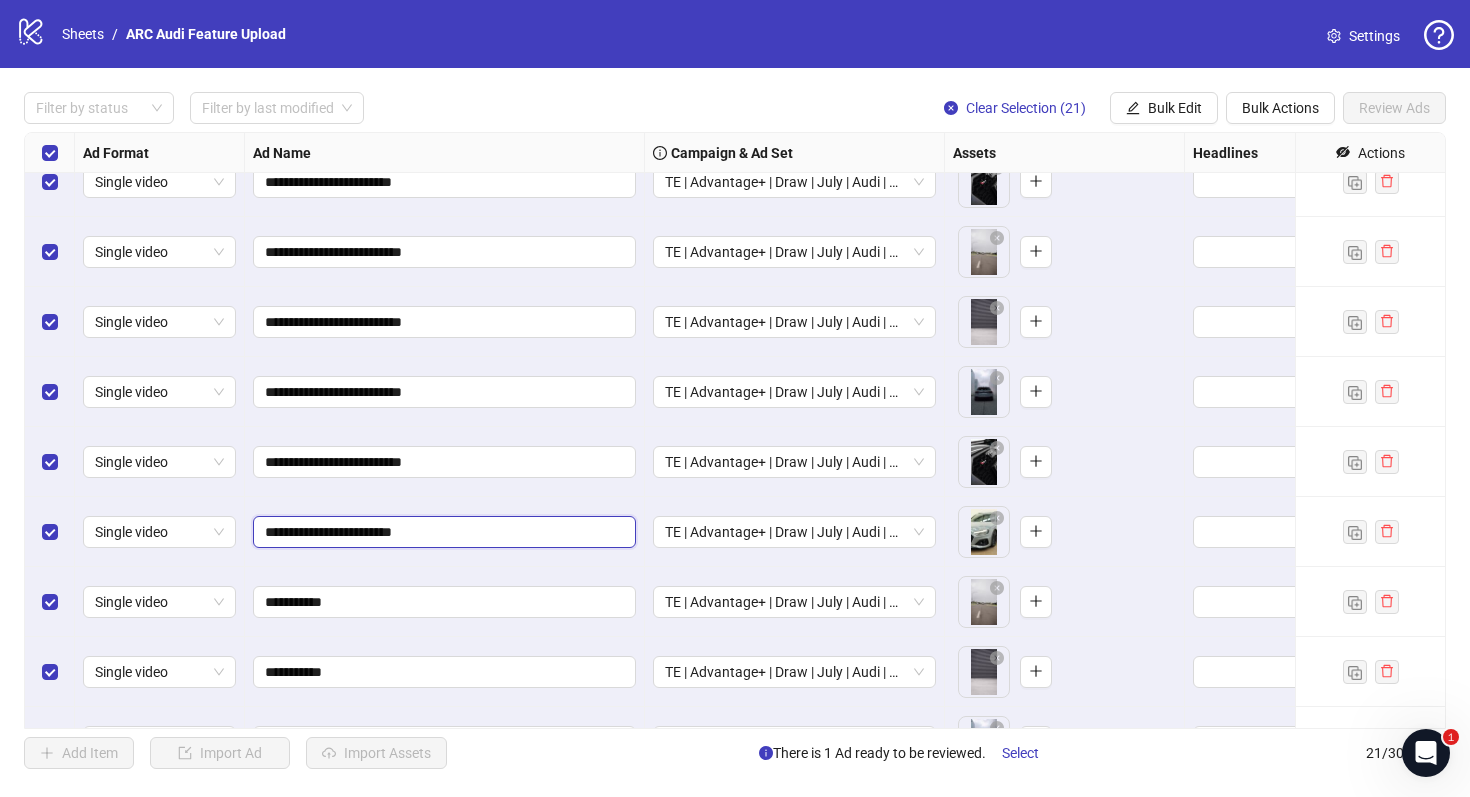 scroll, scrollTop: 501, scrollLeft: 0, axis: vertical 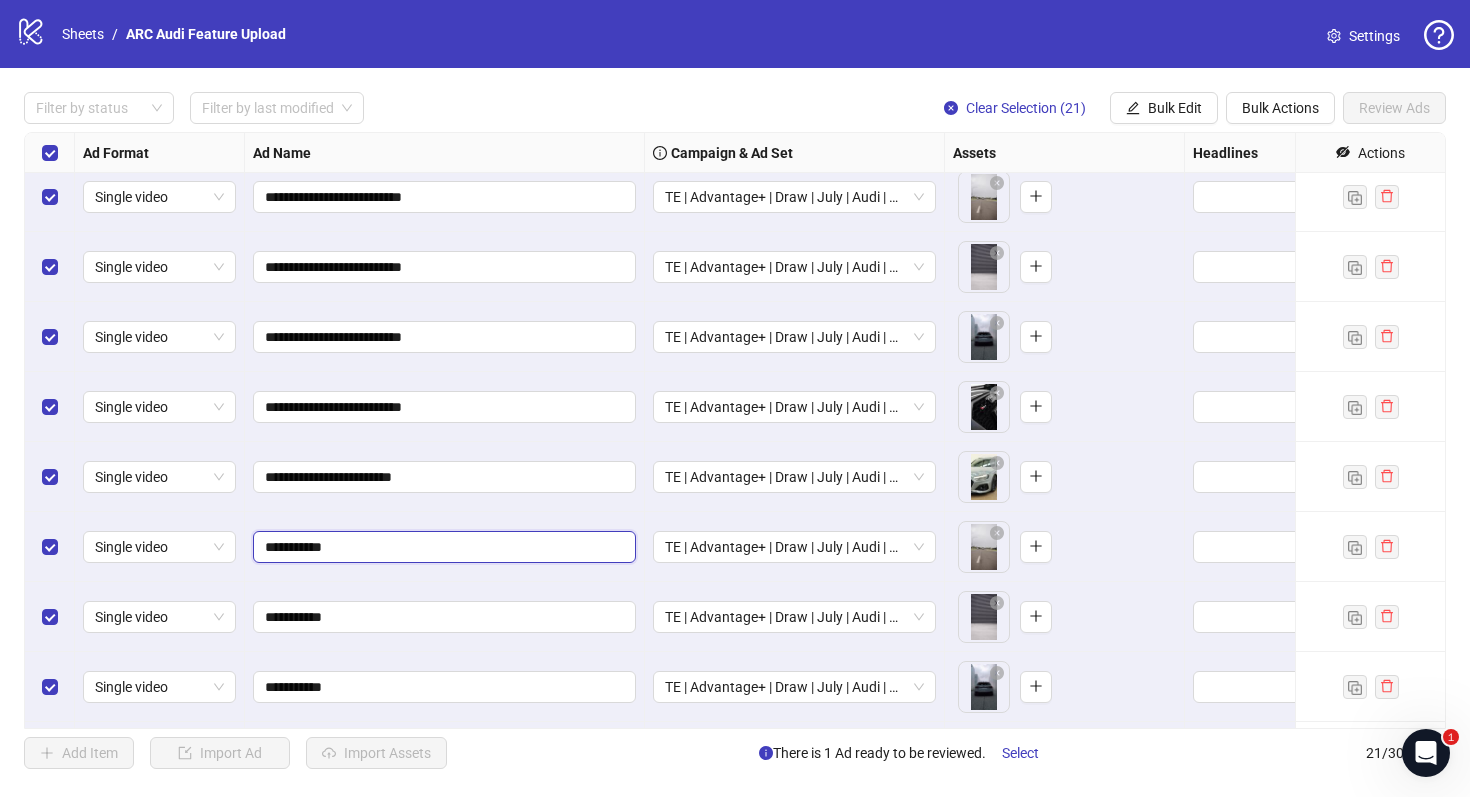 click on "**********" at bounding box center (442, 547) 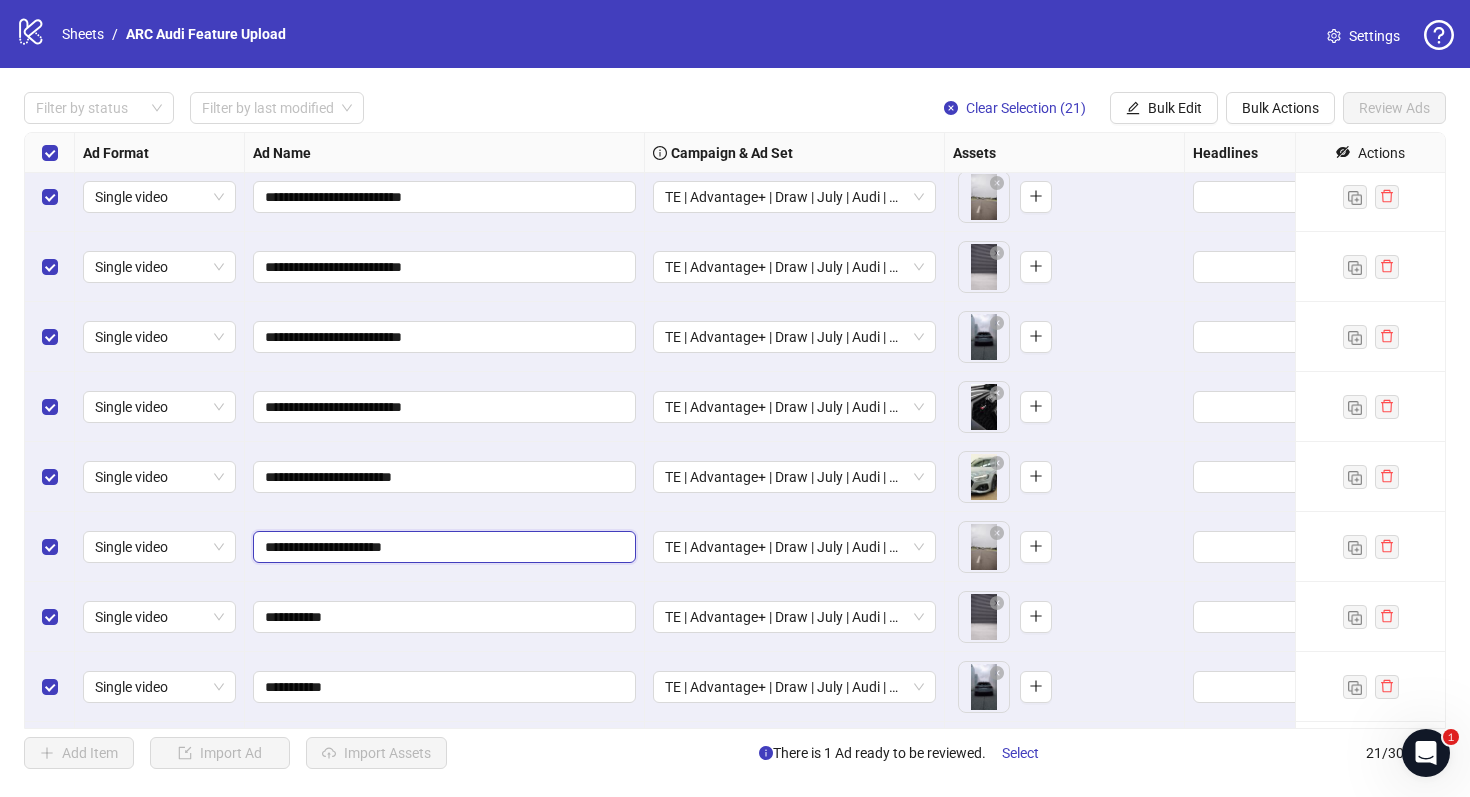 type on "**********" 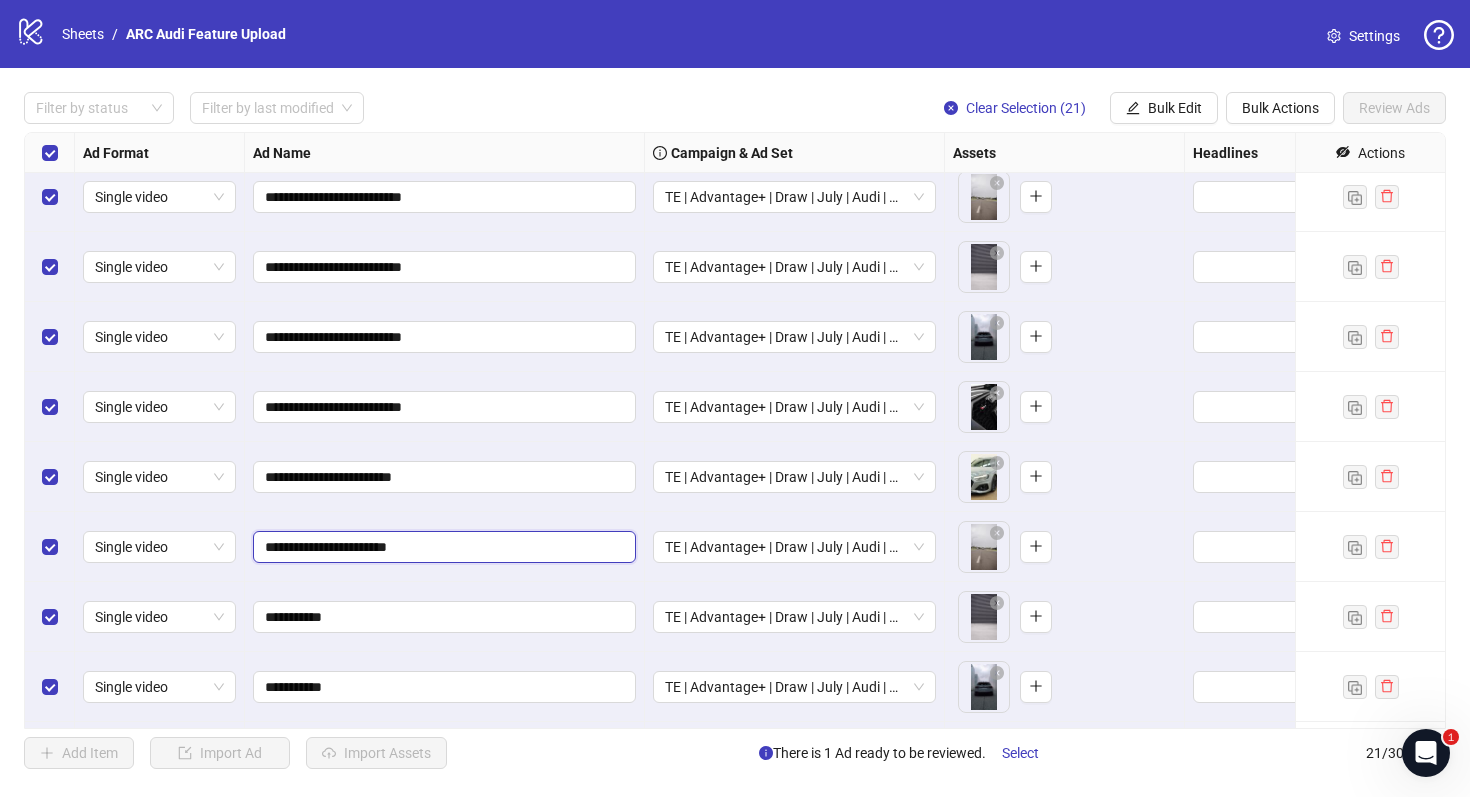 drag, startPoint x: 343, startPoint y: 549, endPoint x: 246, endPoint y: 550, distance: 97.00516 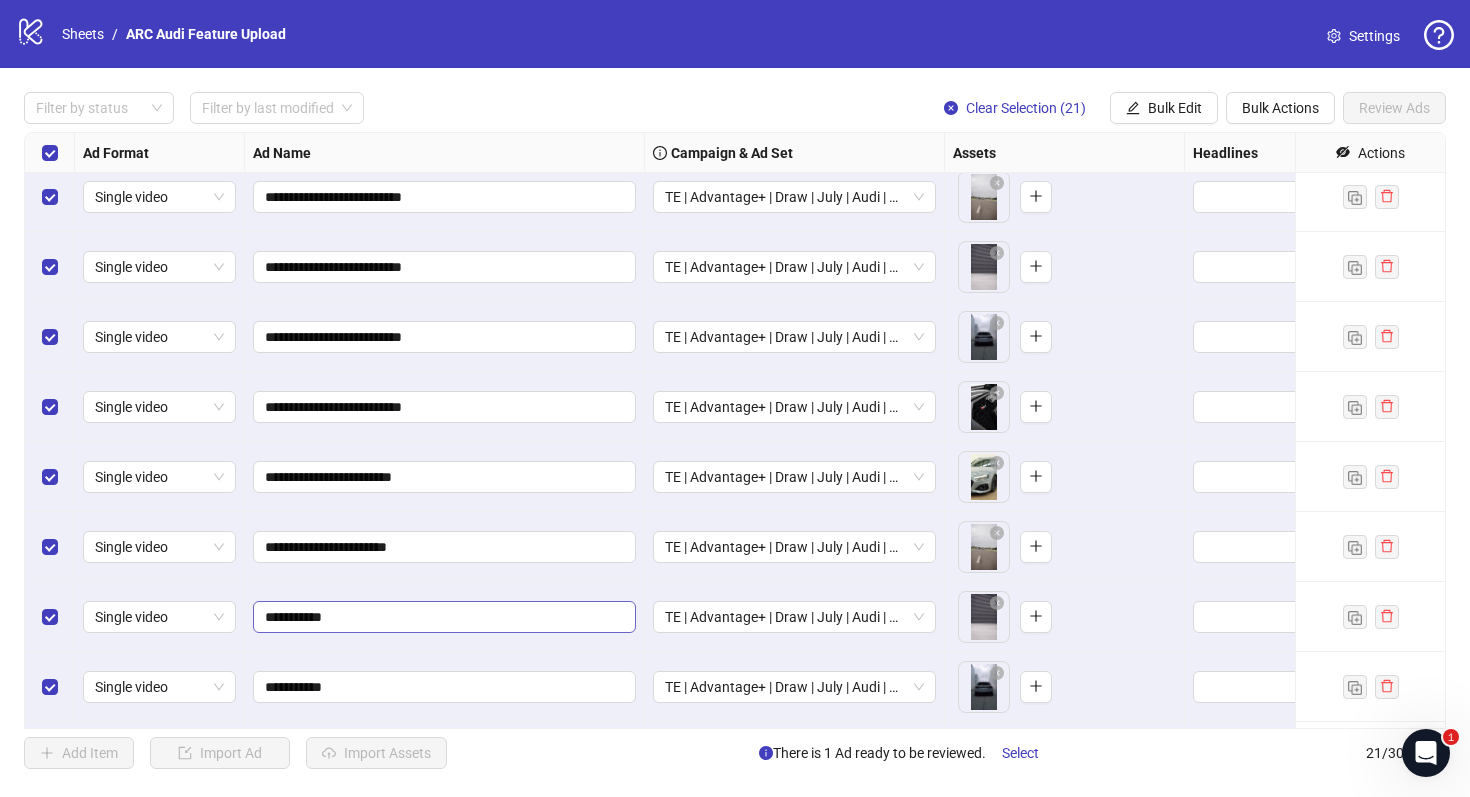 click on "**********" at bounding box center [444, 617] 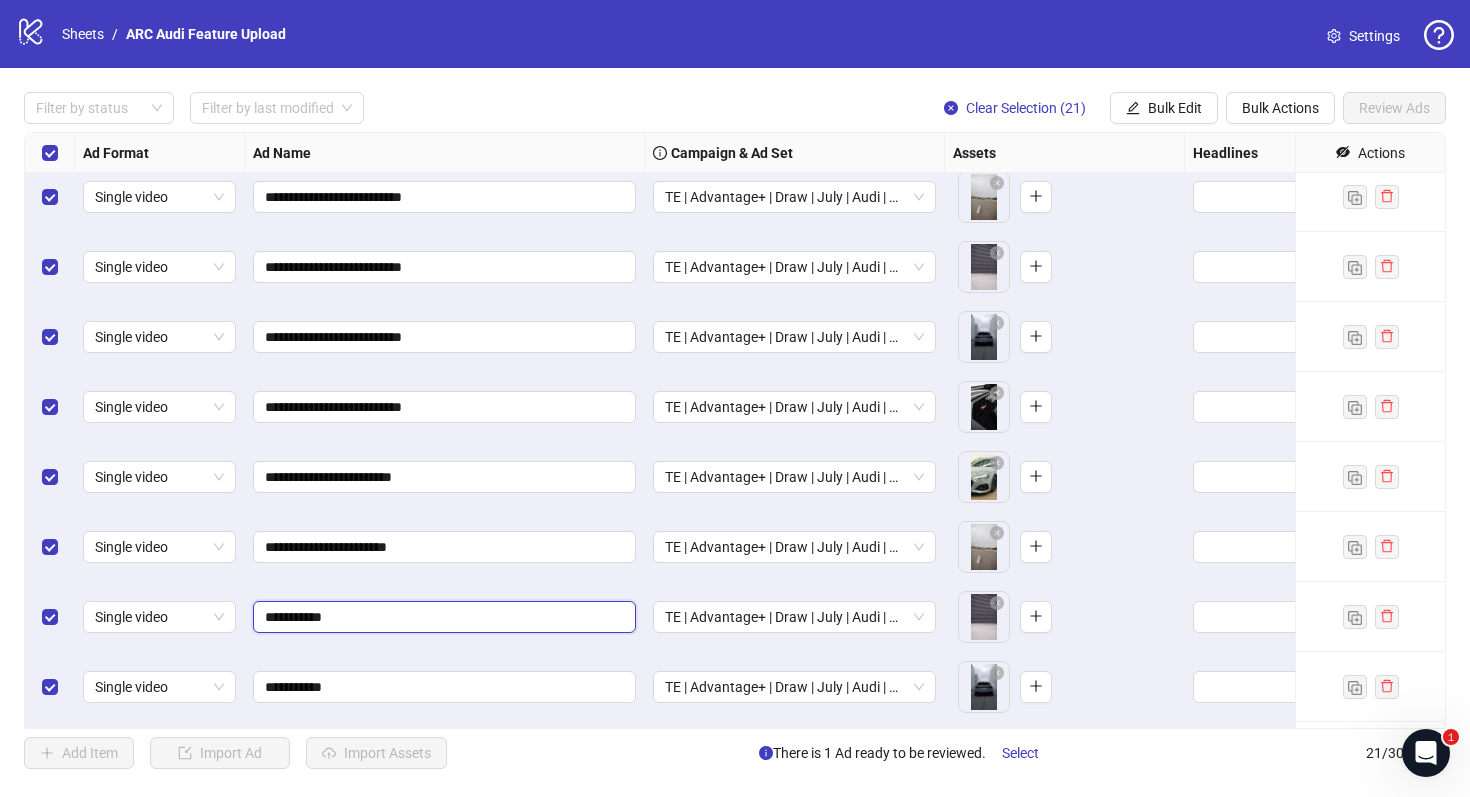 click on "**********" at bounding box center [442, 617] 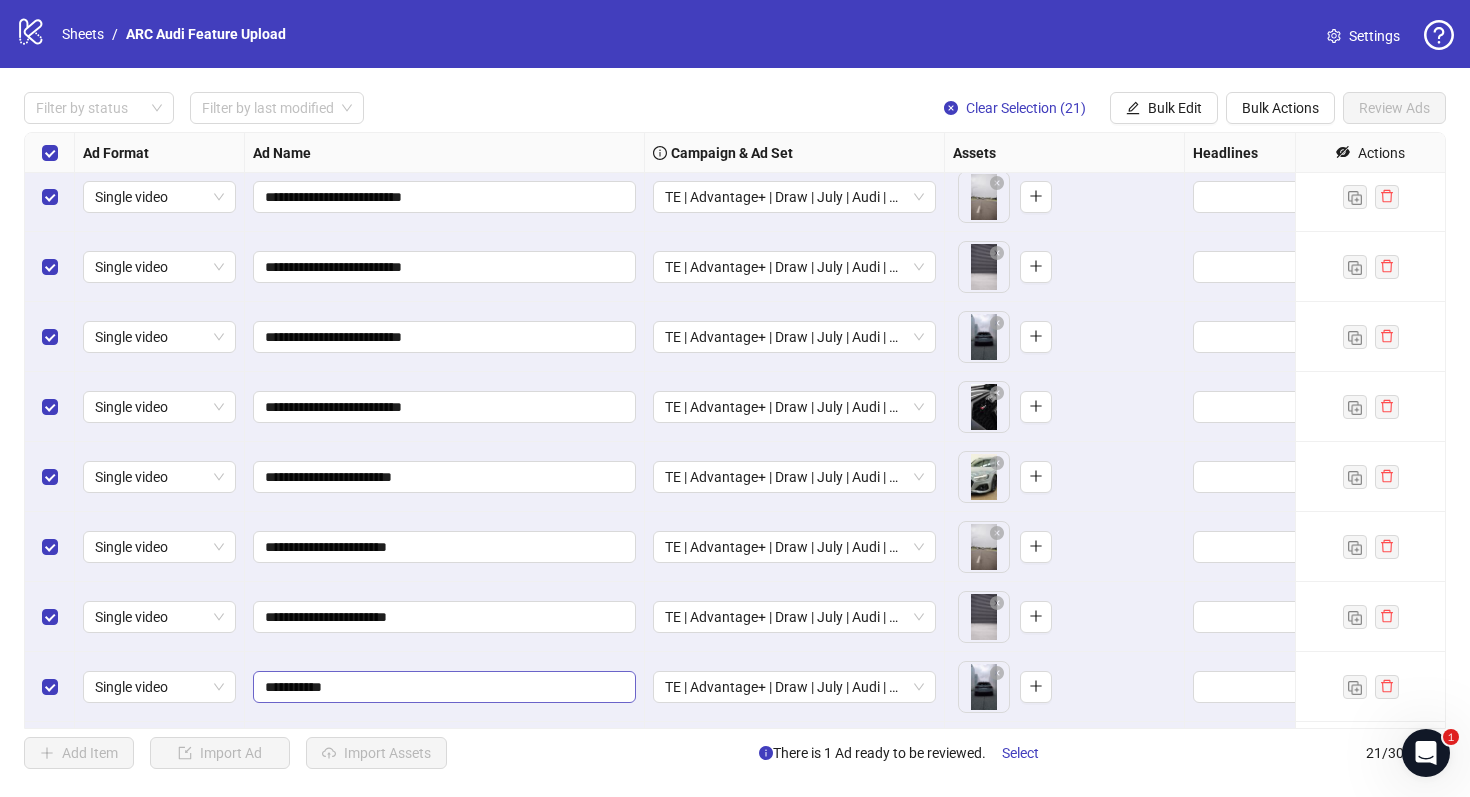 click on "**********" at bounding box center (444, 687) 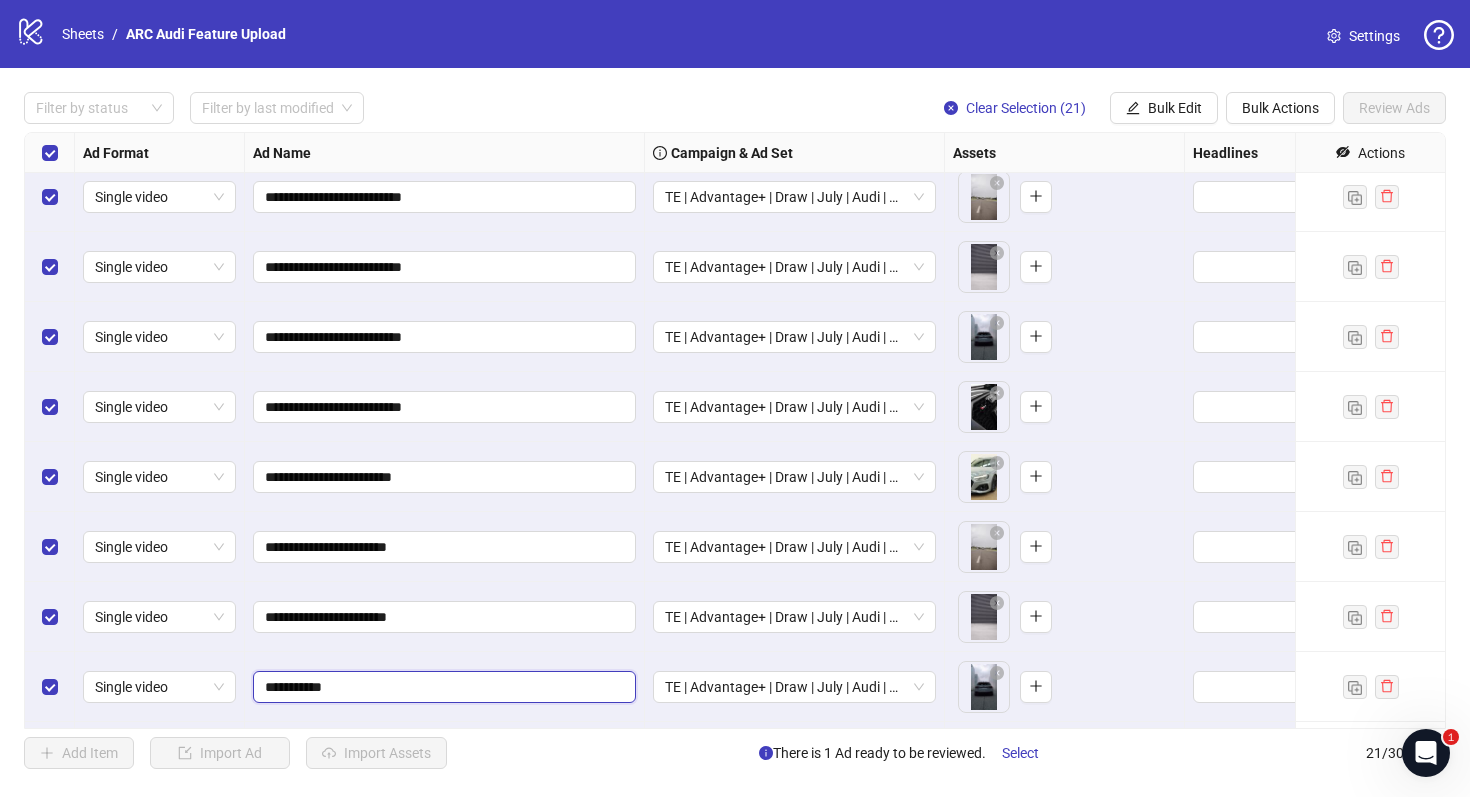 click on "**********" at bounding box center (442, 687) 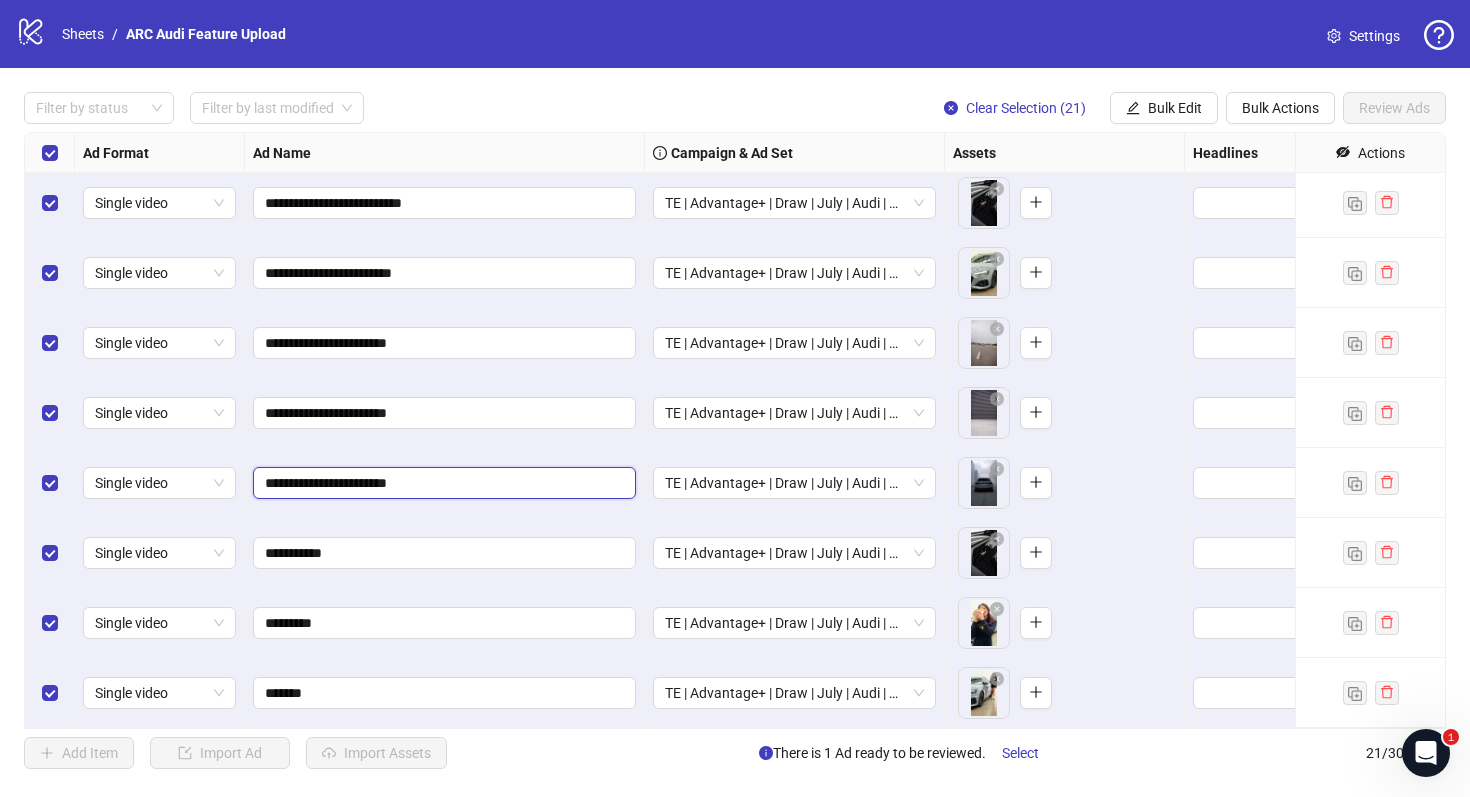 scroll, scrollTop: 764, scrollLeft: 0, axis: vertical 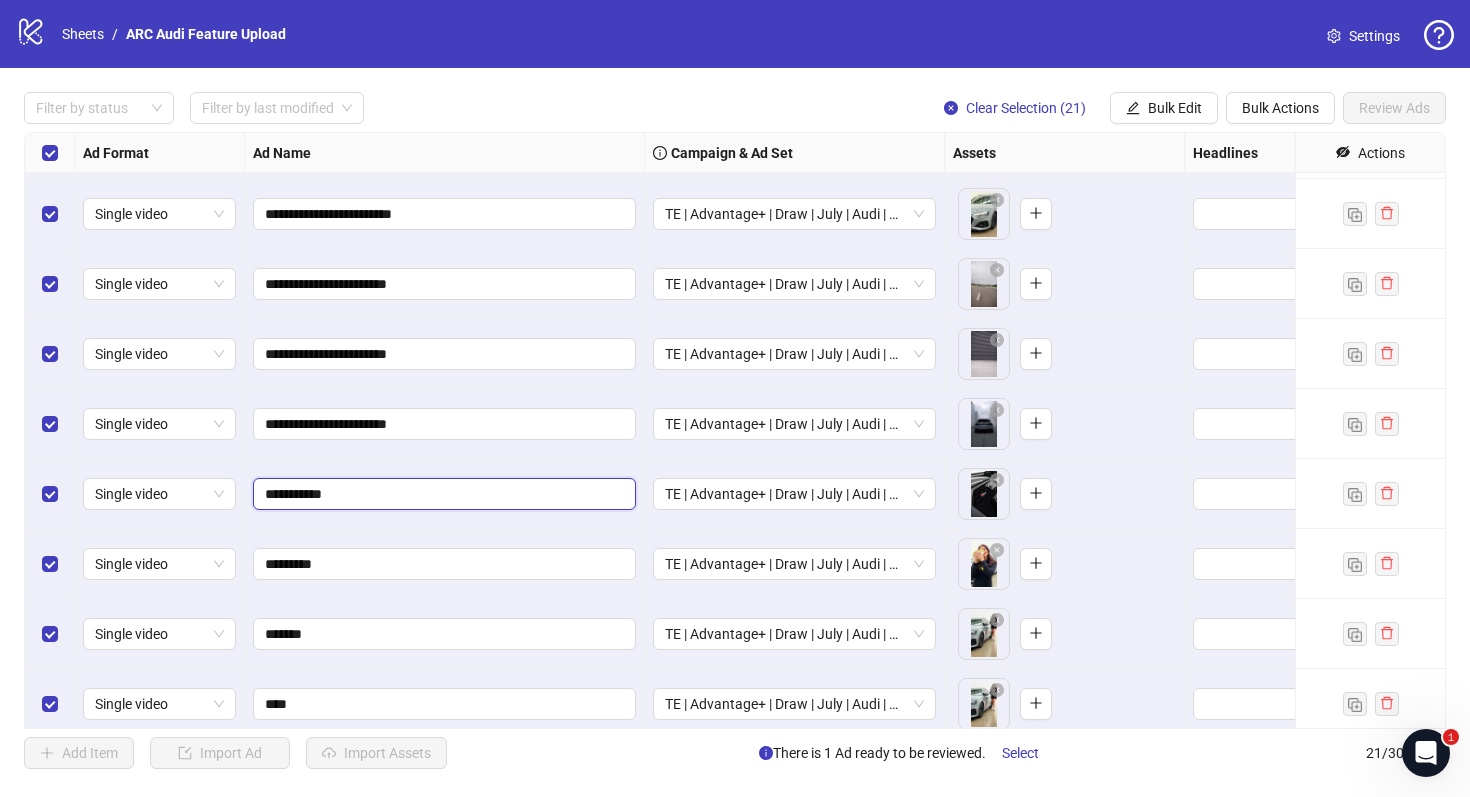 click on "**********" at bounding box center [442, 494] 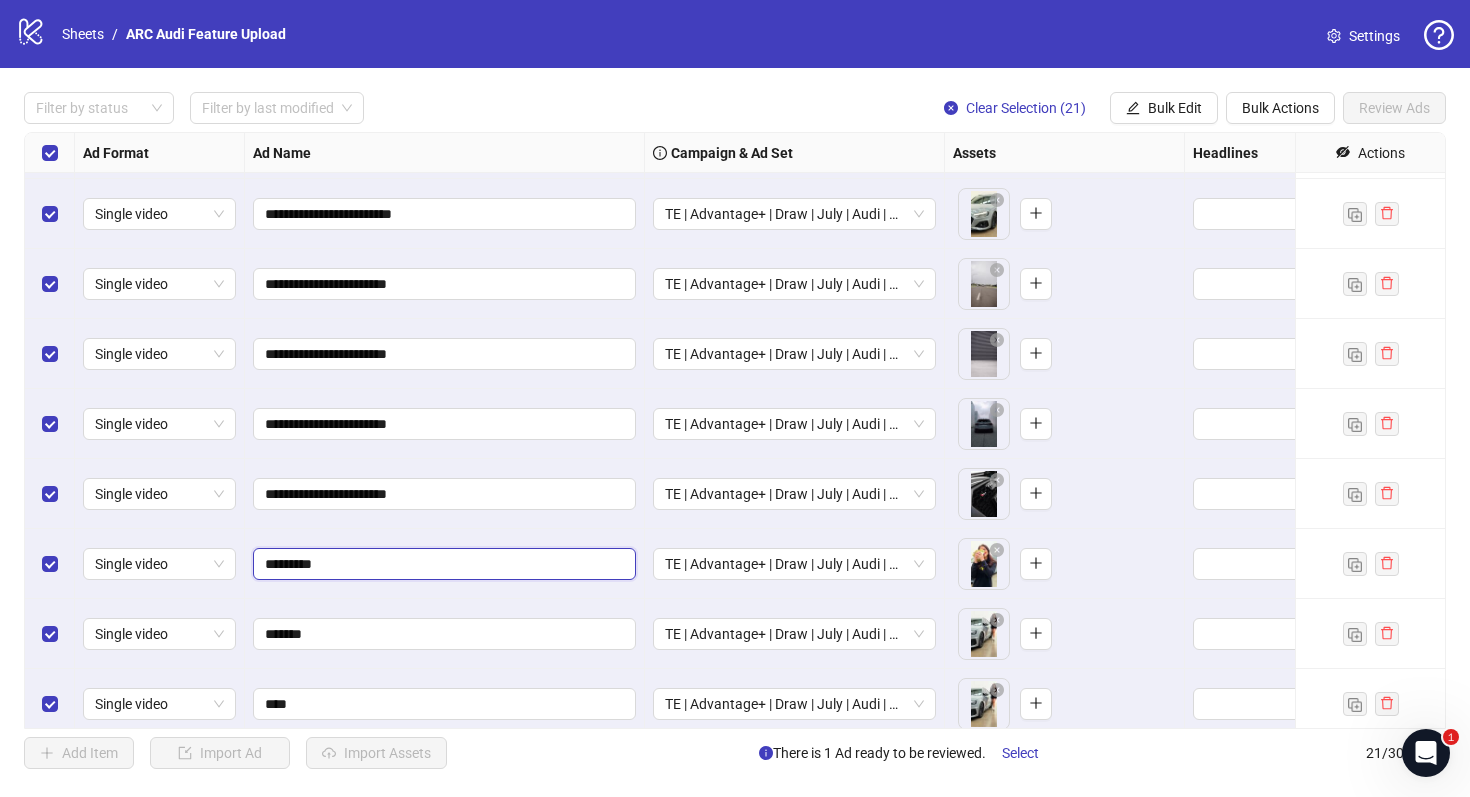 click on "*********" at bounding box center (442, 564) 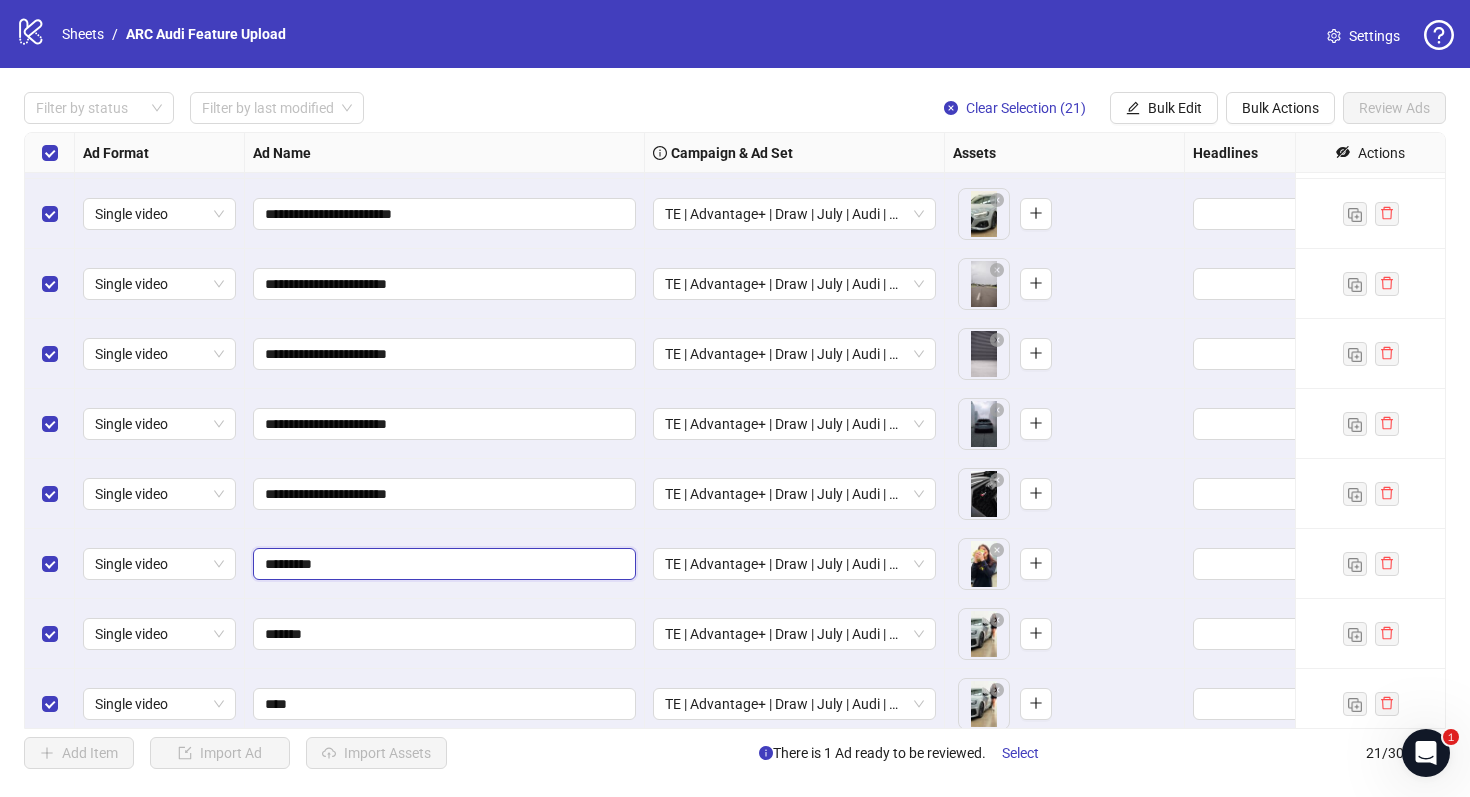 paste on "**********" 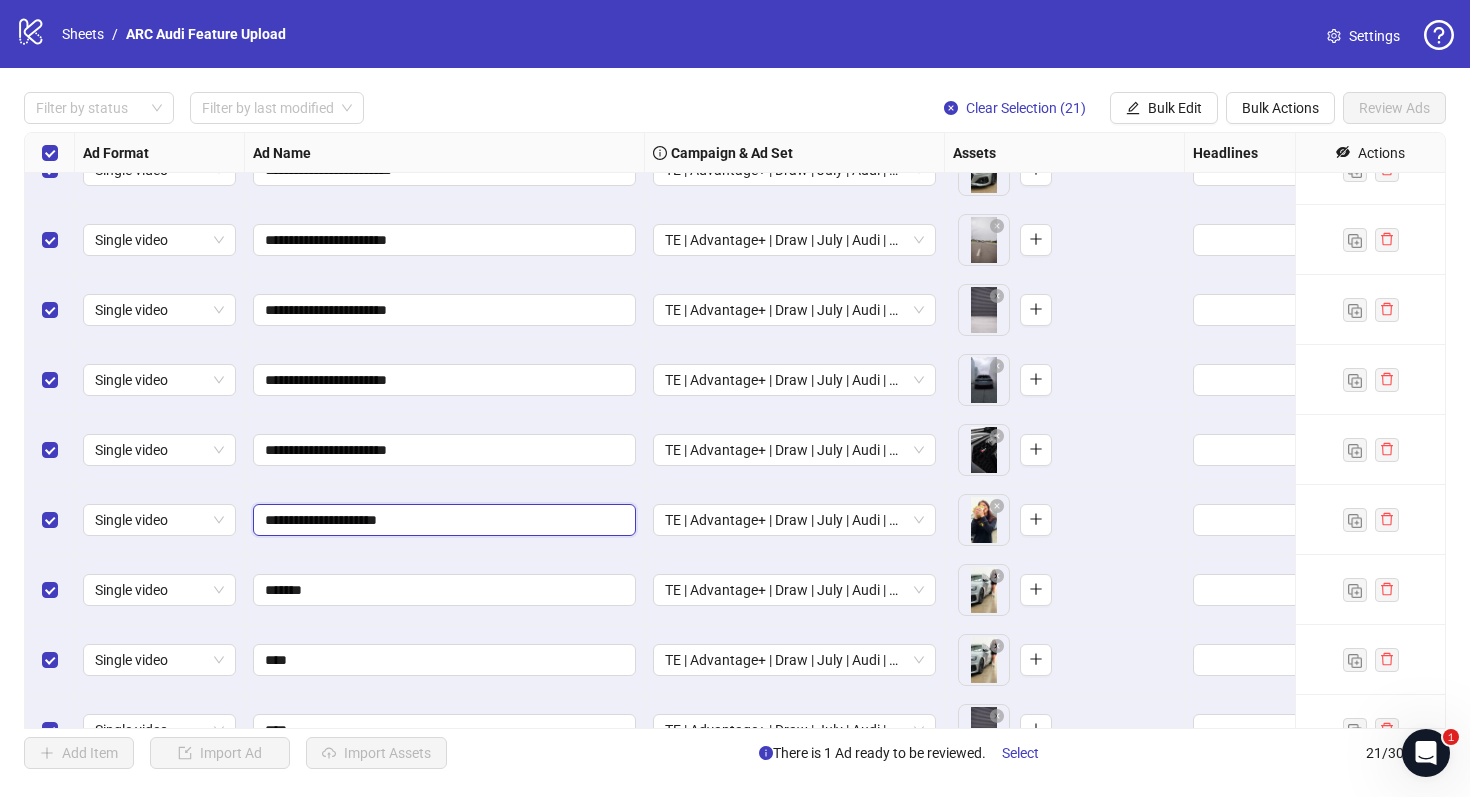 scroll, scrollTop: 810, scrollLeft: 0, axis: vertical 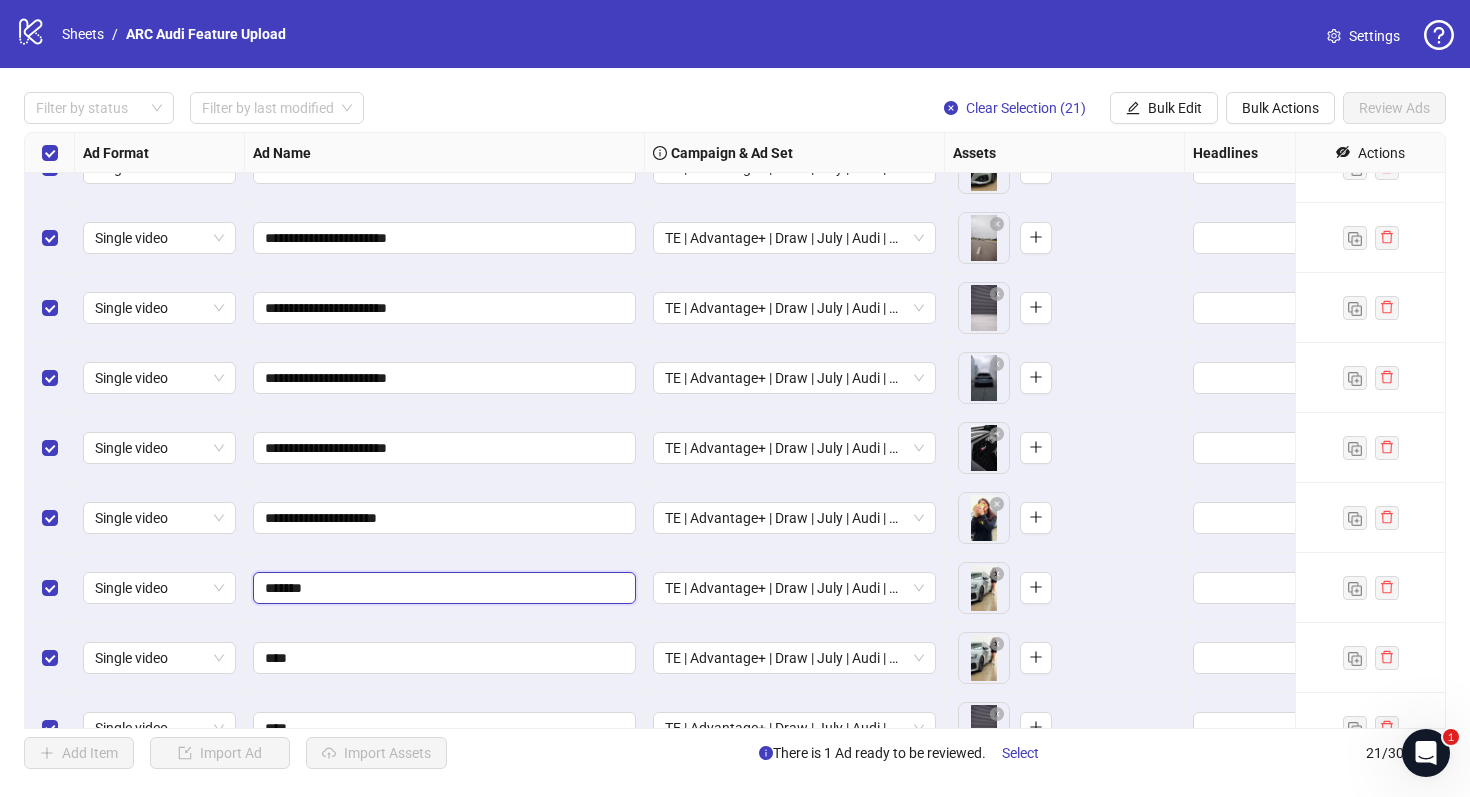 click on "*******" at bounding box center (442, 588) 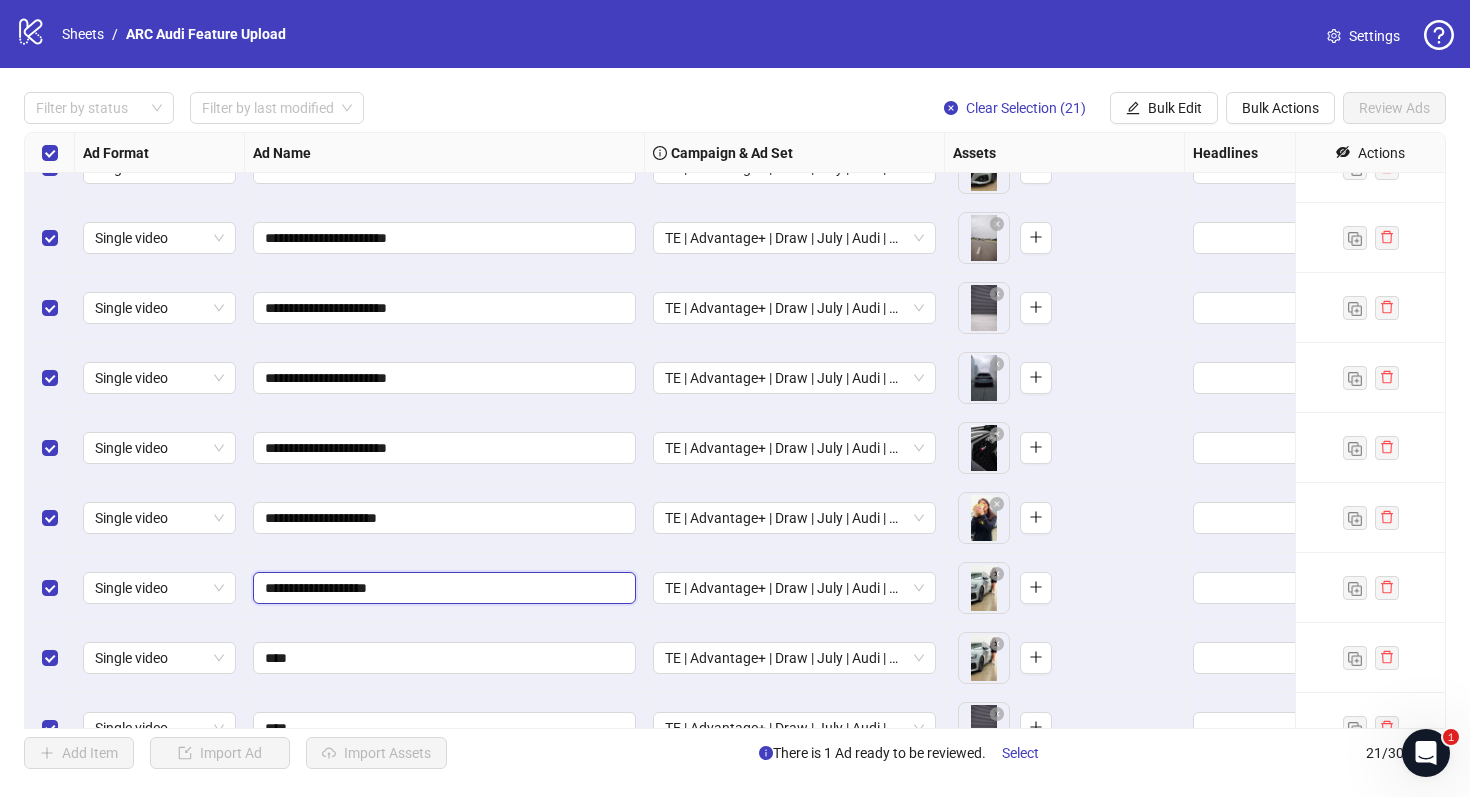 type on "**********" 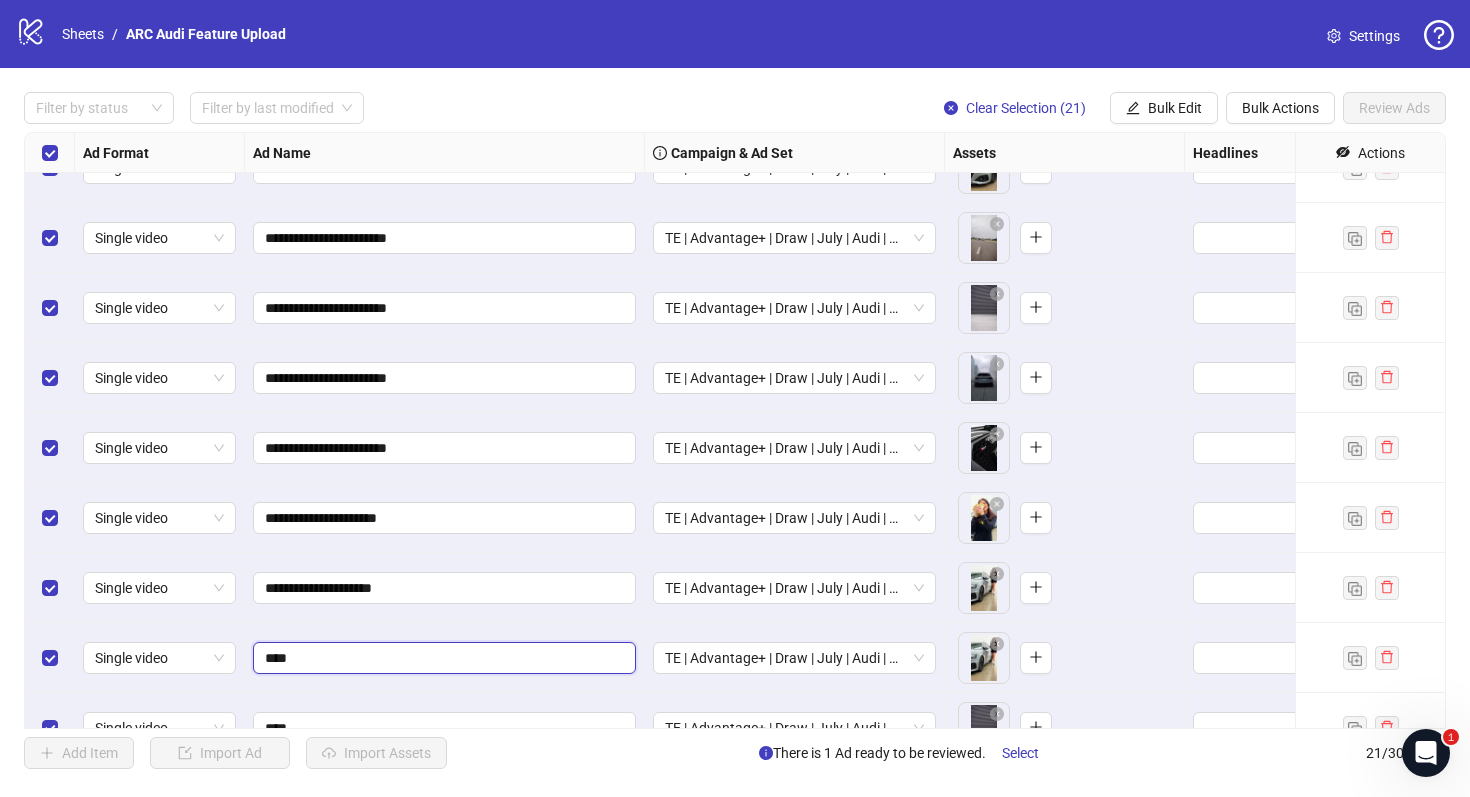click on "****" at bounding box center [442, 658] 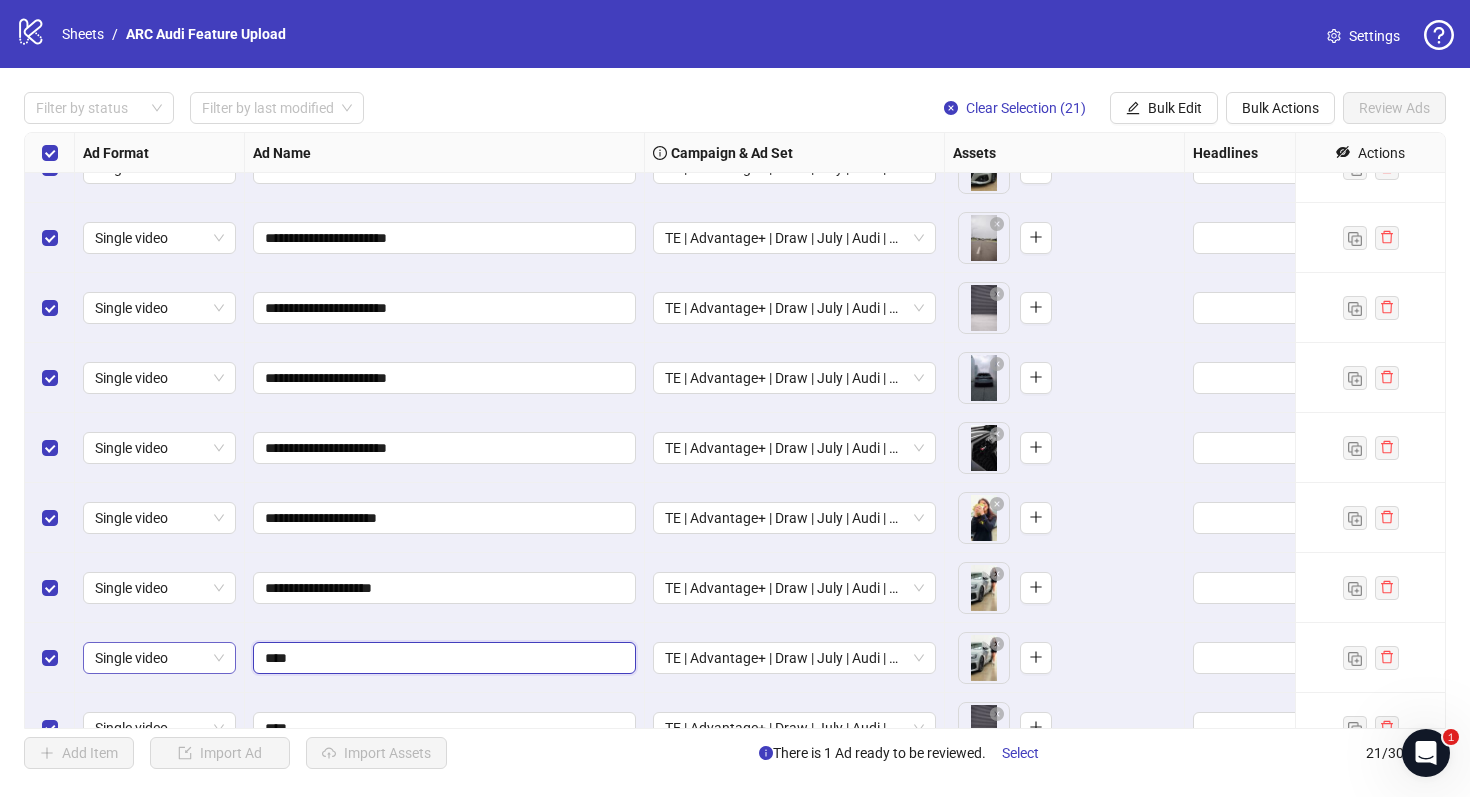 drag, startPoint x: 326, startPoint y: 656, endPoint x: 165, endPoint y: 652, distance: 161.04968 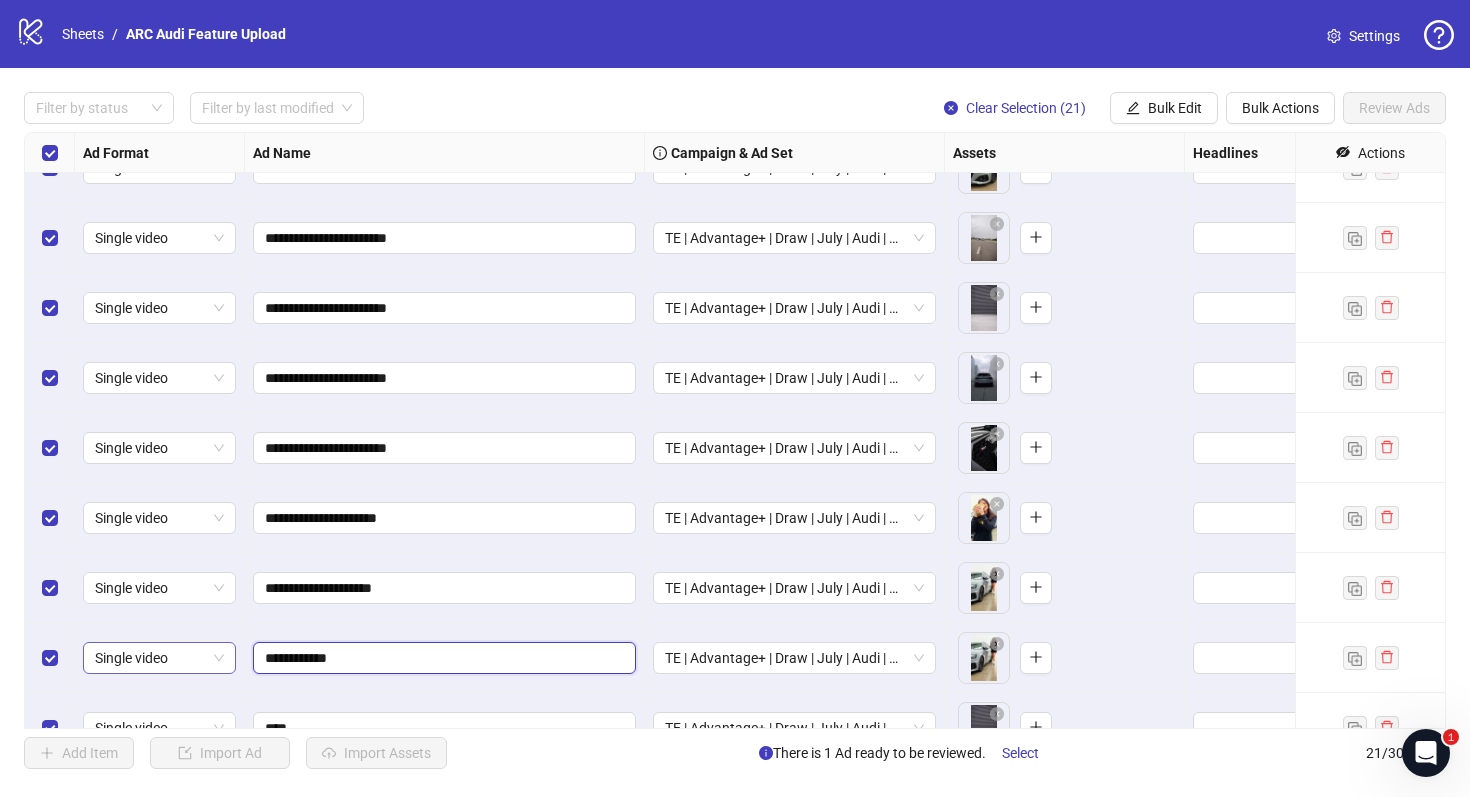 type on "**********" 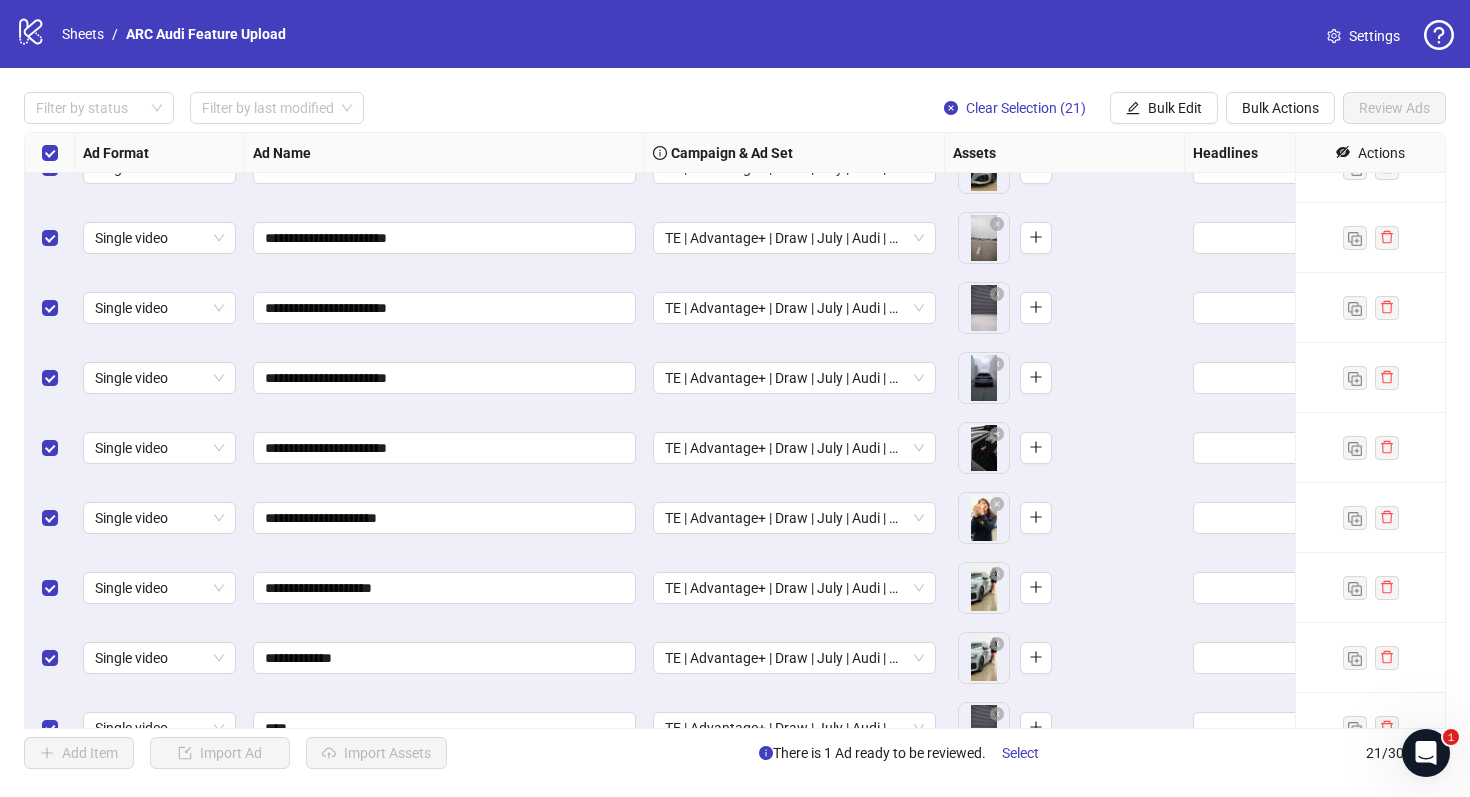 scroll, scrollTop: 915, scrollLeft: 0, axis: vertical 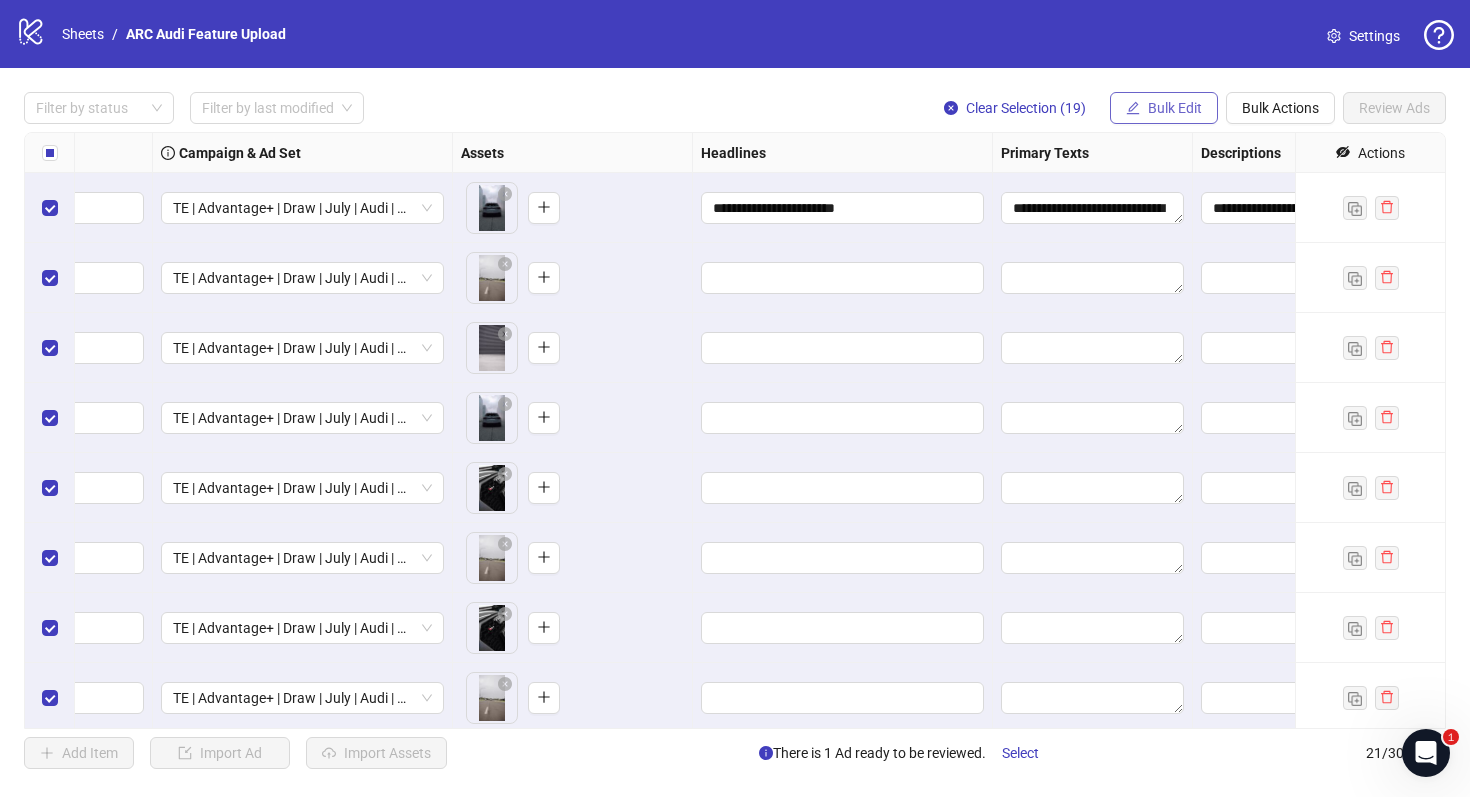click on "Bulk Edit" at bounding box center (1175, 108) 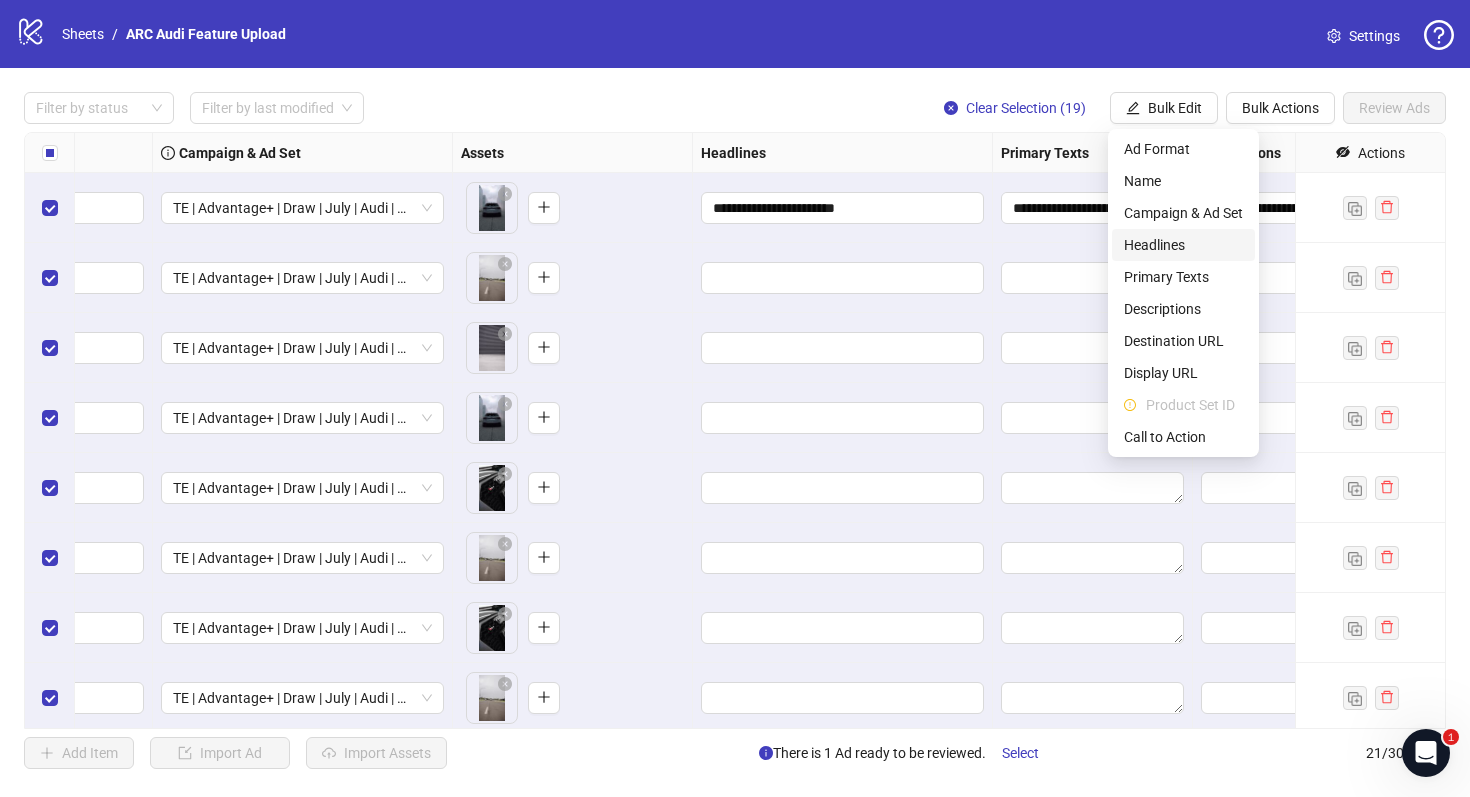 click on "Headlines" at bounding box center [1183, 245] 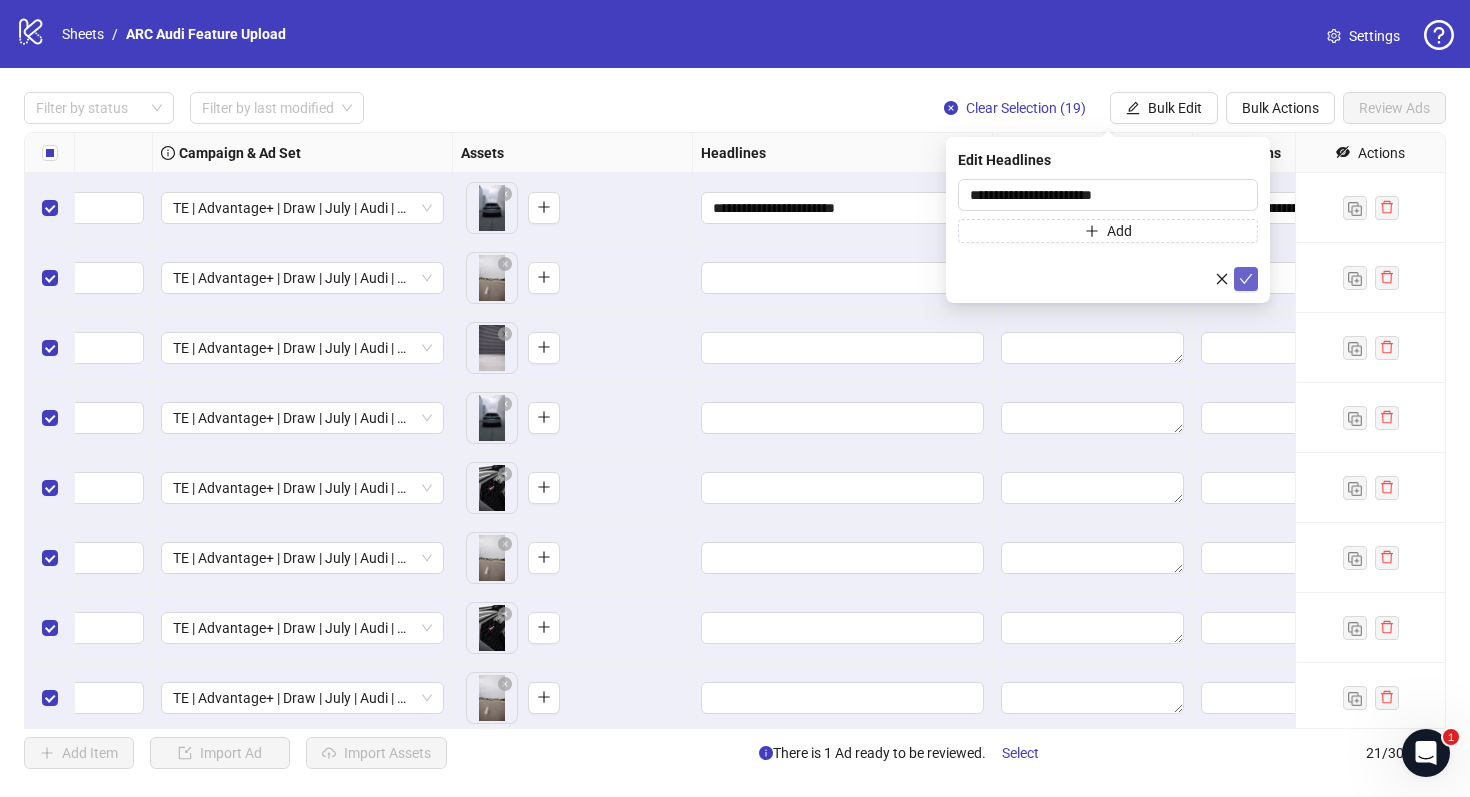 click 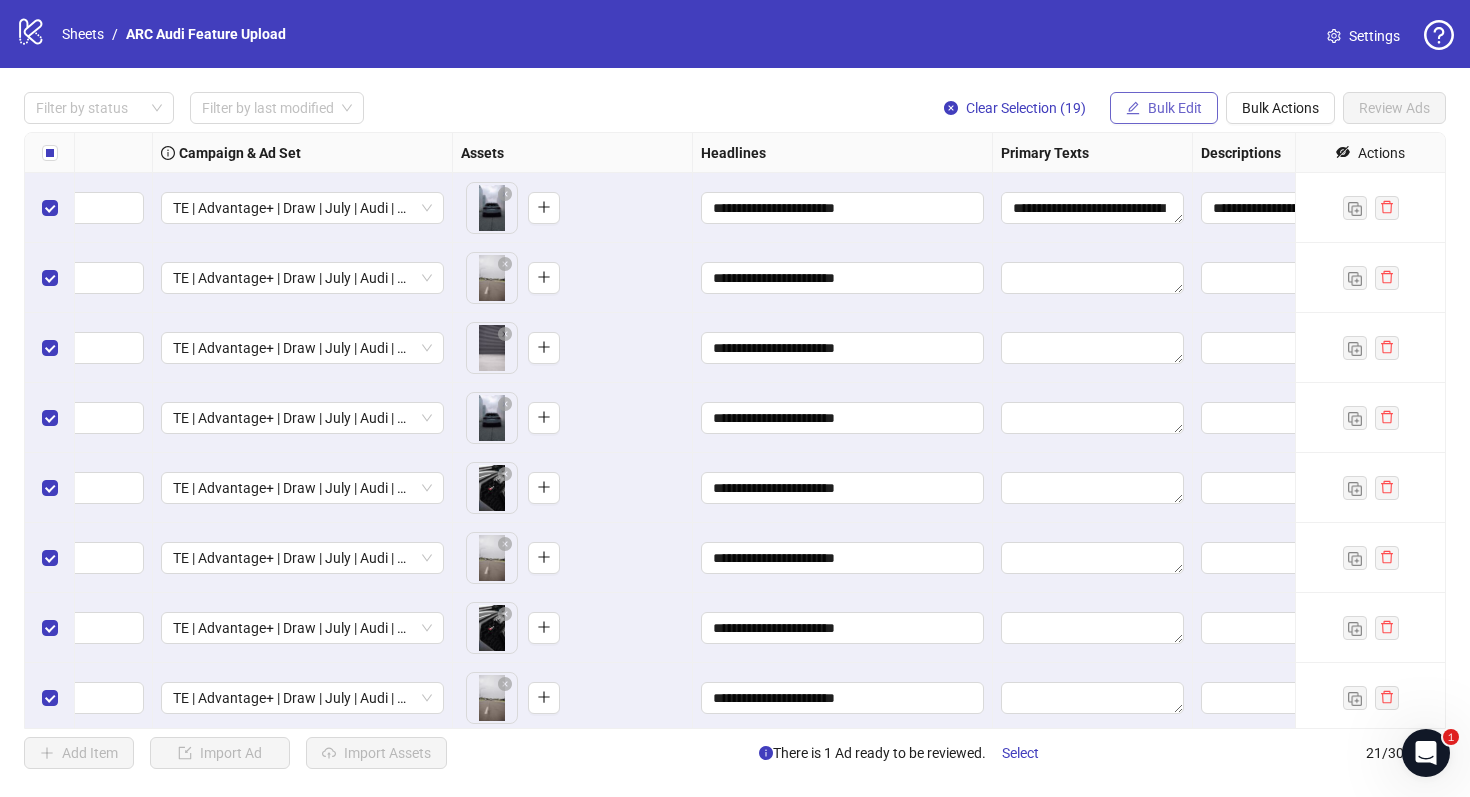 click on "Bulk Edit" at bounding box center (1175, 108) 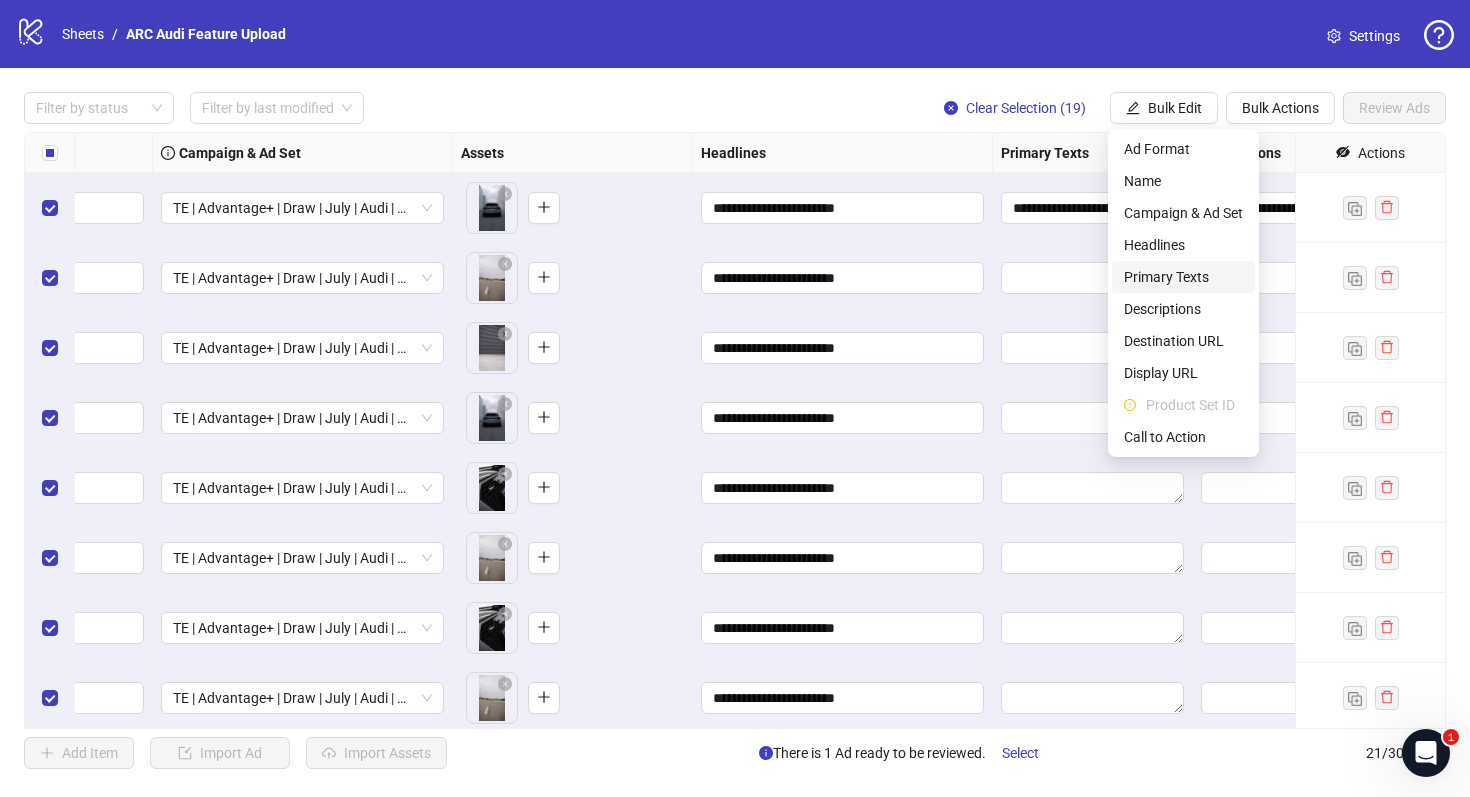click on "Primary Texts" at bounding box center [1183, 277] 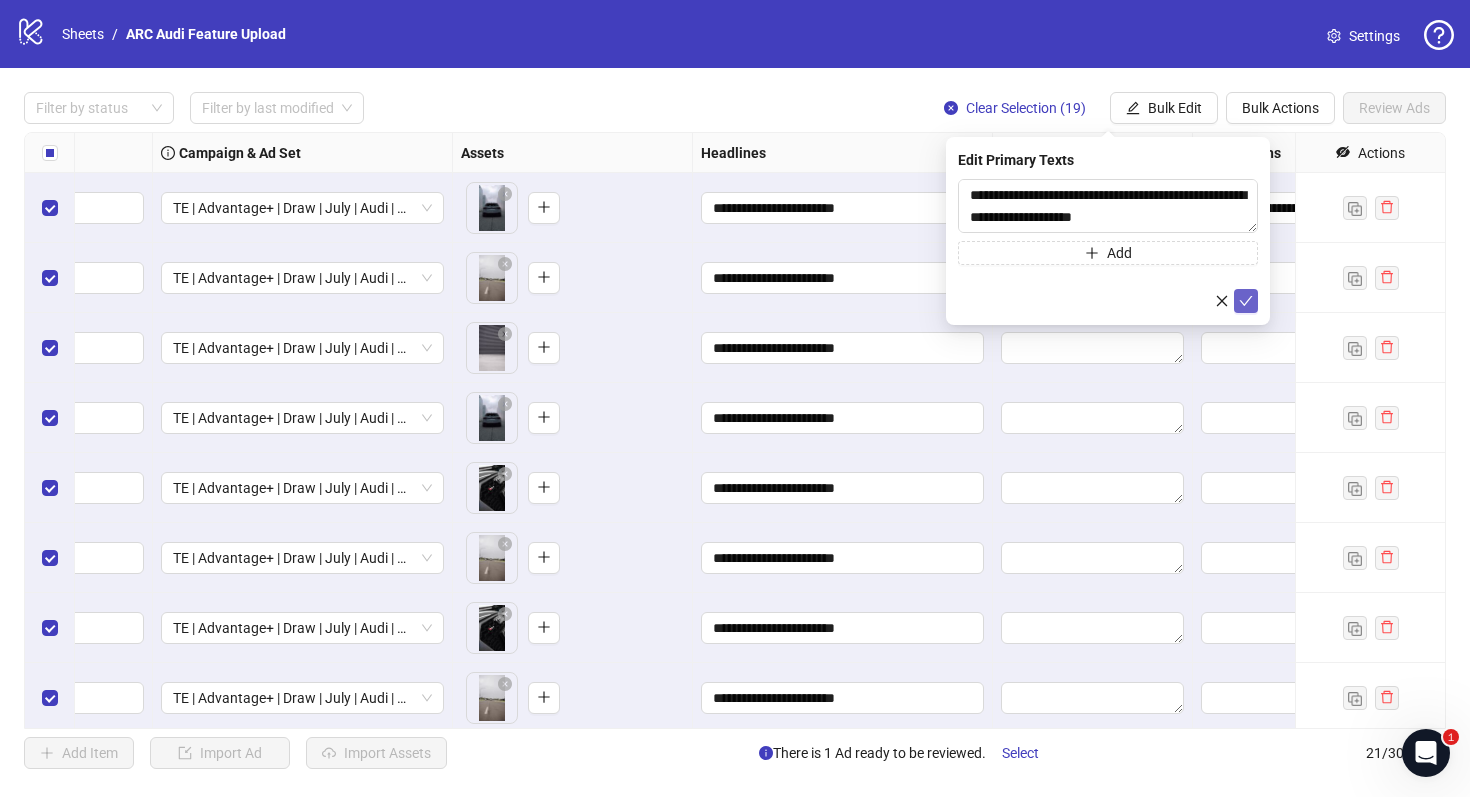 click 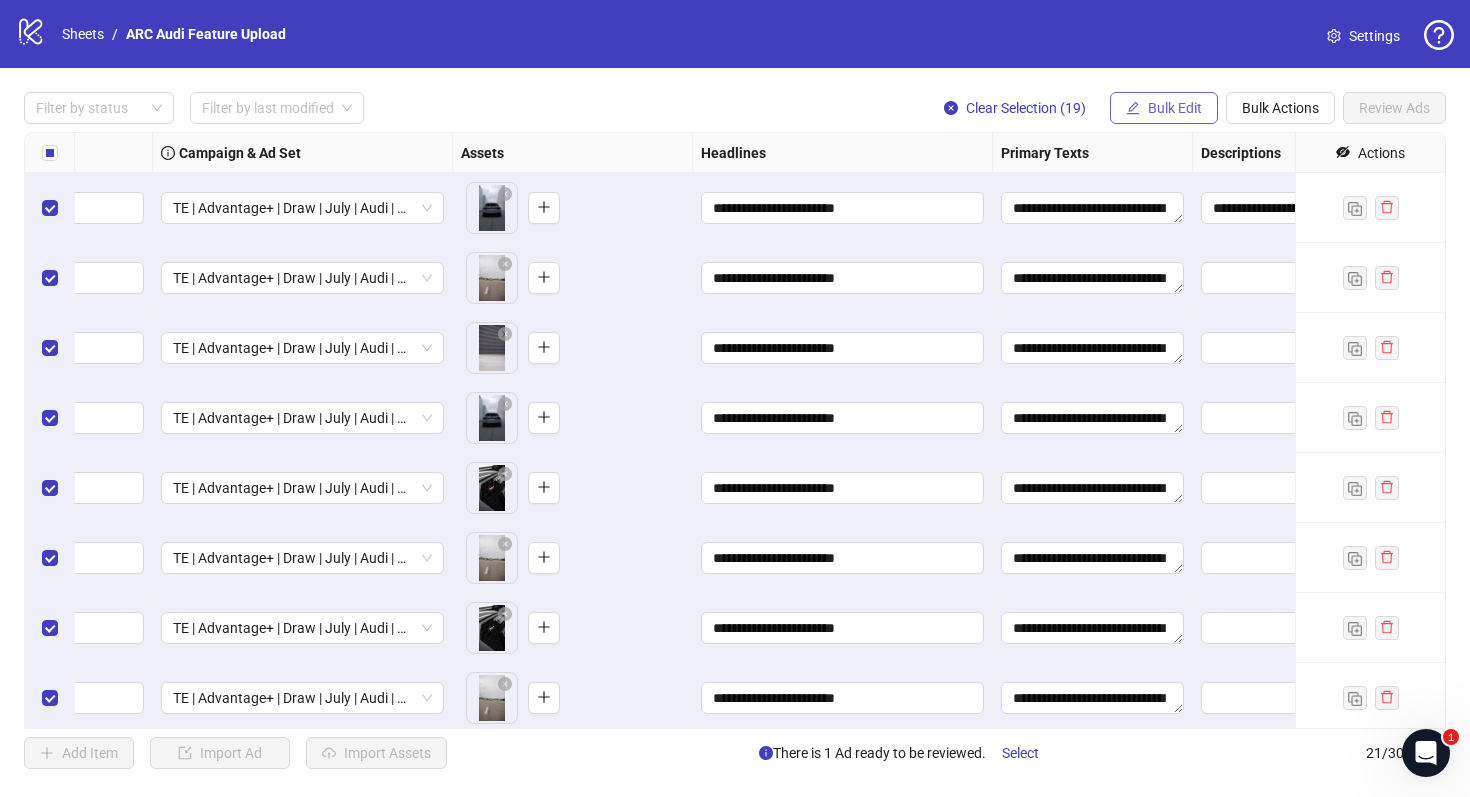 click on "Bulk Edit" at bounding box center [1175, 108] 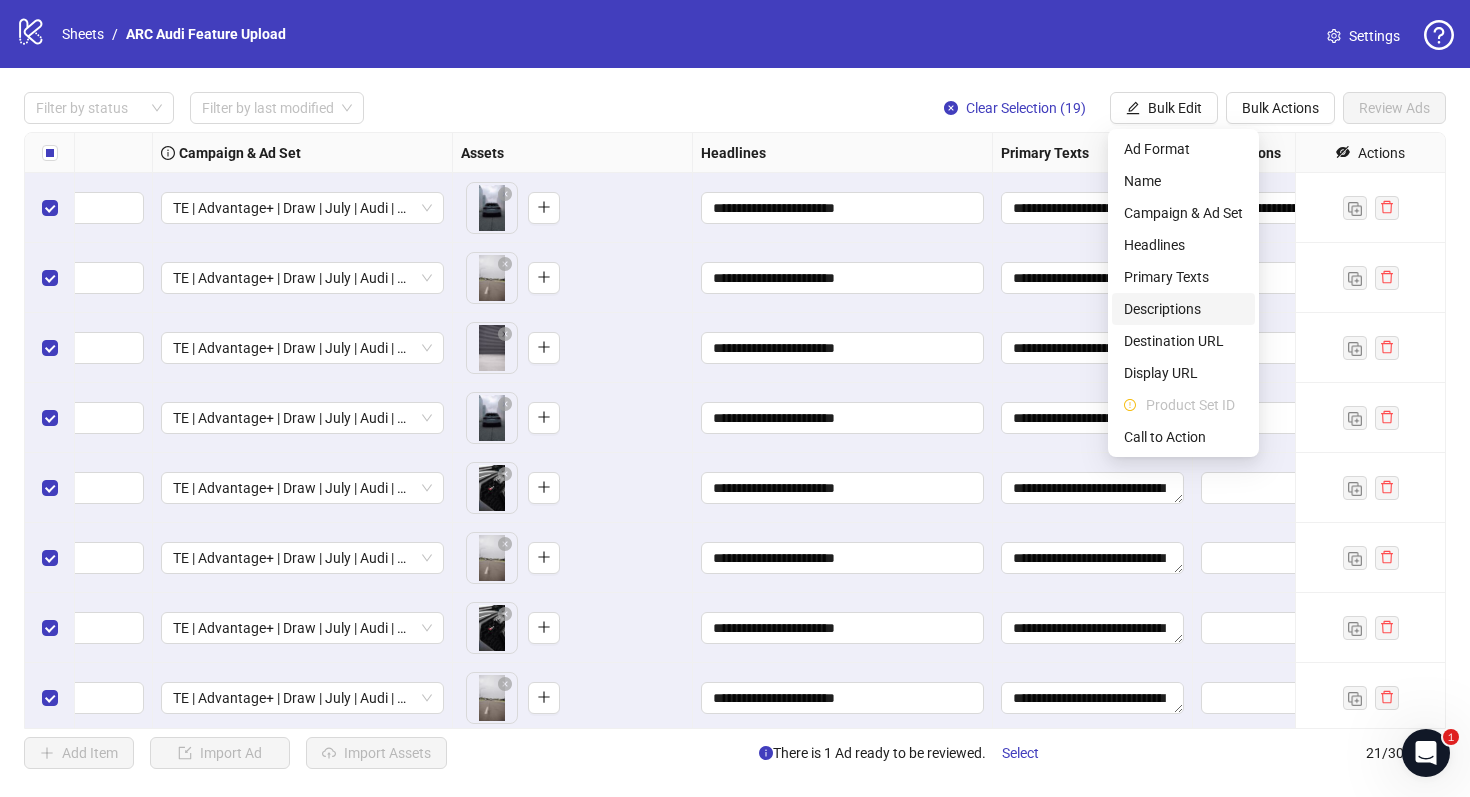 click on "Descriptions" at bounding box center (1183, 309) 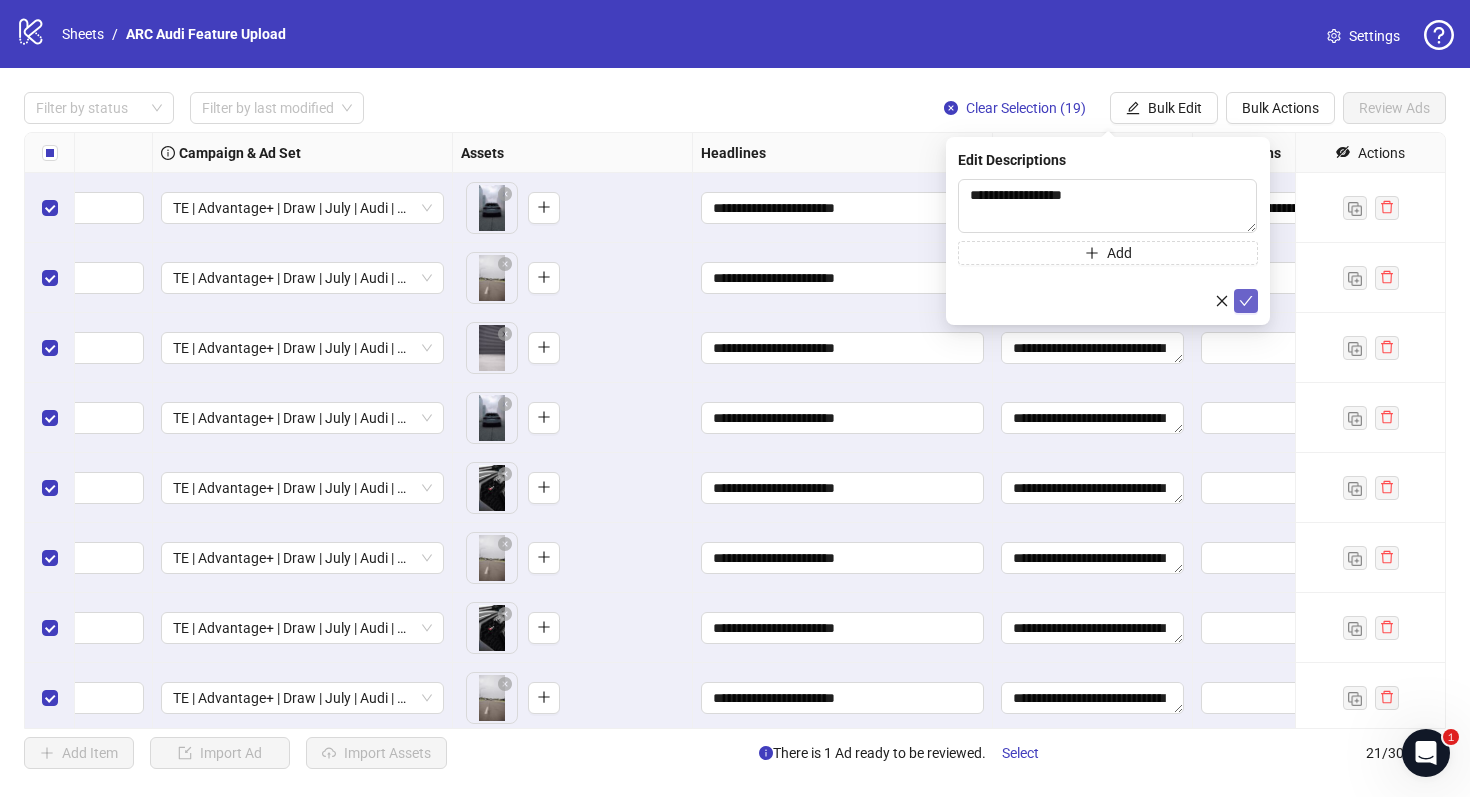 click 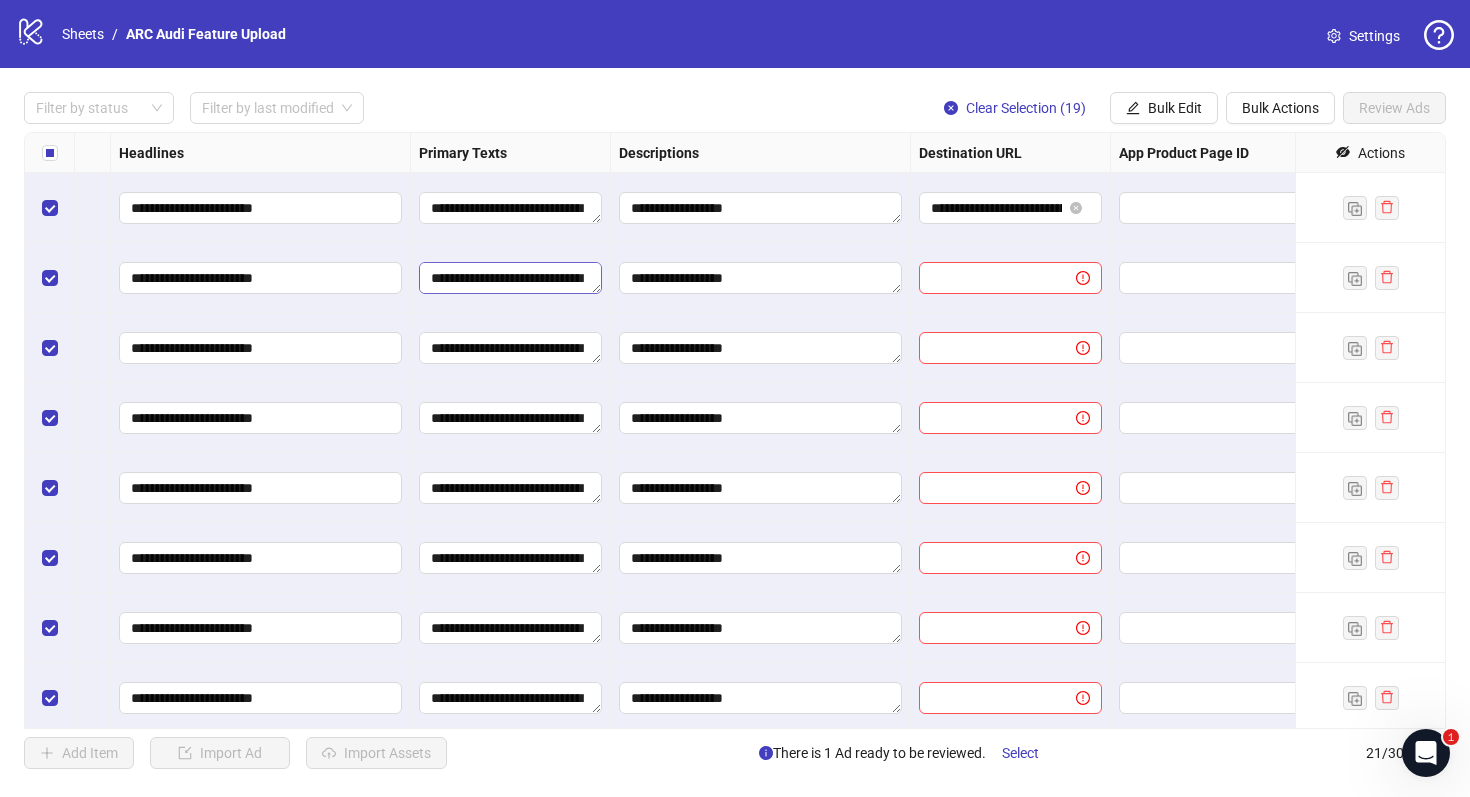 scroll, scrollTop: 0, scrollLeft: 1087, axis: horizontal 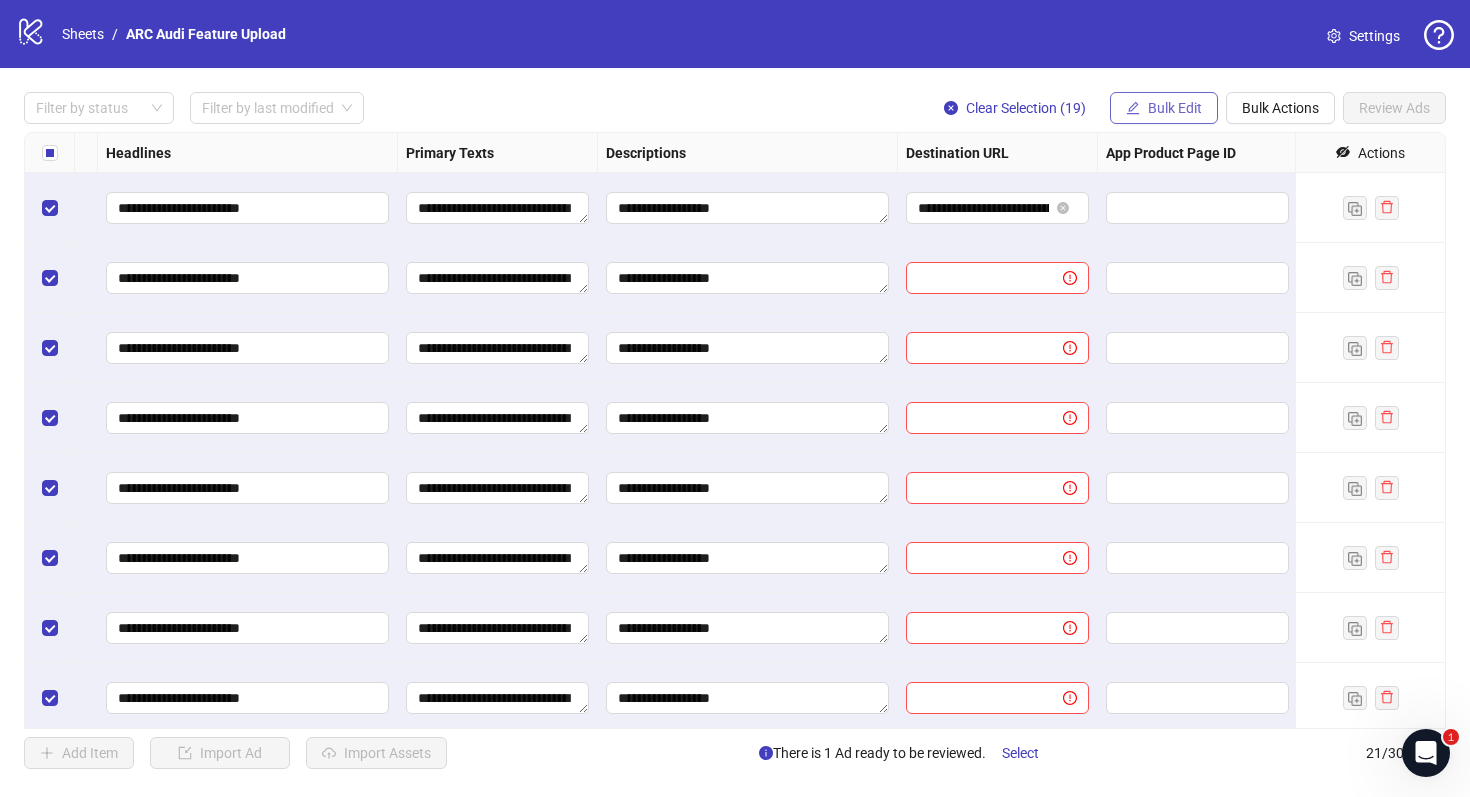 click on "Bulk Edit" at bounding box center (1175, 108) 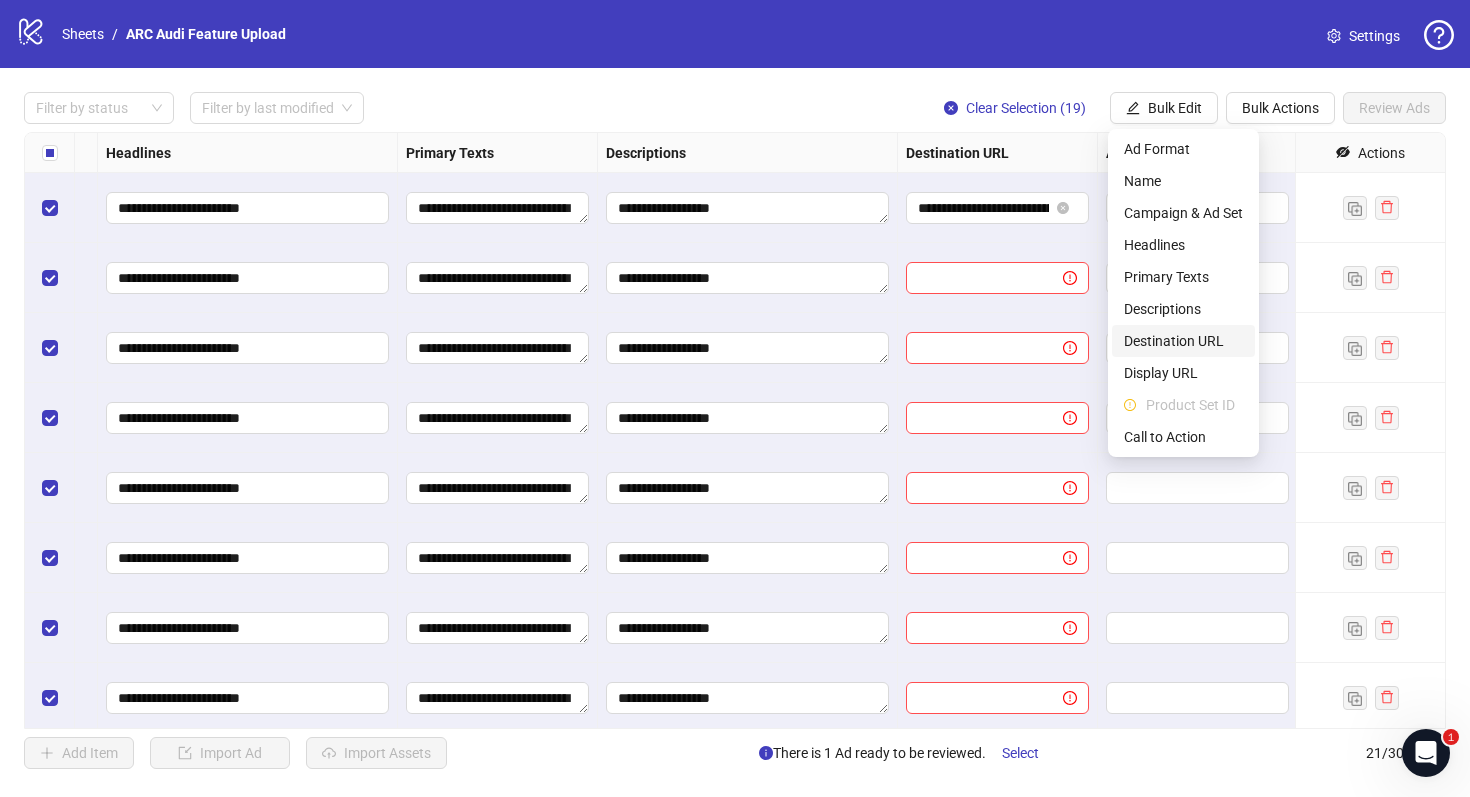 click on "Destination URL" at bounding box center [1183, 341] 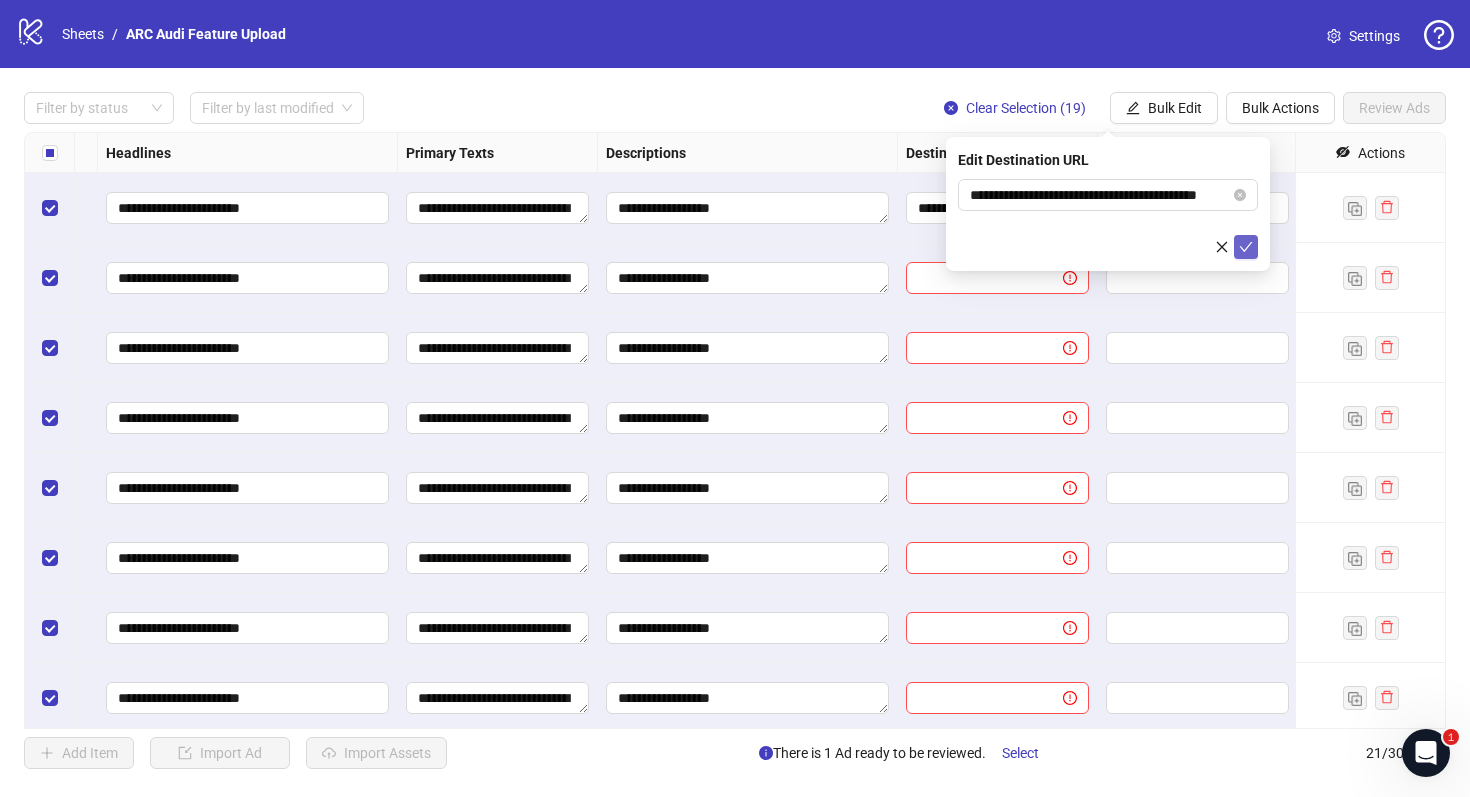 click 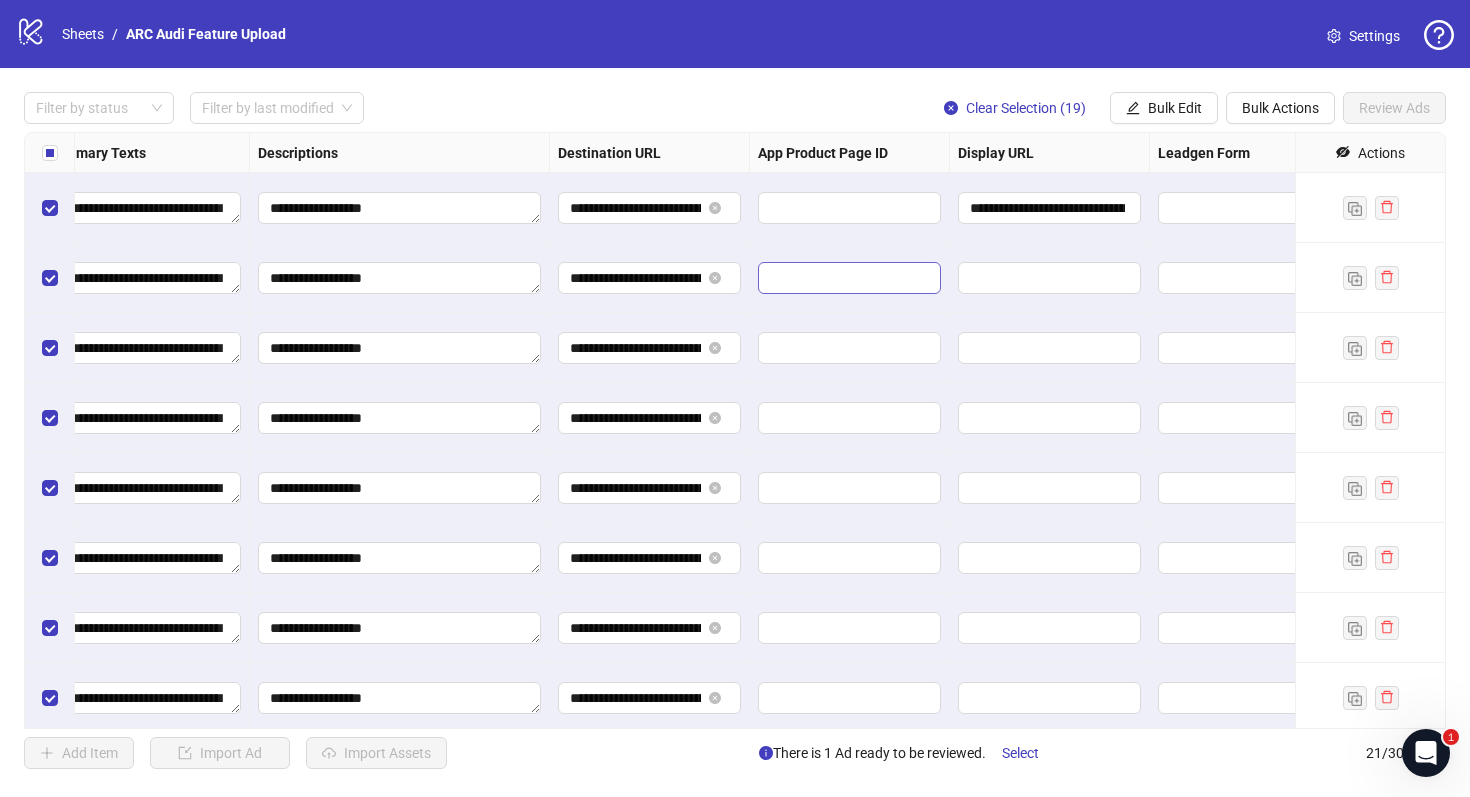 scroll, scrollTop: 0, scrollLeft: 1444, axis: horizontal 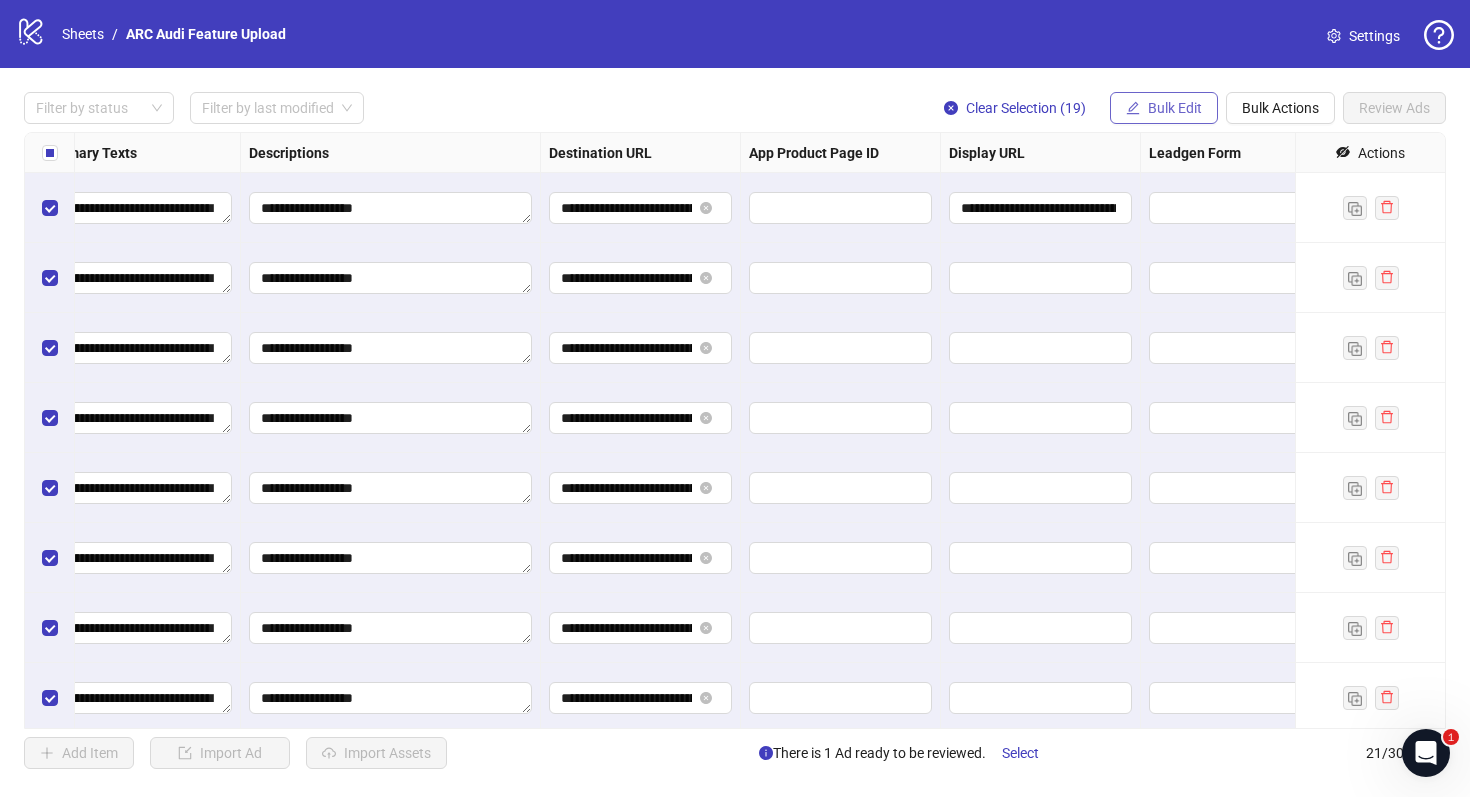click on "Bulk Edit" at bounding box center [1175, 108] 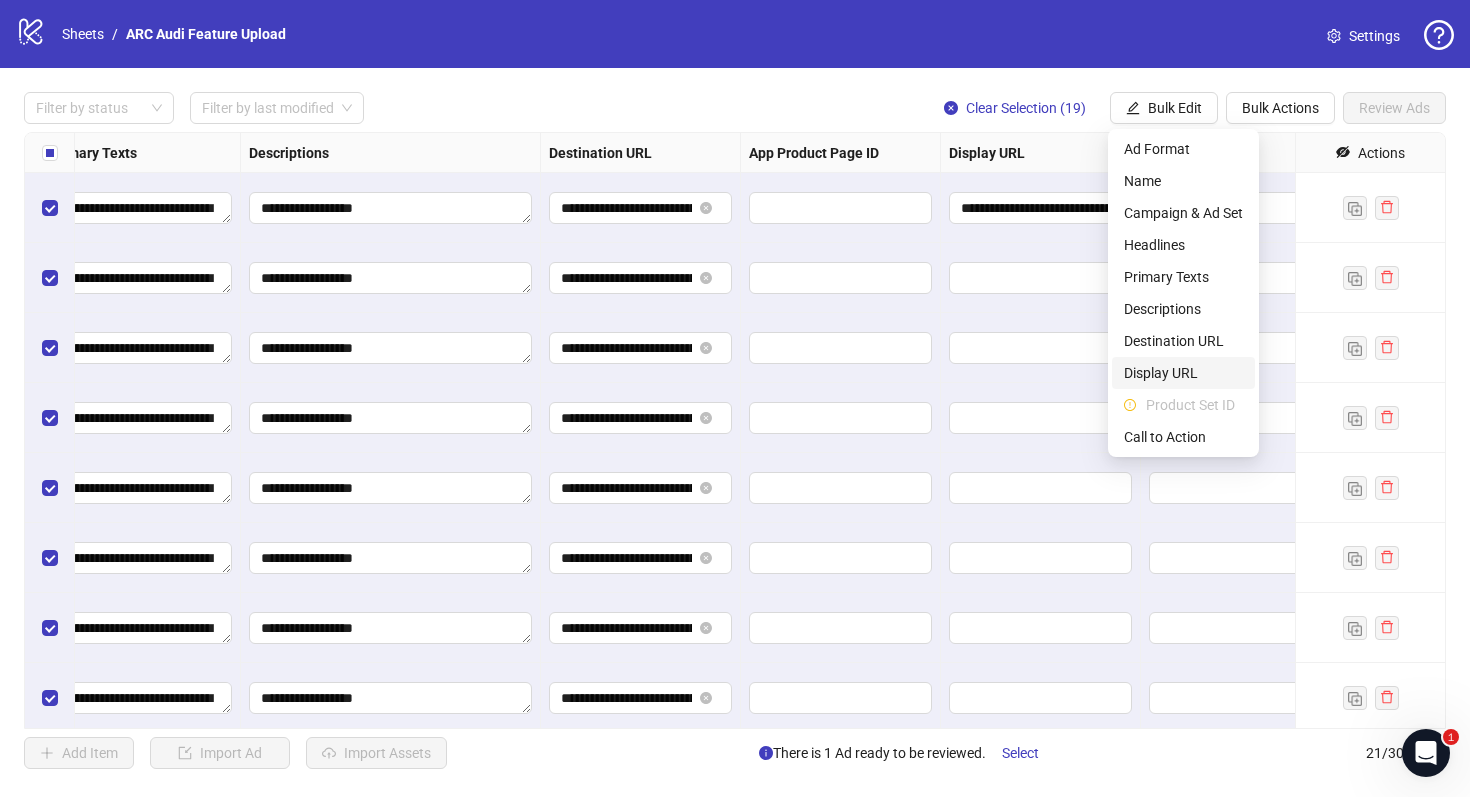 click on "Display URL" at bounding box center (1183, 373) 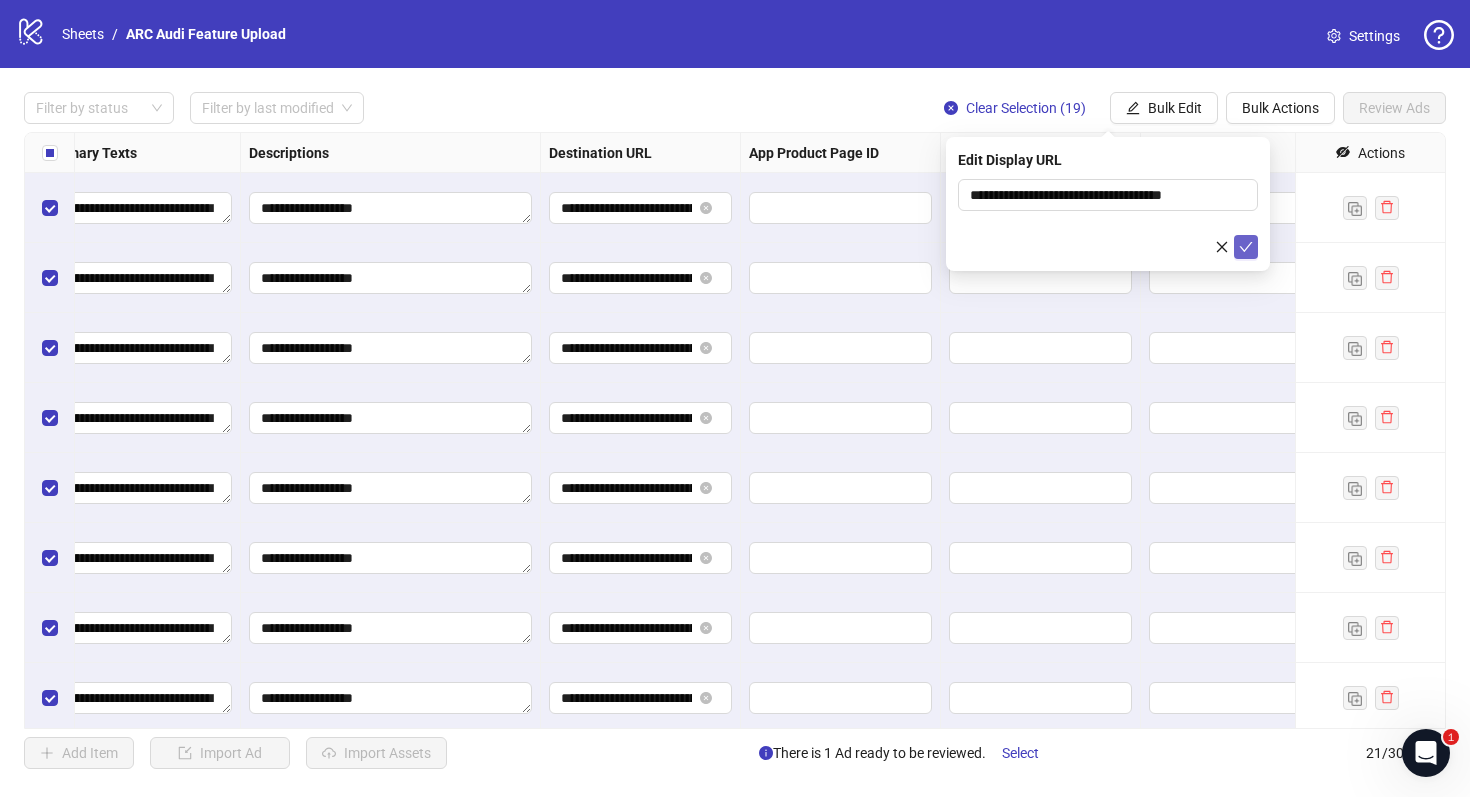 click 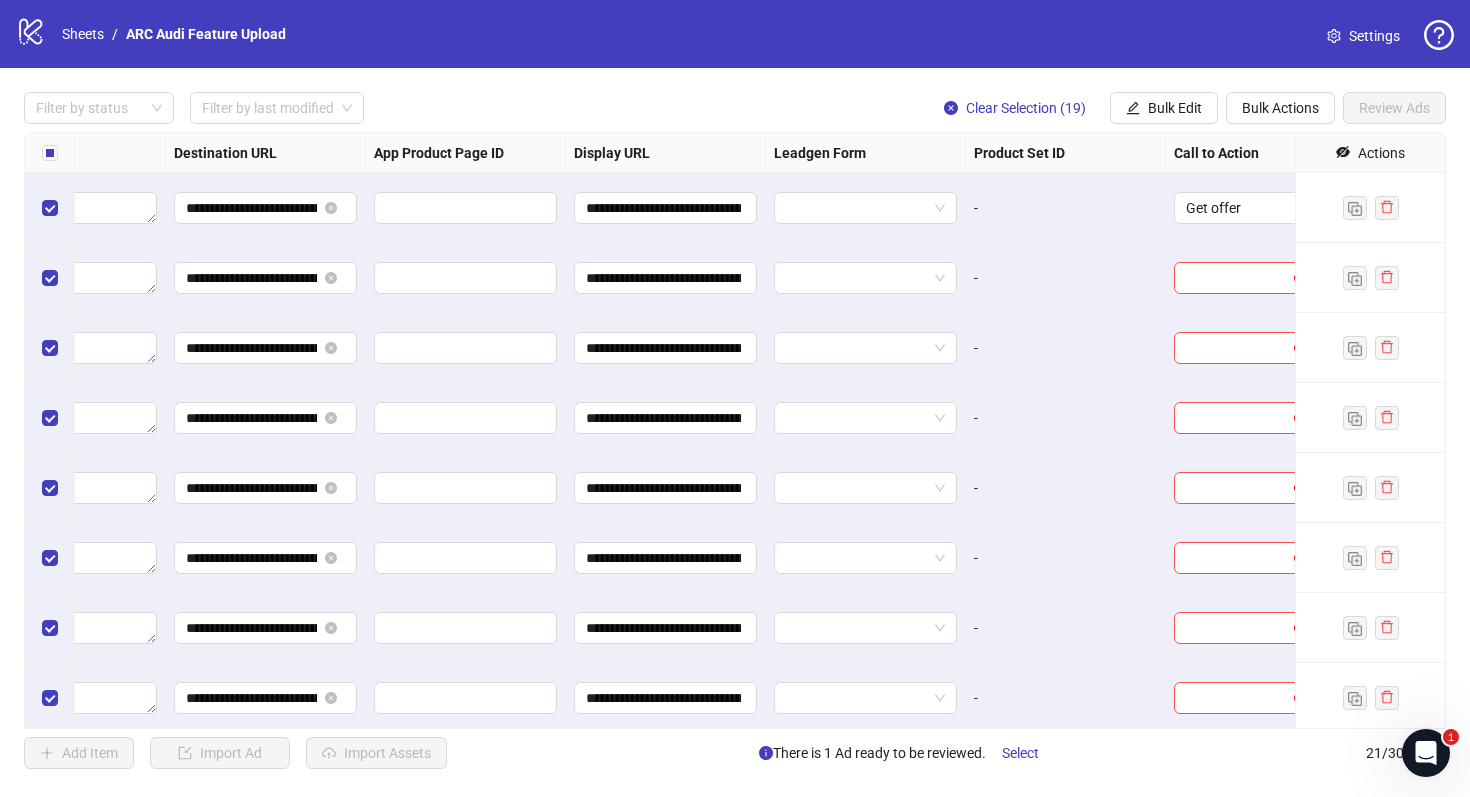 scroll, scrollTop: 0, scrollLeft: 1850, axis: horizontal 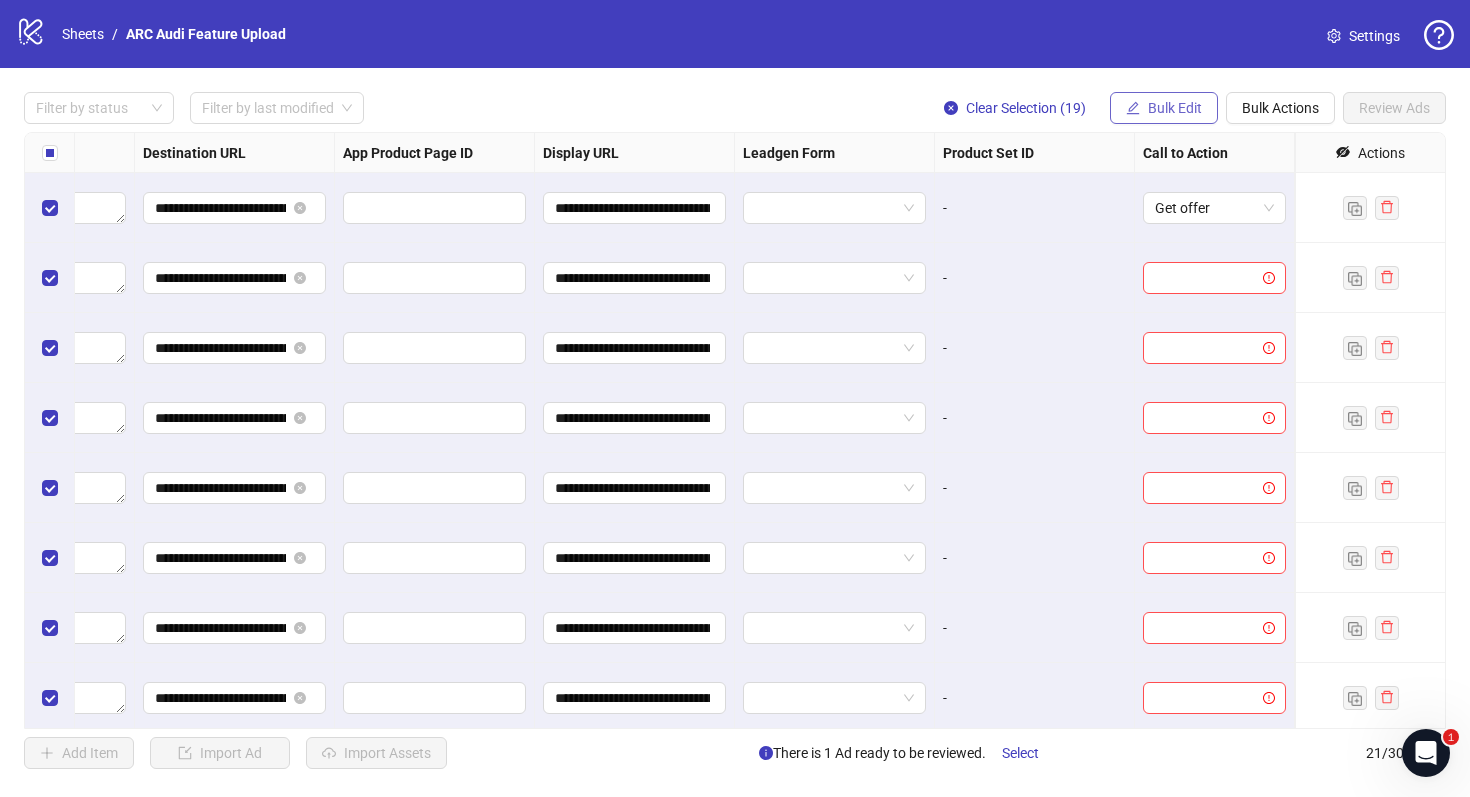 click on "Bulk Edit" at bounding box center (1175, 108) 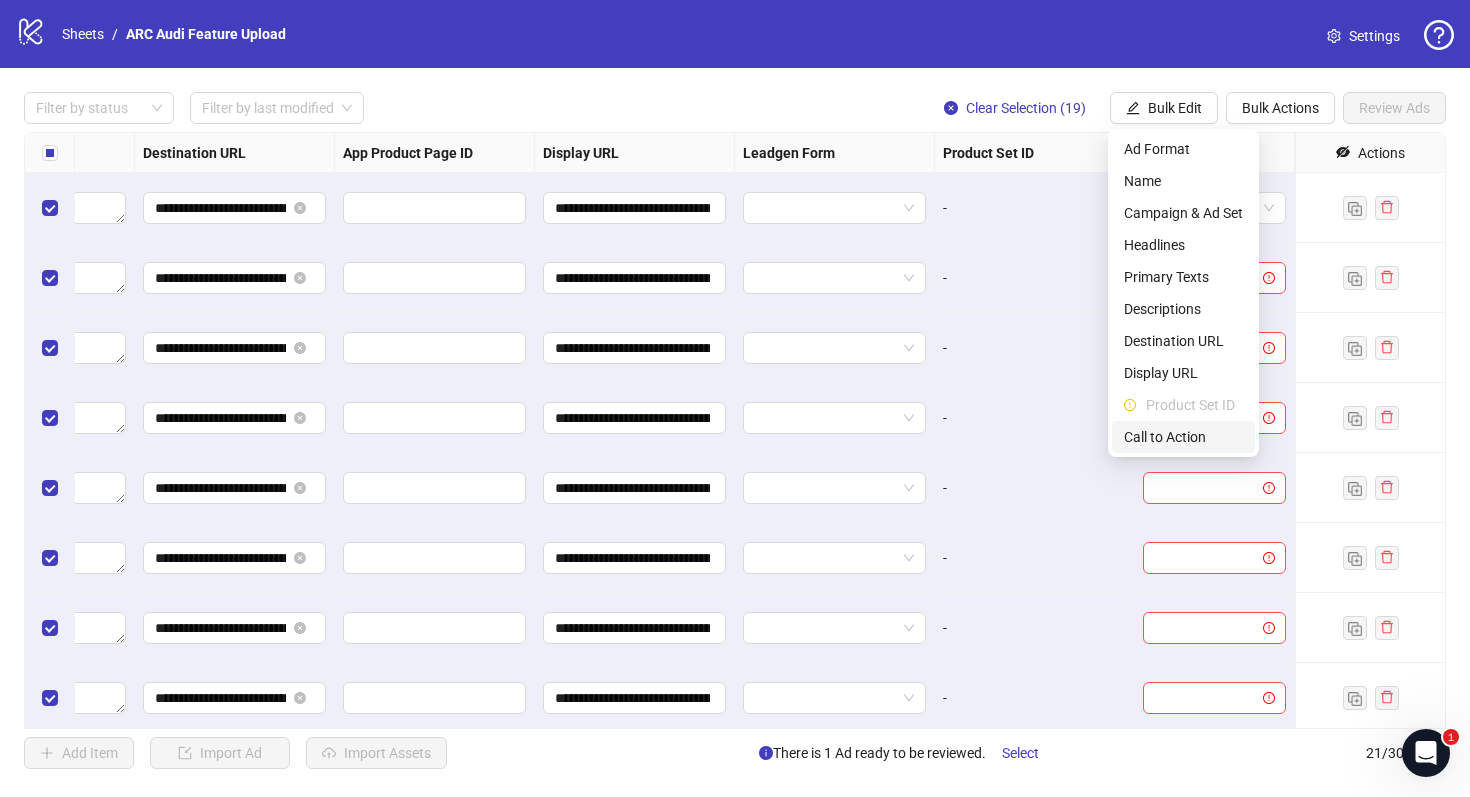 click on "Call to Action" at bounding box center (1183, 437) 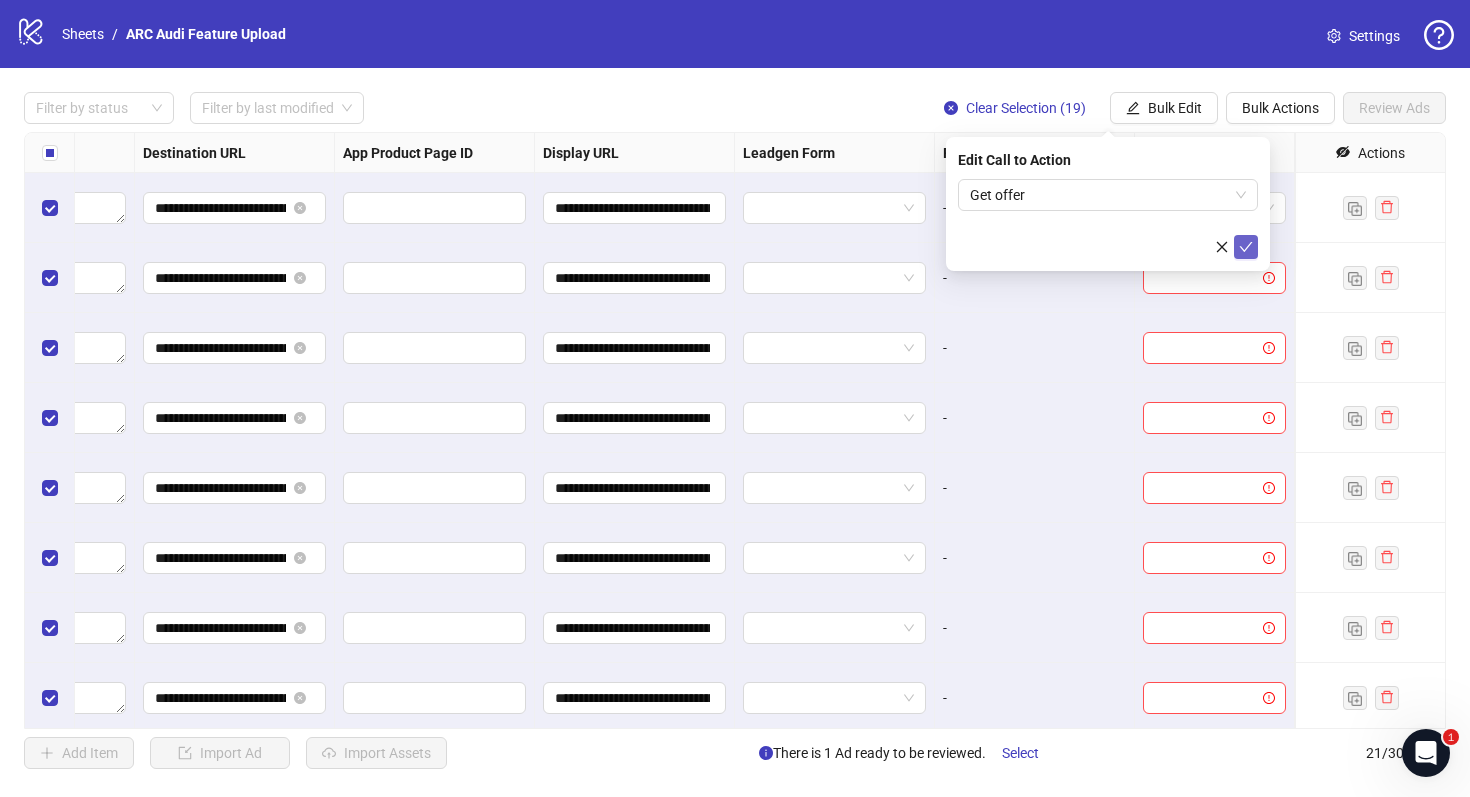 click 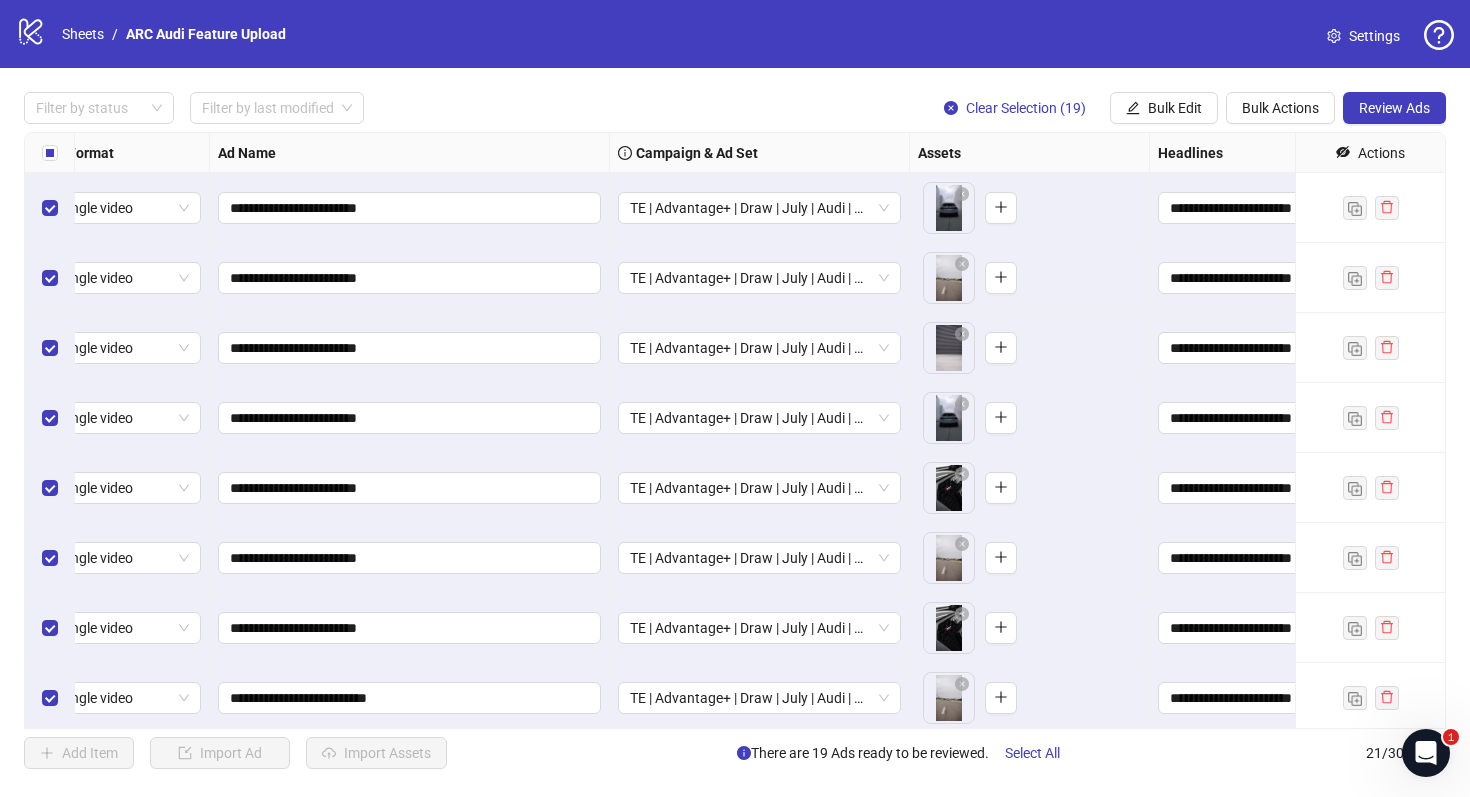 scroll, scrollTop: 0, scrollLeft: 0, axis: both 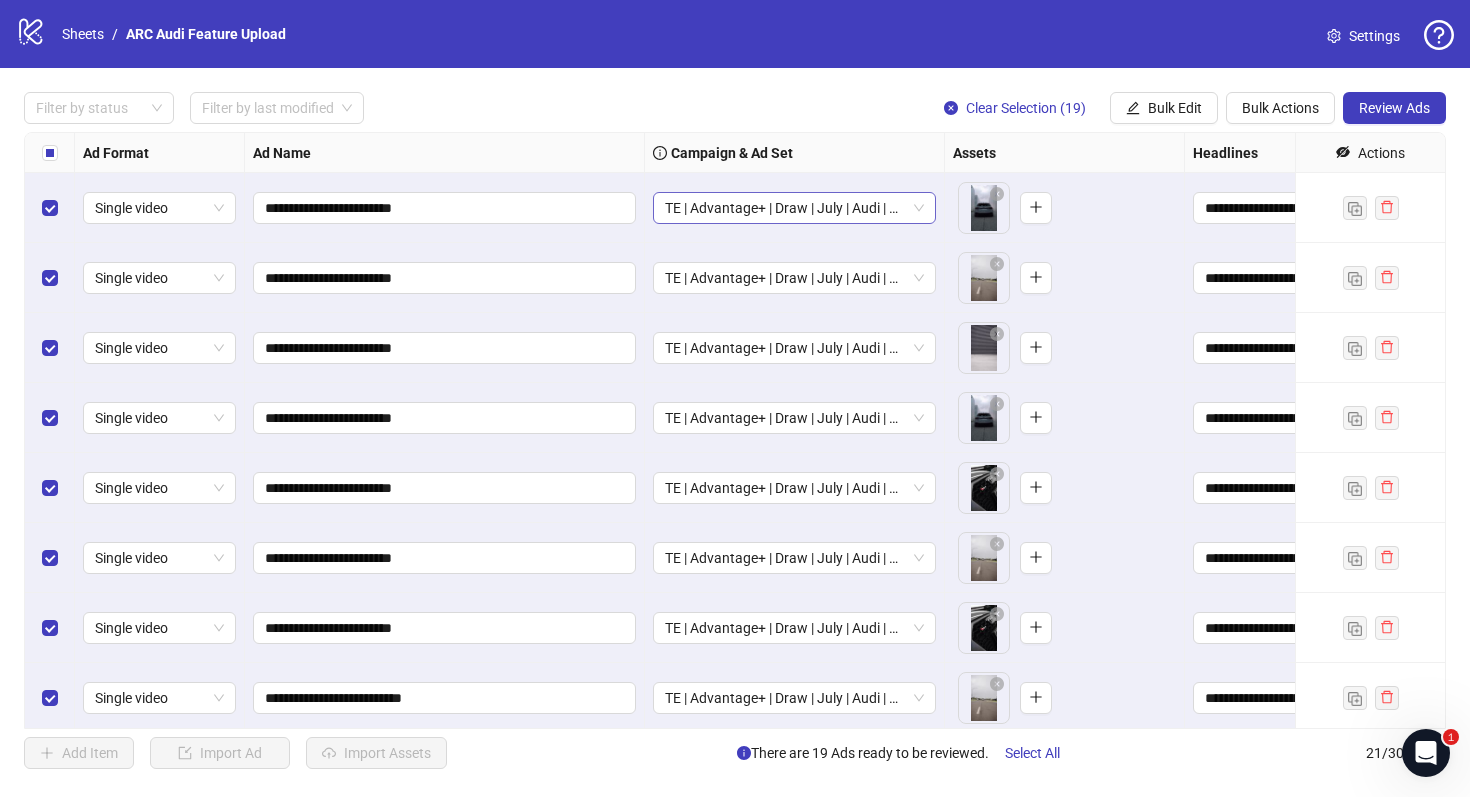 click on "TE | Advantage+ | Draw | July | Audi | ARC | Videos" at bounding box center (794, 208) 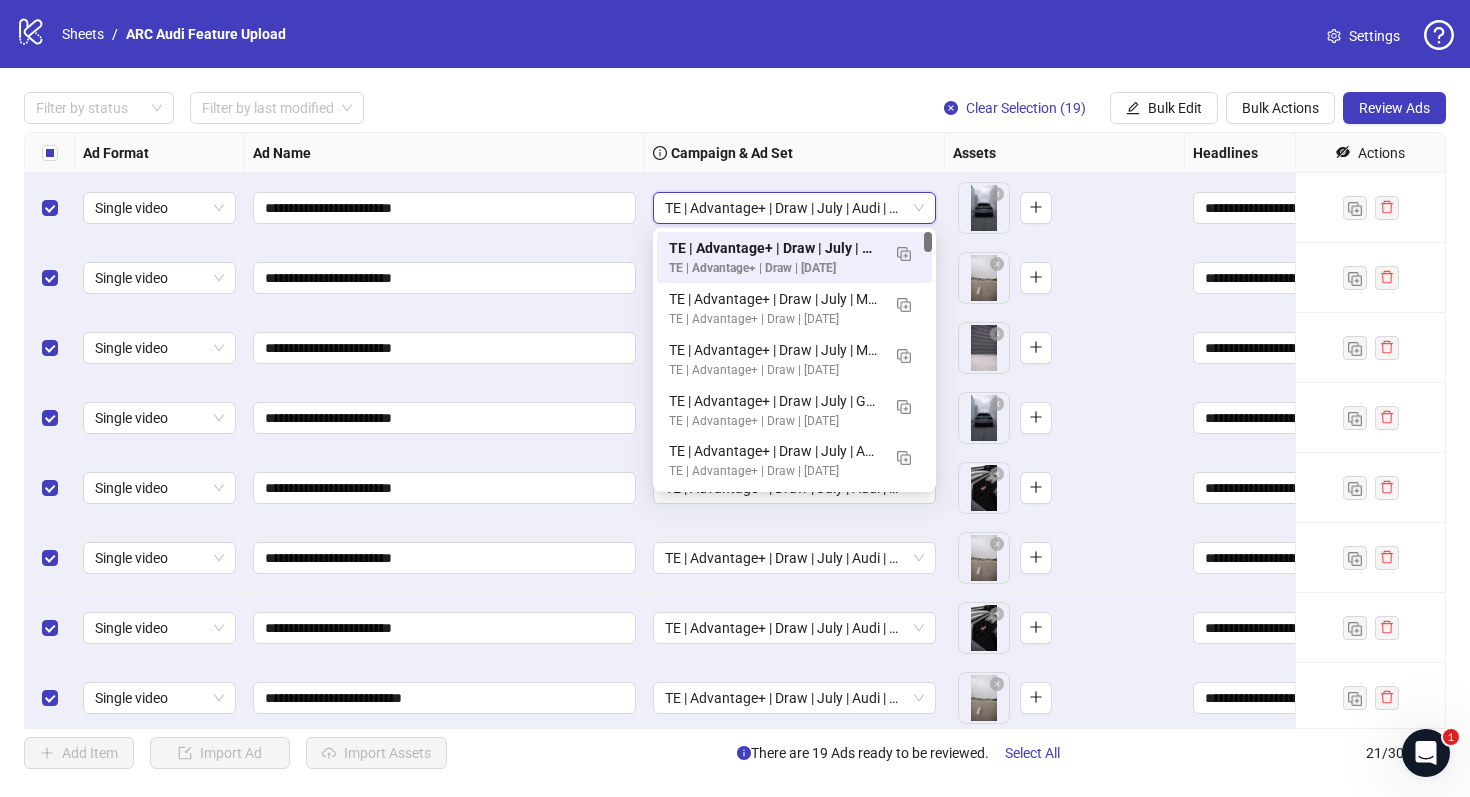 click on "TE | Advantage+ | Draw | July | Audi | ARC | Videos TE | Advantage+ | Draw | July | Audi | ARC | Videos" at bounding box center (795, 208) 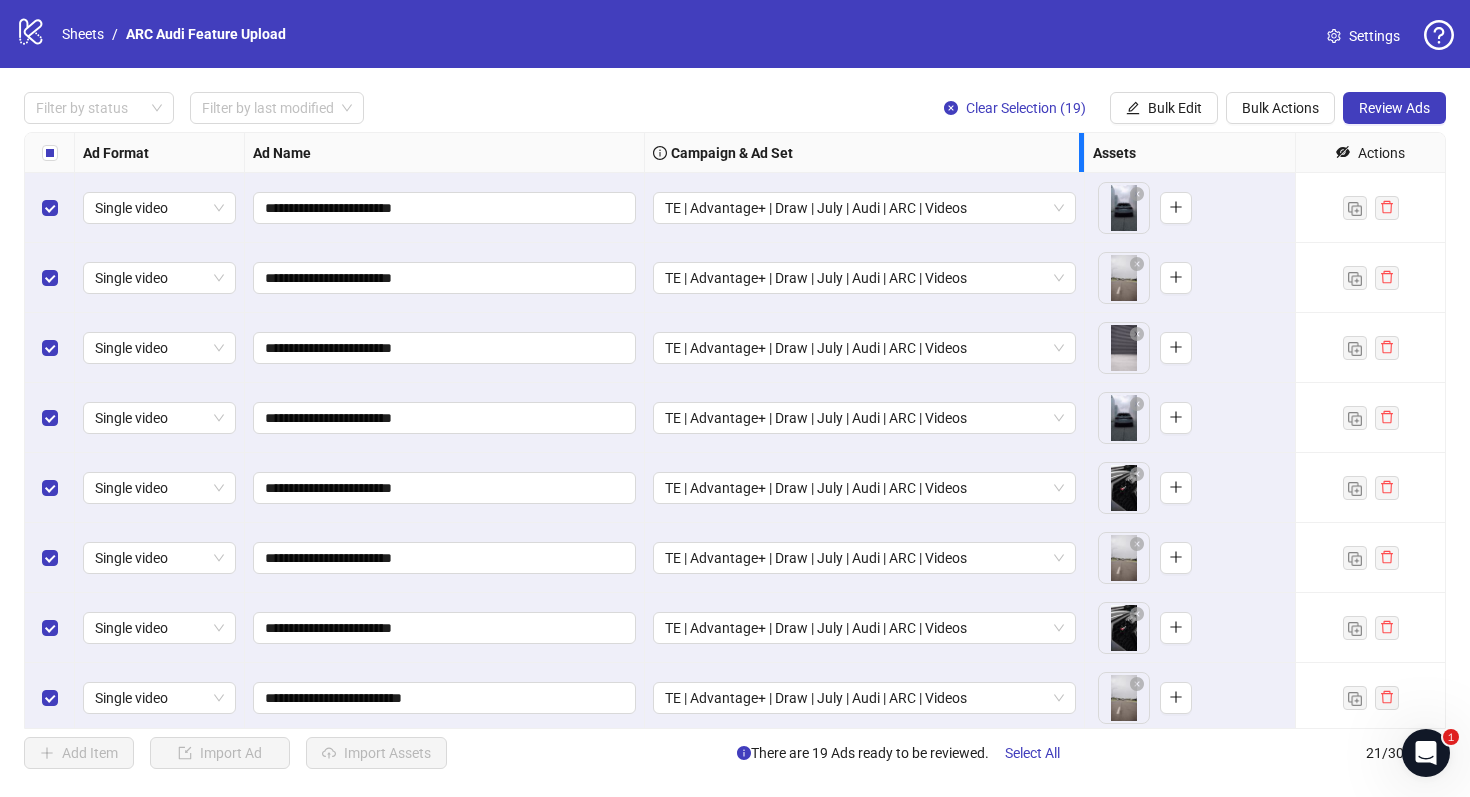 drag, startPoint x: 943, startPoint y: 150, endPoint x: 1083, endPoint y: 154, distance: 140.05713 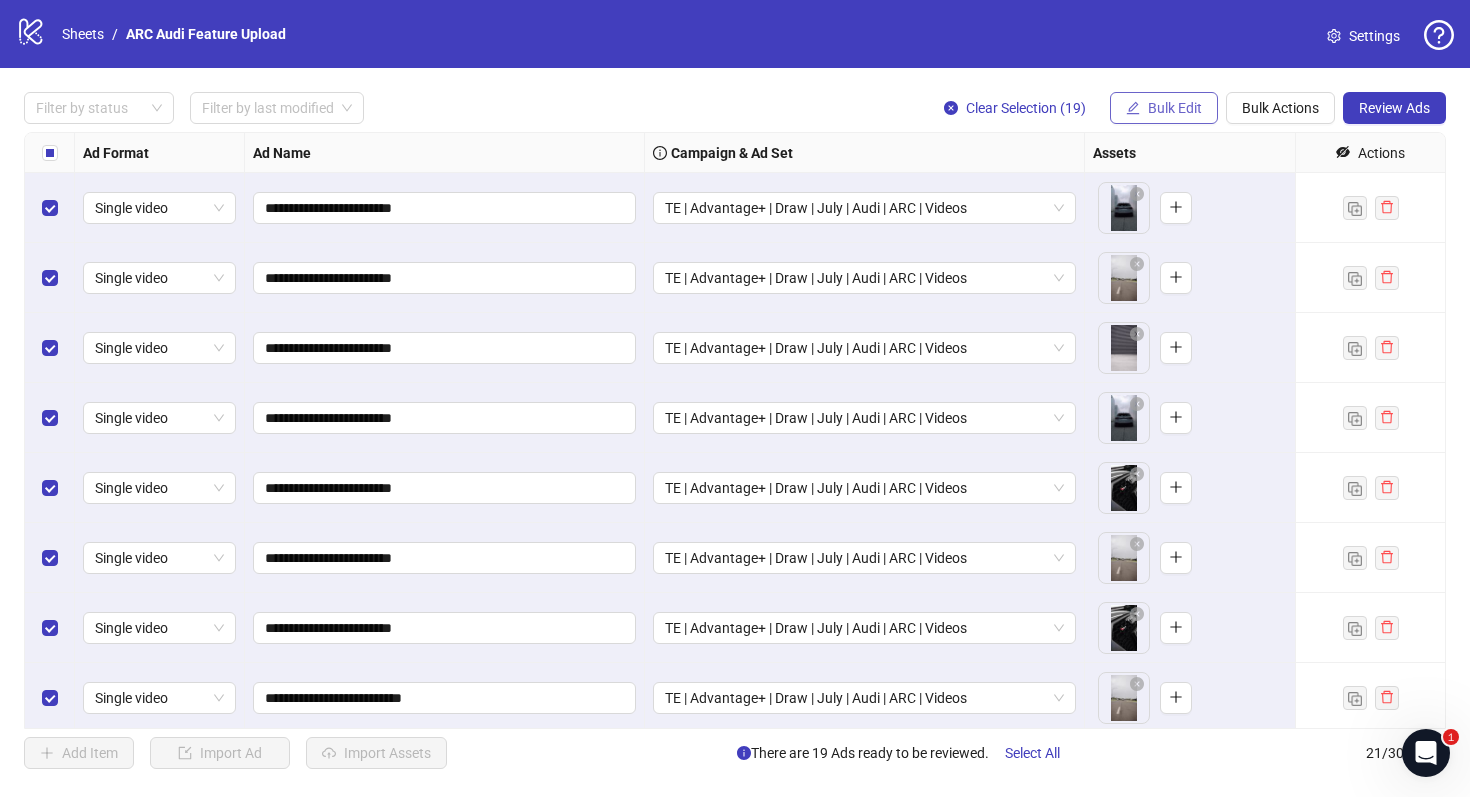 click on "Bulk Edit" at bounding box center (1175, 108) 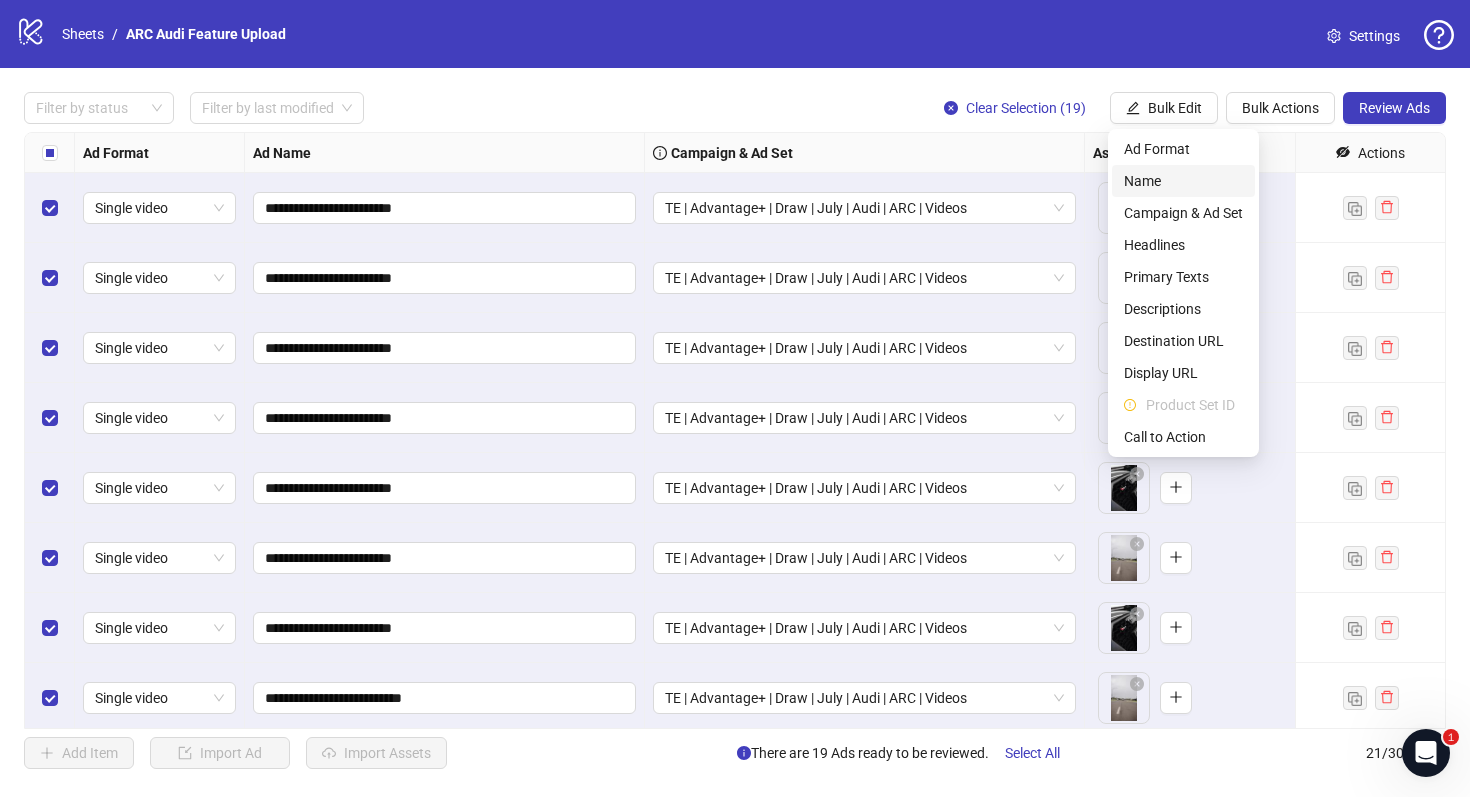 click on "Name" at bounding box center (1183, 181) 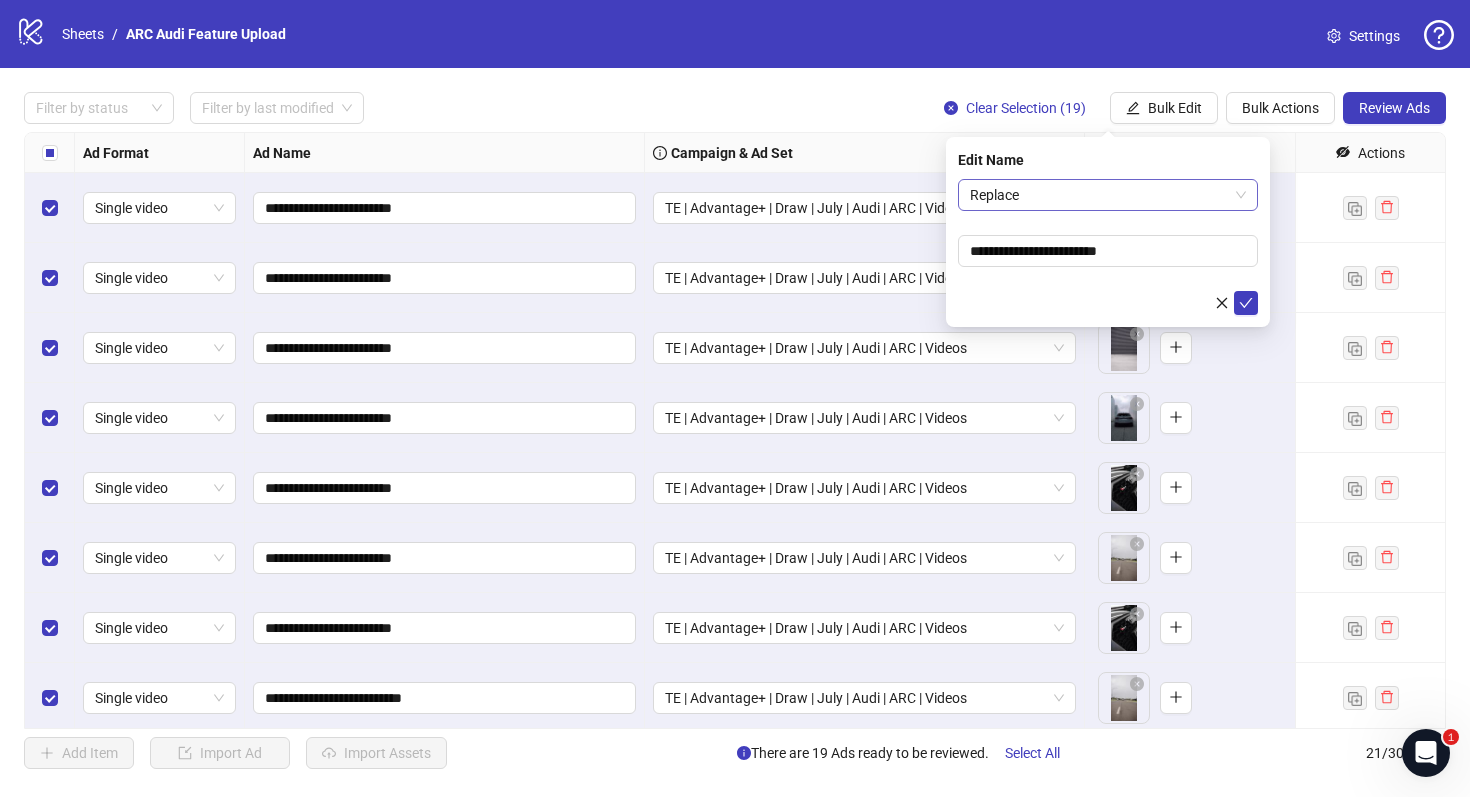 click on "Replace" at bounding box center (1108, 195) 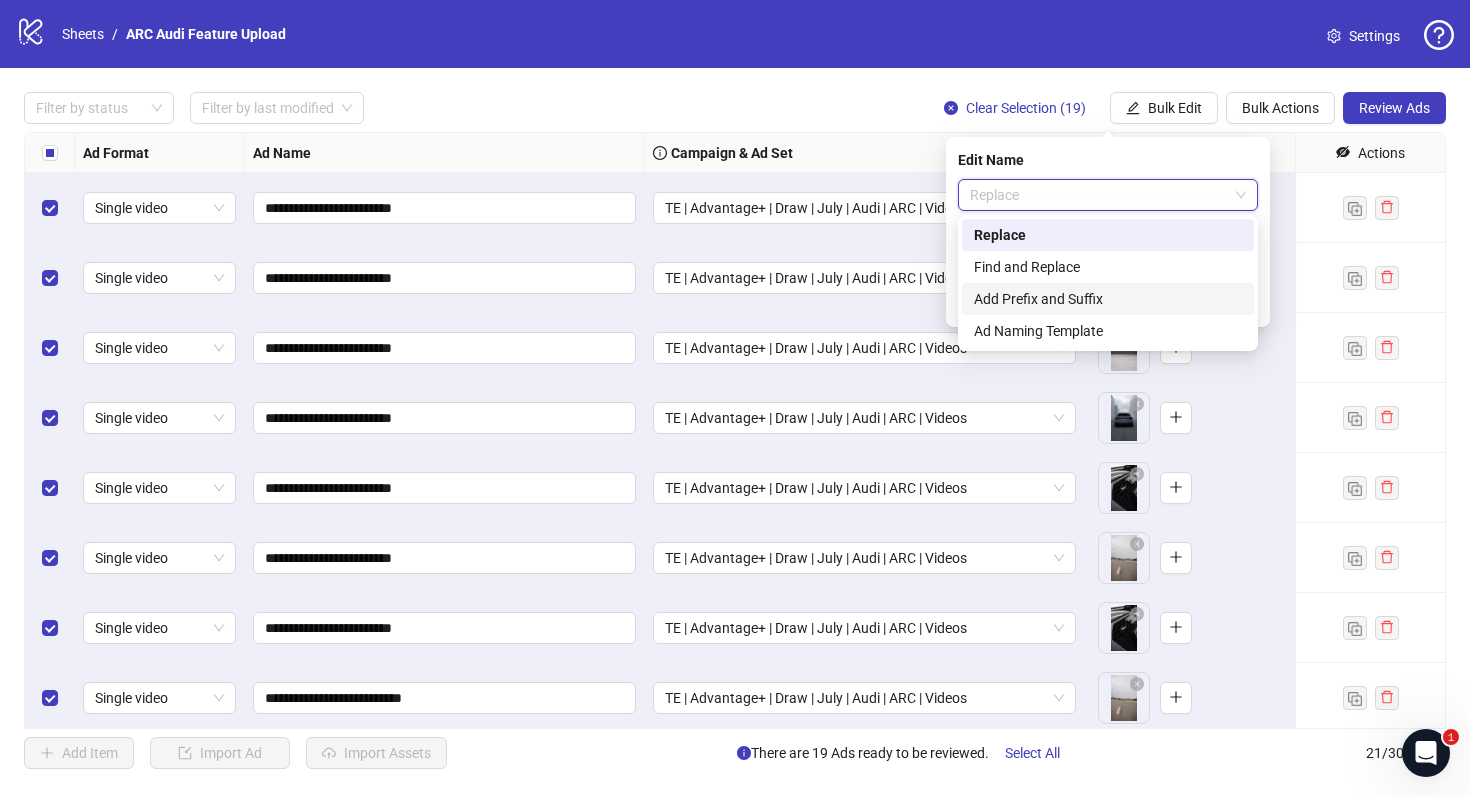 click on "Add Prefix and Suffix" at bounding box center (1108, 299) 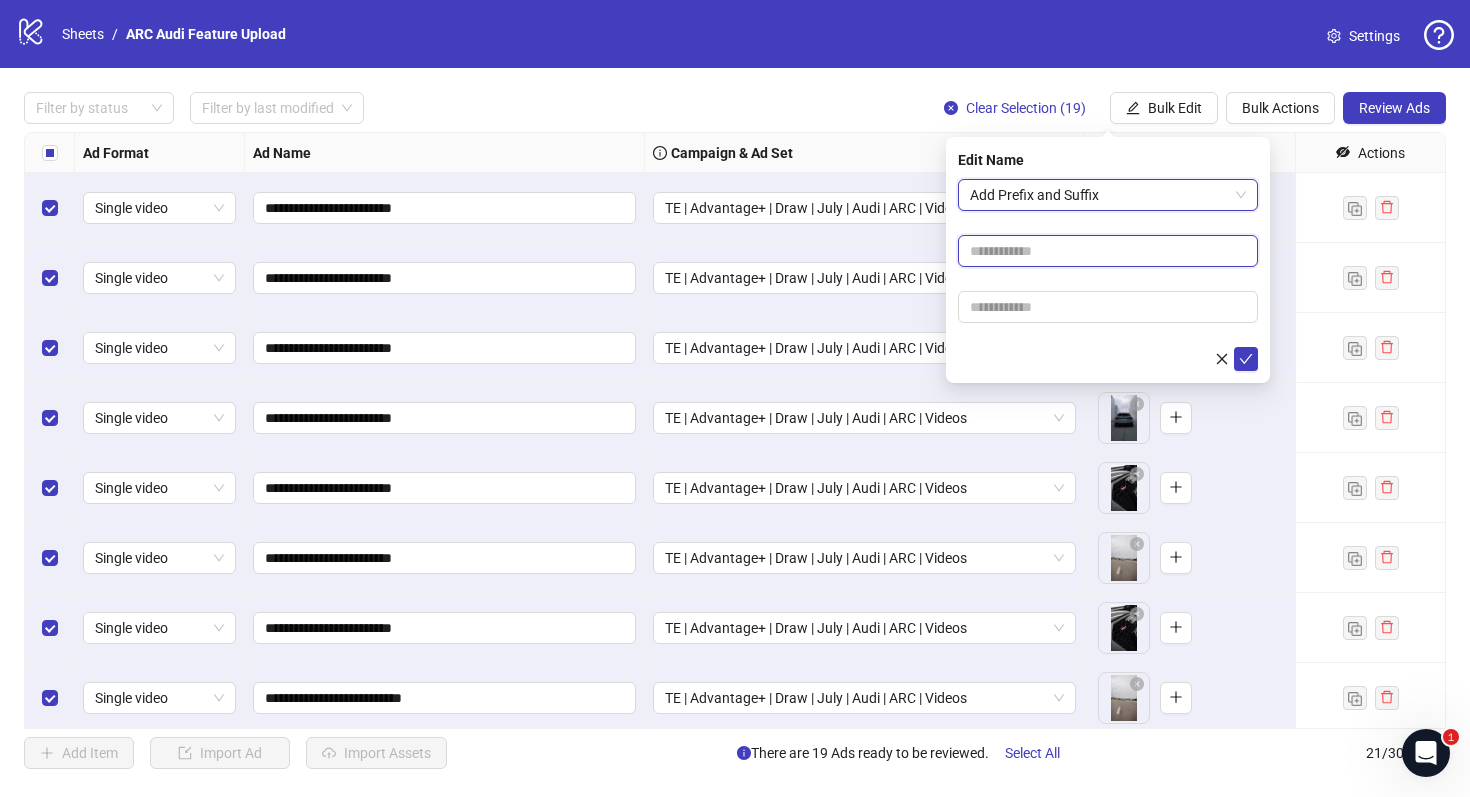 click at bounding box center (1108, 251) 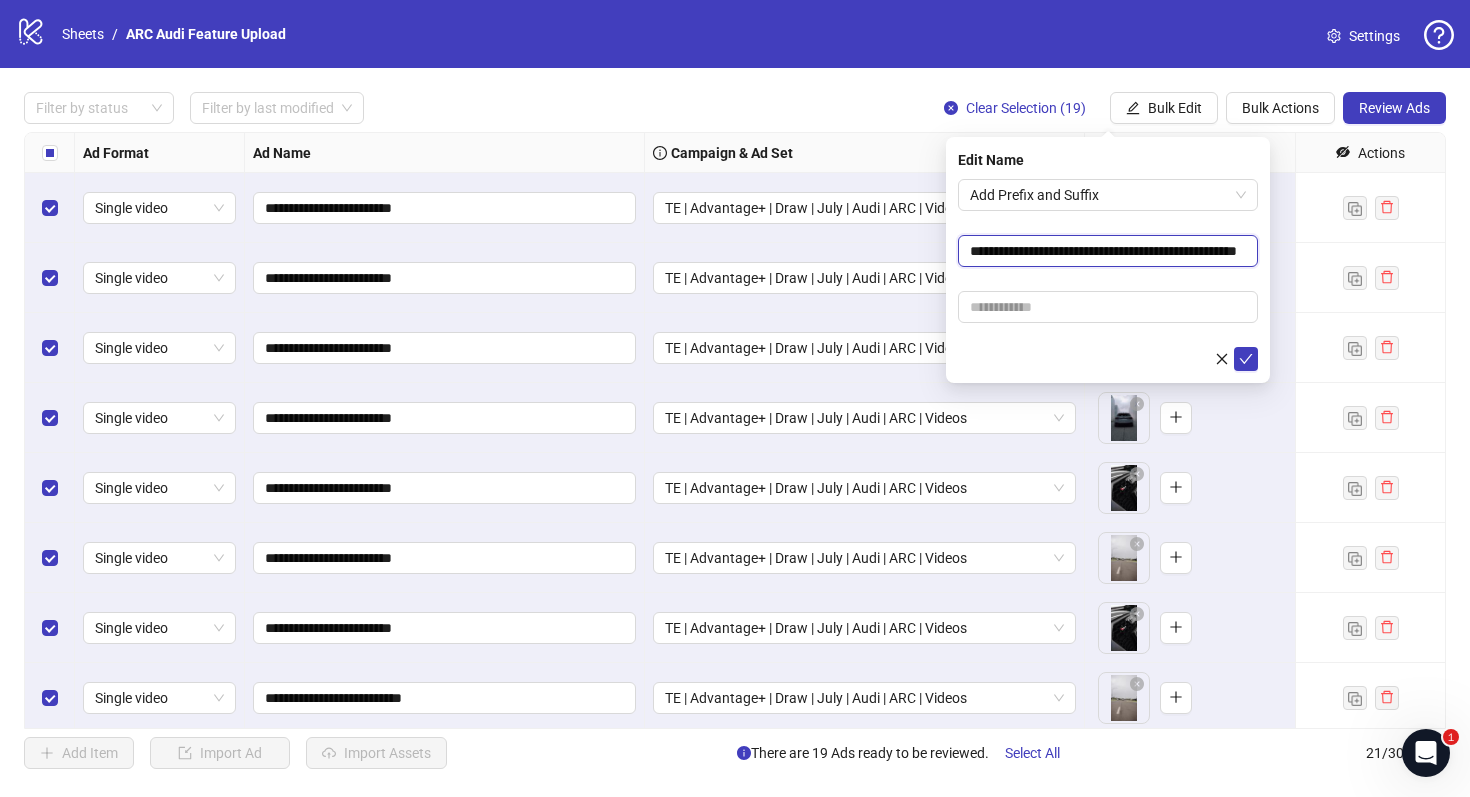 click on "**********" at bounding box center (1108, 251) 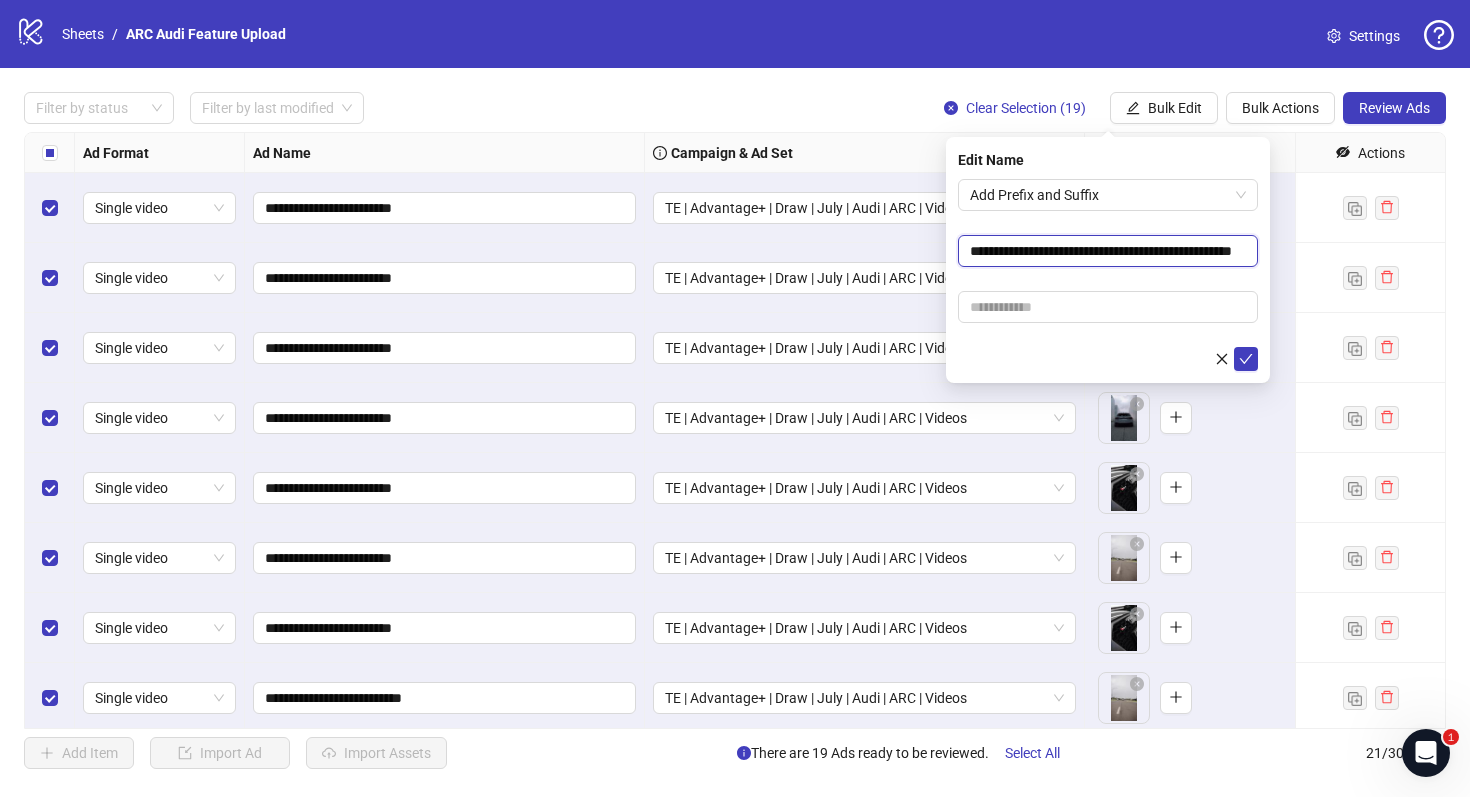 scroll, scrollTop: 0, scrollLeft: 17, axis: horizontal 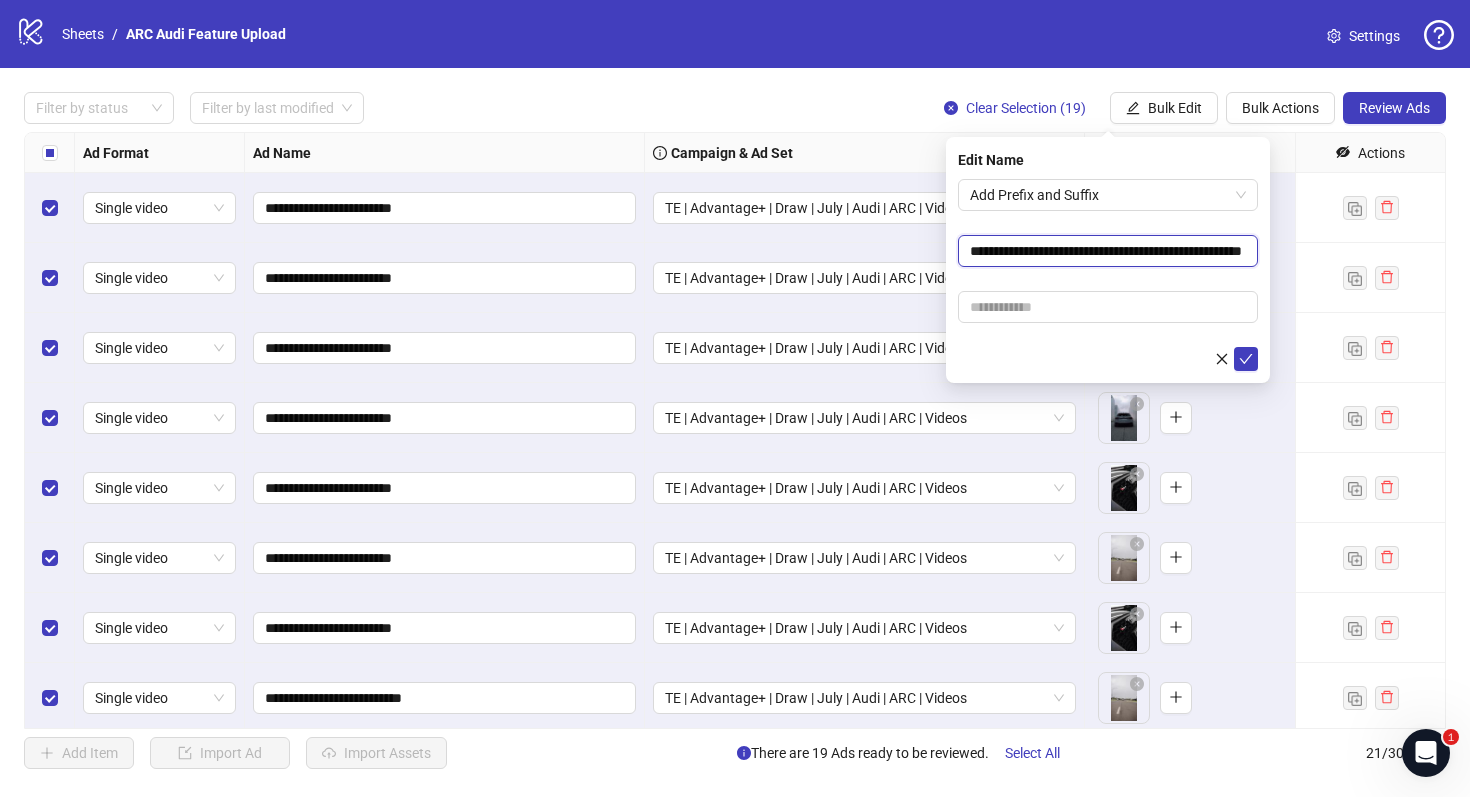 click on "**********" at bounding box center (1108, 251) 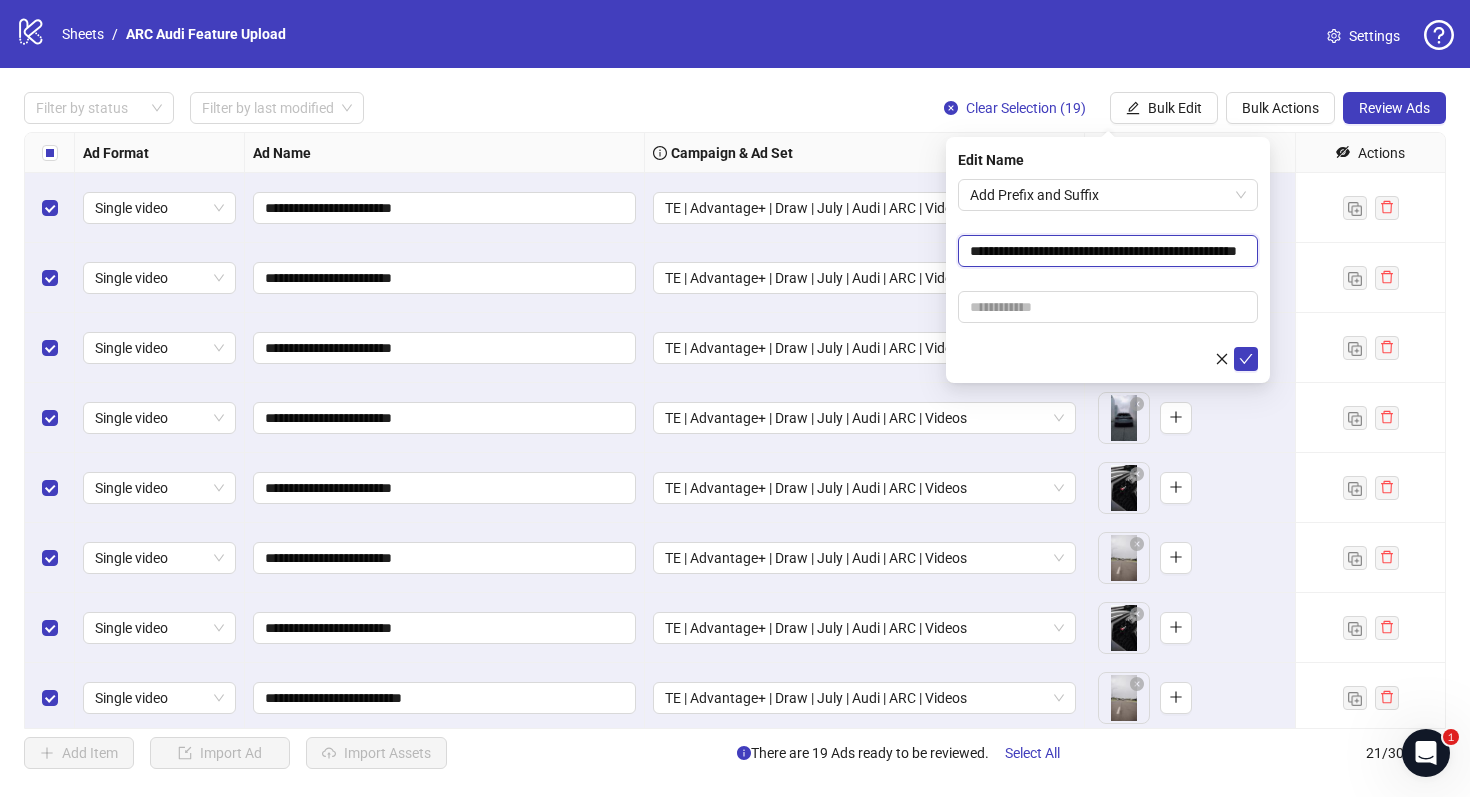 scroll, scrollTop: 0, scrollLeft: 35, axis: horizontal 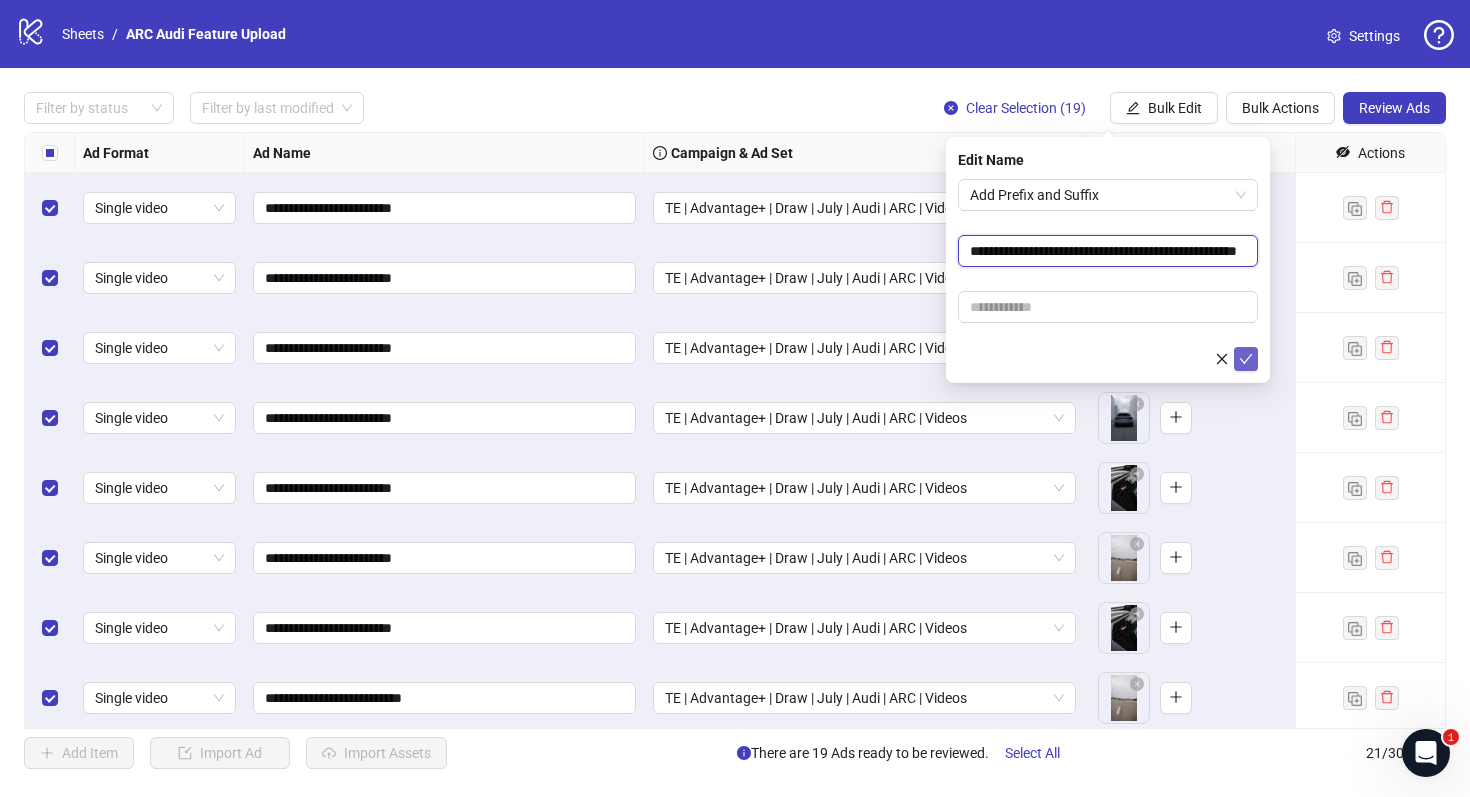 type on "**********" 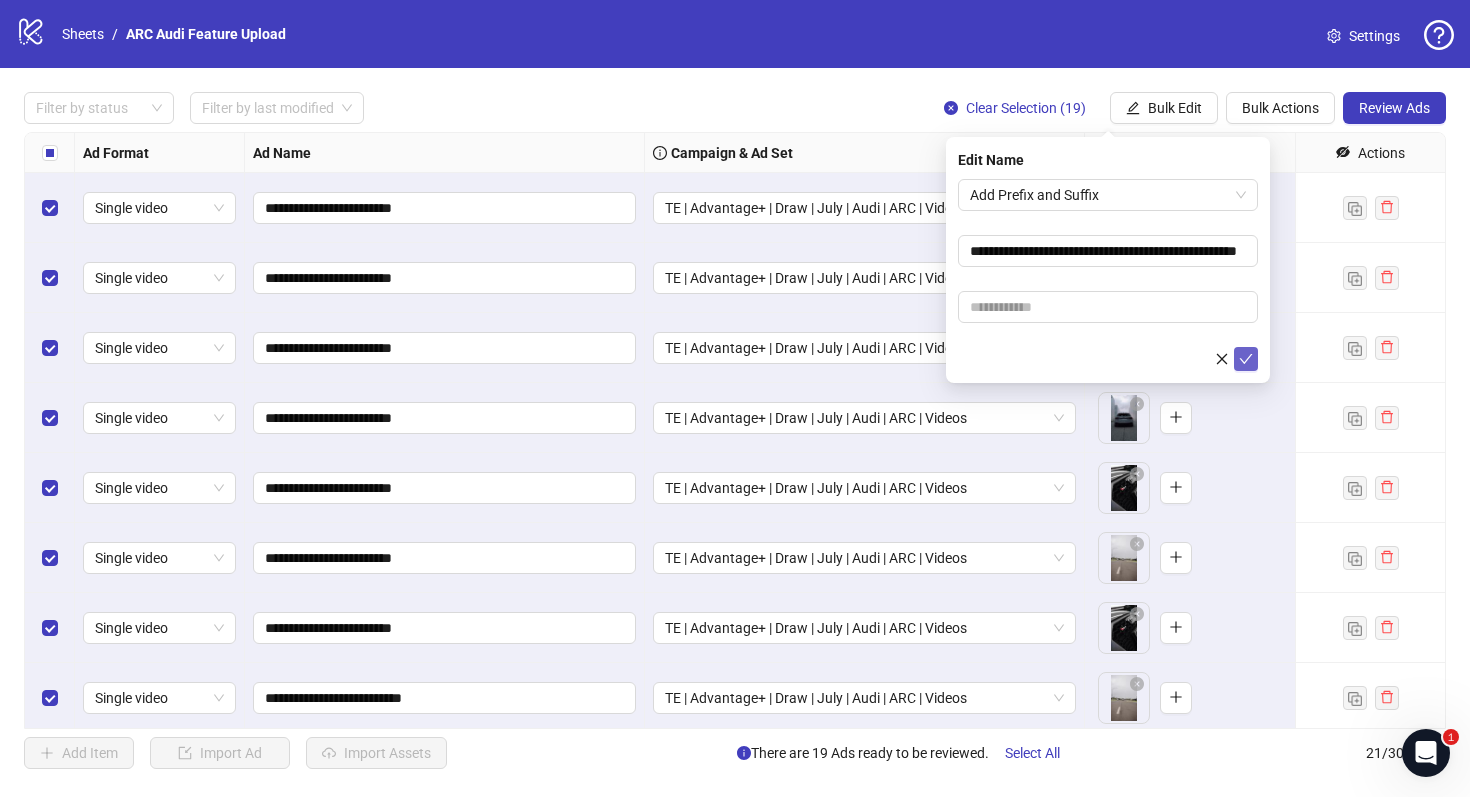 scroll, scrollTop: 0, scrollLeft: 0, axis: both 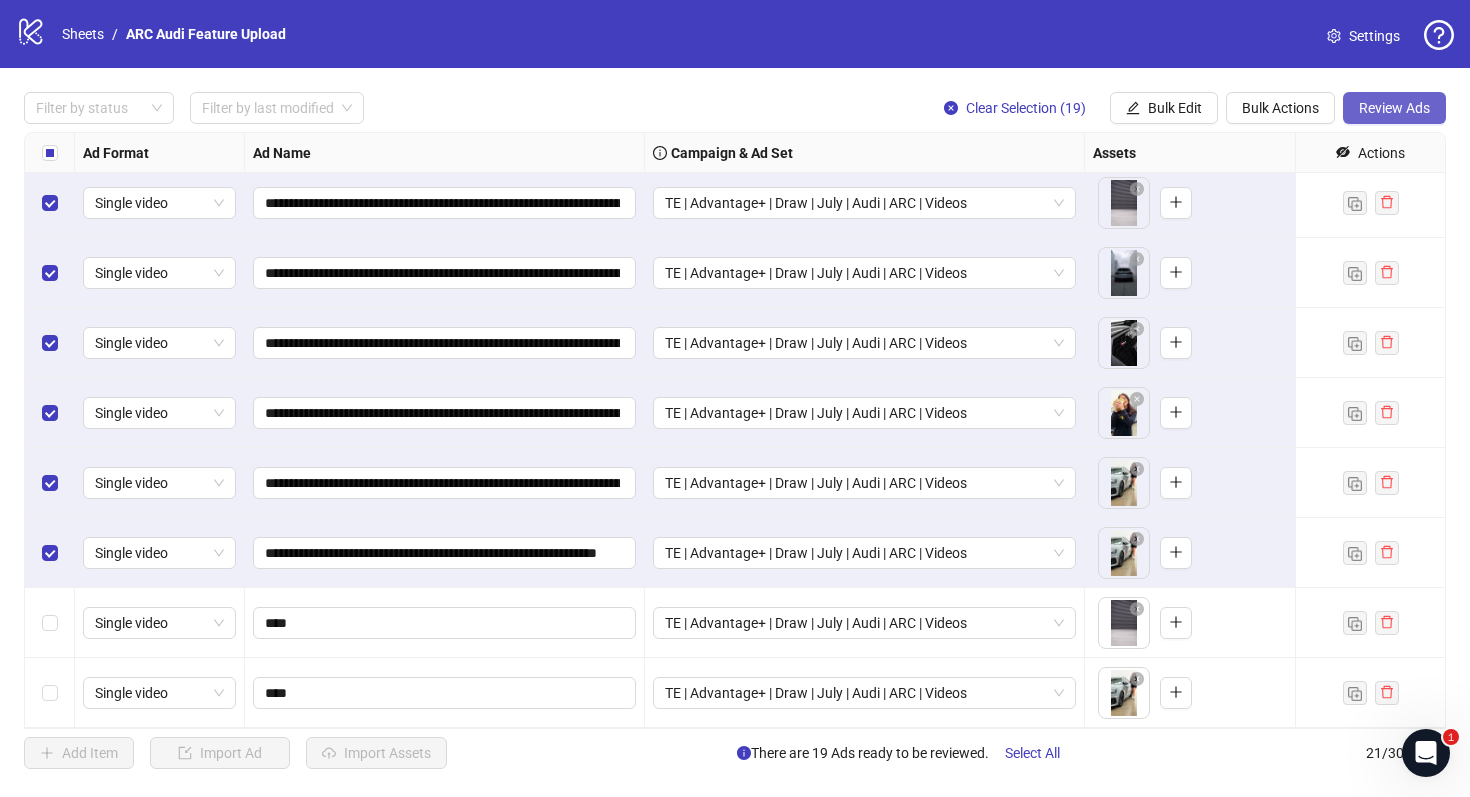 click on "Review Ads" at bounding box center [1394, 108] 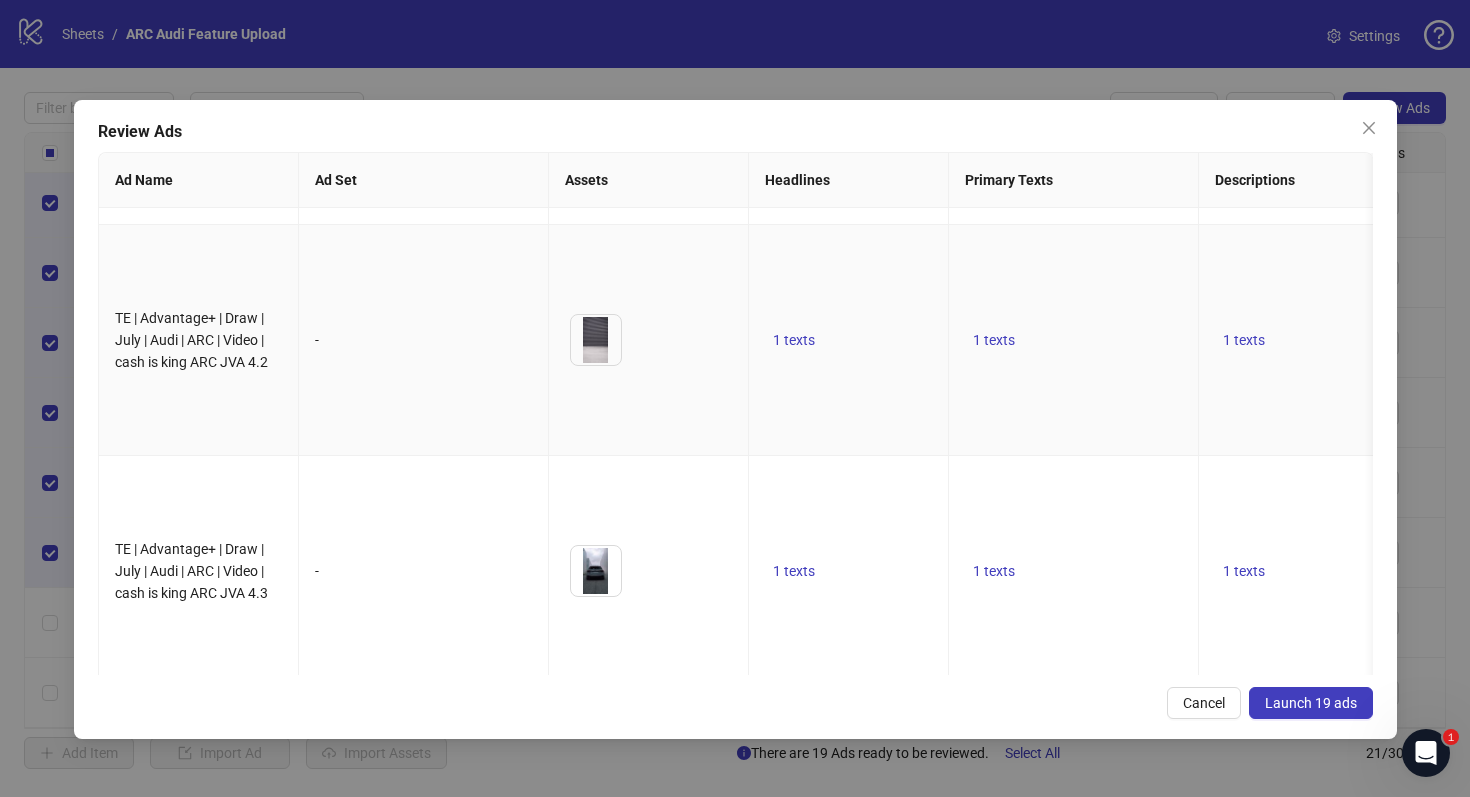 scroll, scrollTop: 3085, scrollLeft: 0, axis: vertical 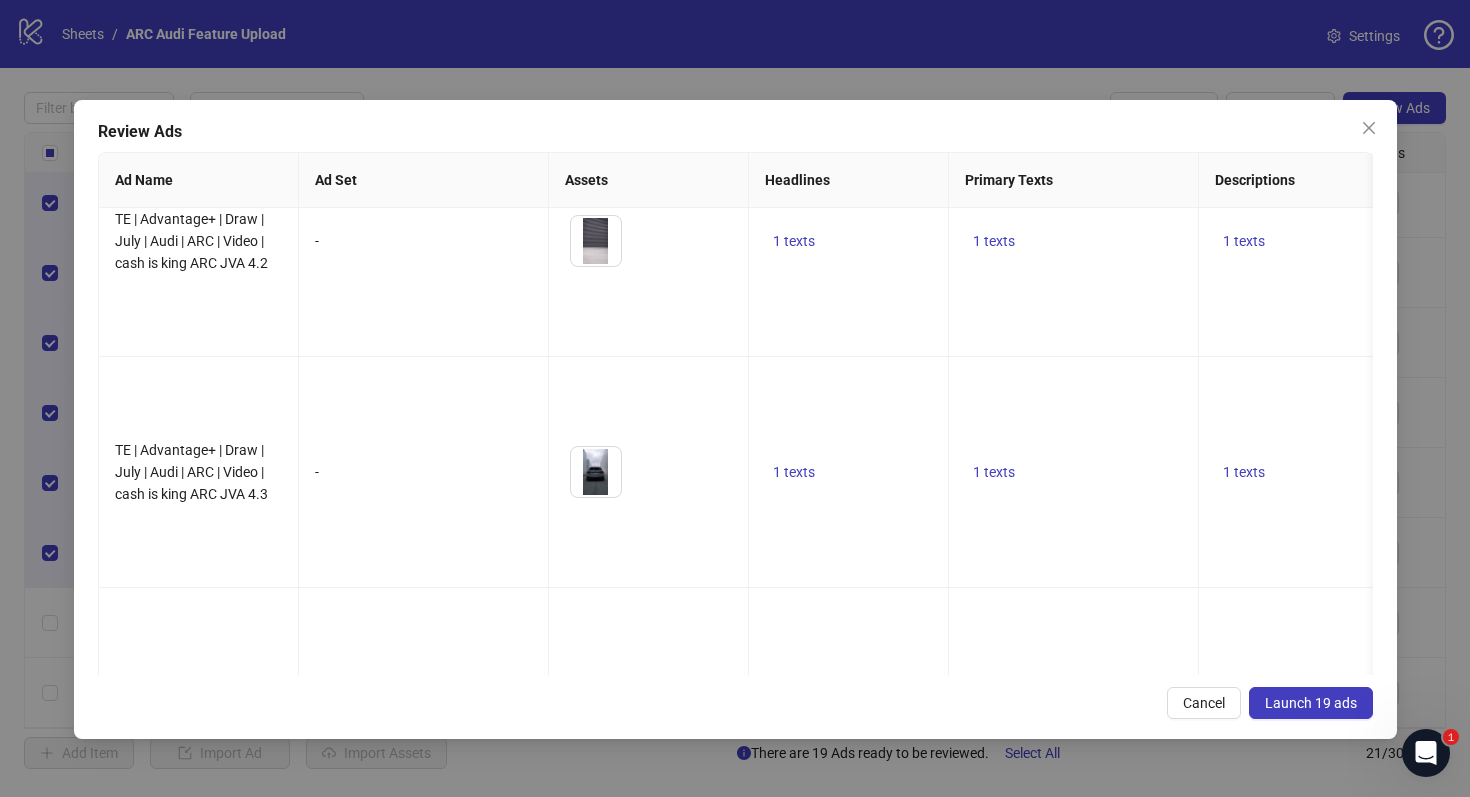 click on "Launch 19 ads" at bounding box center (1311, 703) 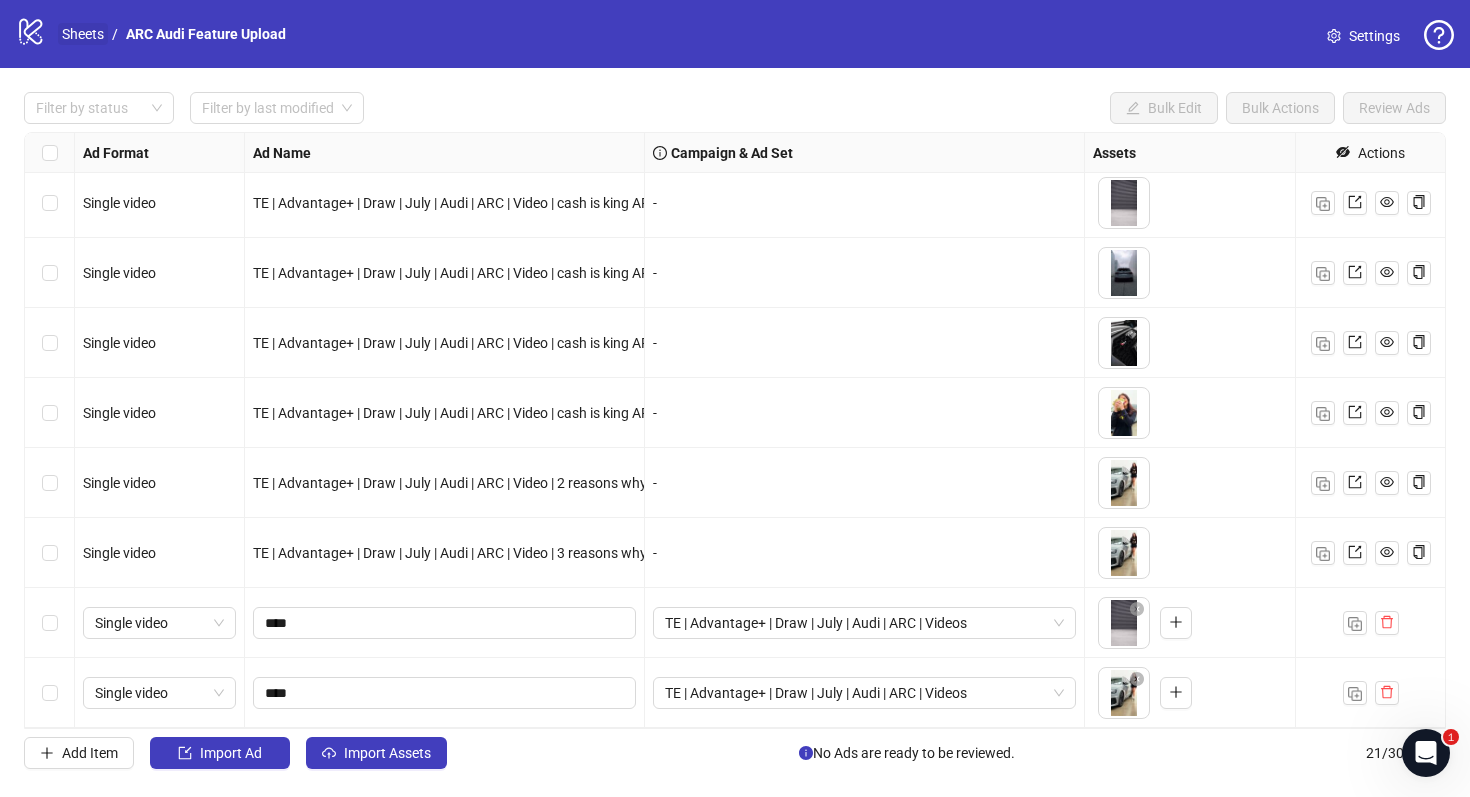 click on "Sheets" at bounding box center (83, 34) 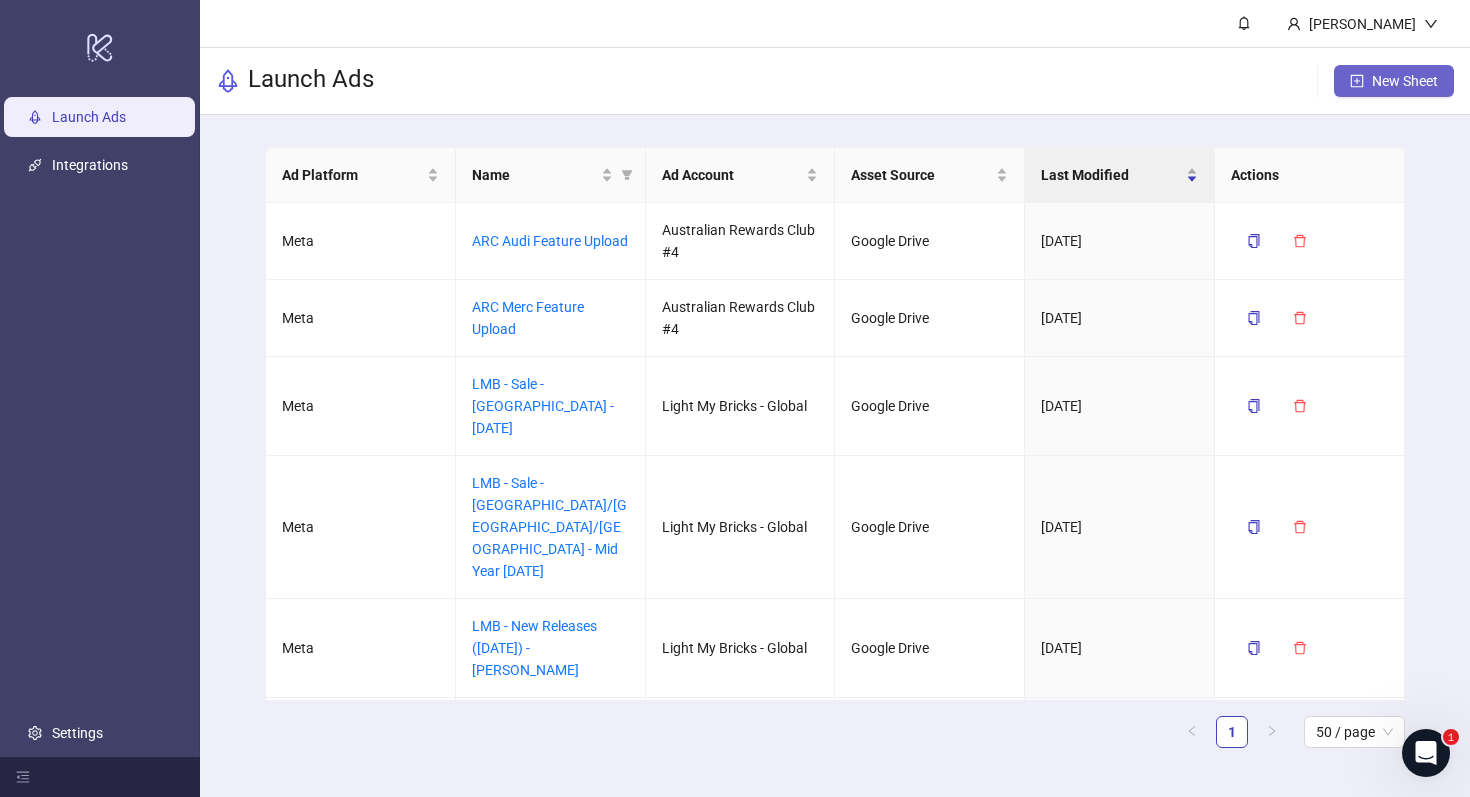 click on "New Sheet" at bounding box center [1405, 81] 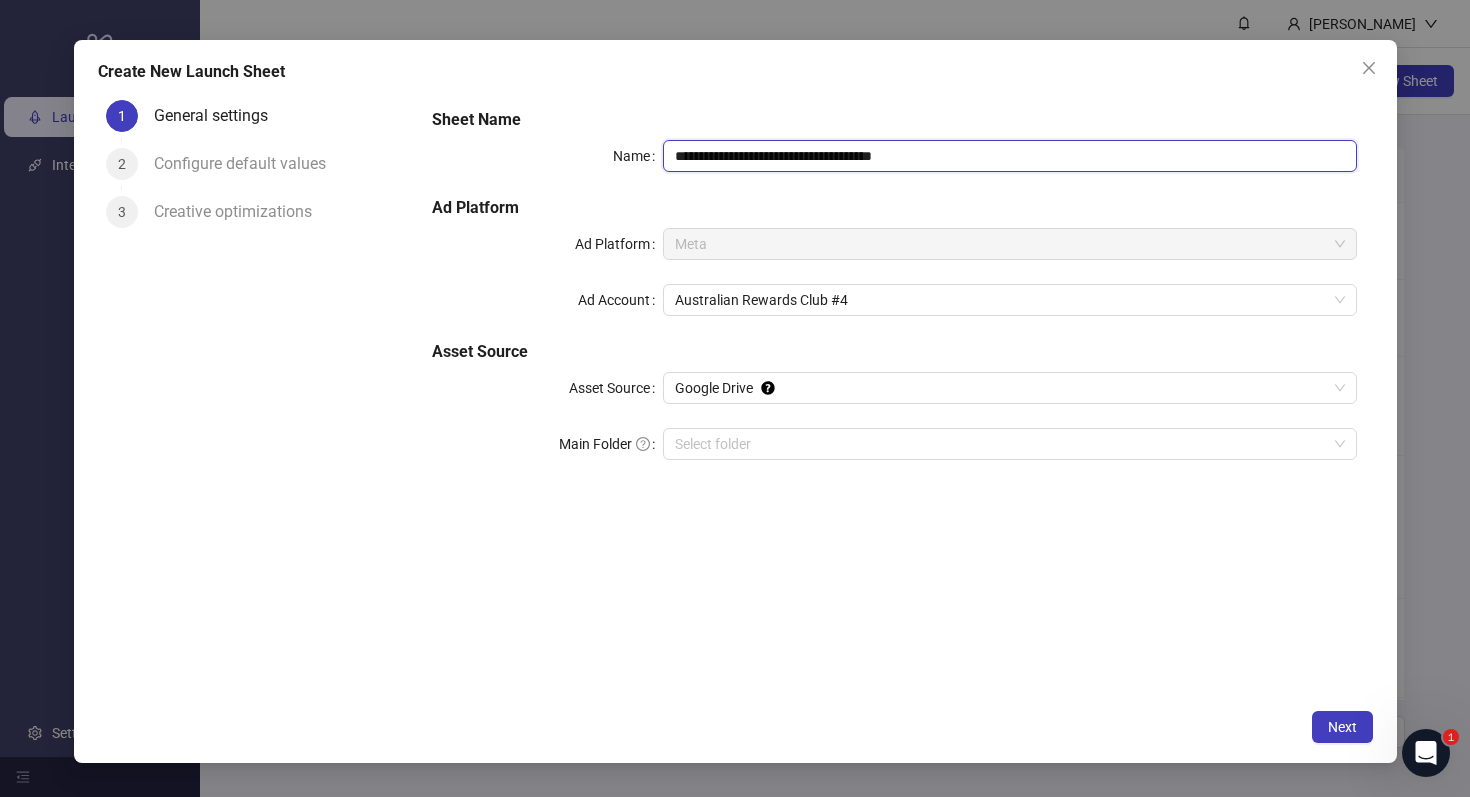 click on "**********" at bounding box center (1009, 156) 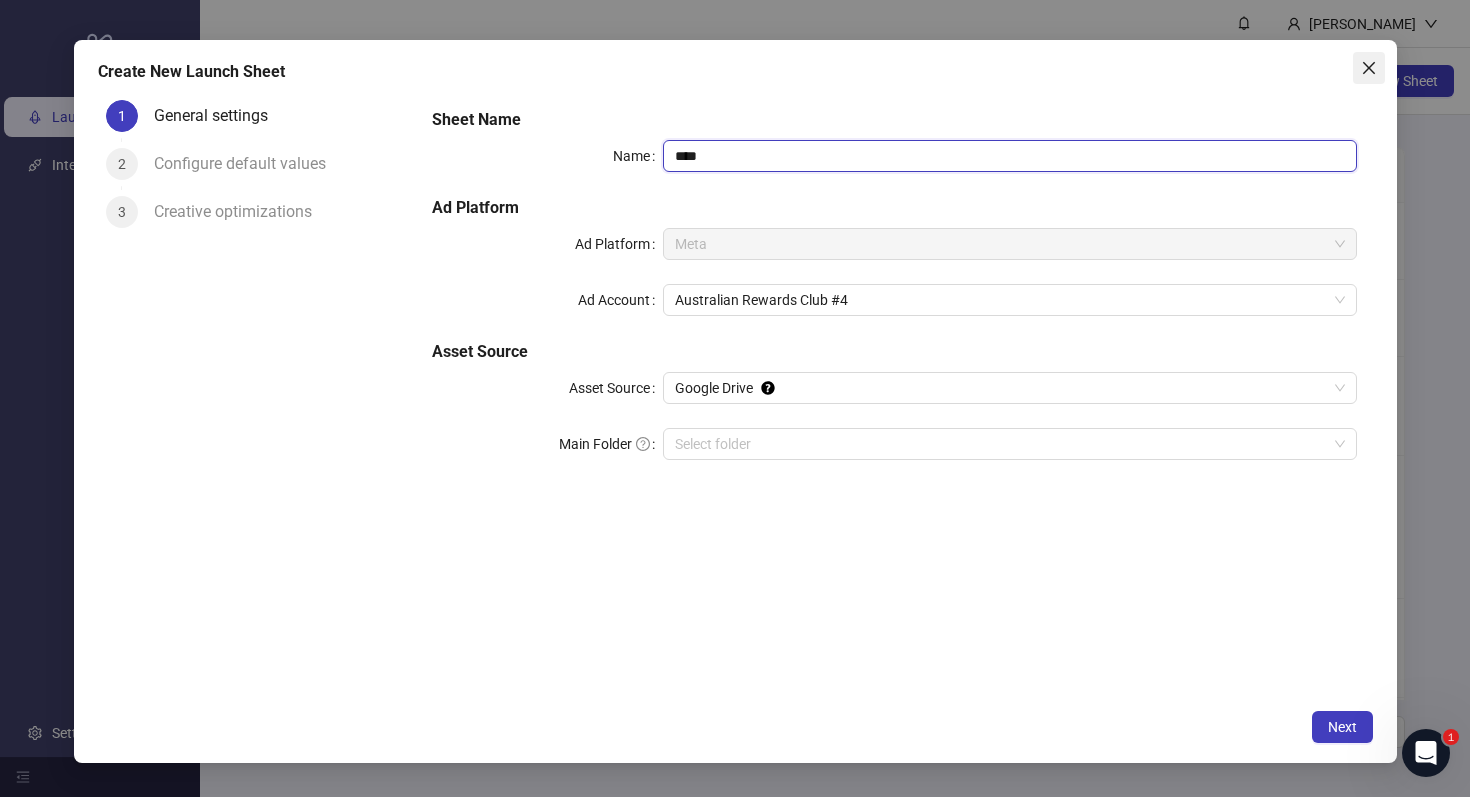 type on "***" 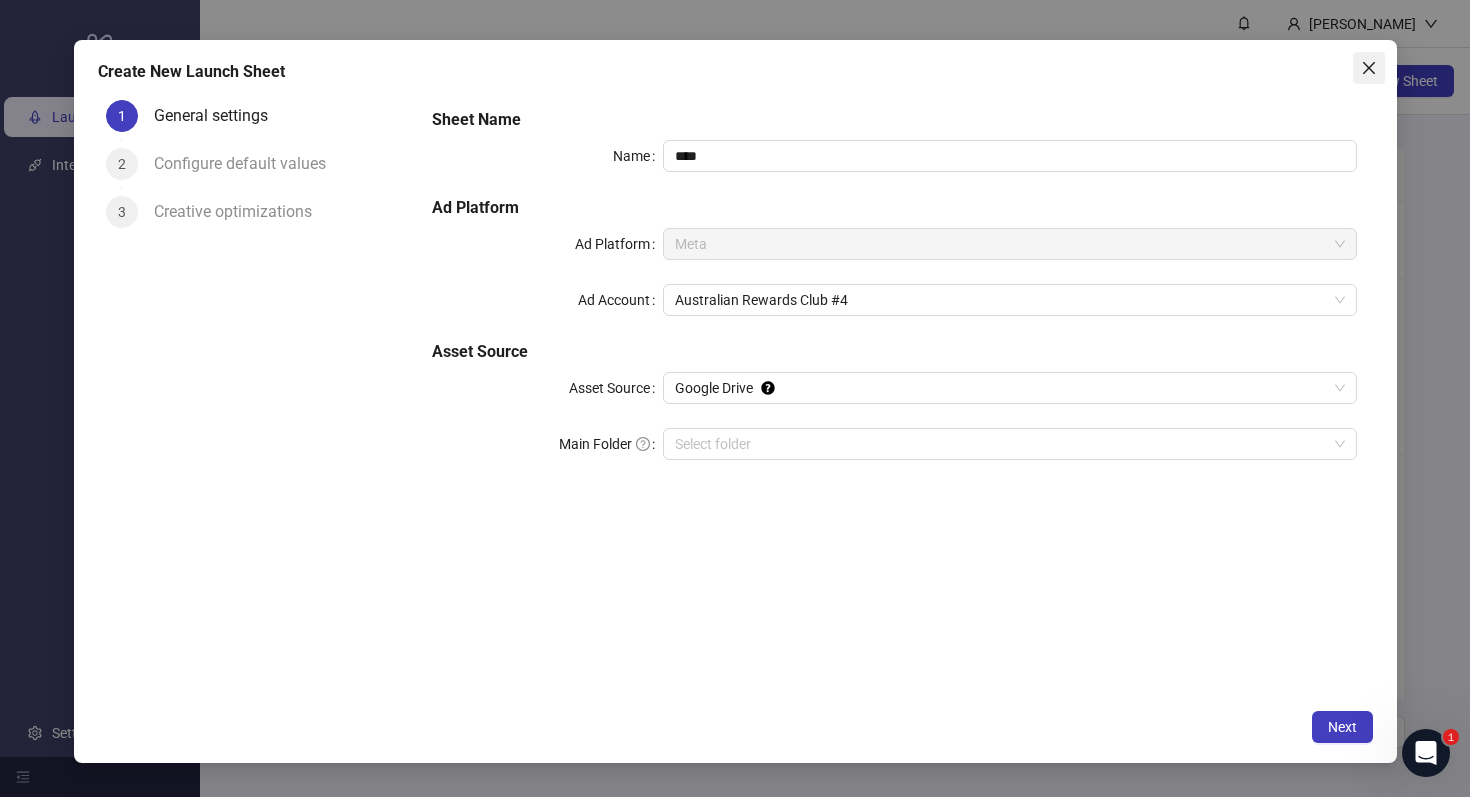 click 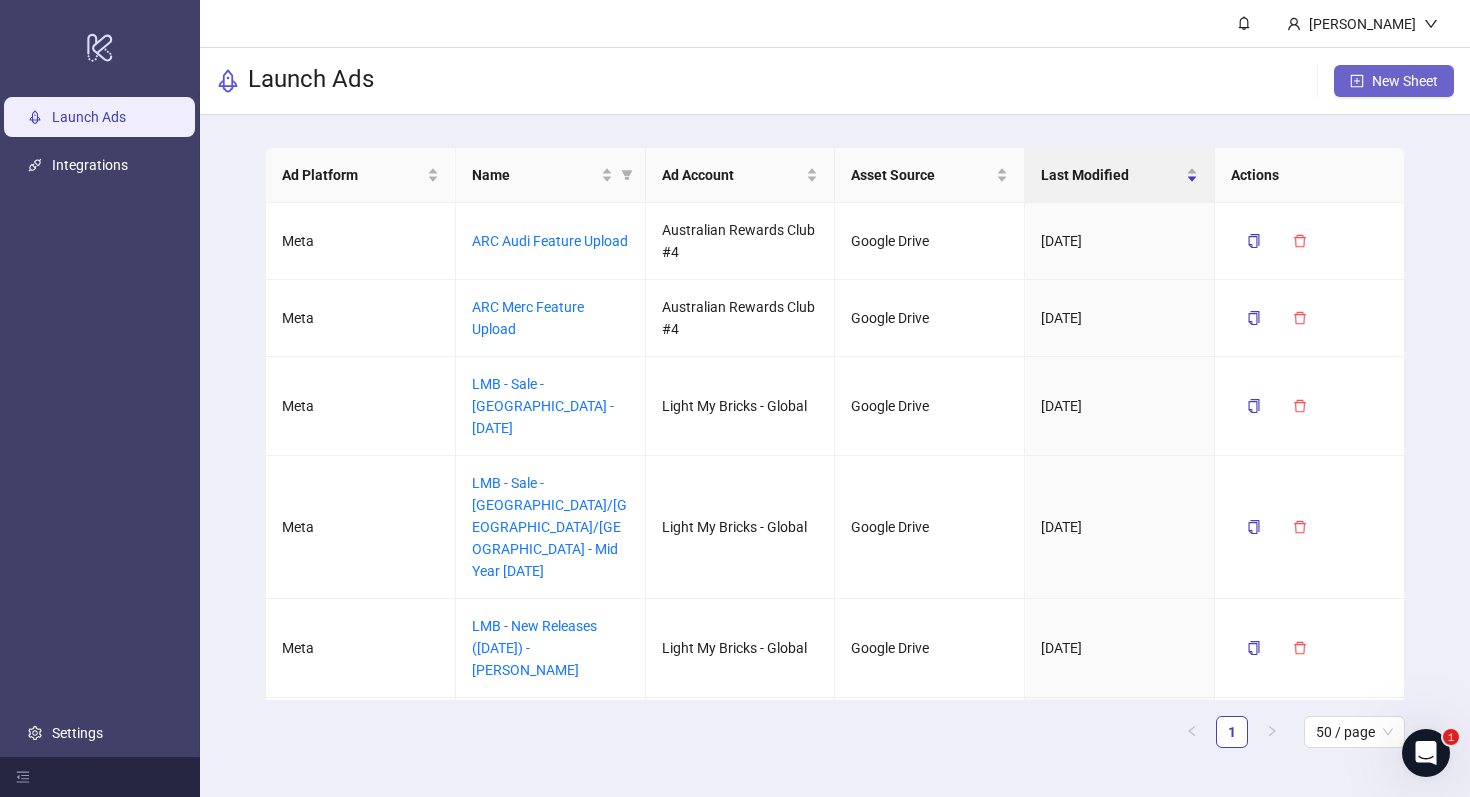 click on "New Sheet" at bounding box center [1405, 81] 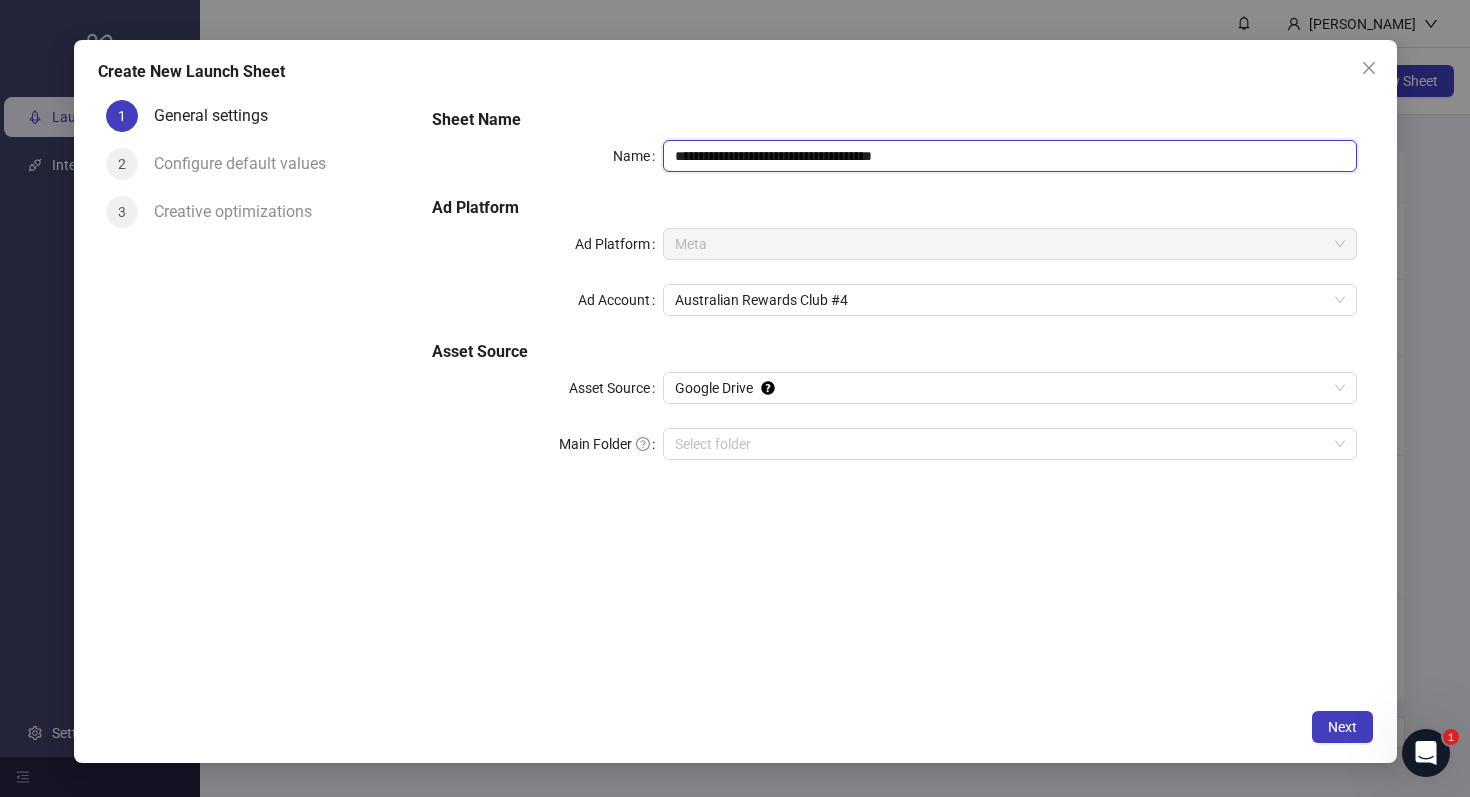 click on "**********" at bounding box center (1009, 156) 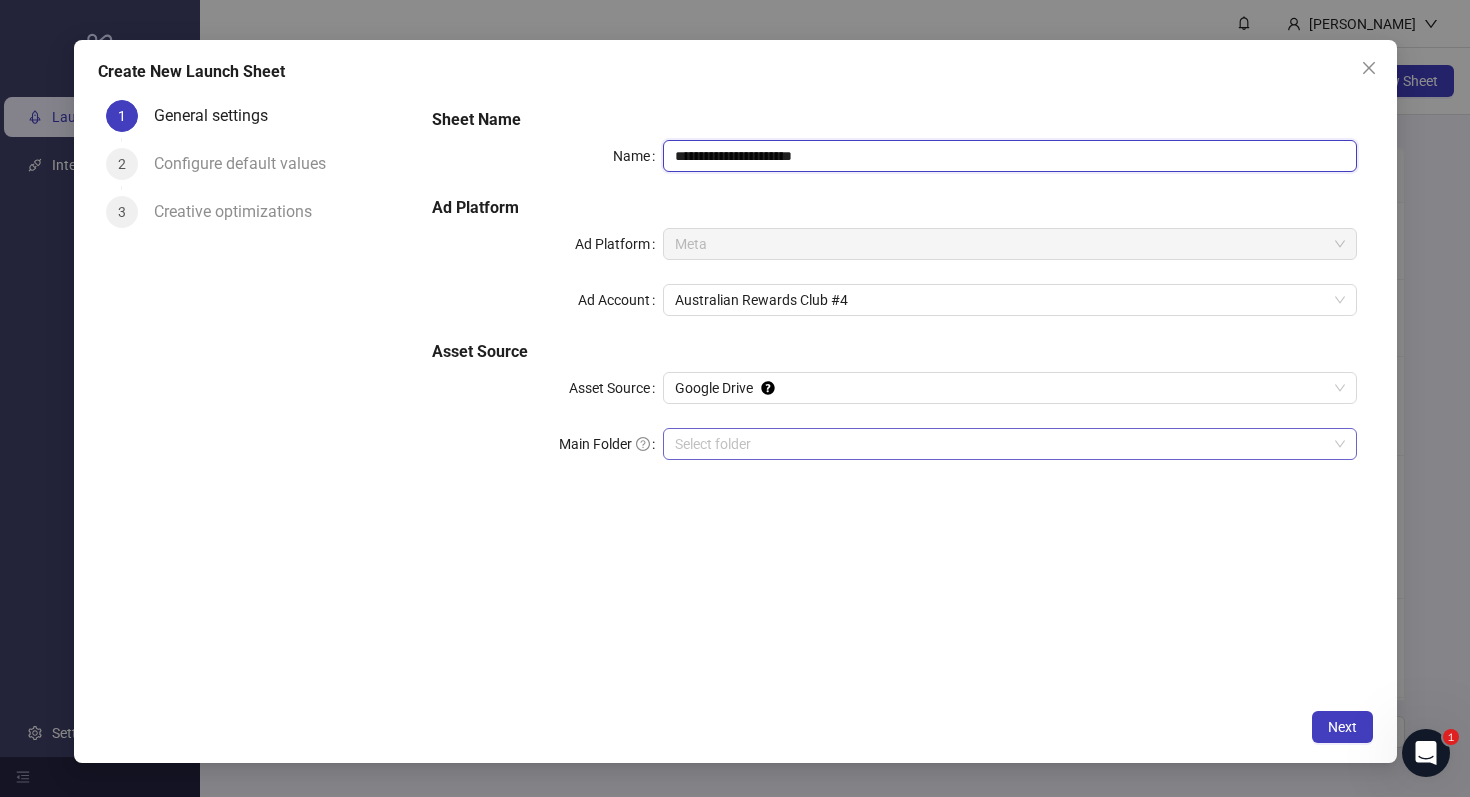 type on "**********" 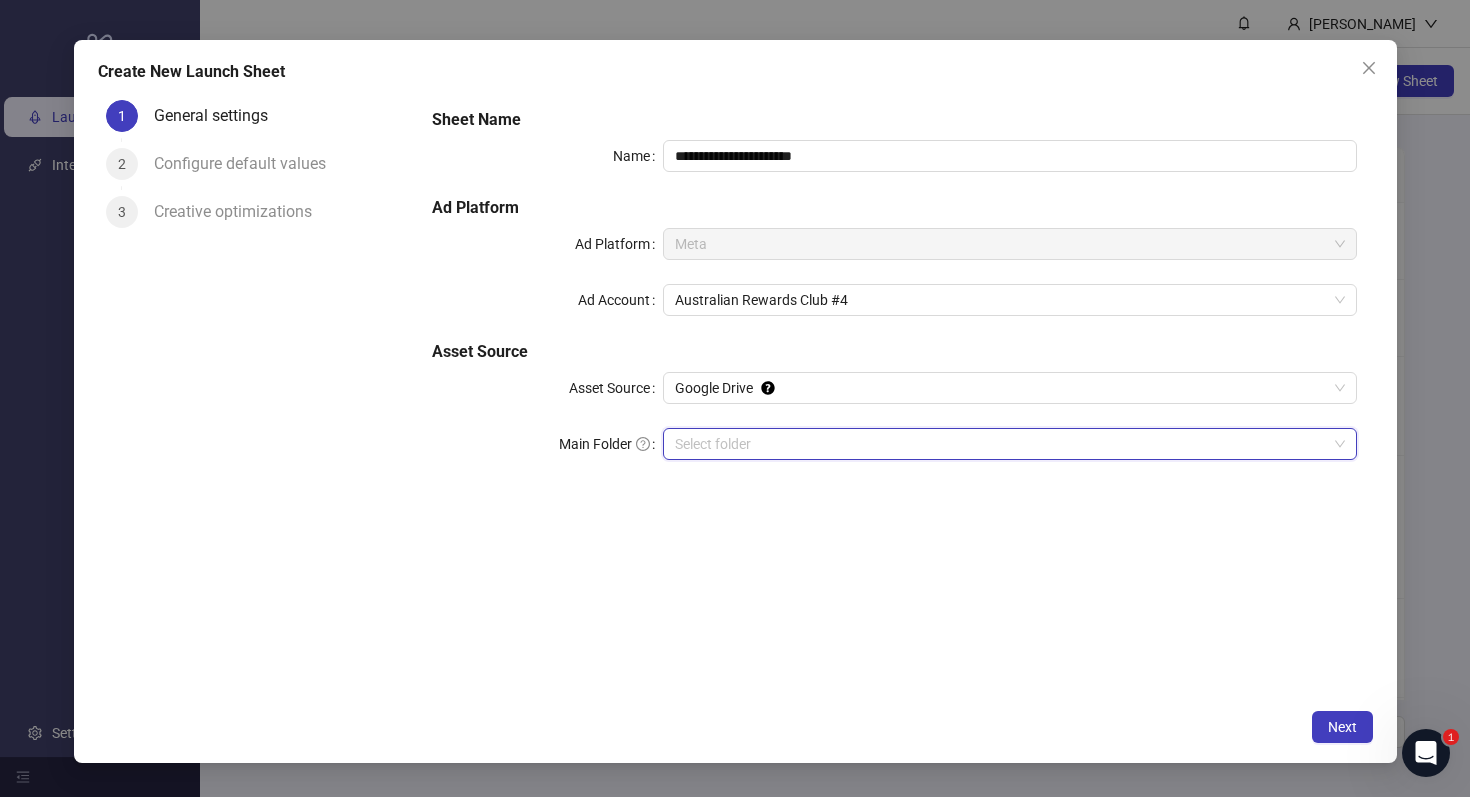 click on "Main Folder" at bounding box center [1000, 444] 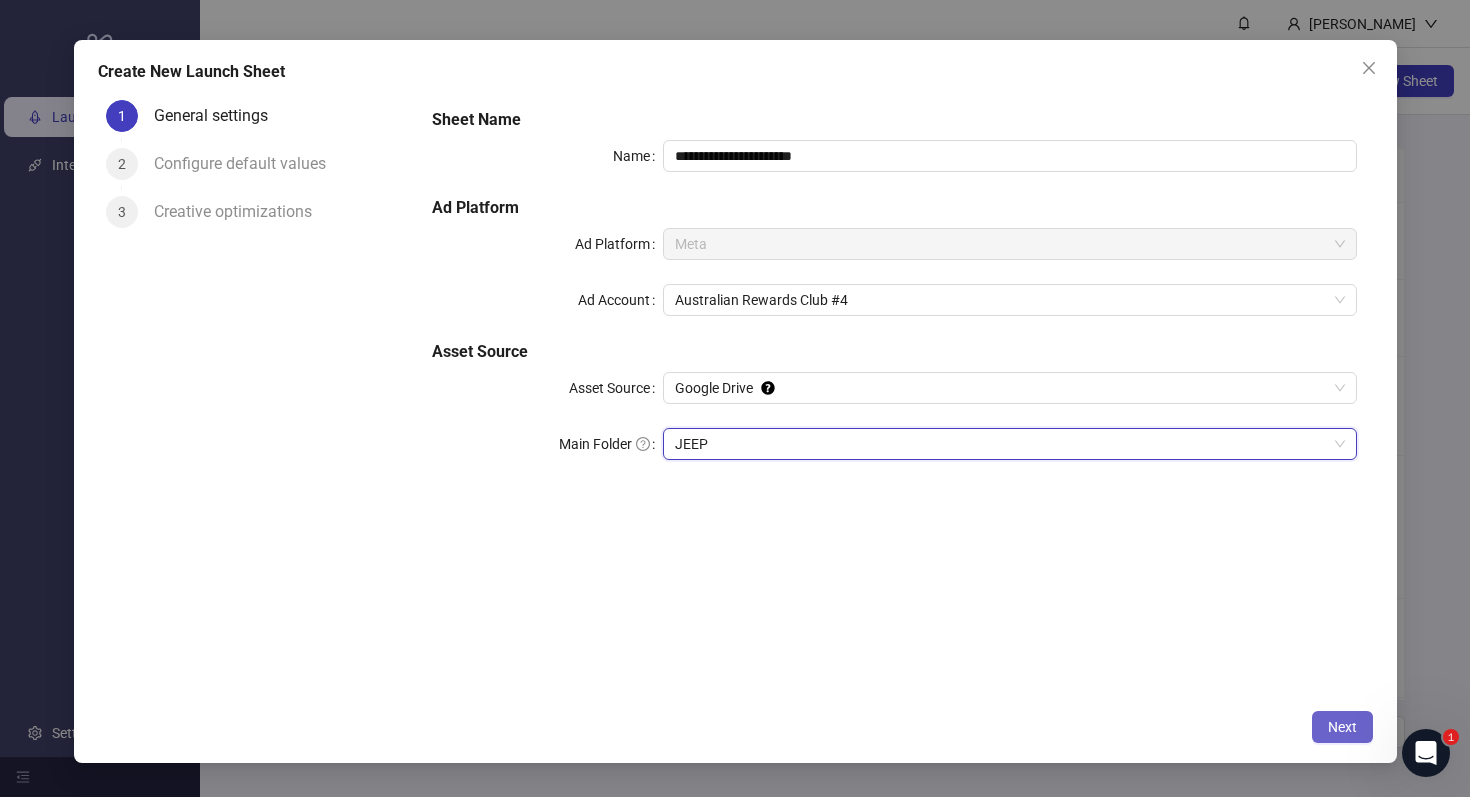 click on "Next" at bounding box center (1342, 727) 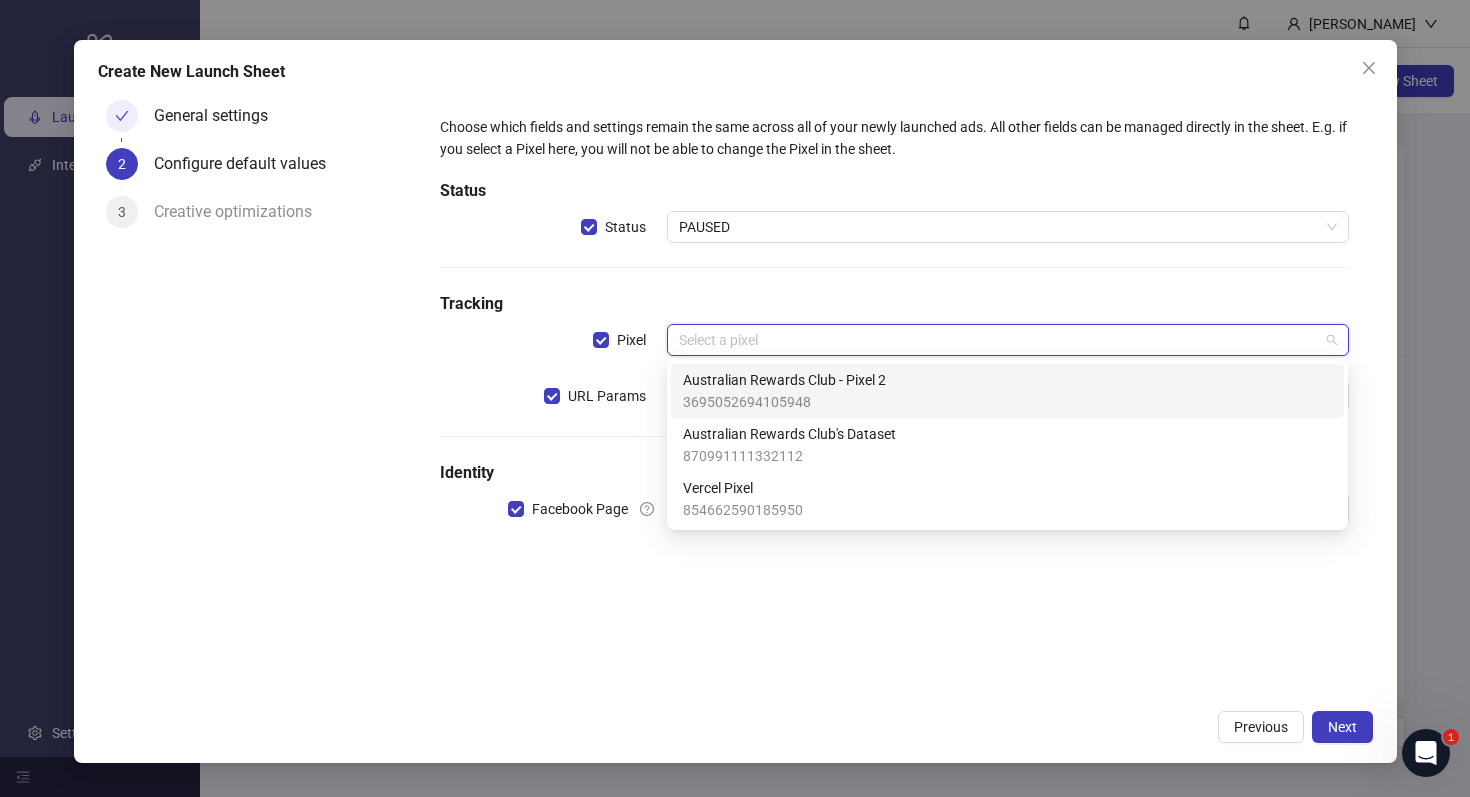 click at bounding box center [998, 340] 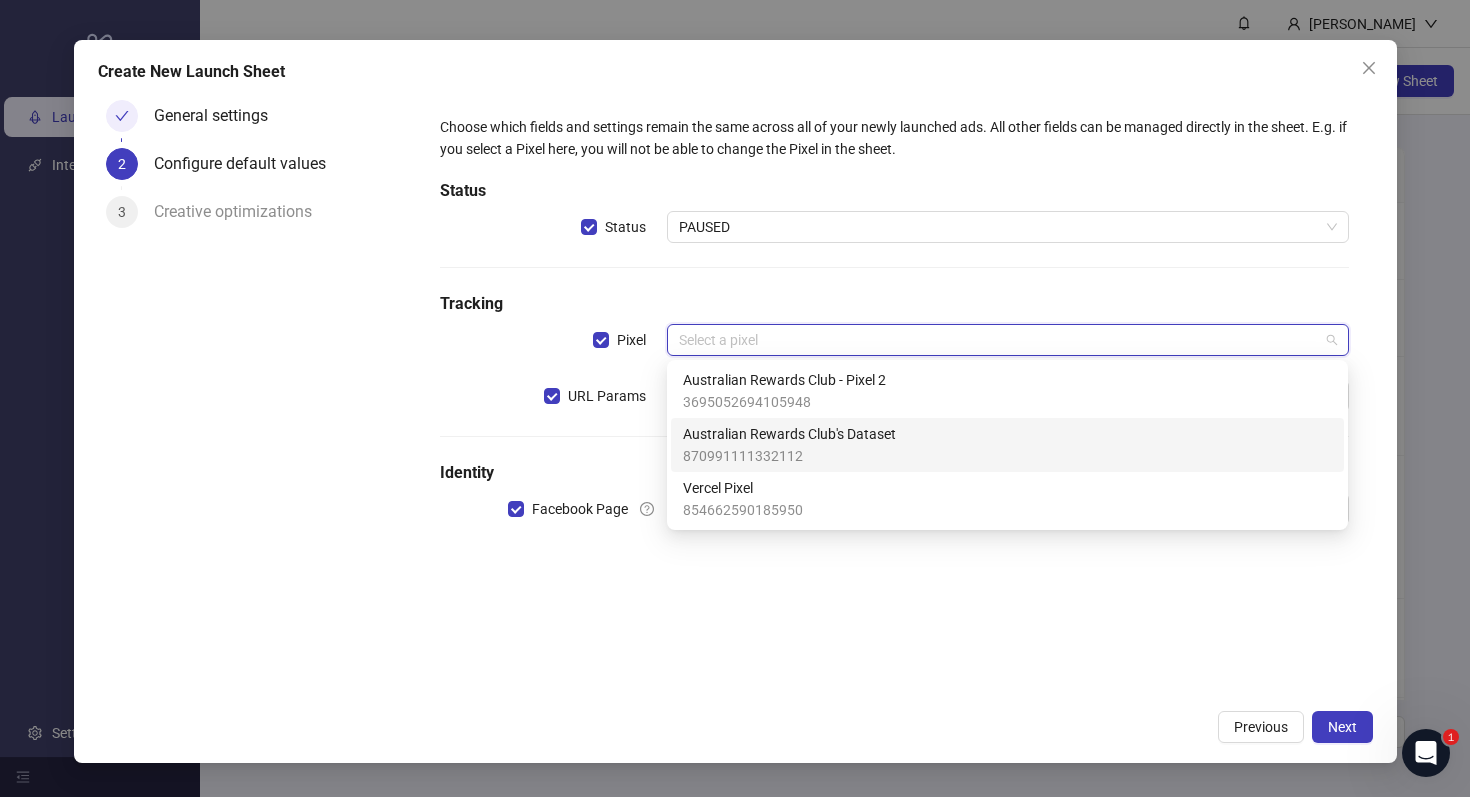 click on "Australian Rewards Club's Dataset" at bounding box center (789, 434) 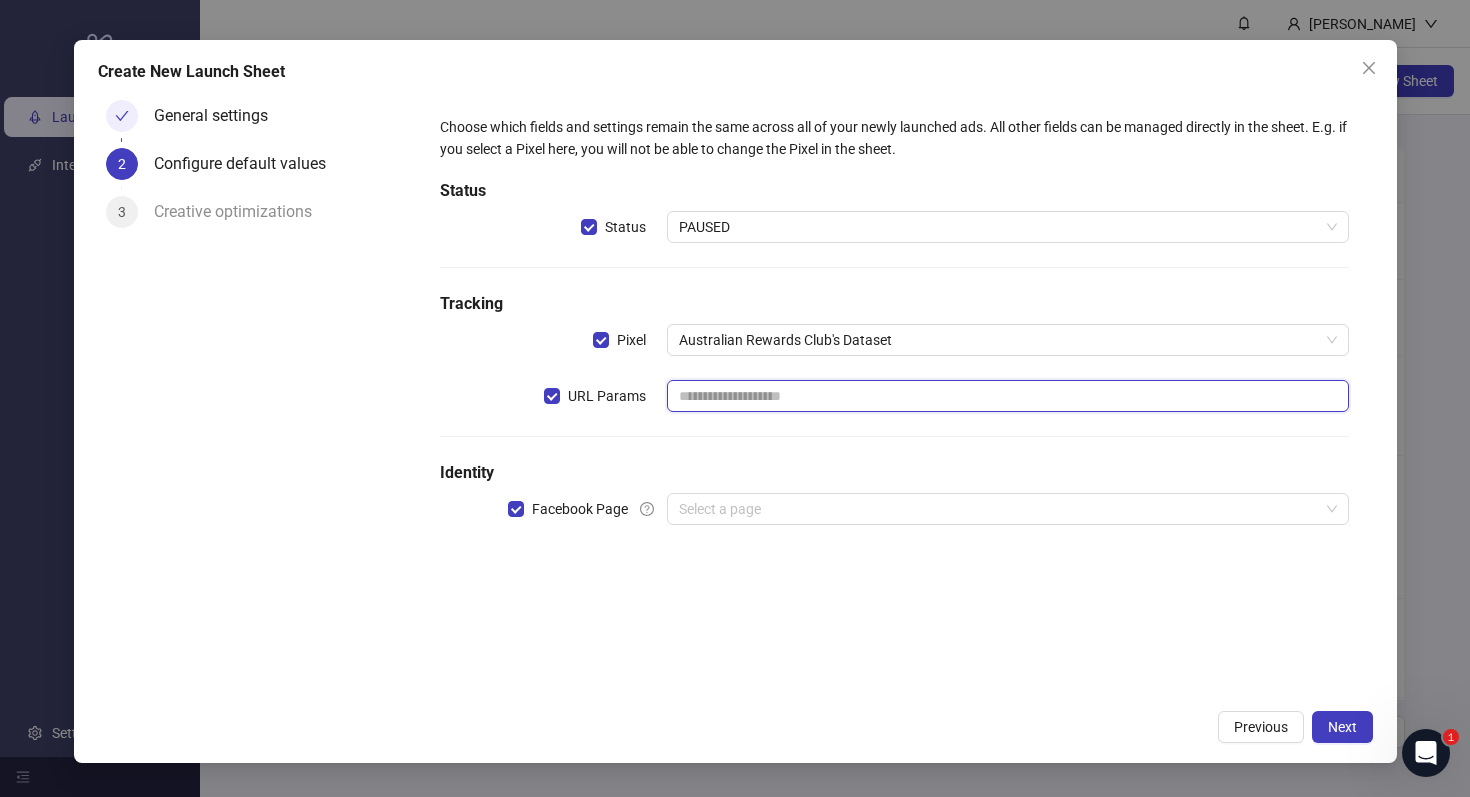 click at bounding box center [1007, 396] 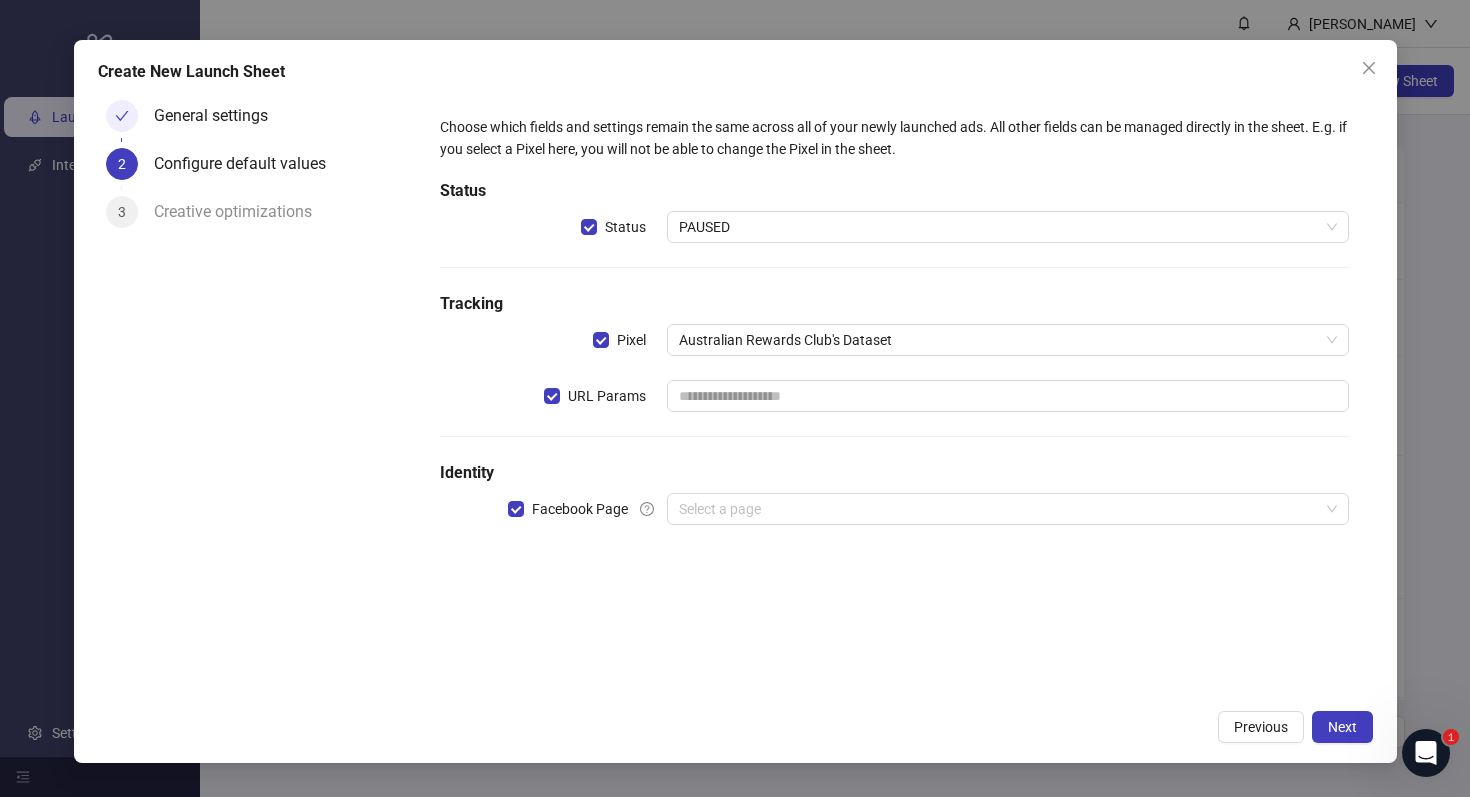 click on "Choose which fields and settings remain the same across all of your newly launched ads. All other fields can be managed directly in the sheet. E.g. if you select a Pixel here, you will not be able to change the Pixel in the sheet. Status Status PAUSED Tracking Pixel Australian Rewards Club's Dataset URL Params Identity Facebook Page Select a page" at bounding box center (894, 332) 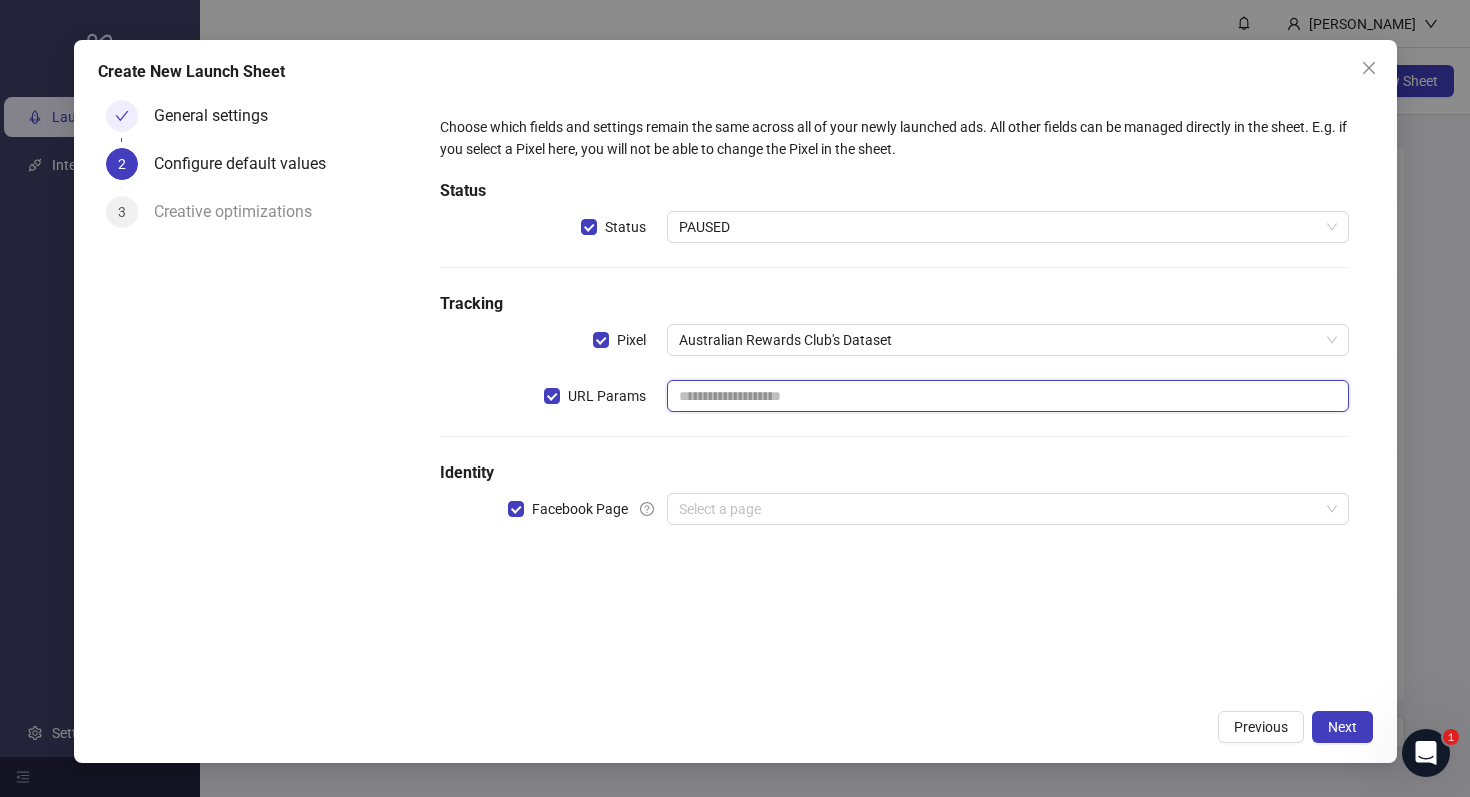 click at bounding box center [1007, 396] 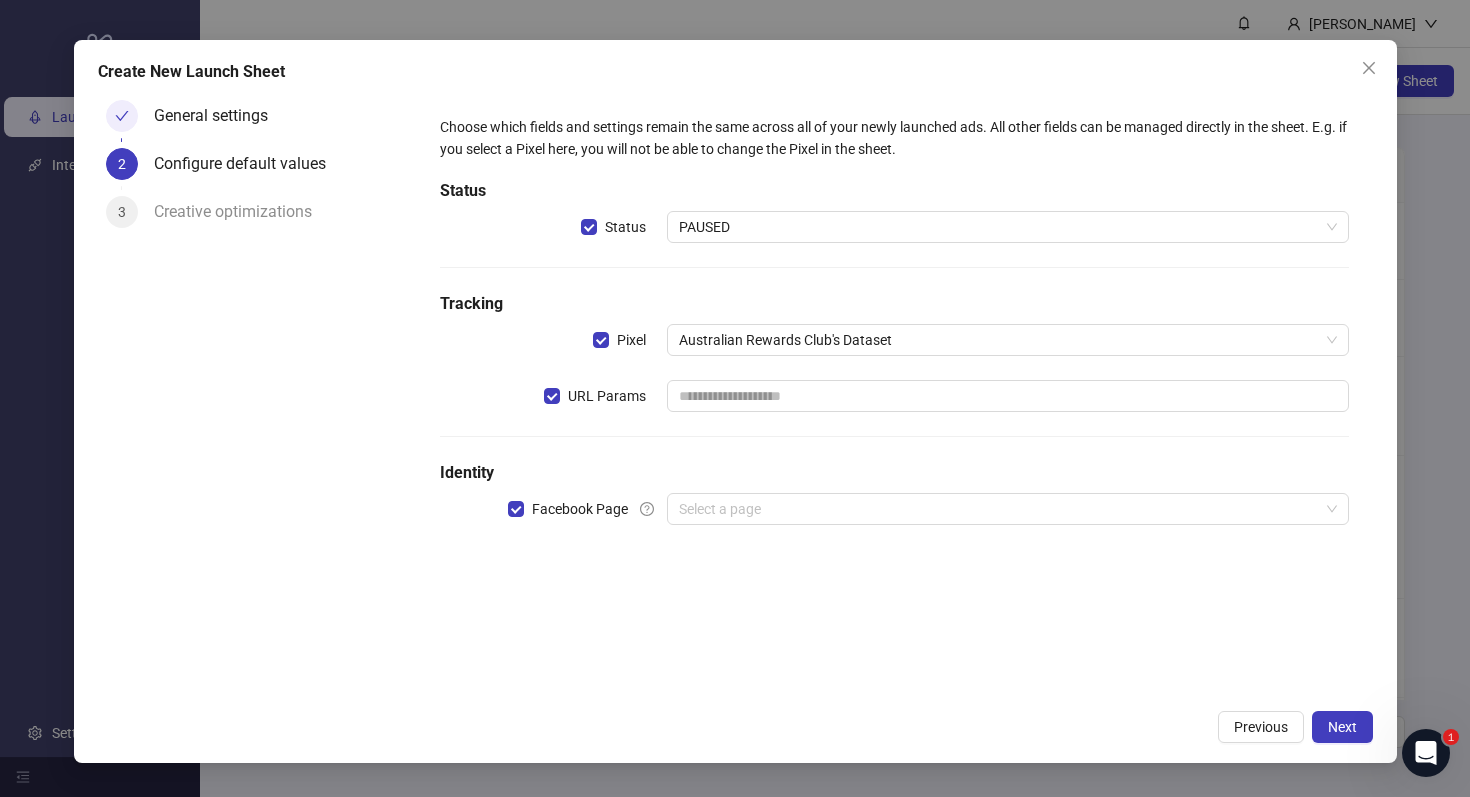 click on "Choose which fields and settings remain the same across all of your newly launched ads. All other fields can be managed directly in the sheet. E.g. if you select a Pixel here, you will not be able to change the Pixel in the sheet. Status Status PAUSED Tracking Pixel Australian Rewards Club's Dataset URL Params Identity Facebook Page Select a page" at bounding box center (894, 332) 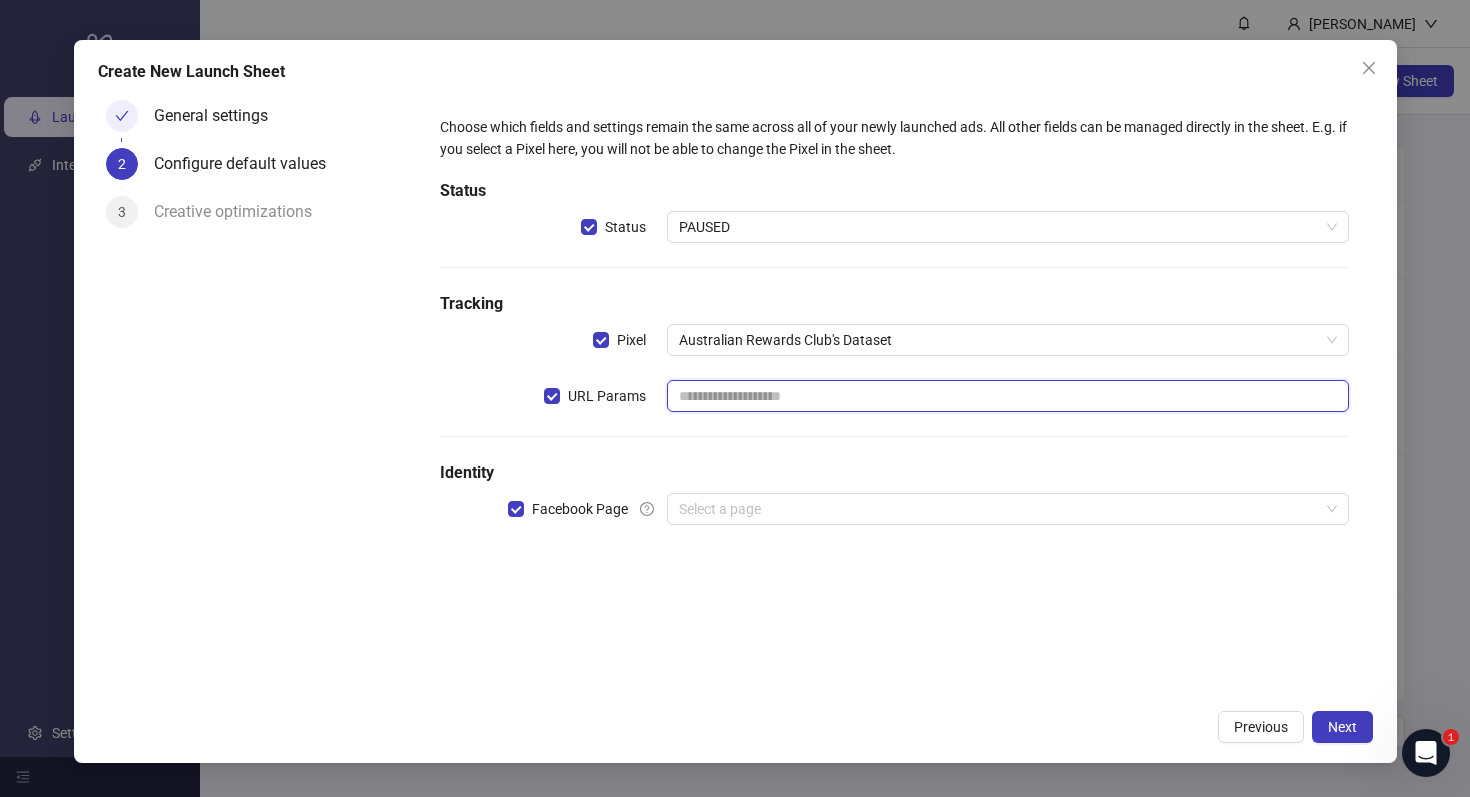 click at bounding box center [1007, 396] 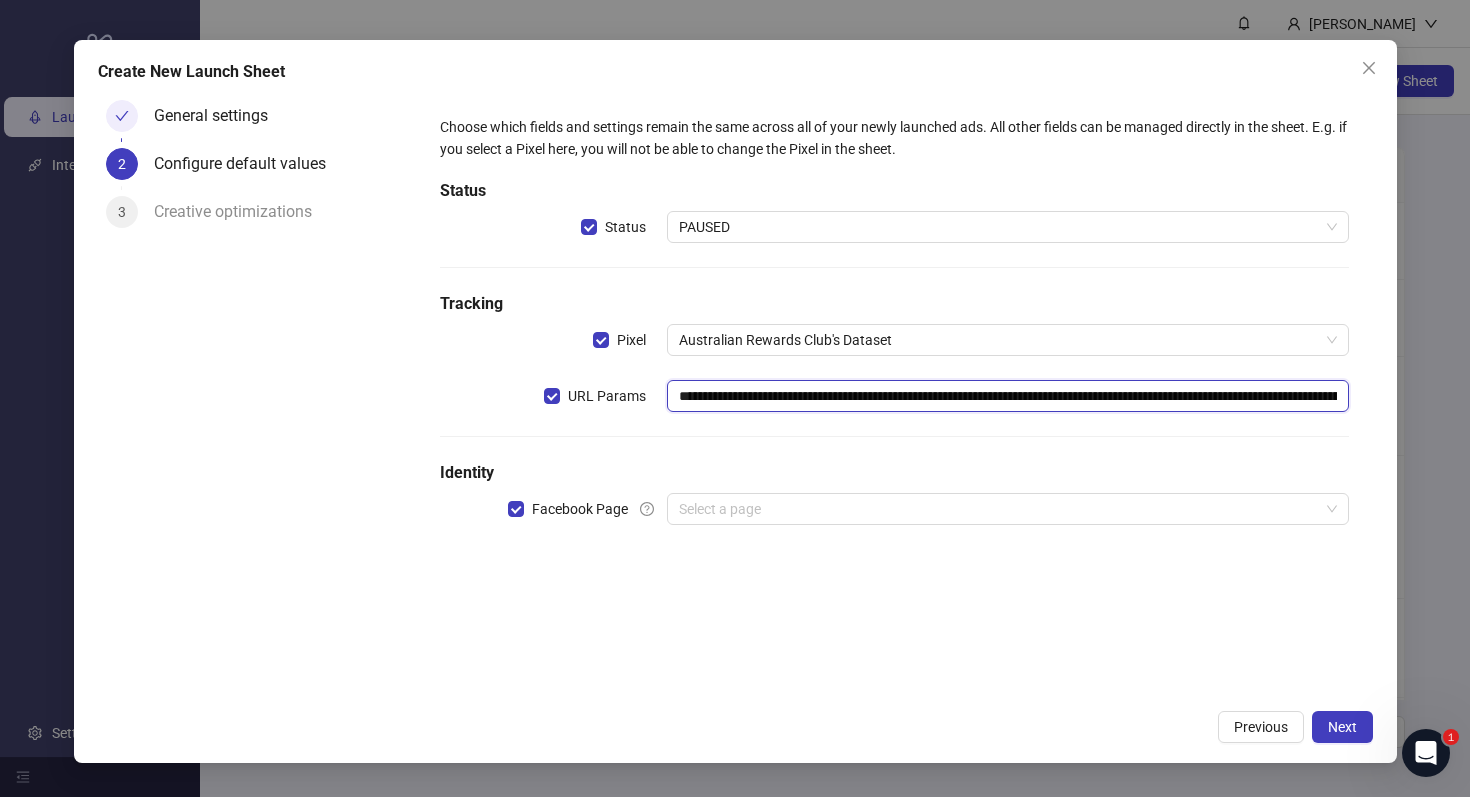 scroll, scrollTop: 0, scrollLeft: 963, axis: horizontal 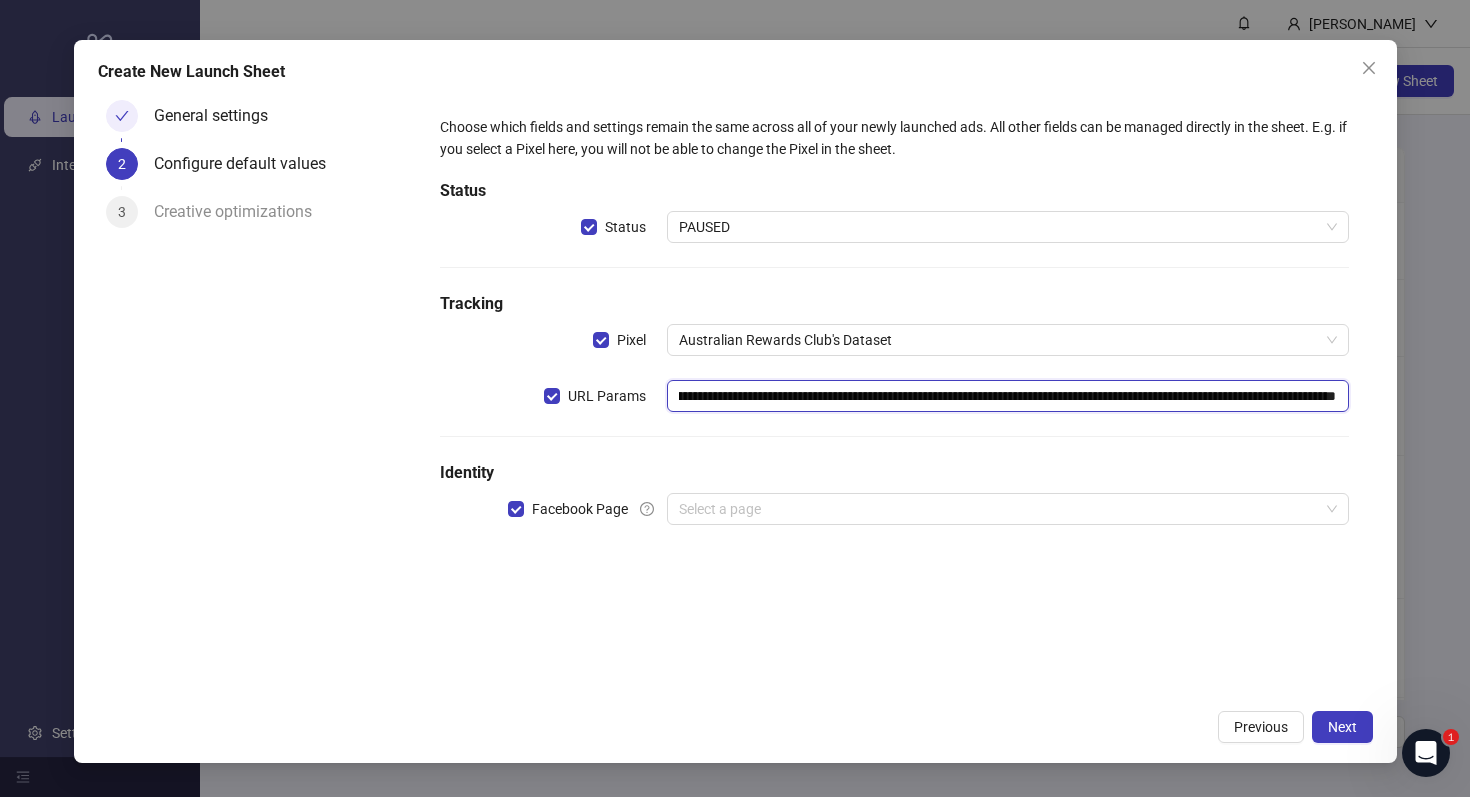 type on "**********" 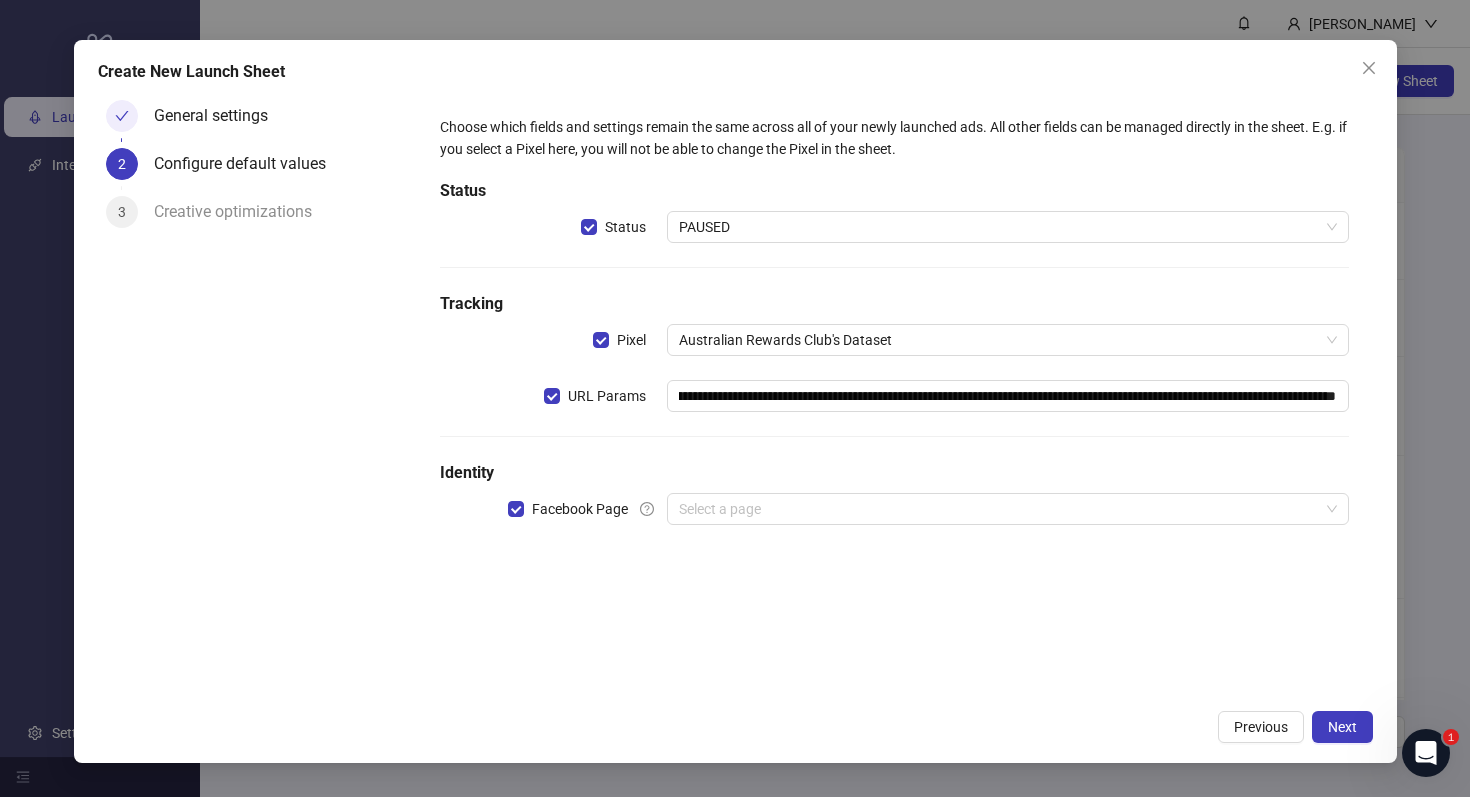 click on "**********" at bounding box center (894, 395) 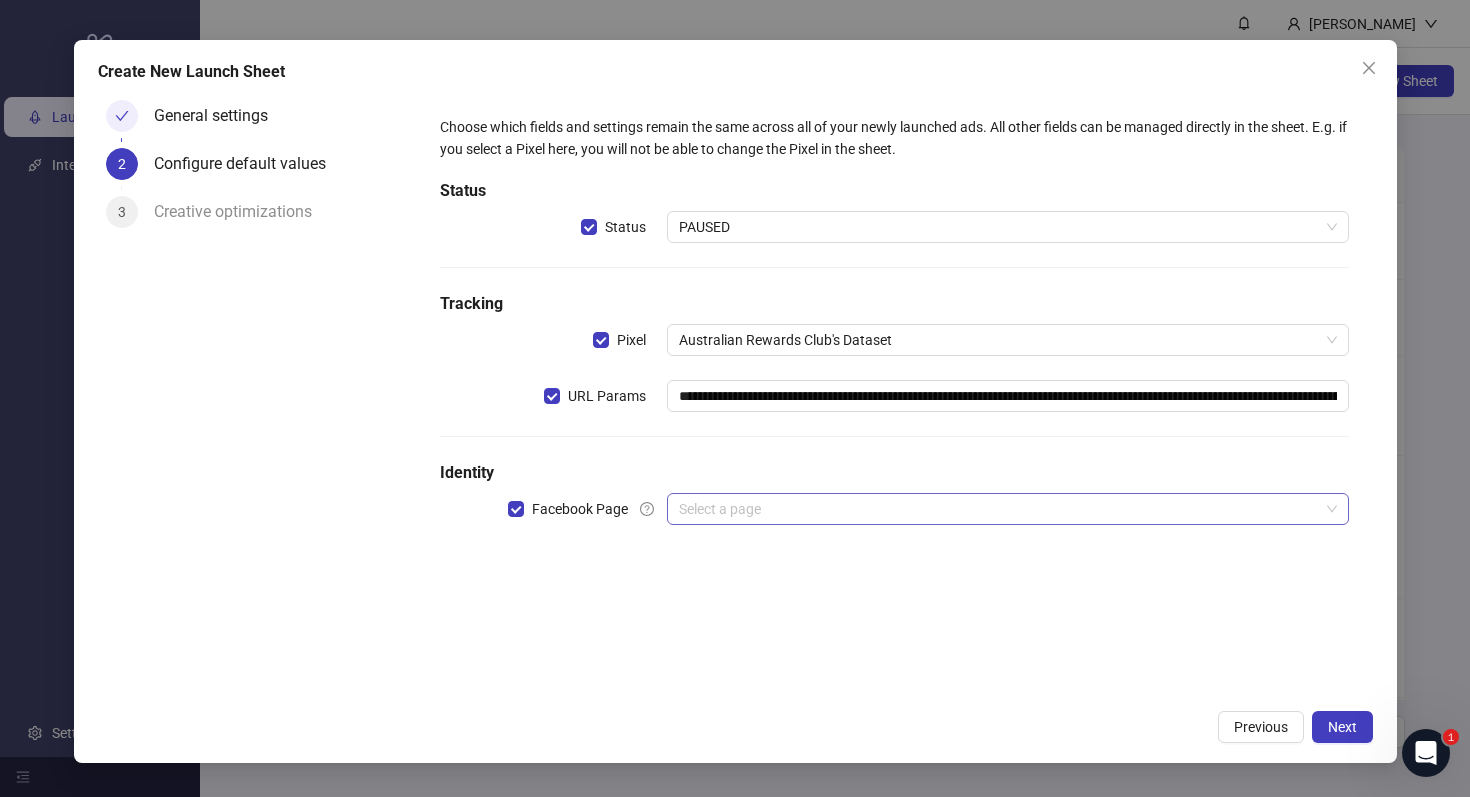 click at bounding box center [998, 509] 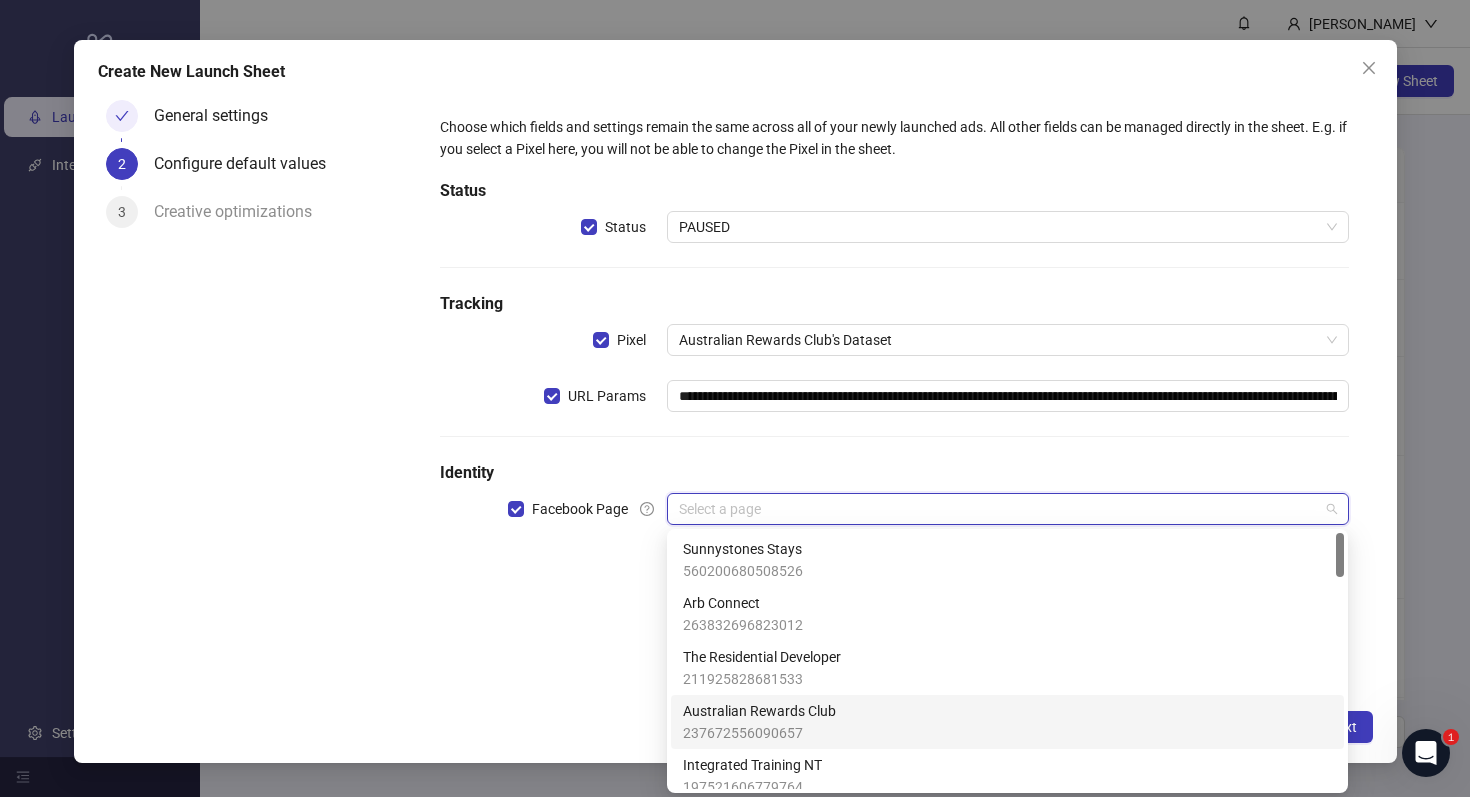 click on "Australian Rewards Club" at bounding box center (759, 711) 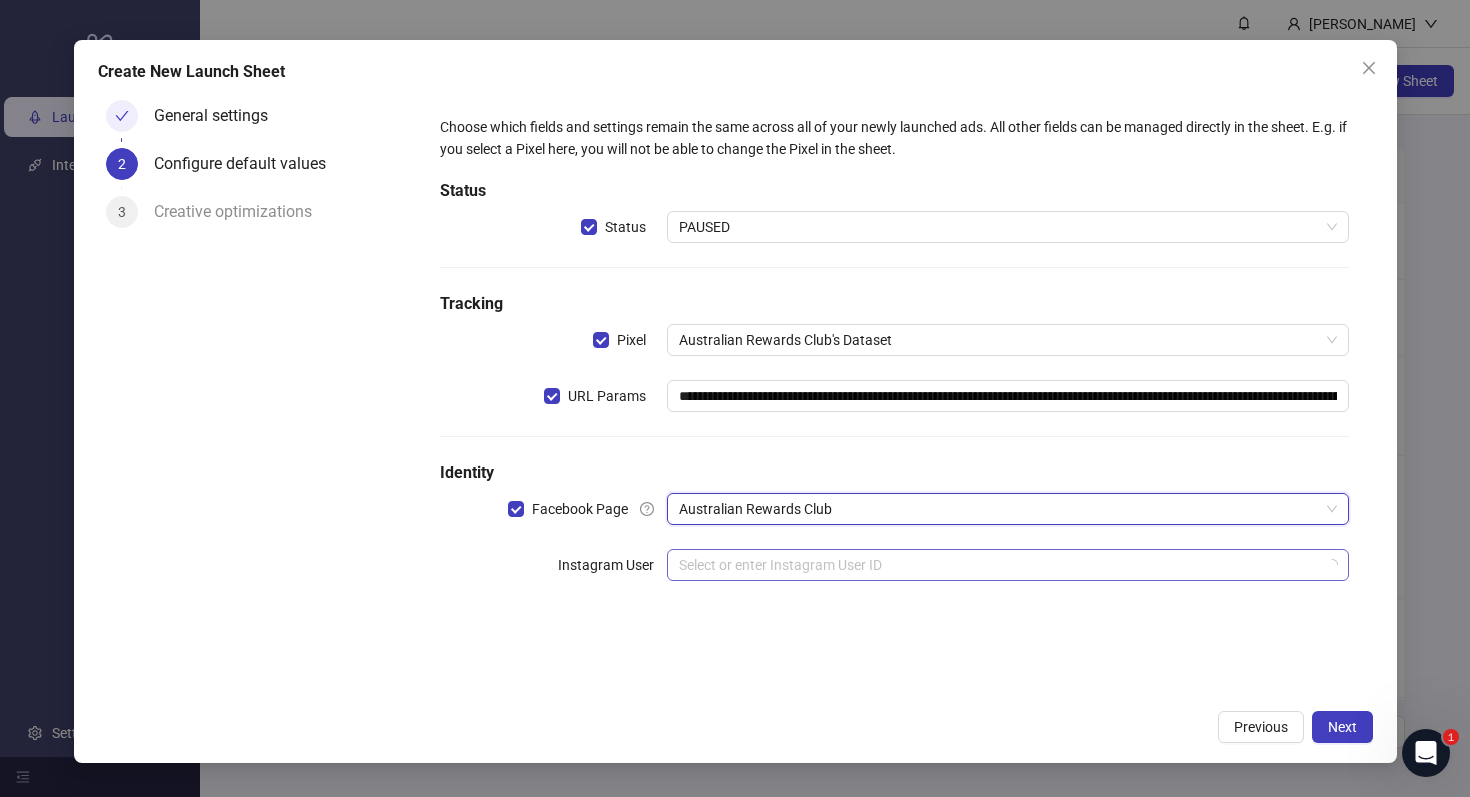 click at bounding box center [998, 565] 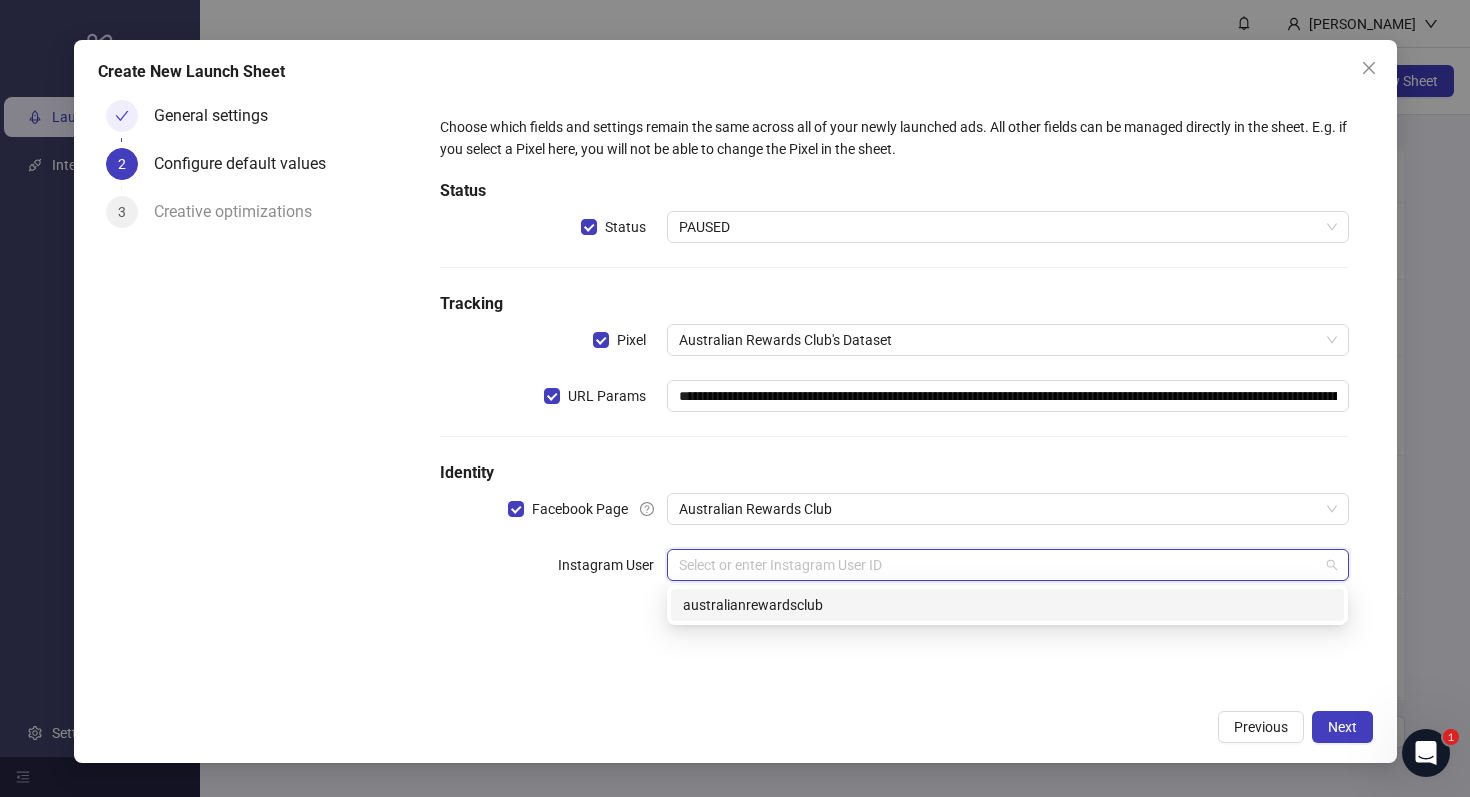 click on "australianrewardsclub" at bounding box center (1007, 605) 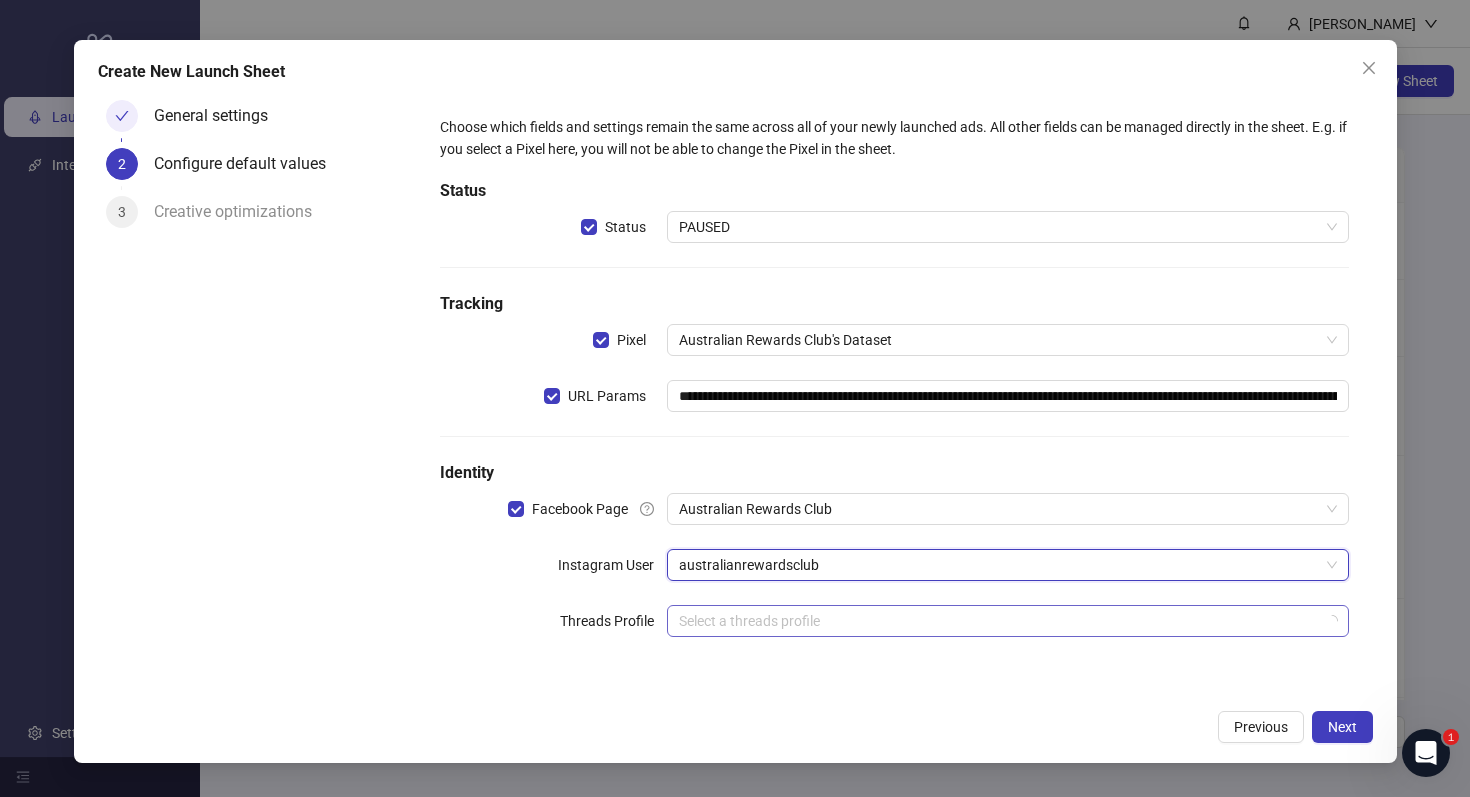 click at bounding box center (998, 621) 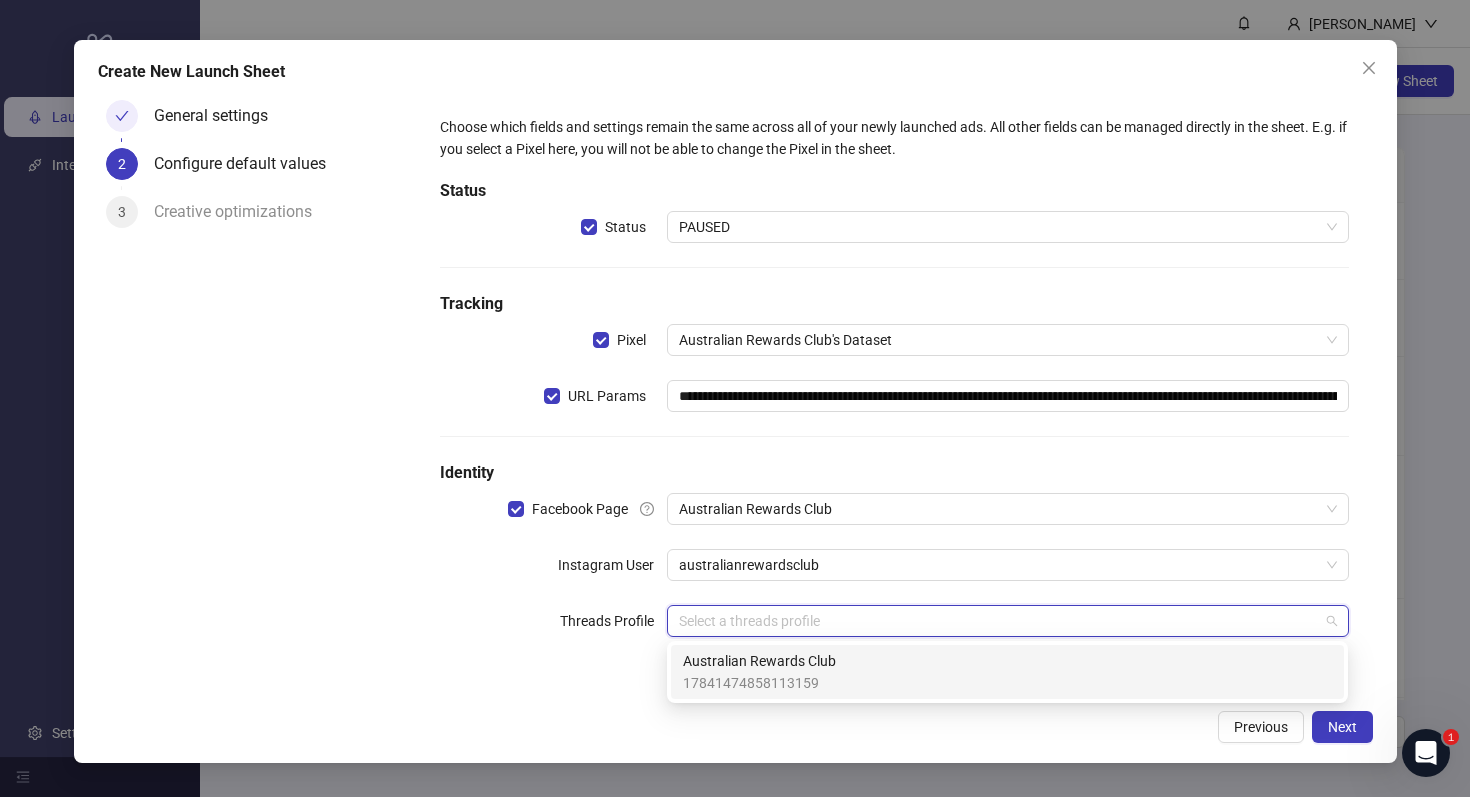 click on "17841474858113159" at bounding box center (759, 683) 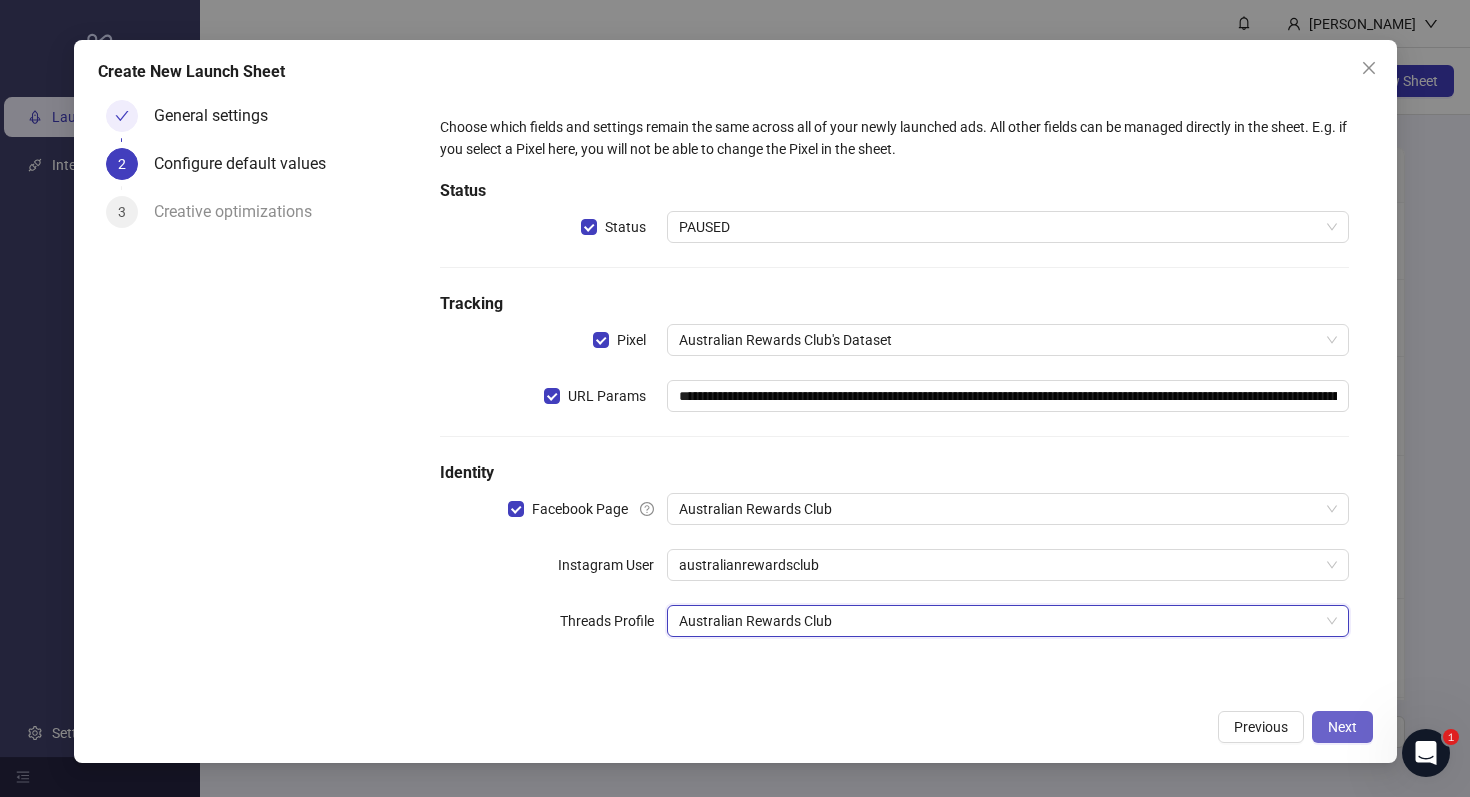 click on "Next" at bounding box center [1342, 727] 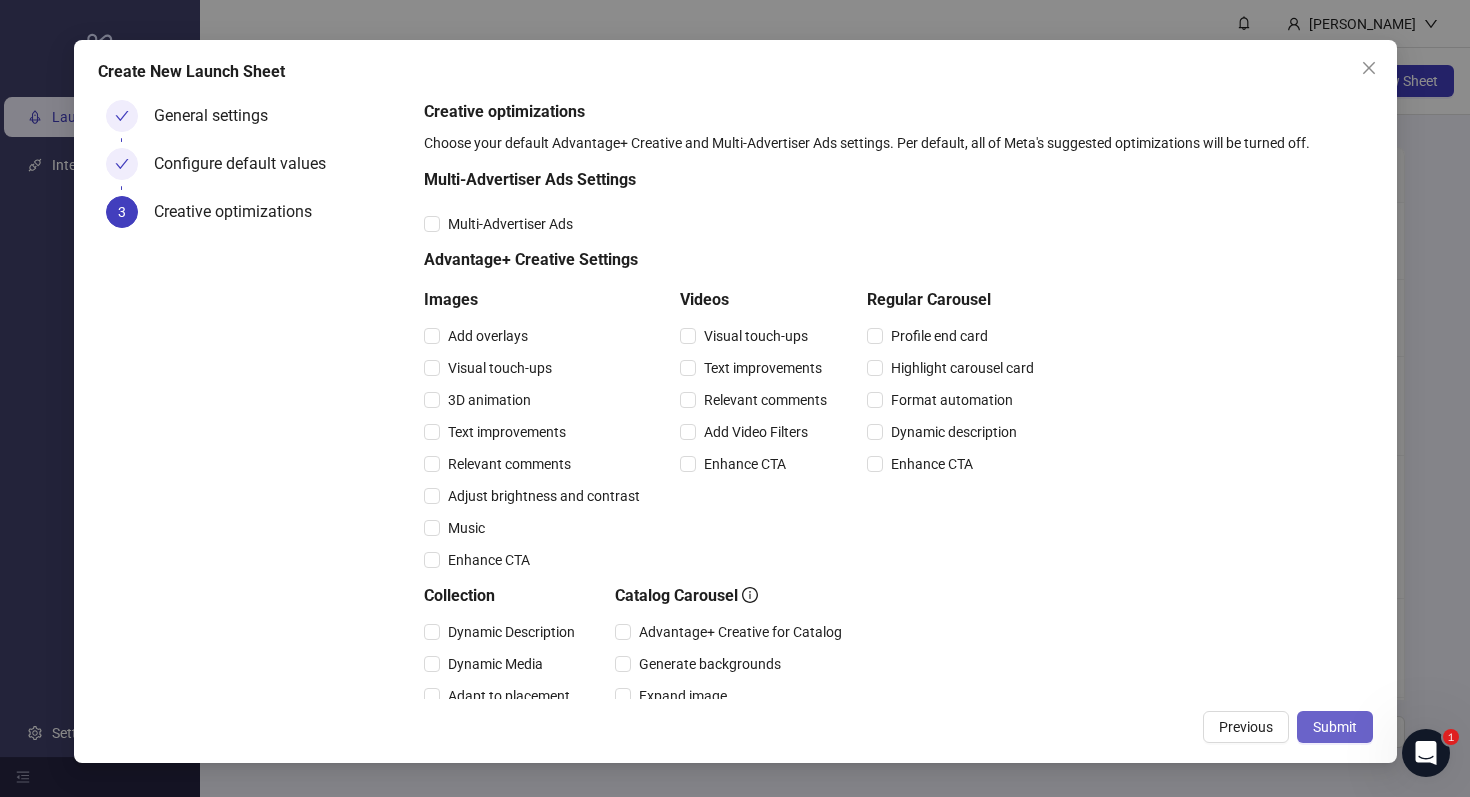 click on "Submit" at bounding box center [1335, 727] 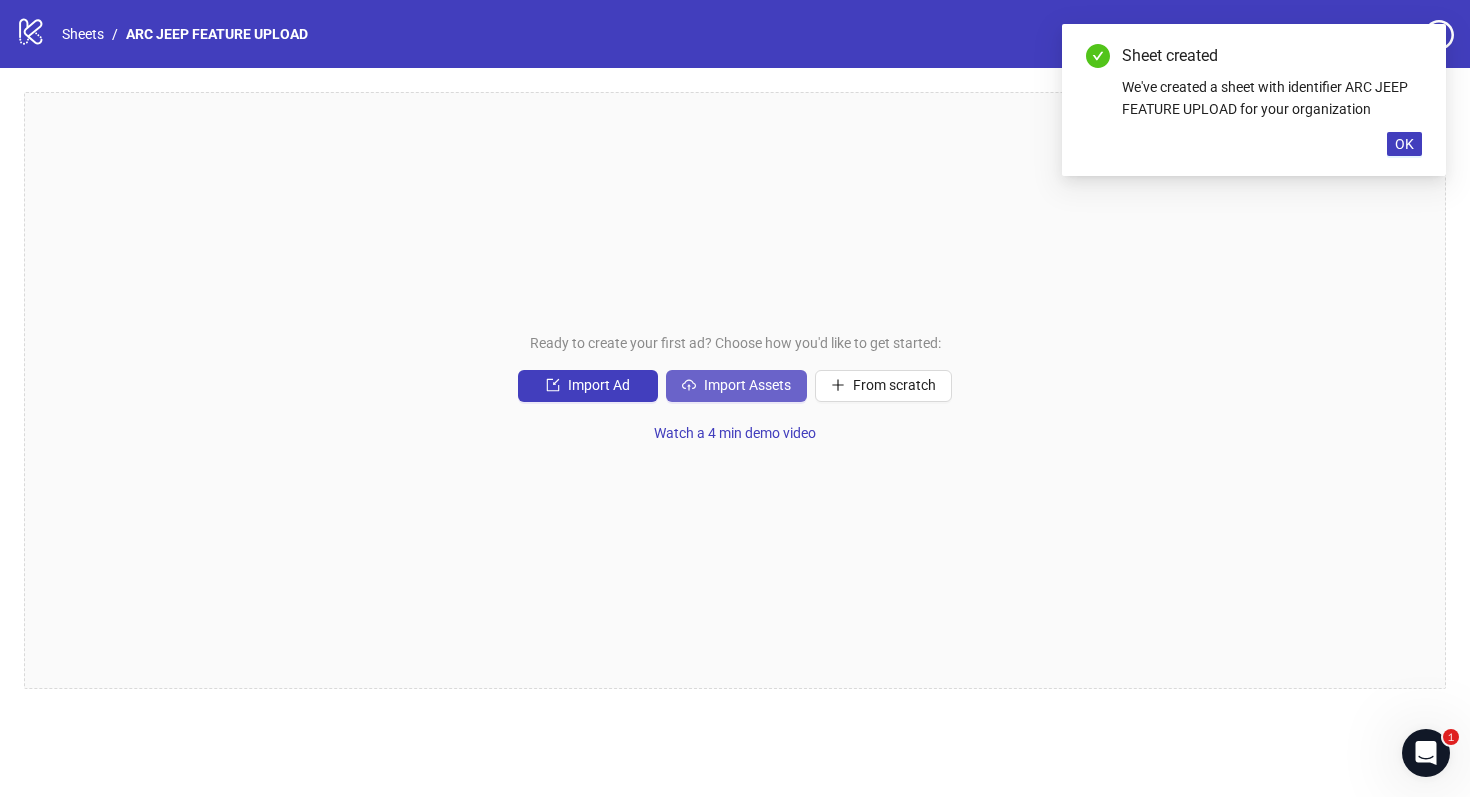 click on "Import Assets" at bounding box center [747, 385] 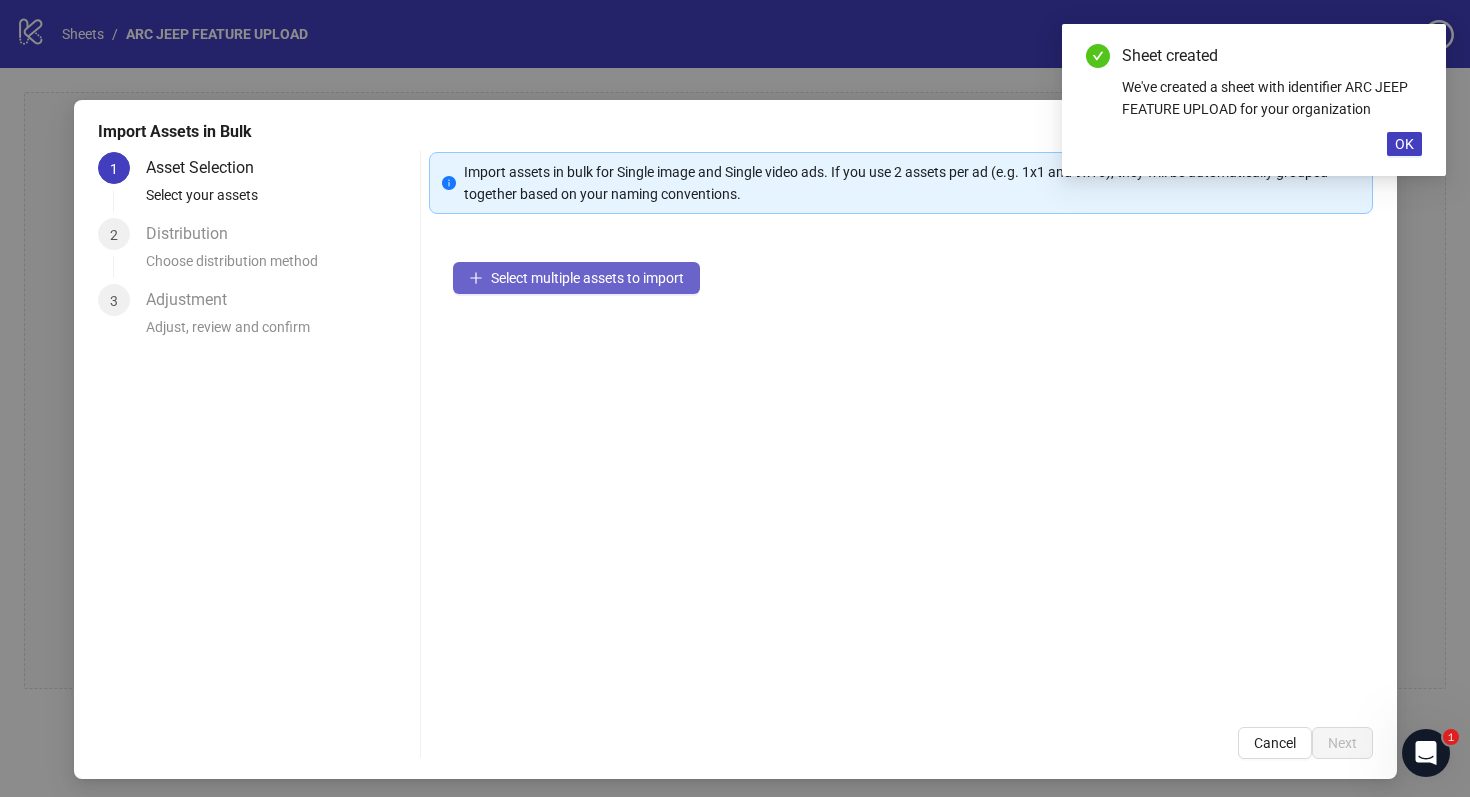 click on "Select multiple assets to import" at bounding box center (587, 278) 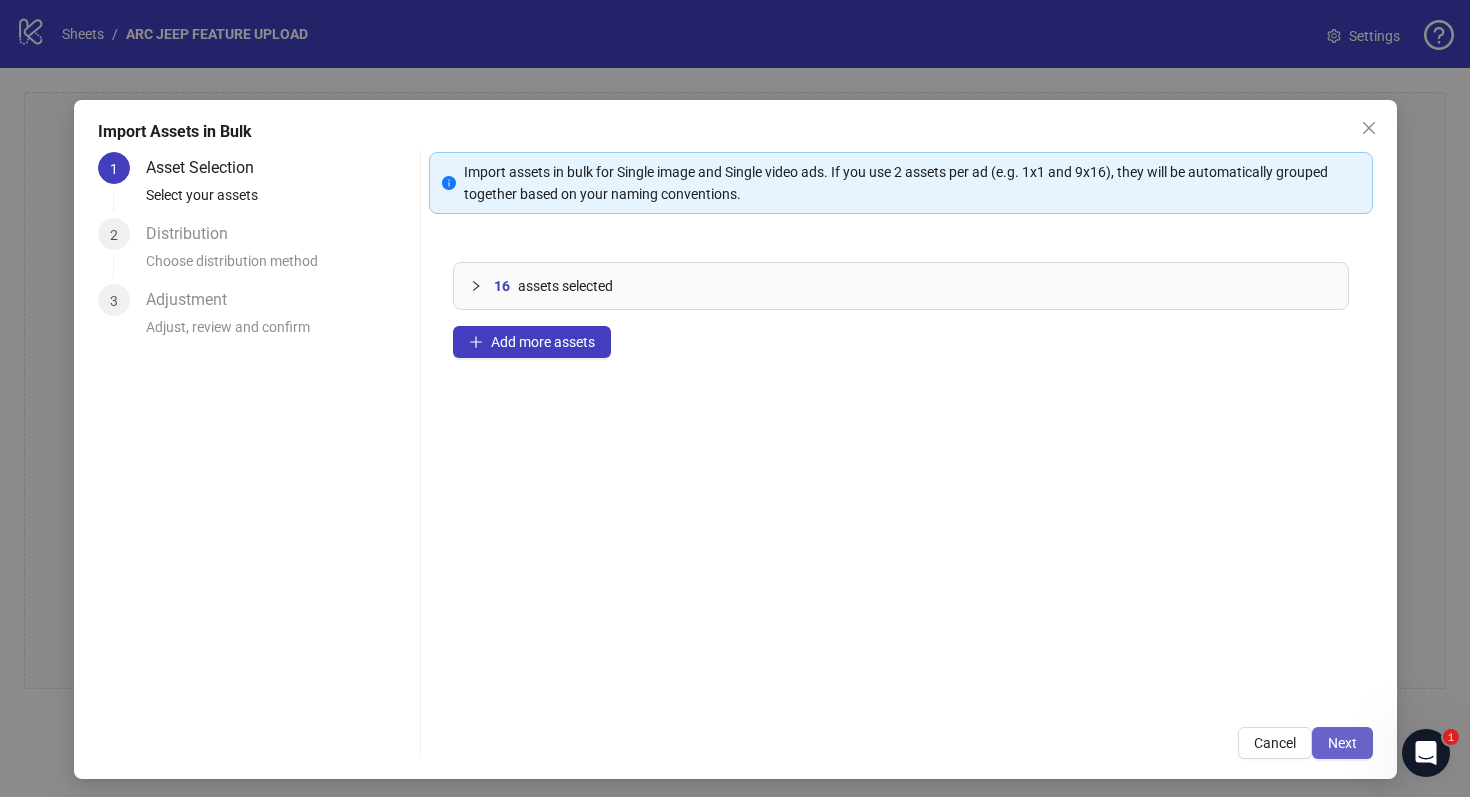 click on "Next" at bounding box center (1342, 743) 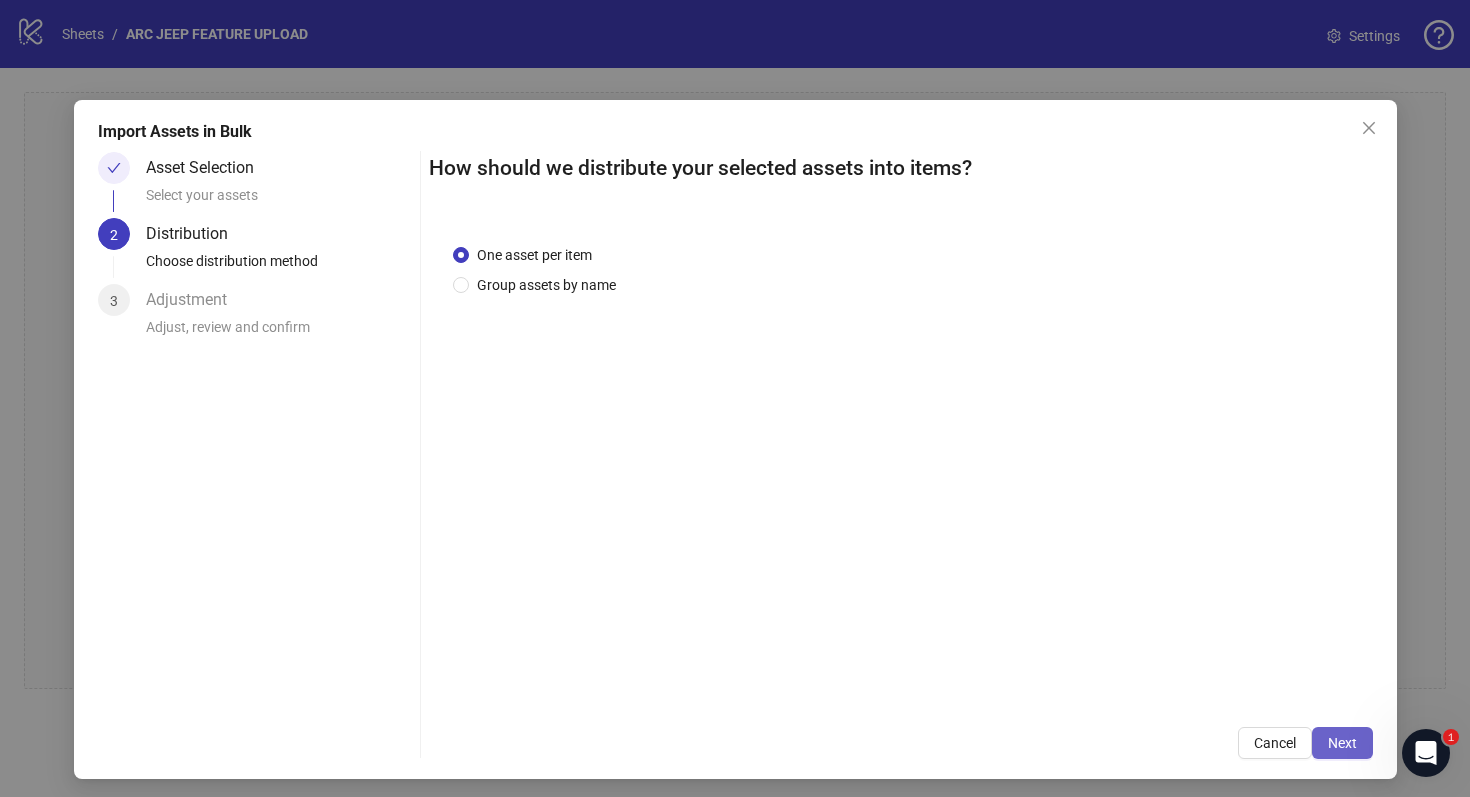 click on "Next" at bounding box center (1342, 743) 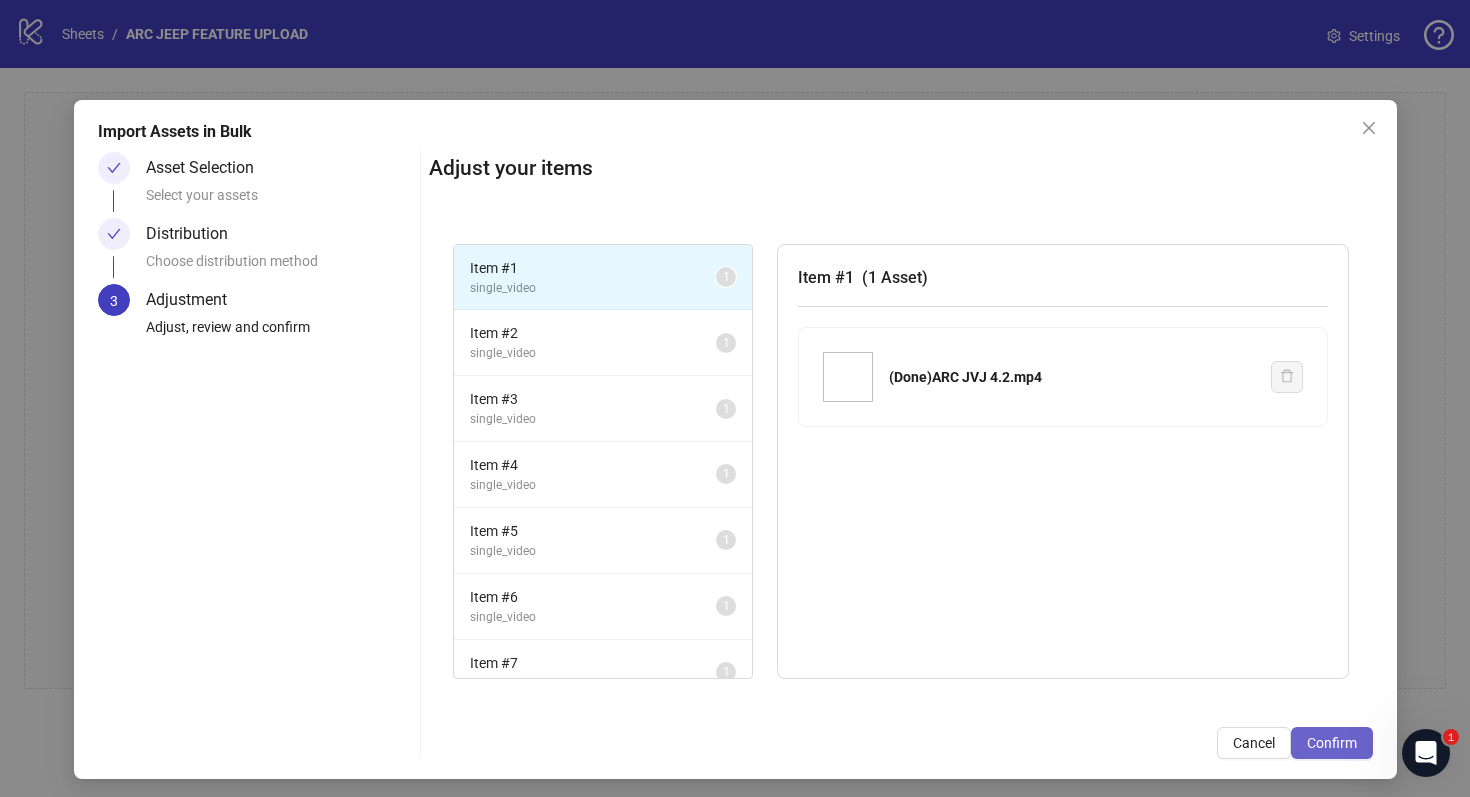 click on "Confirm" at bounding box center (1332, 743) 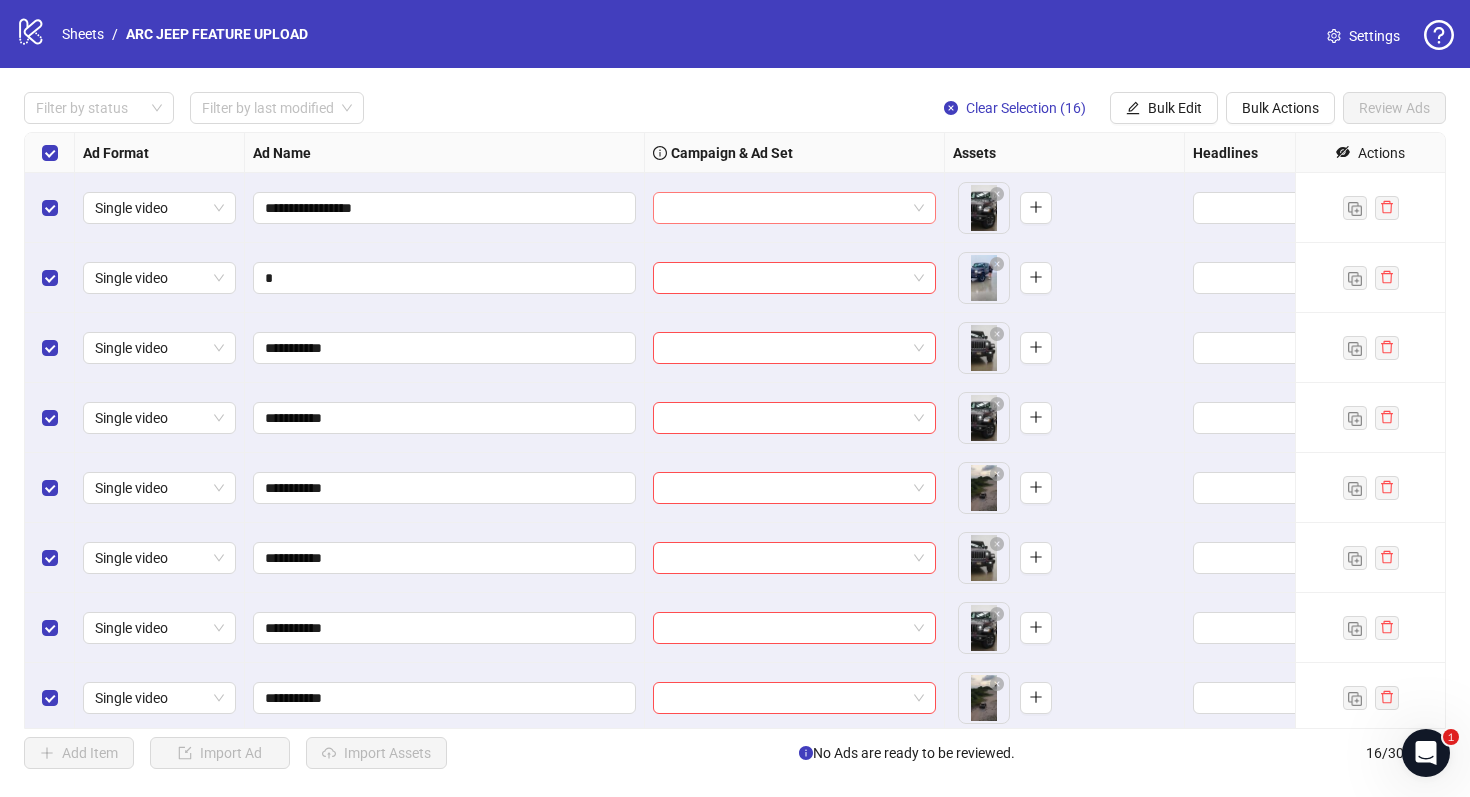 click at bounding box center [785, 208] 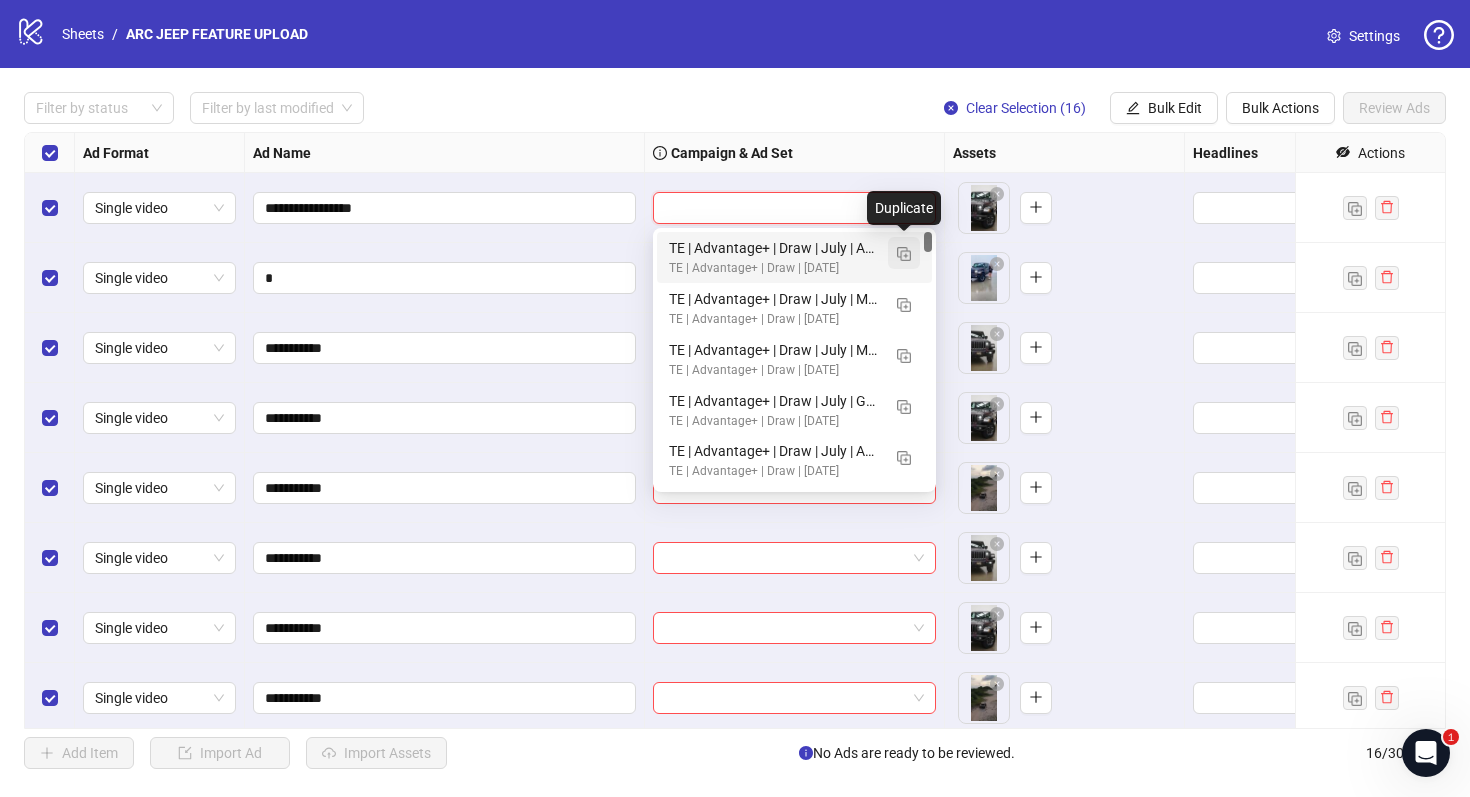 click at bounding box center [904, 254] 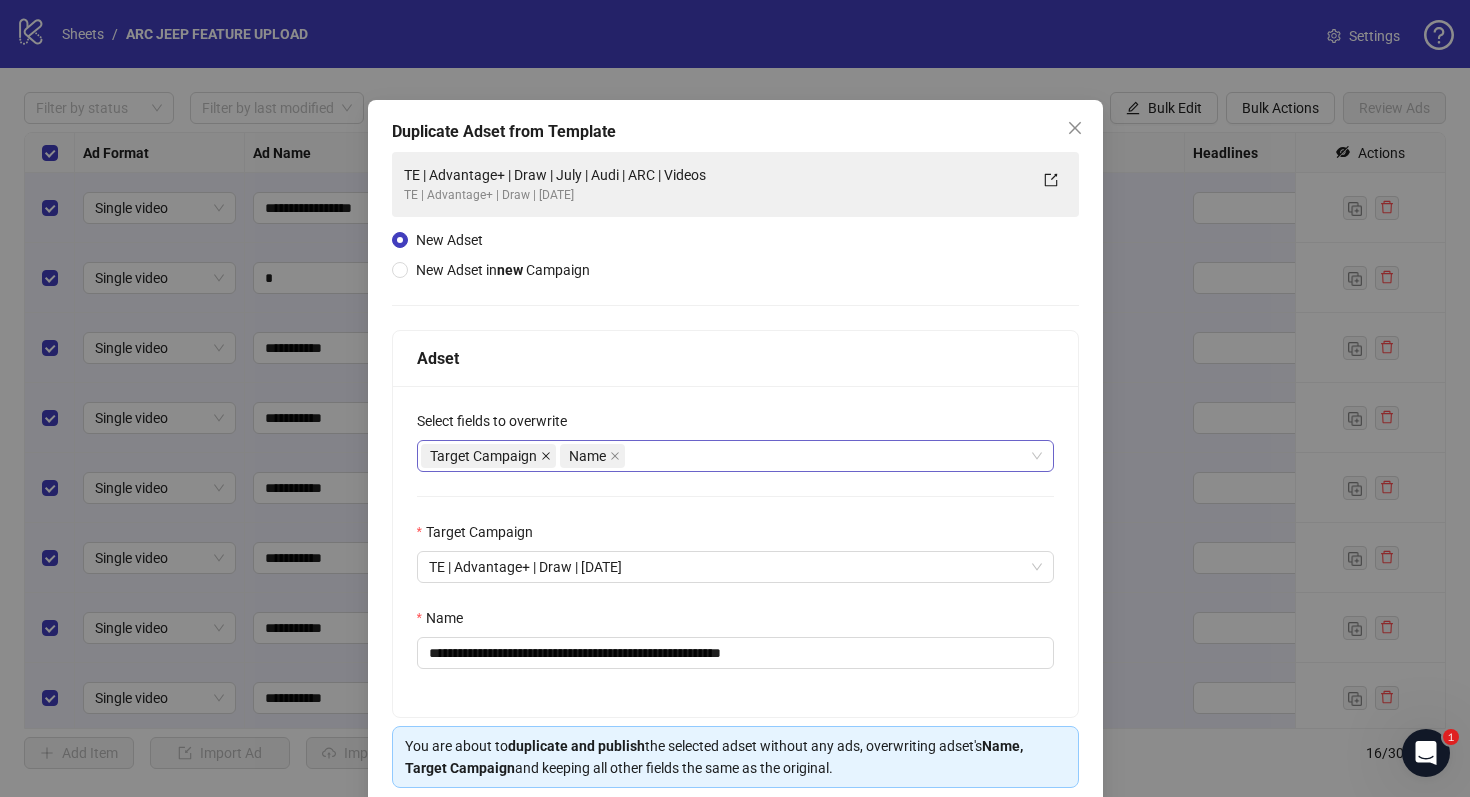 click 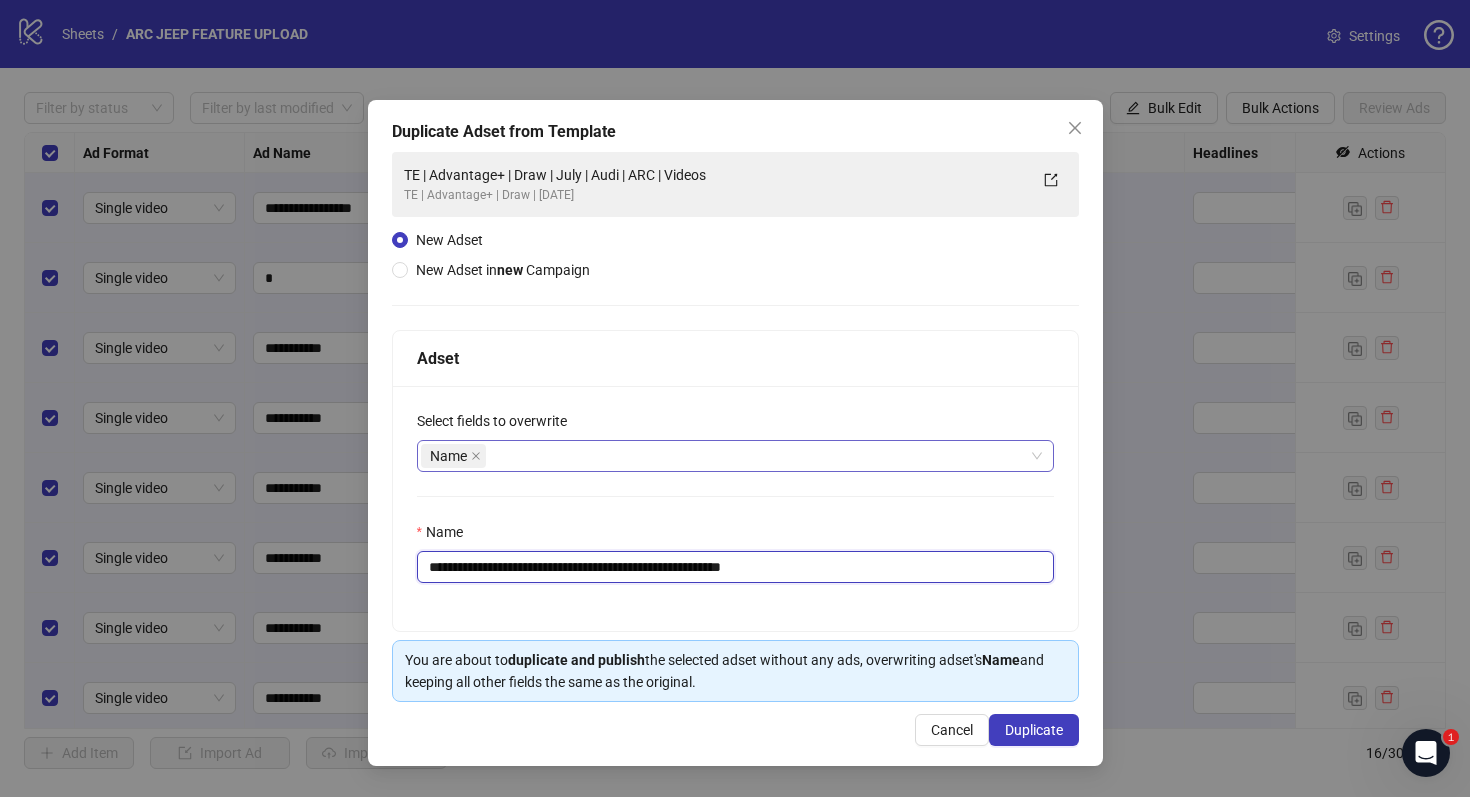 click on "**********" at bounding box center (735, 567) 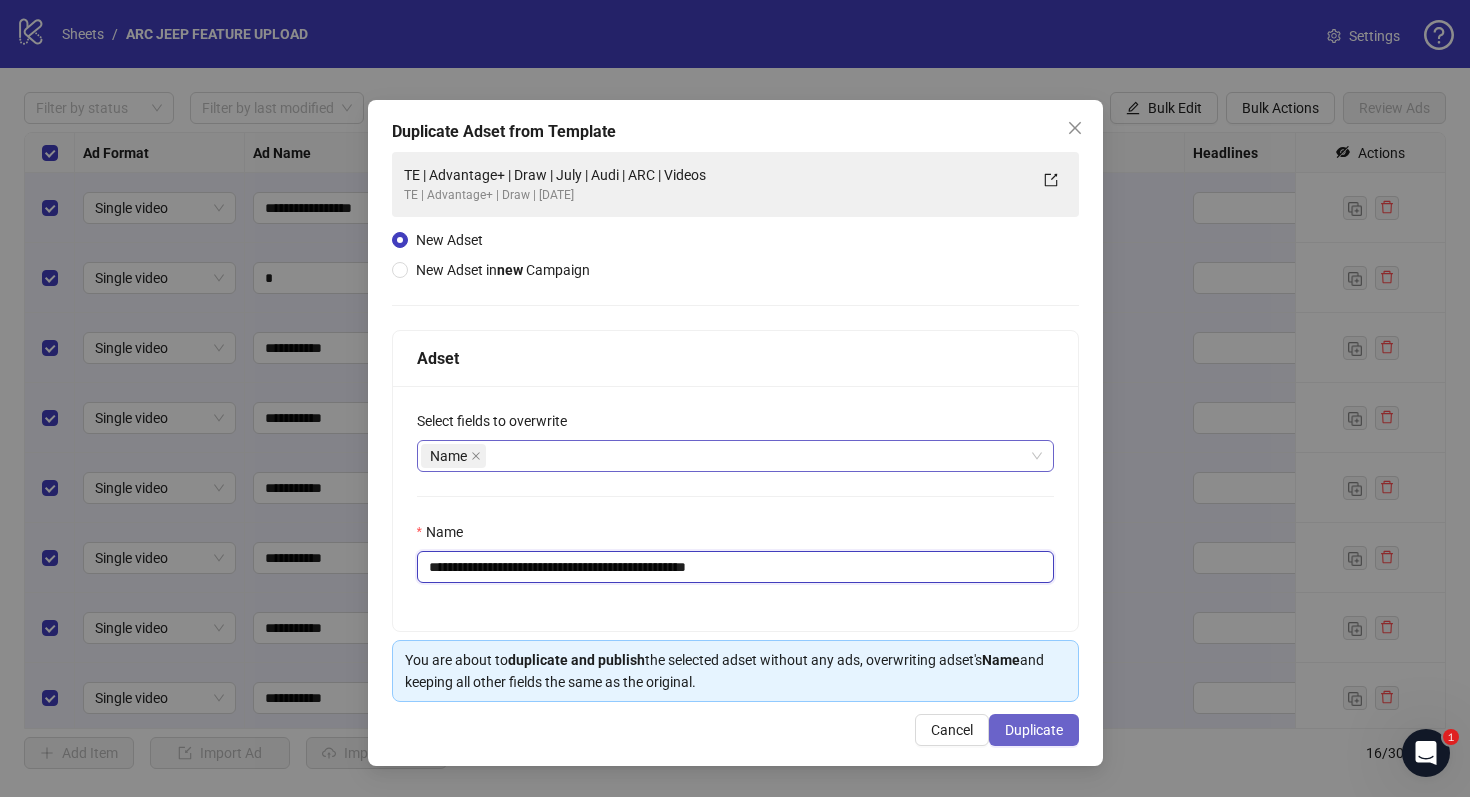 type on "**********" 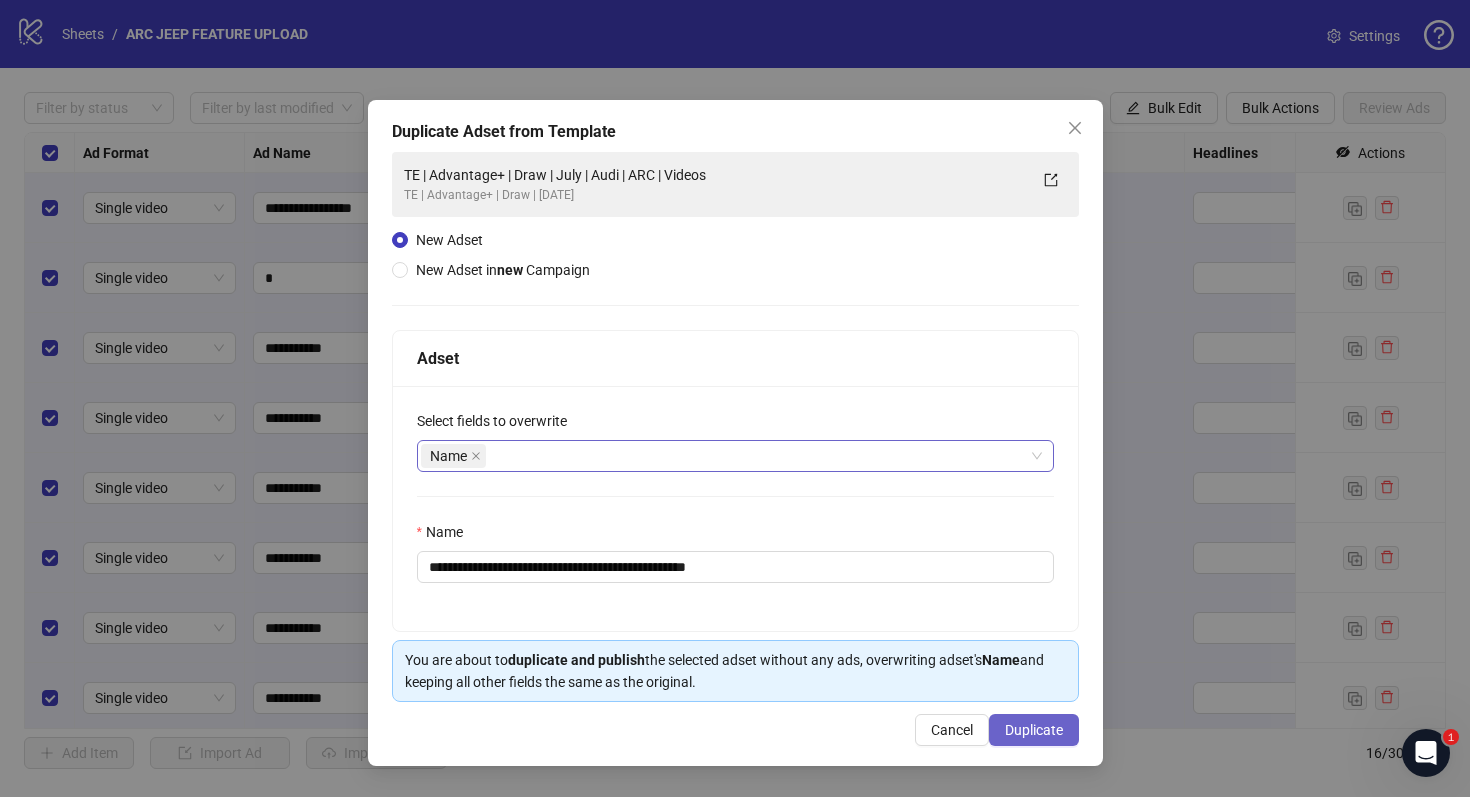 click on "Duplicate" at bounding box center (1034, 730) 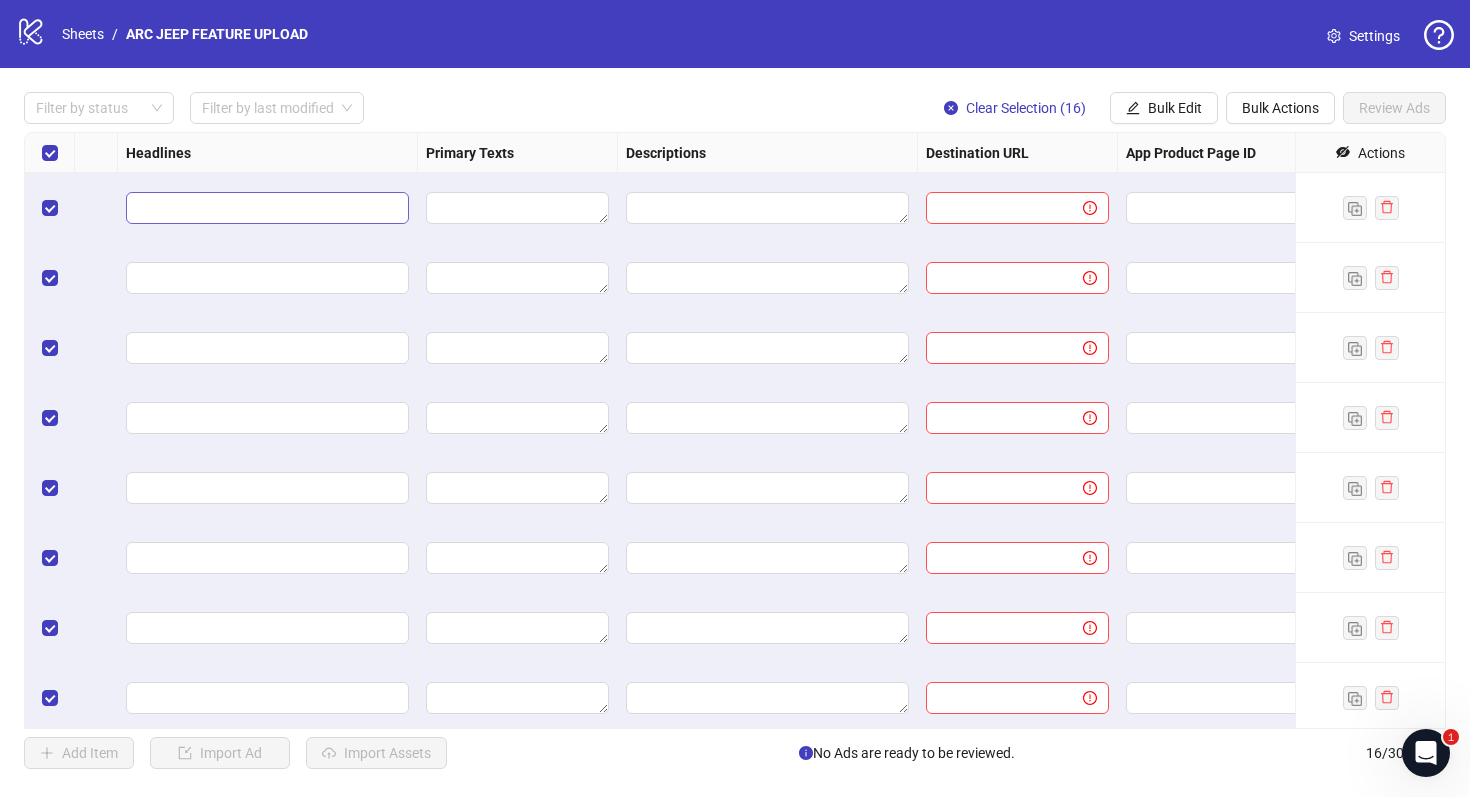scroll, scrollTop: 0, scrollLeft: 1070, axis: horizontal 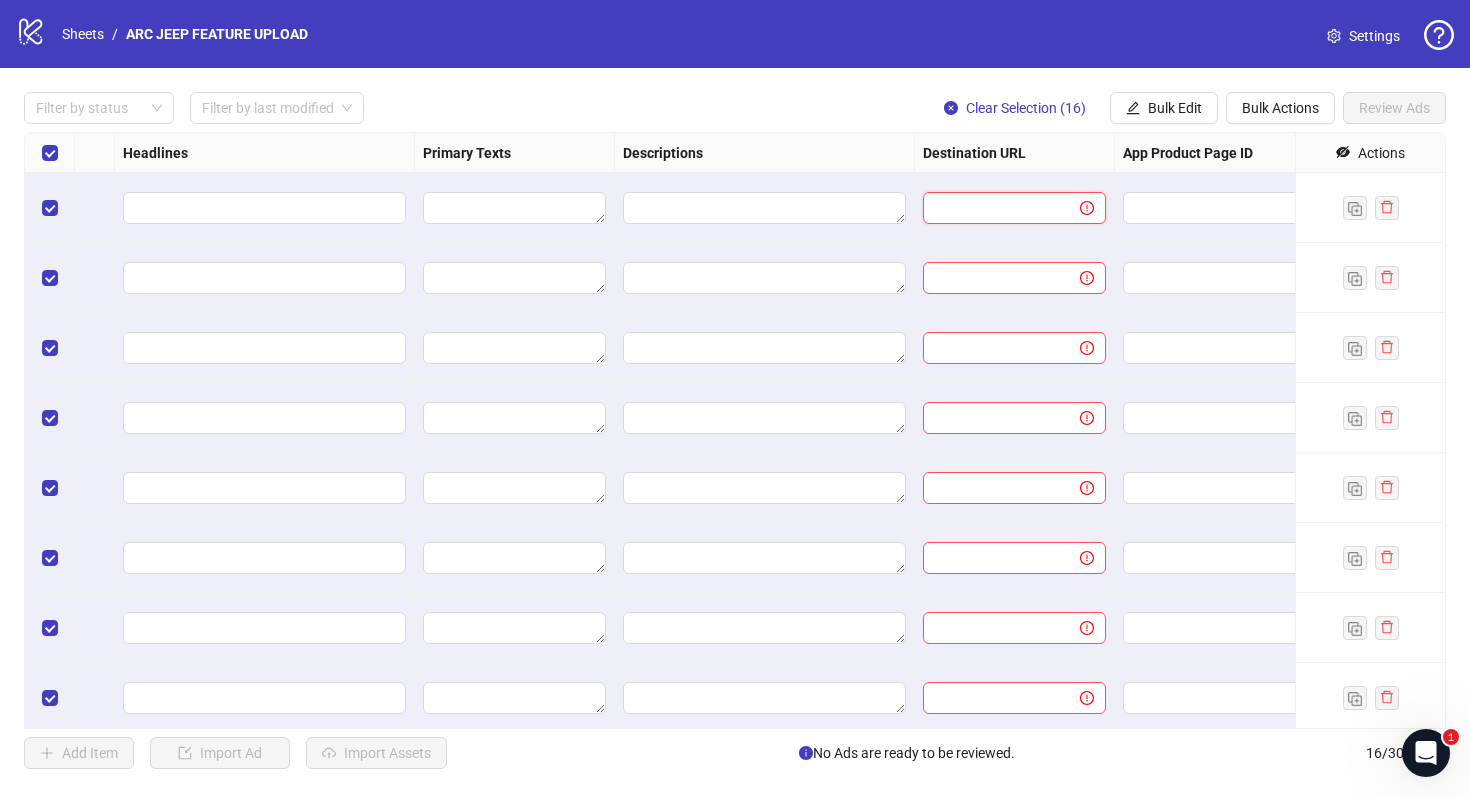 click at bounding box center (993, 208) 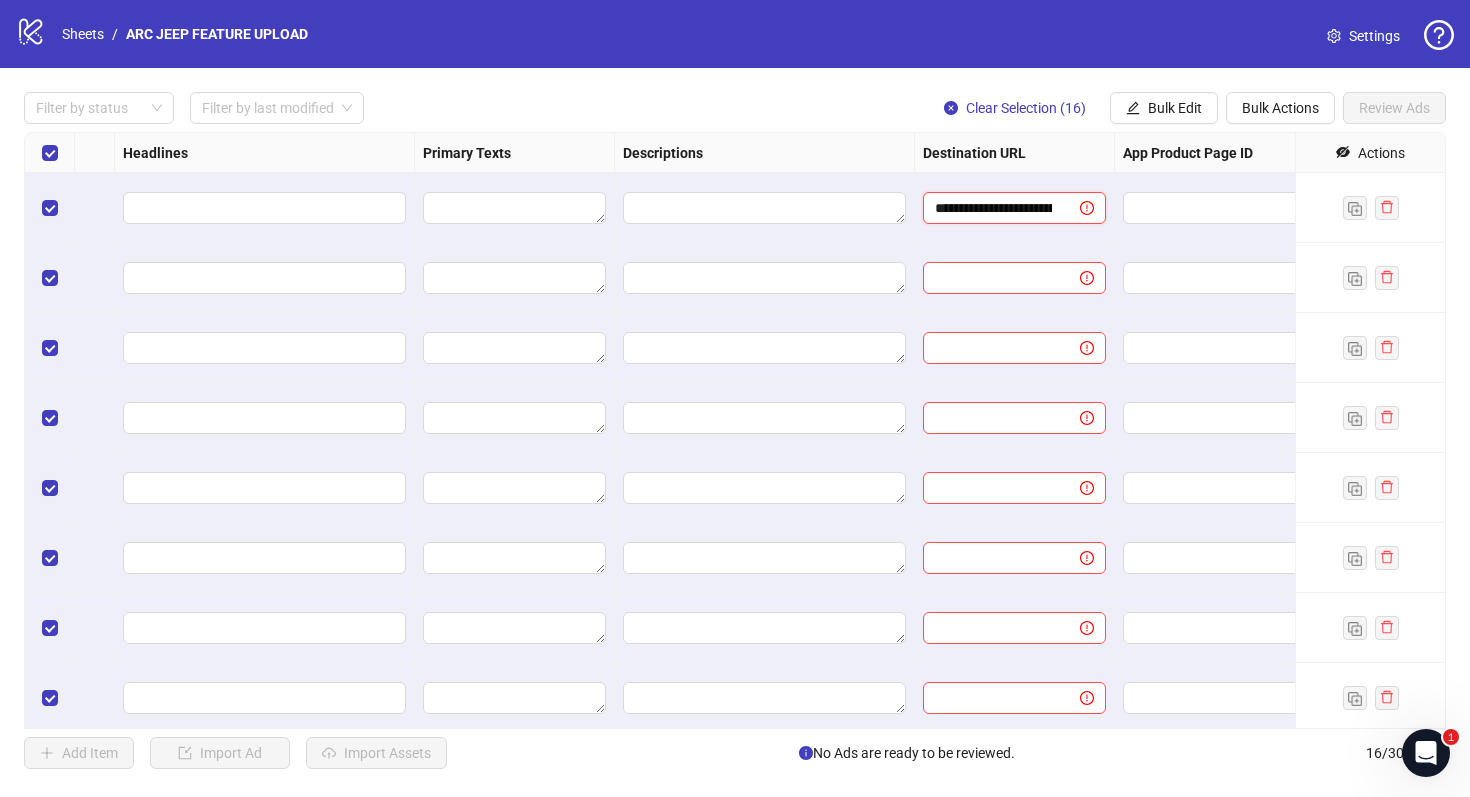 scroll, scrollTop: 0, scrollLeft: 168, axis: horizontal 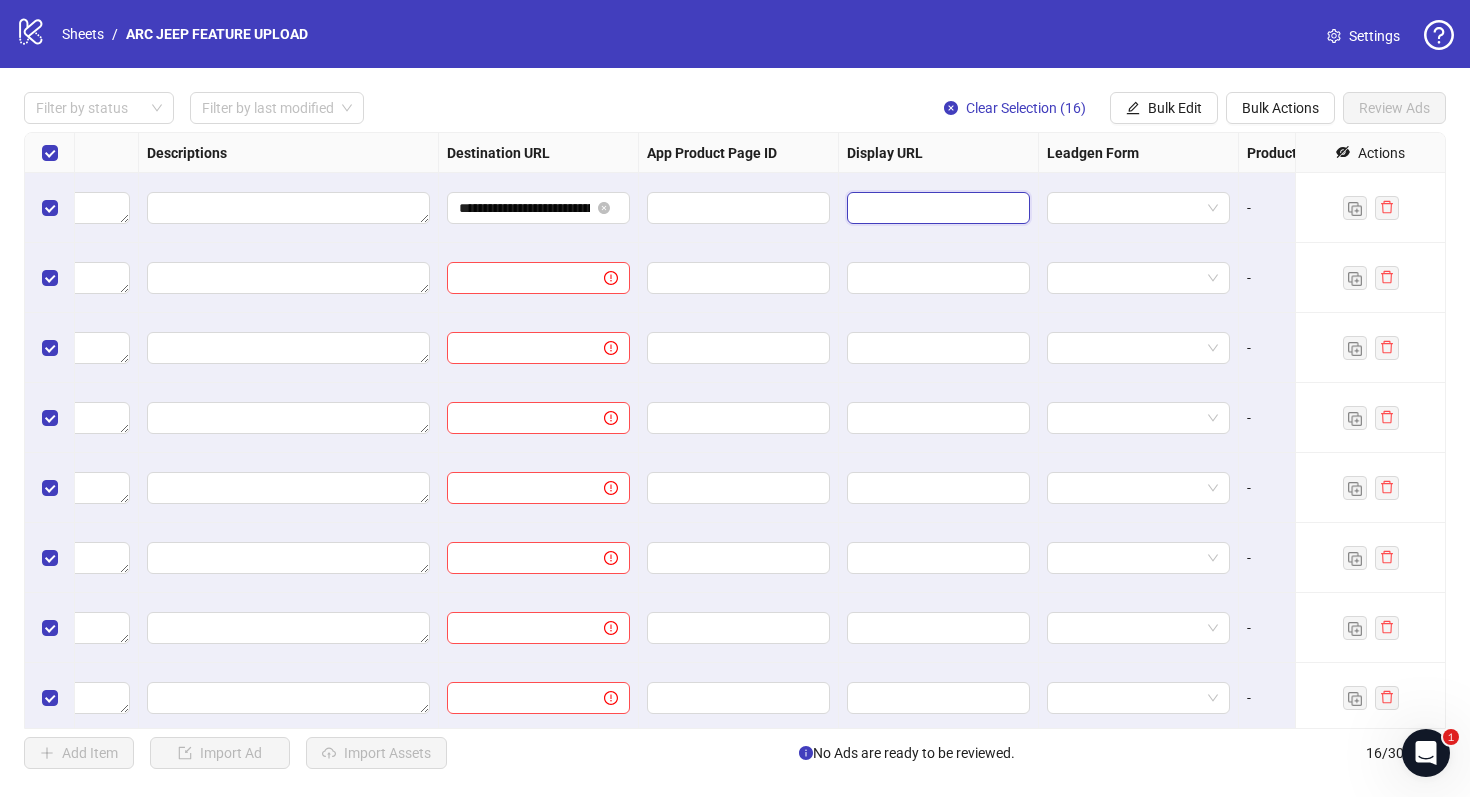 click at bounding box center [936, 208] 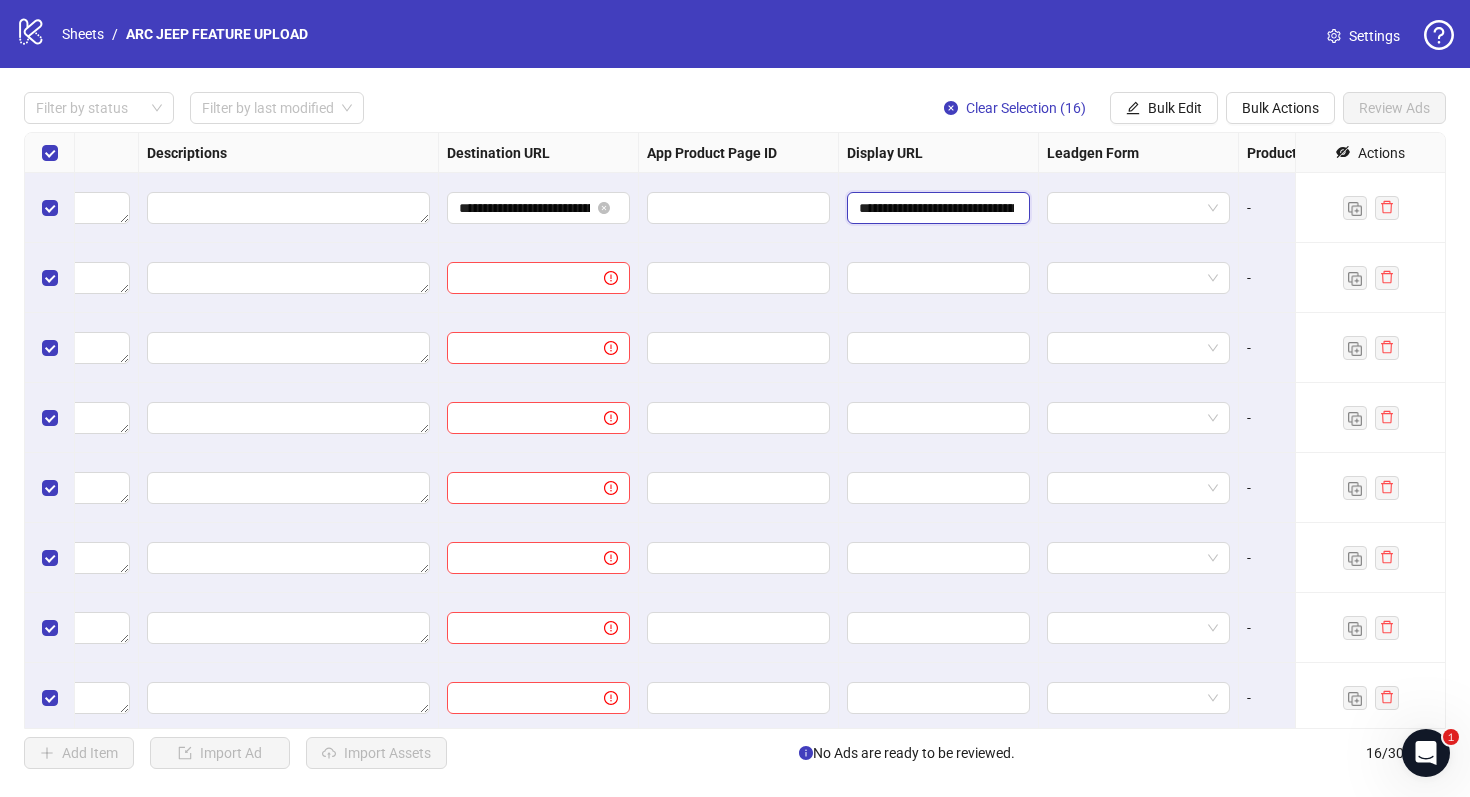 scroll, scrollTop: 0, scrollLeft: 92, axis: horizontal 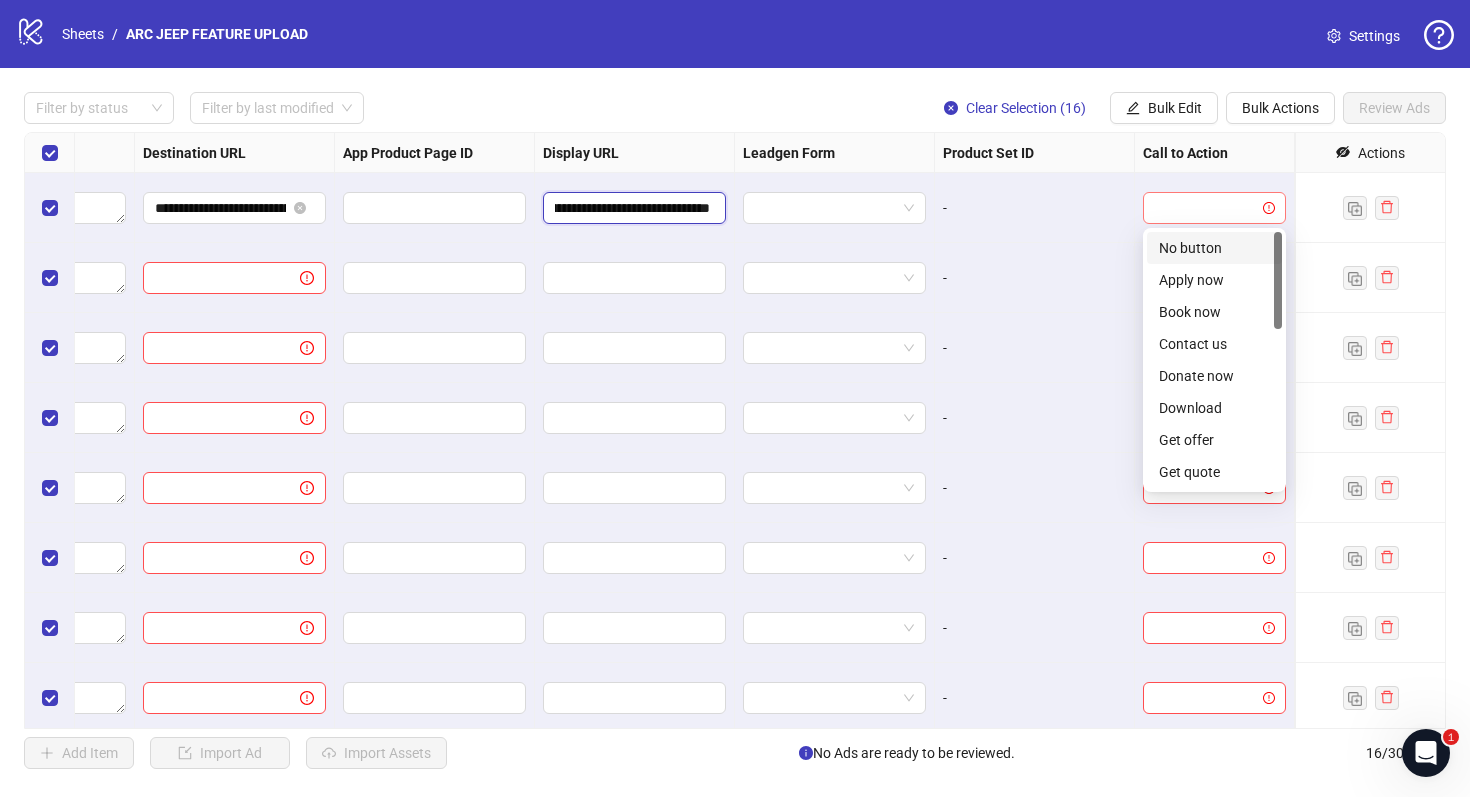 click at bounding box center [1214, 208] 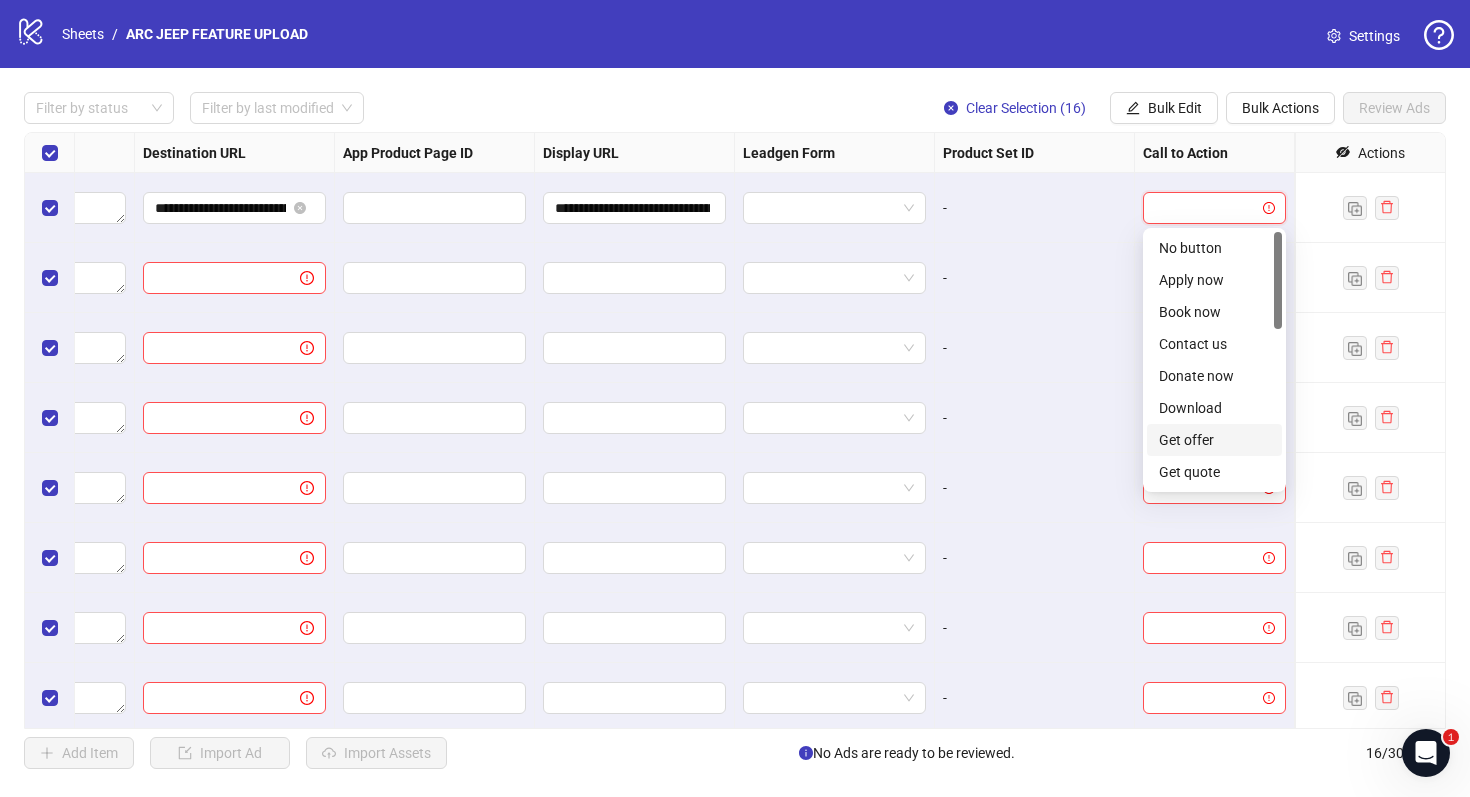 click on "Get offer" at bounding box center [1214, 440] 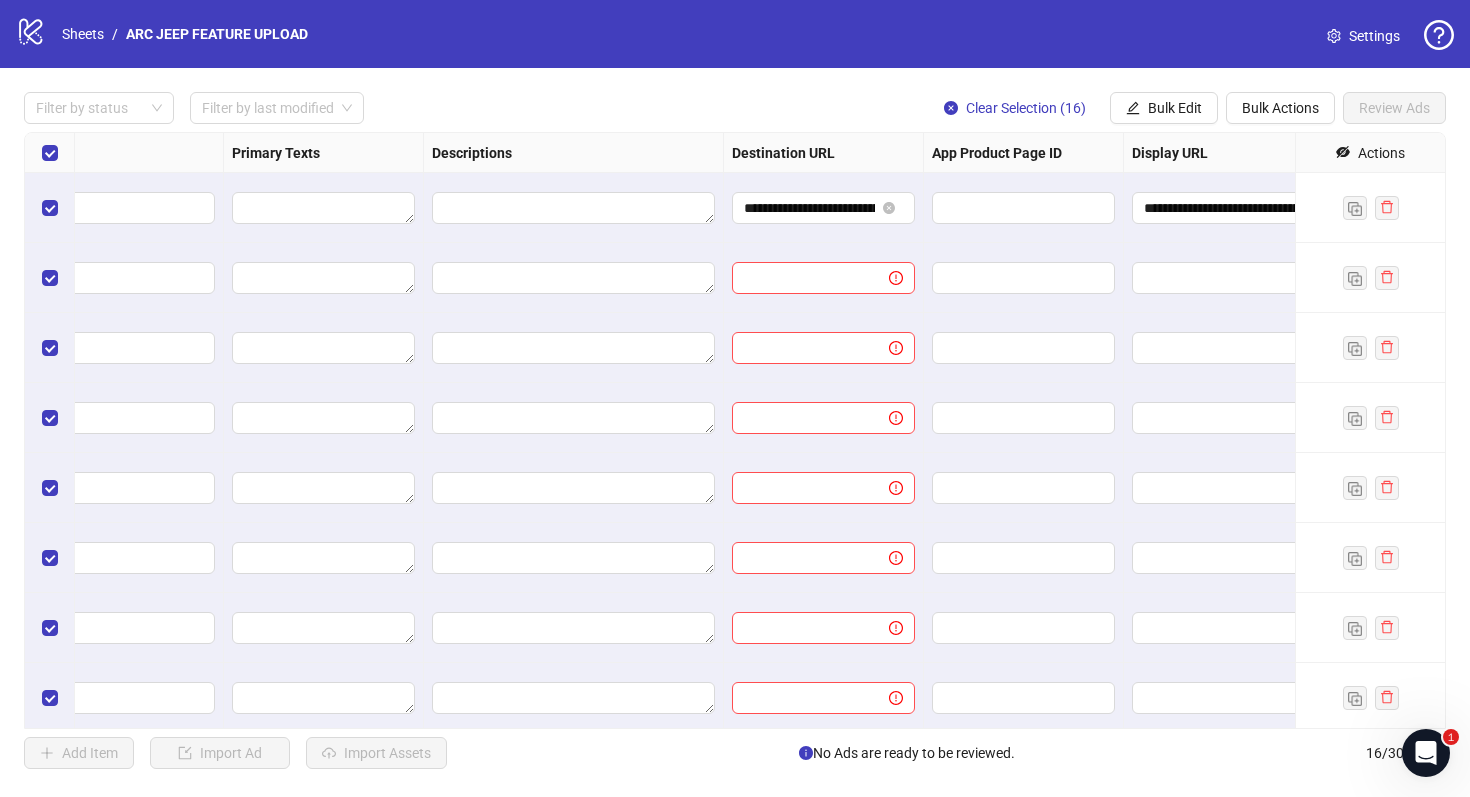 scroll, scrollTop: 0, scrollLeft: 1199, axis: horizontal 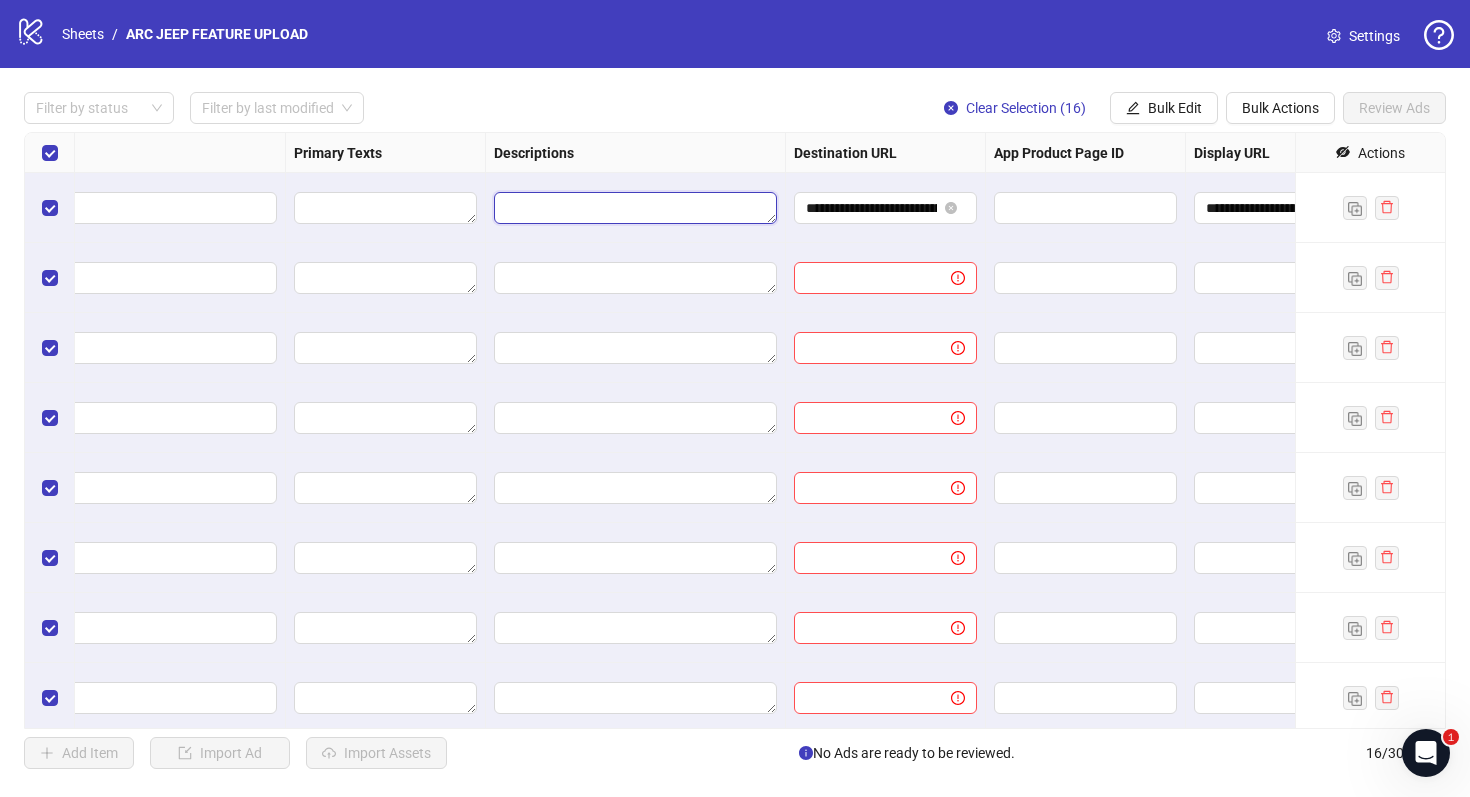 click at bounding box center (635, 208) 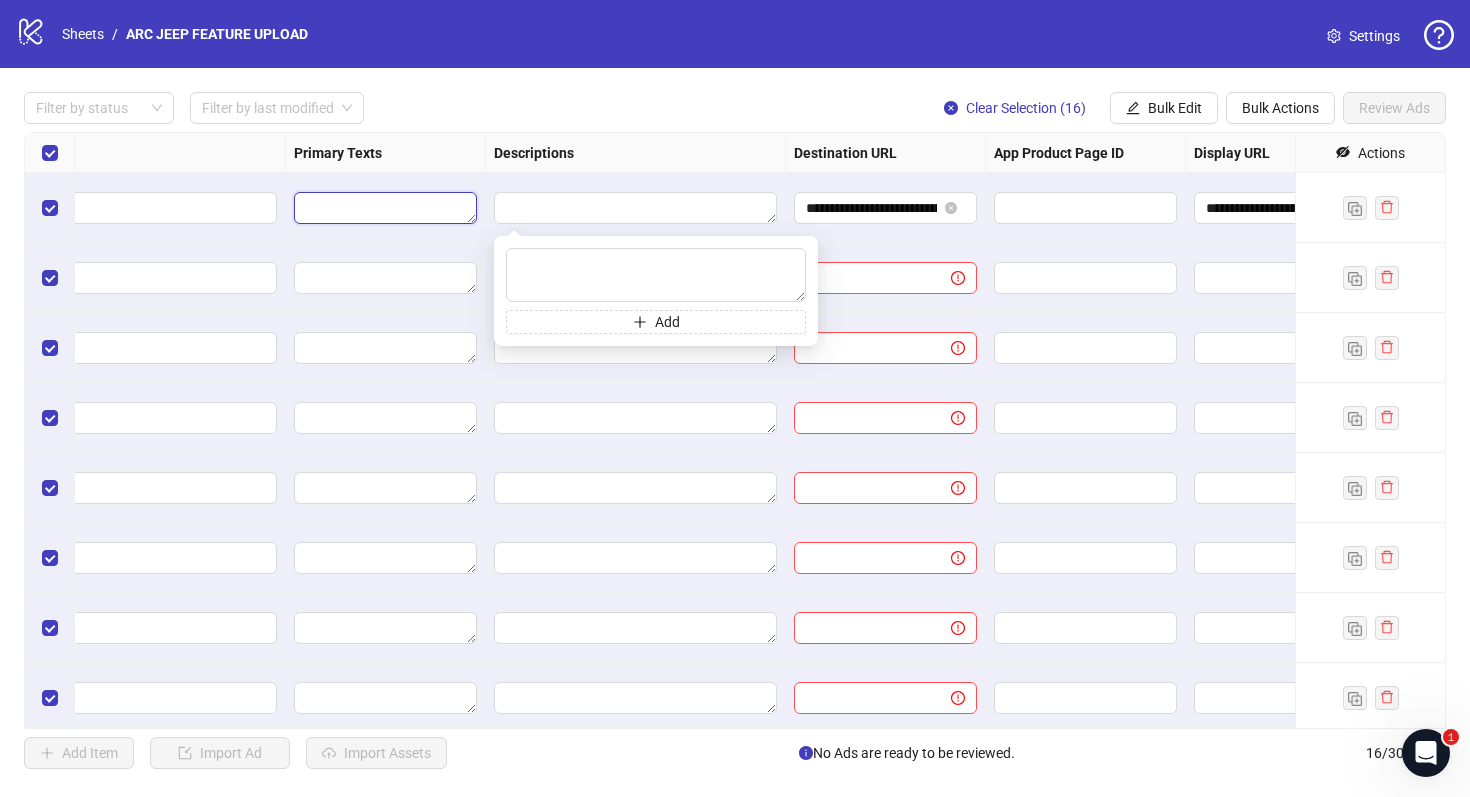 click at bounding box center (385, 208) 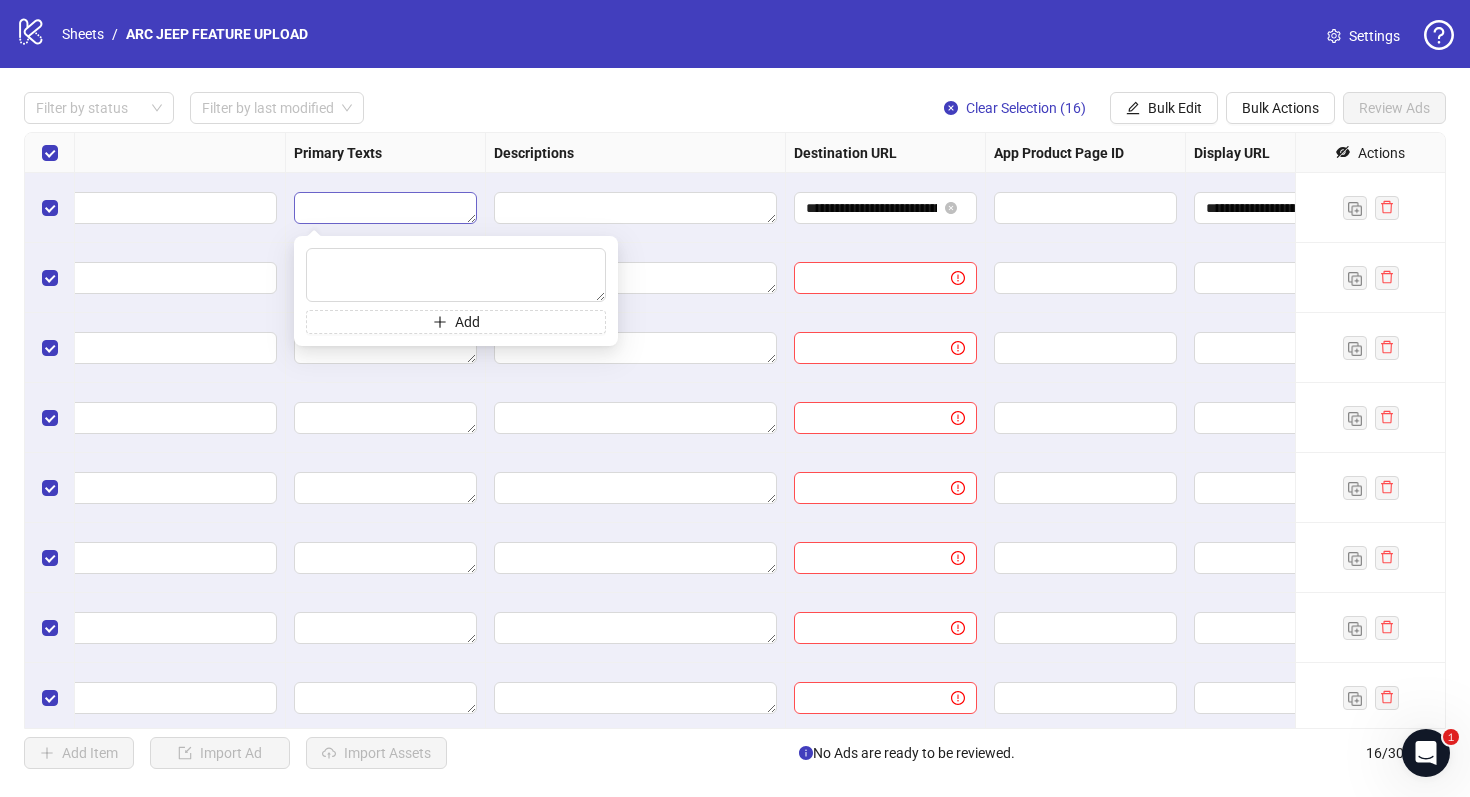 type on "**********" 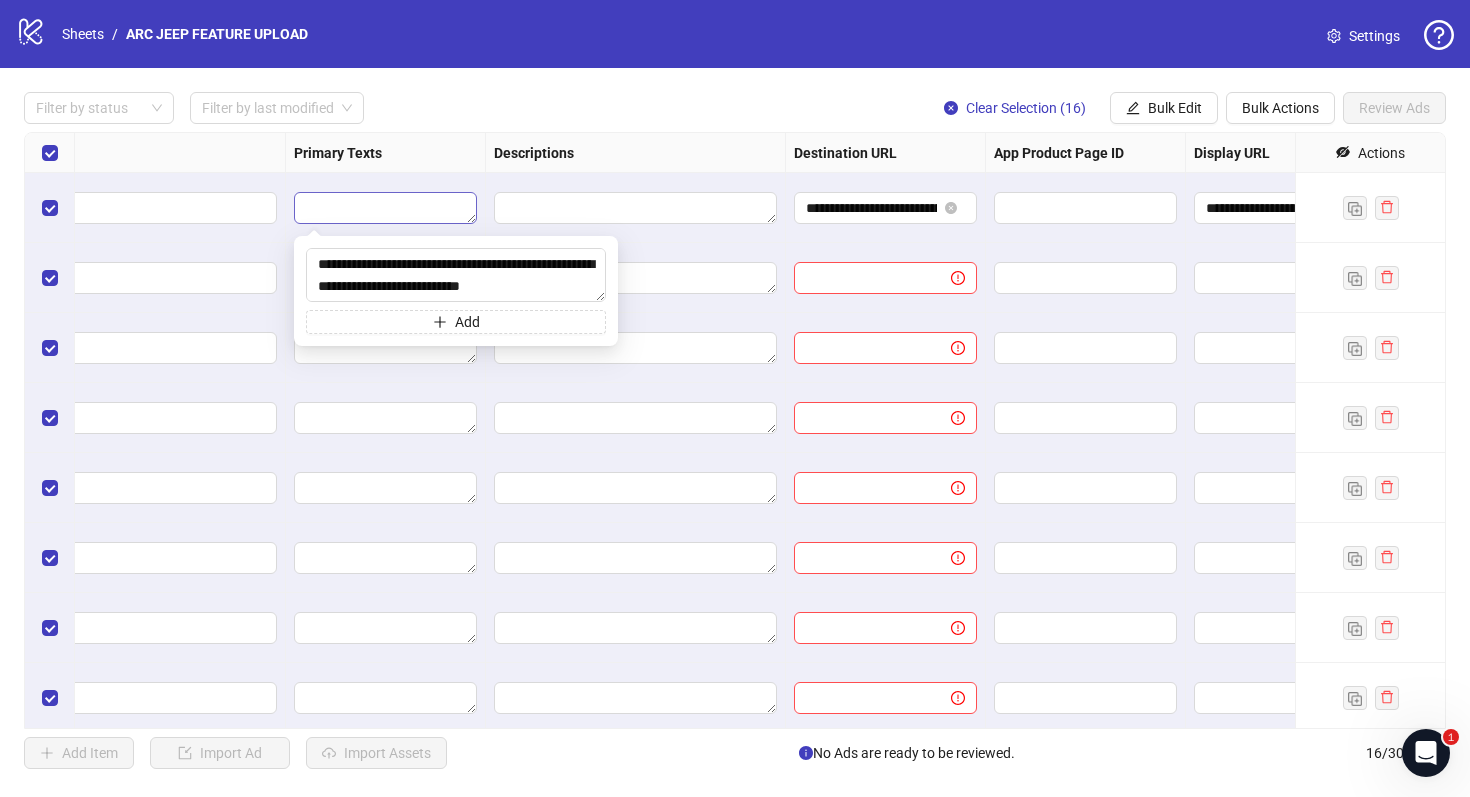 scroll, scrollTop: 191, scrollLeft: 0, axis: vertical 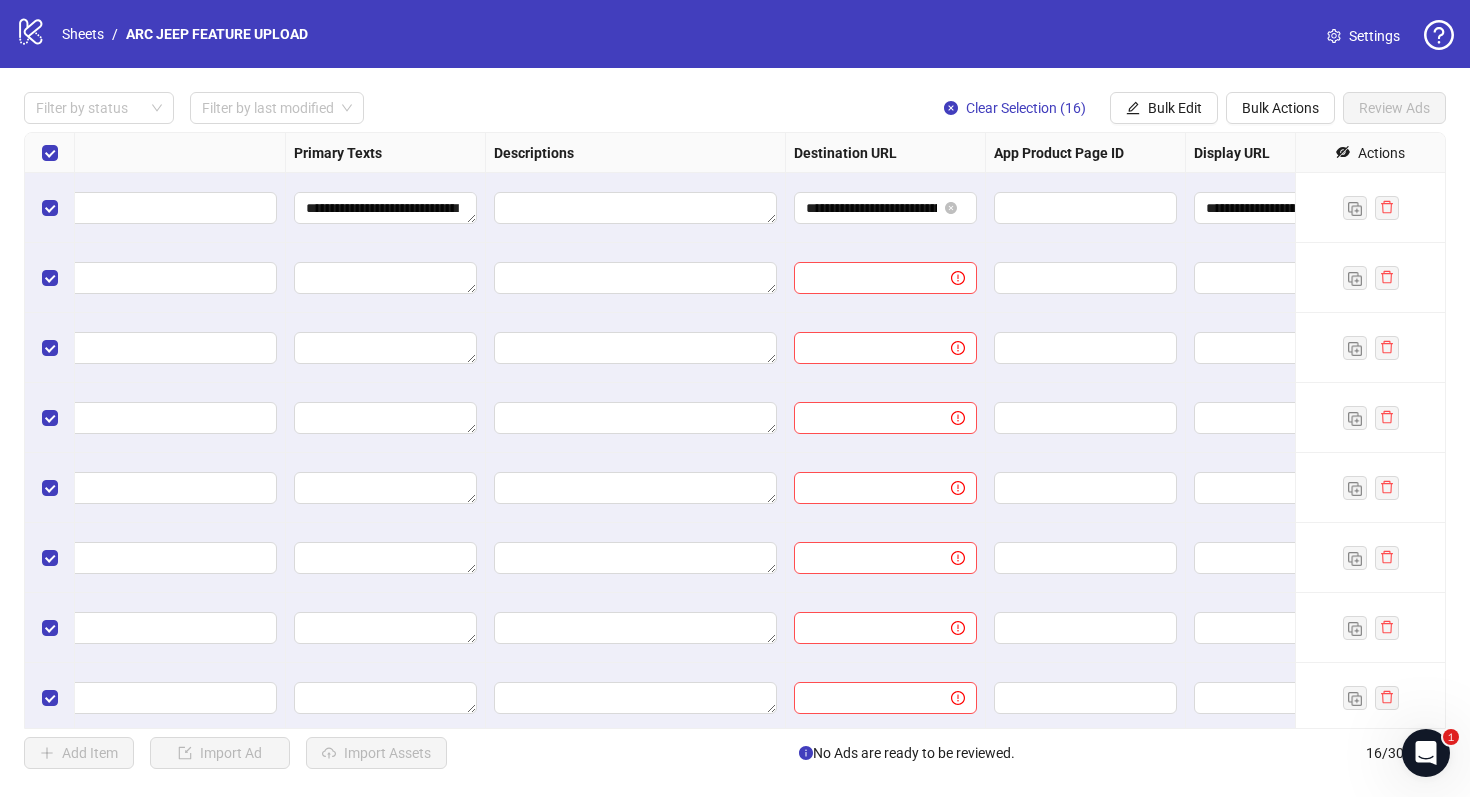 click on "**********" at bounding box center [386, 208] 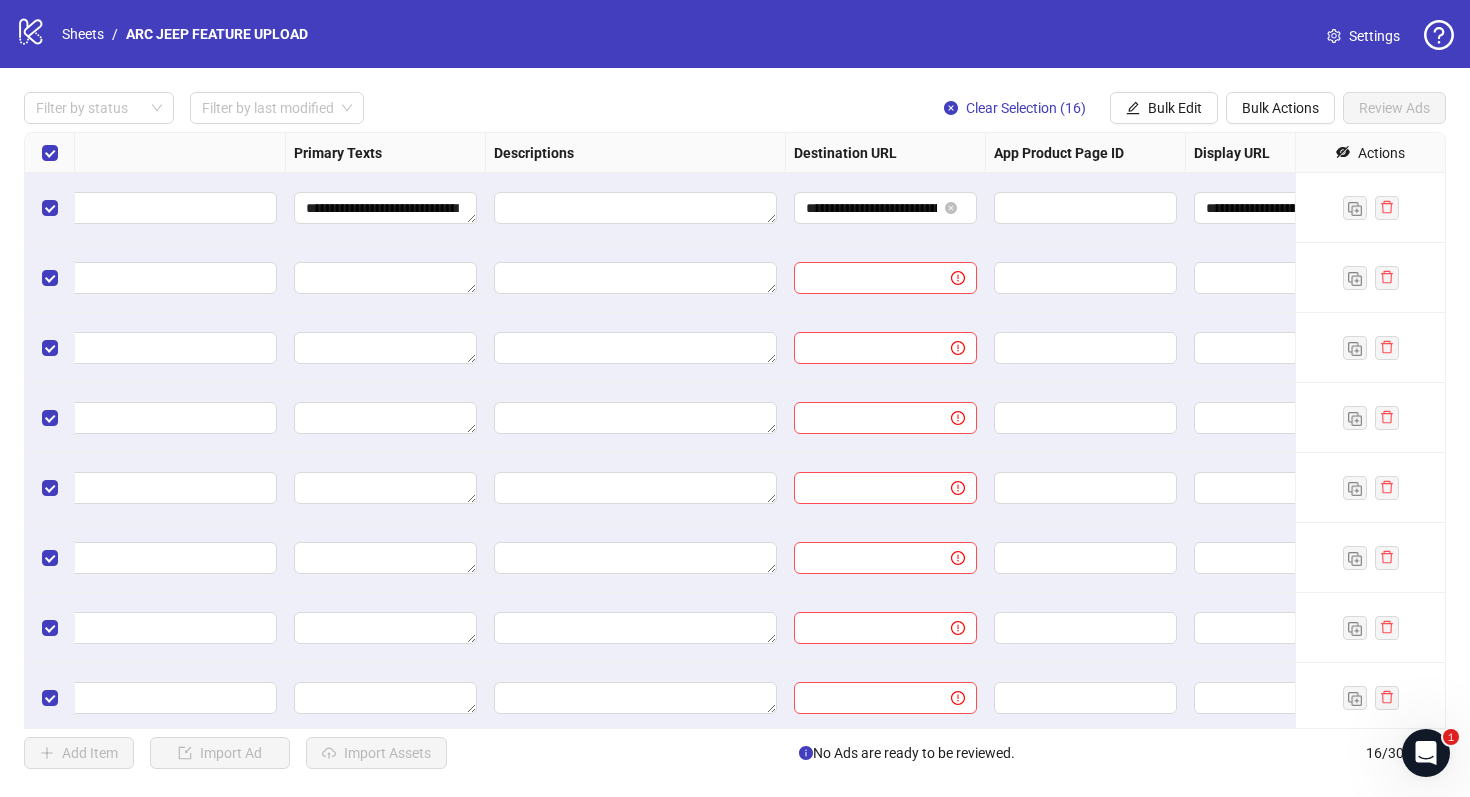 scroll, scrollTop: 0, scrollLeft: 883, axis: horizontal 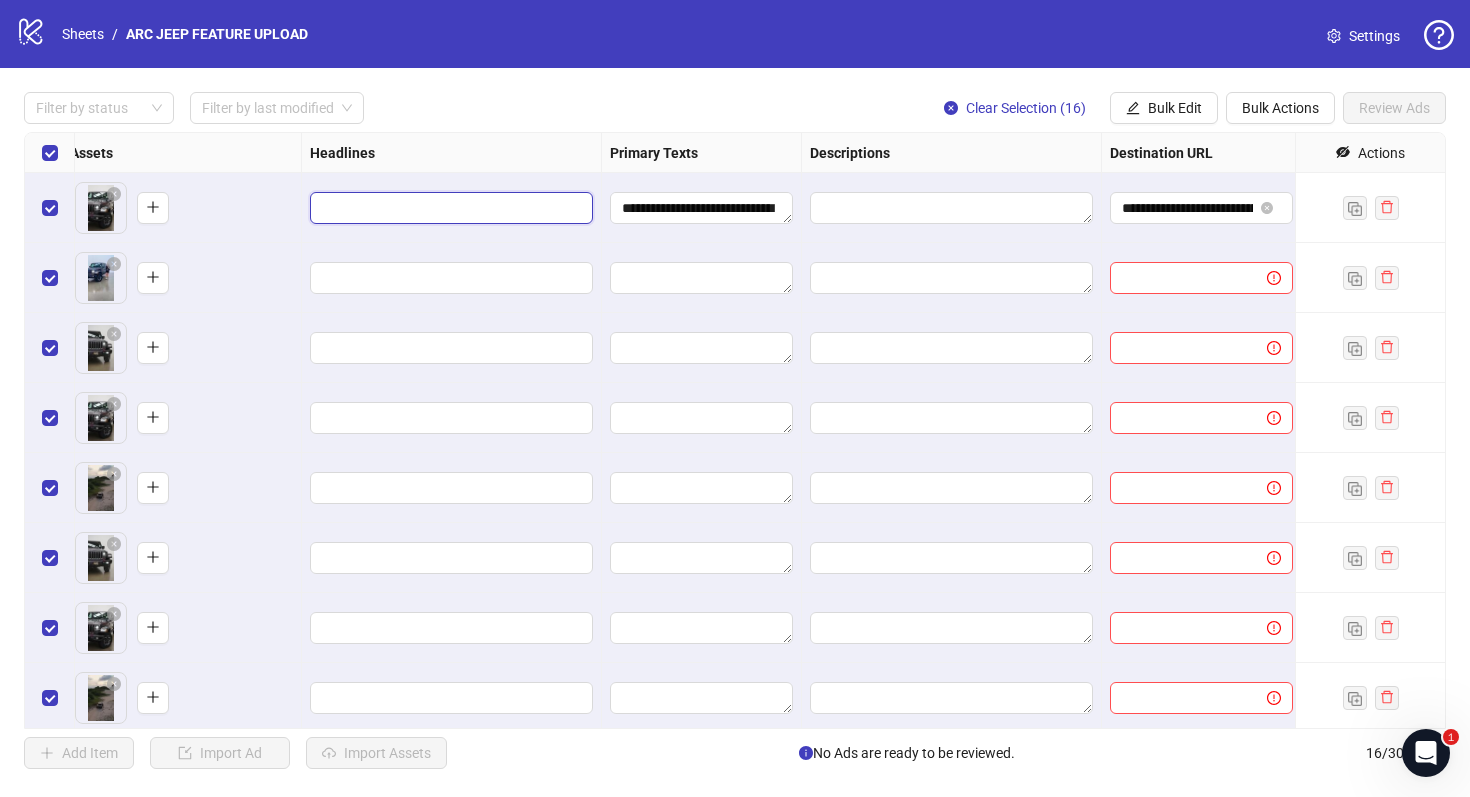click at bounding box center [449, 208] 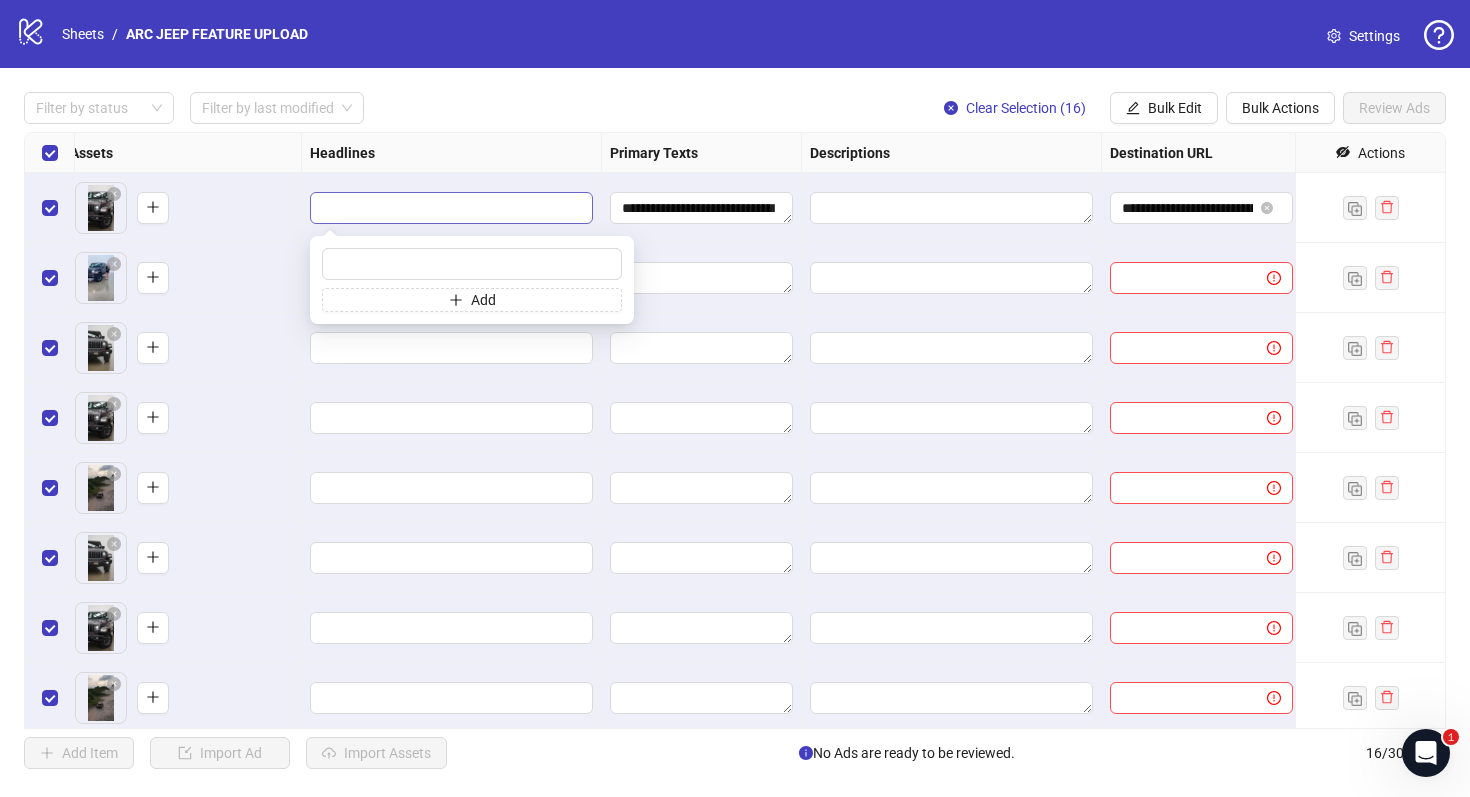 type on "**********" 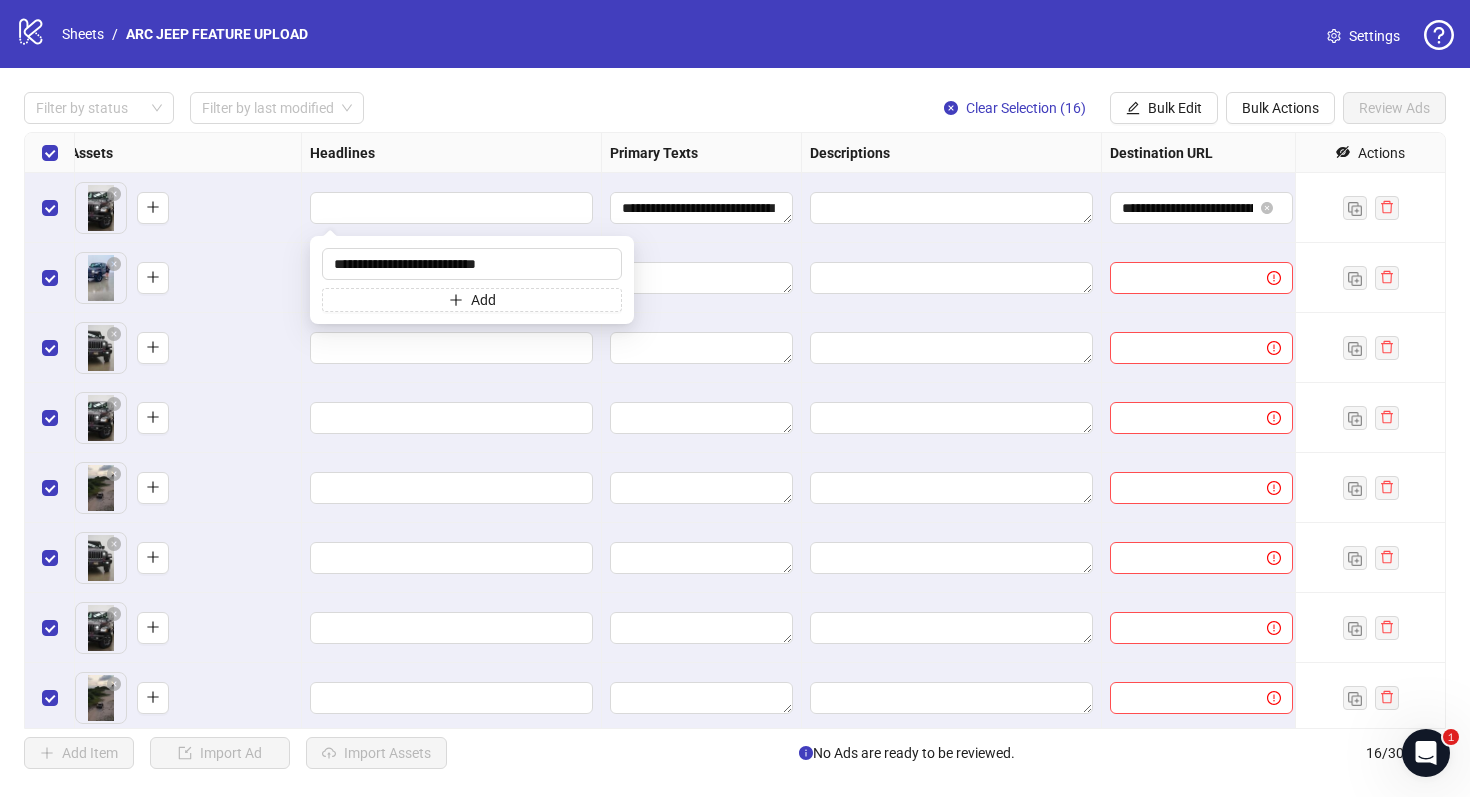 click on "To pick up a draggable item, press the space bar.
While dragging, use the arrow keys to move the item.
Press space again to drop the item in its new position, or press escape to cancel." at bounding box center (181, 278) 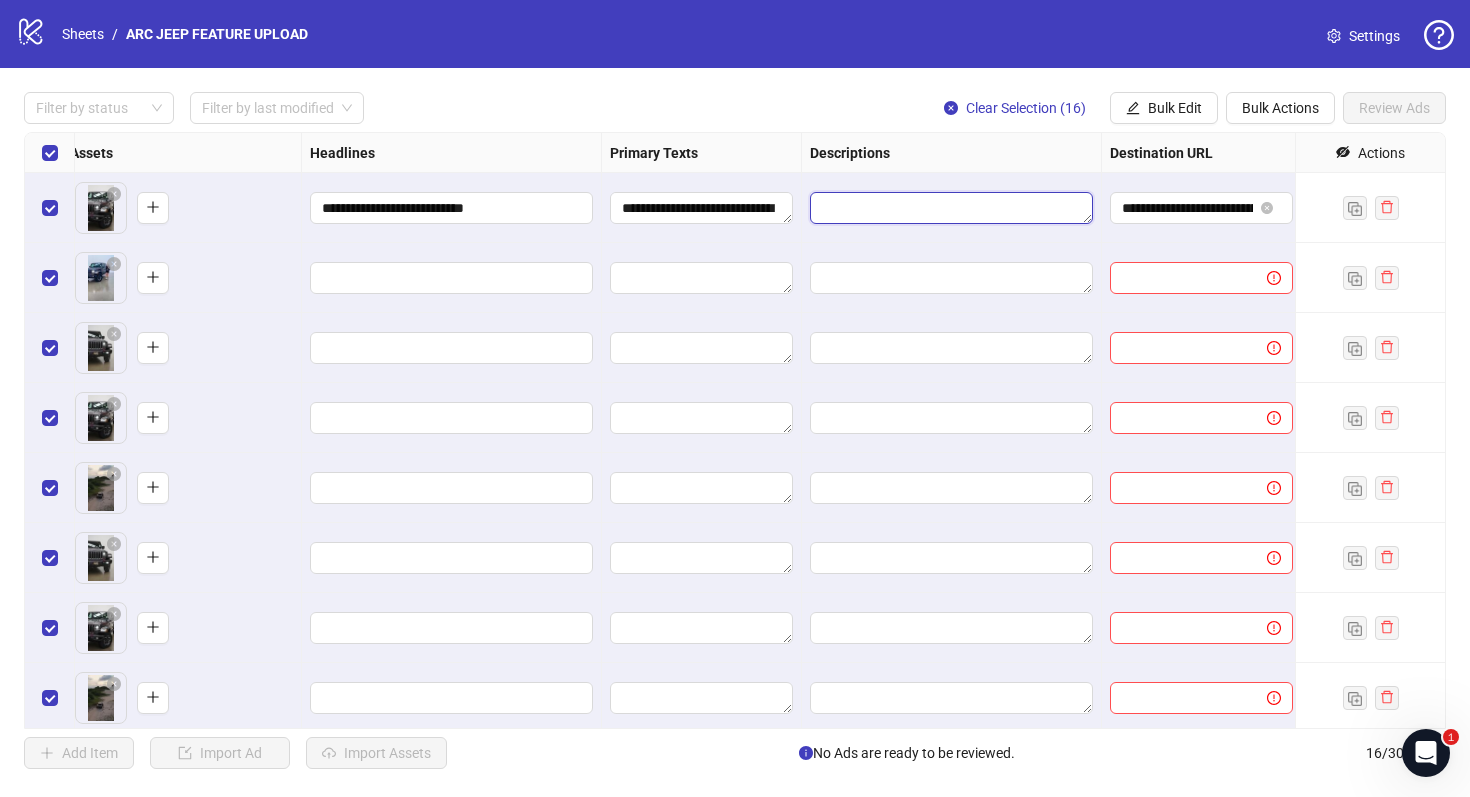 click at bounding box center (951, 208) 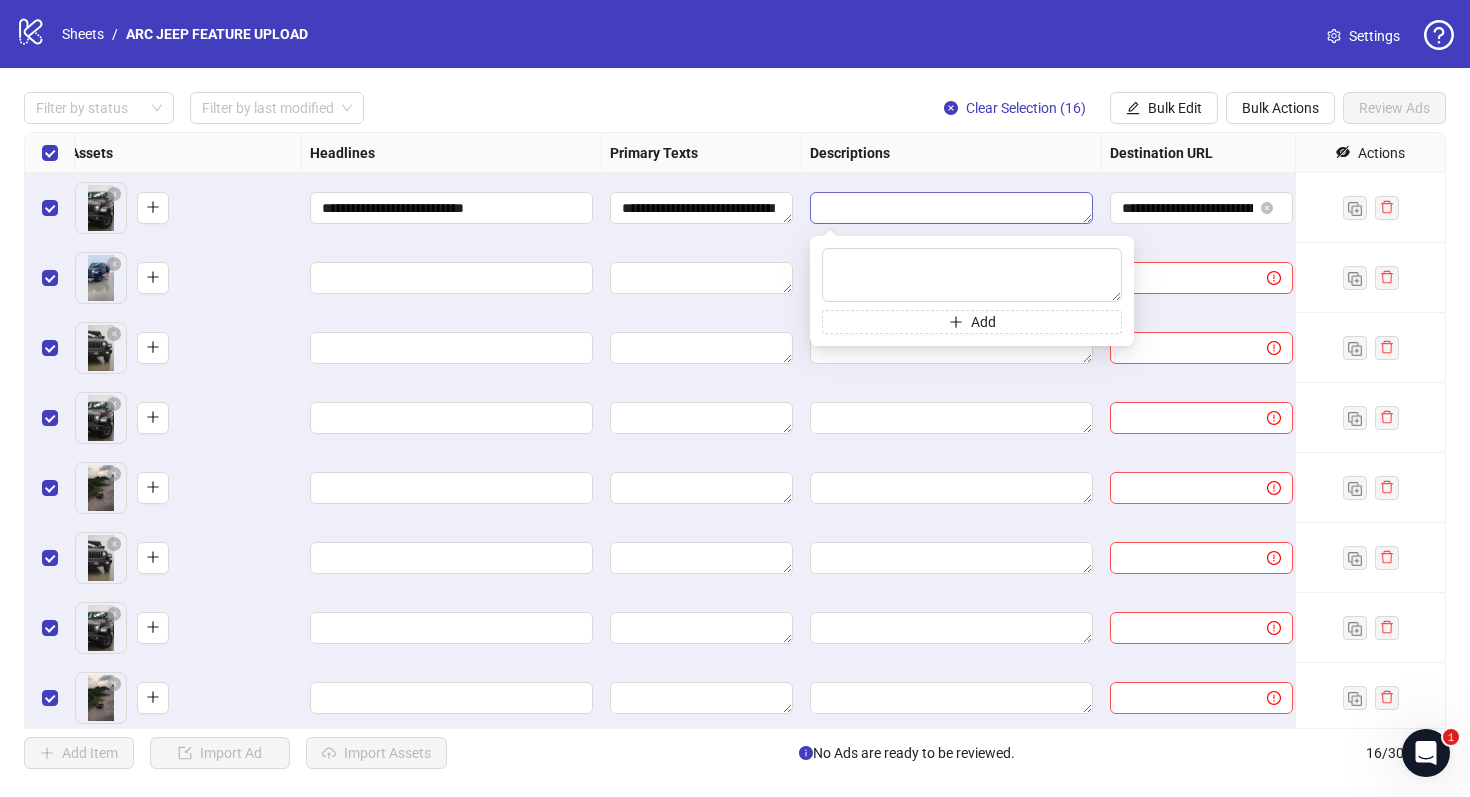 type on "**********" 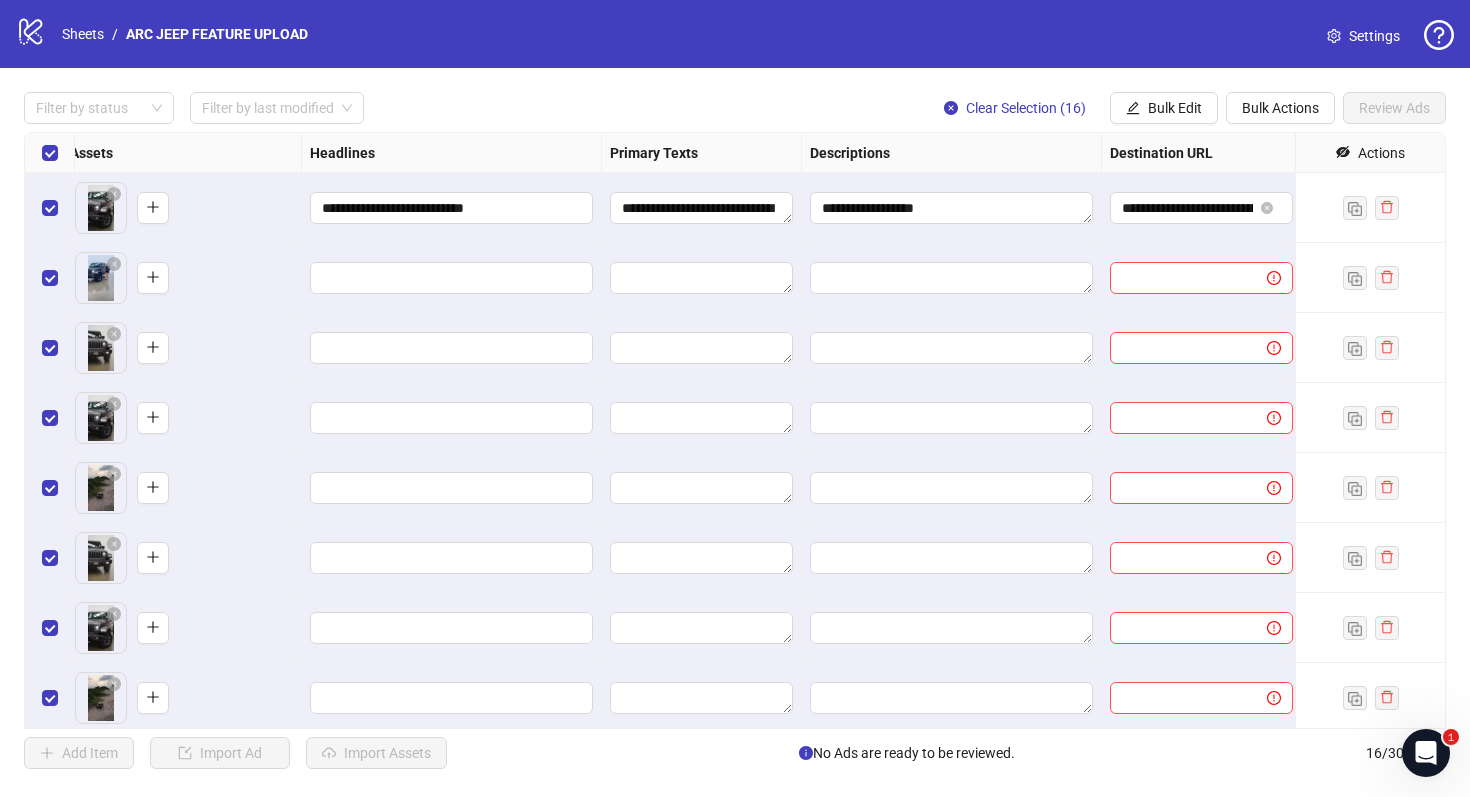 click on "**********" at bounding box center [702, 208] 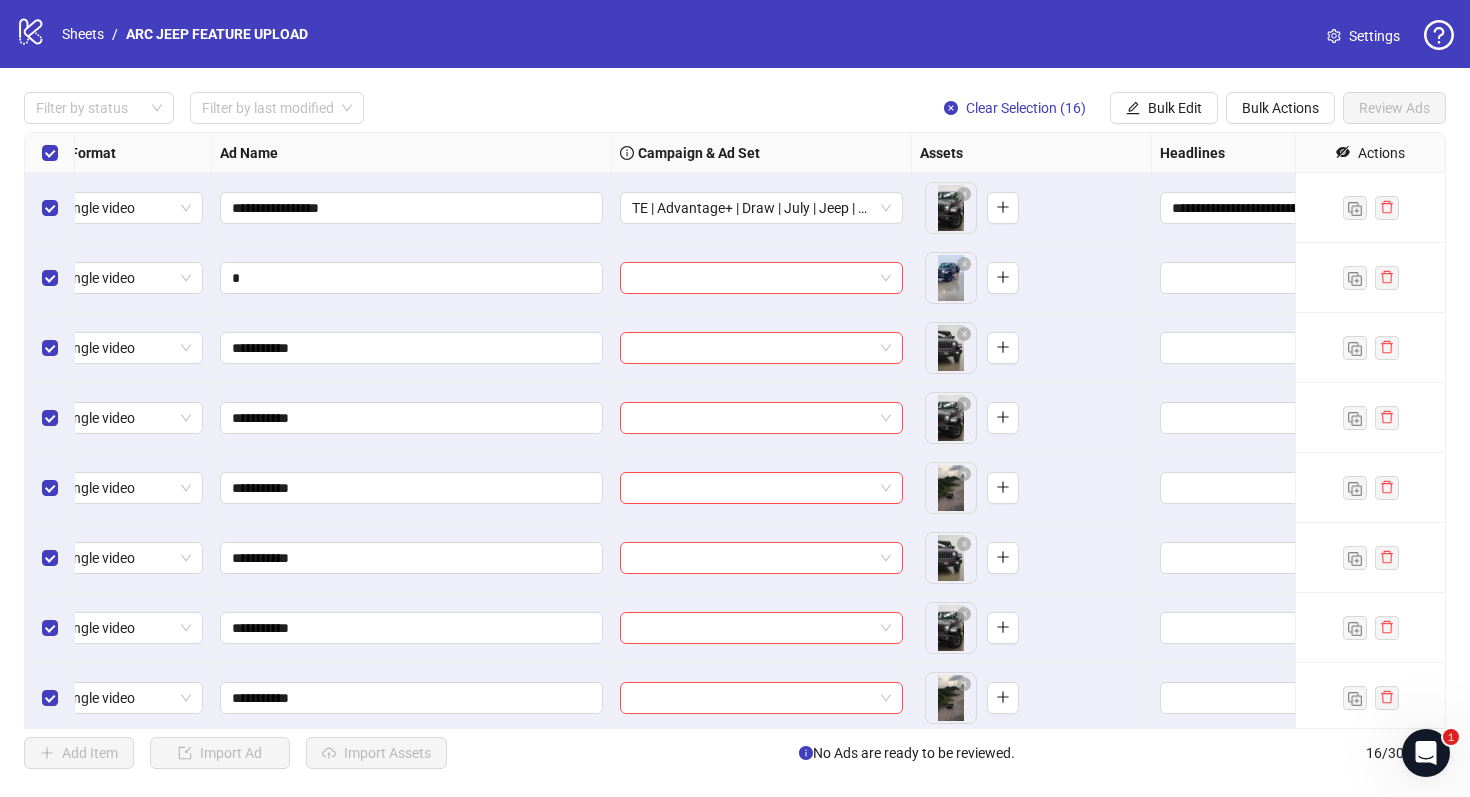 scroll, scrollTop: 0, scrollLeft: 0, axis: both 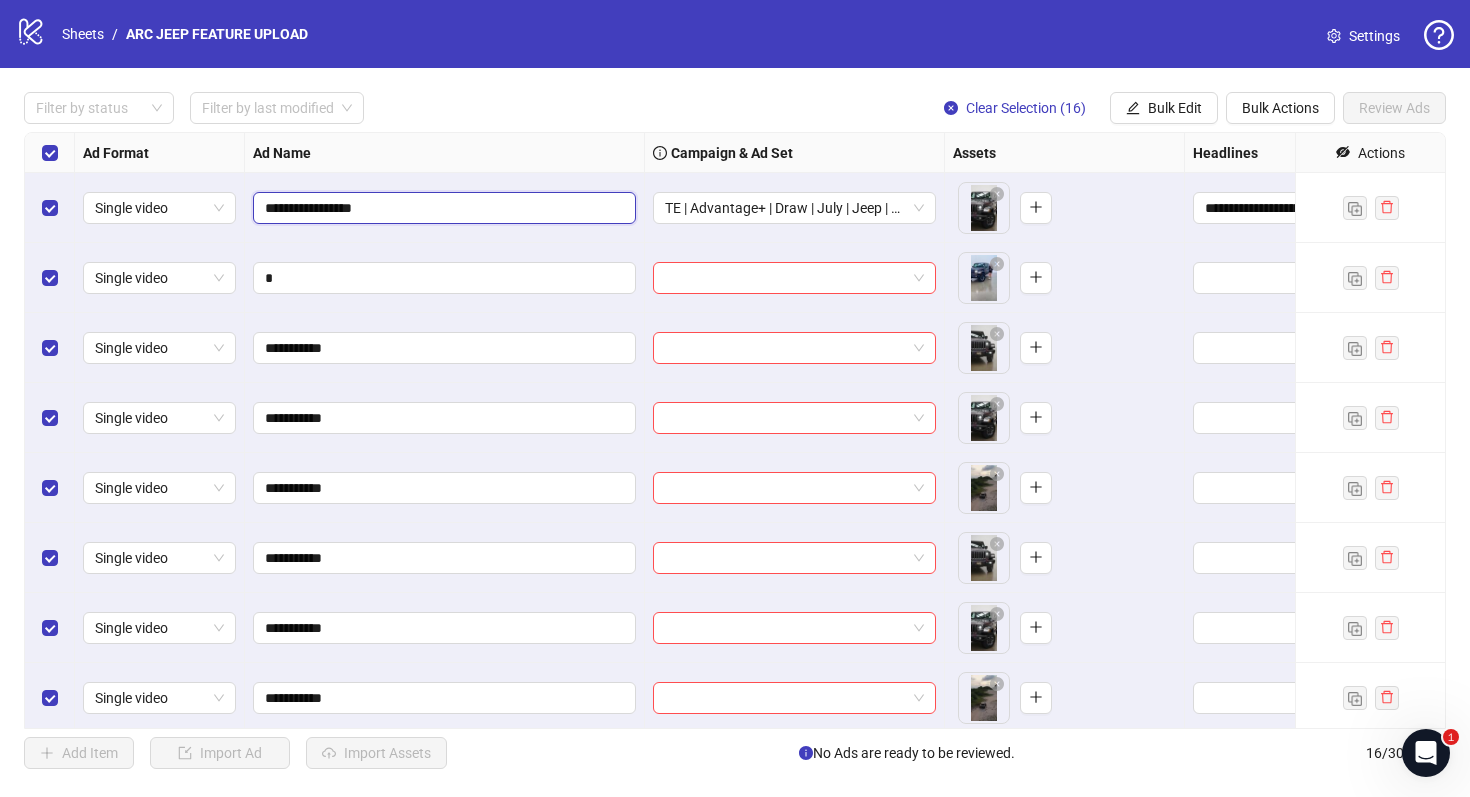 click on "**********" at bounding box center (442, 208) 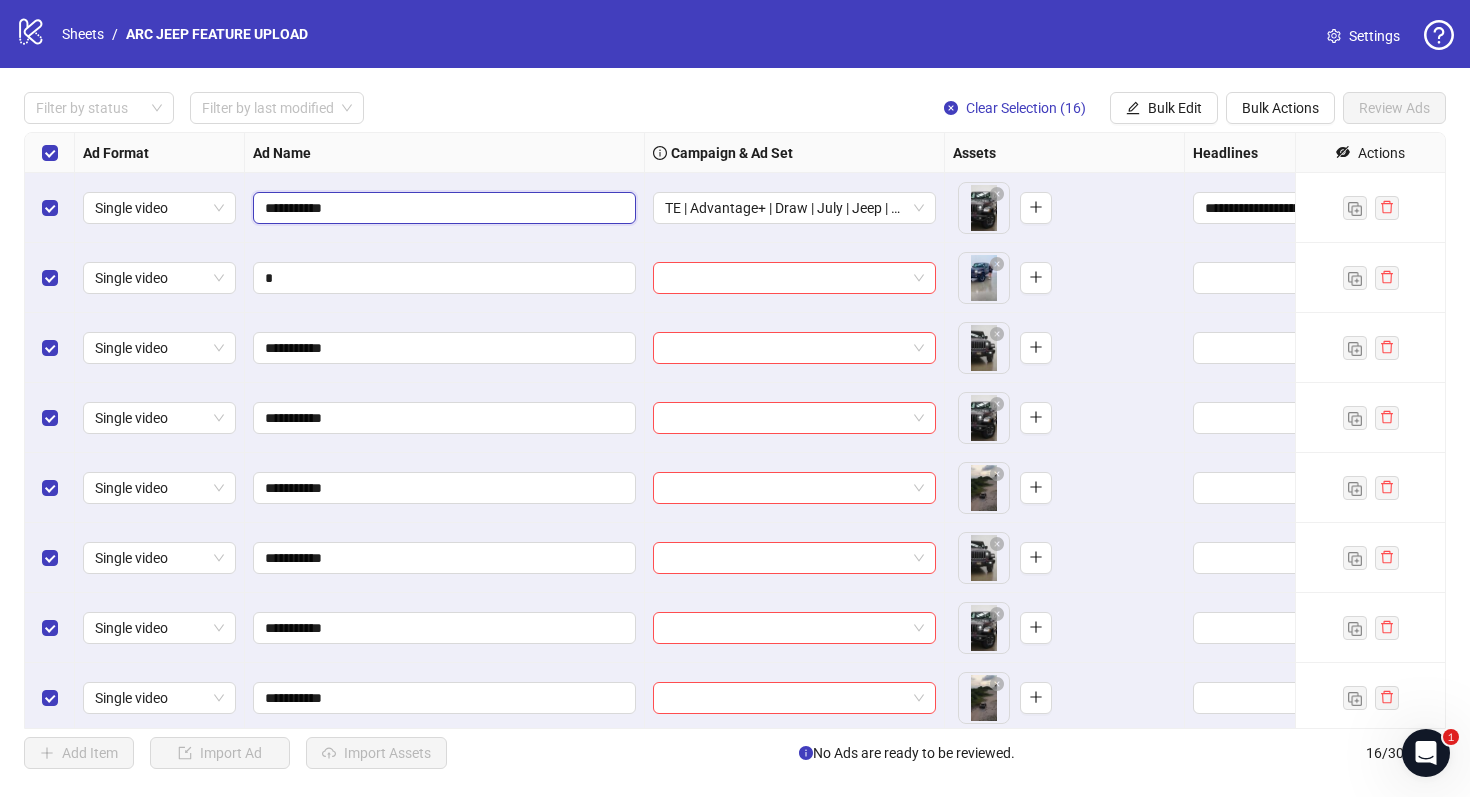 click on "**********" at bounding box center [442, 208] 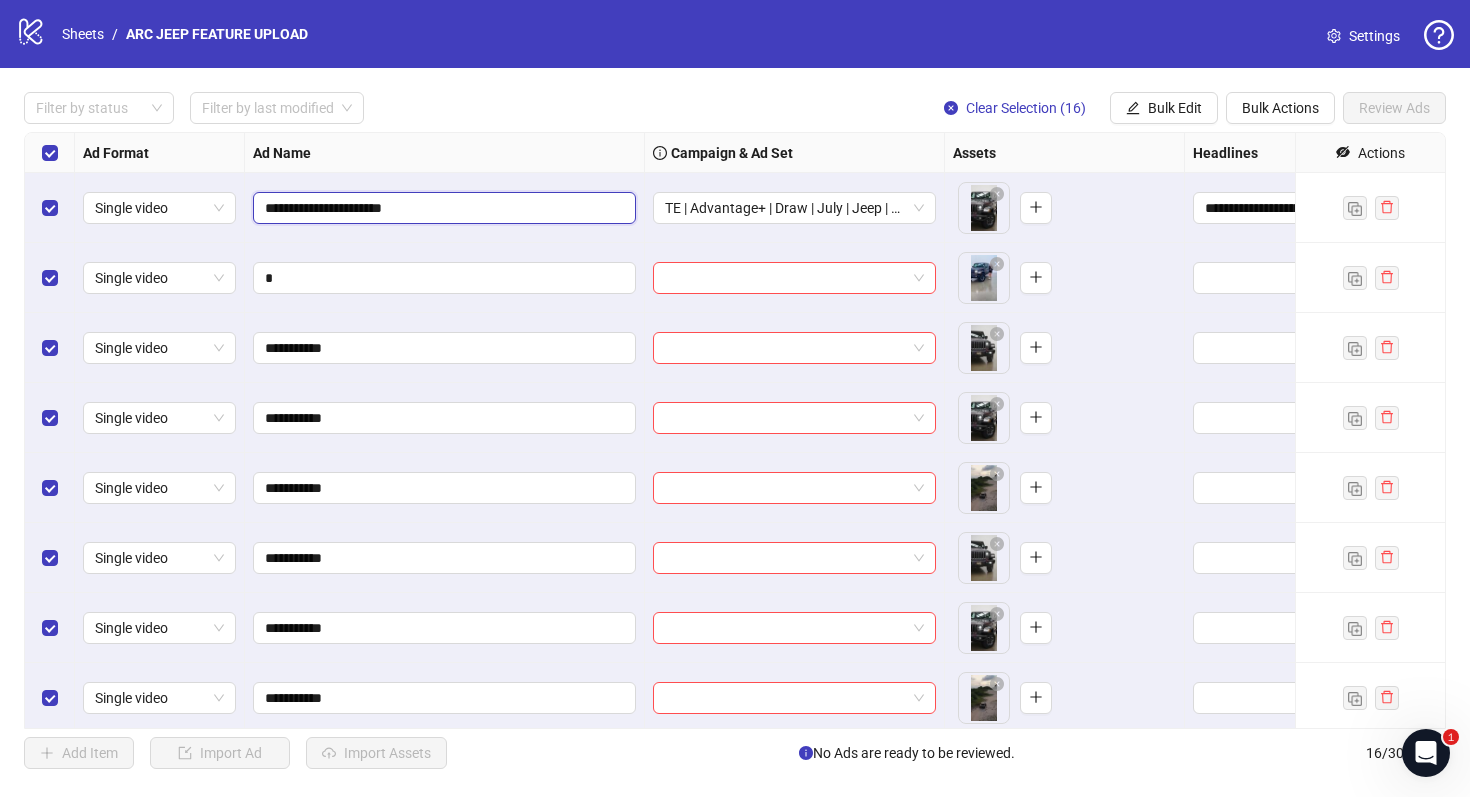 type on "**********" 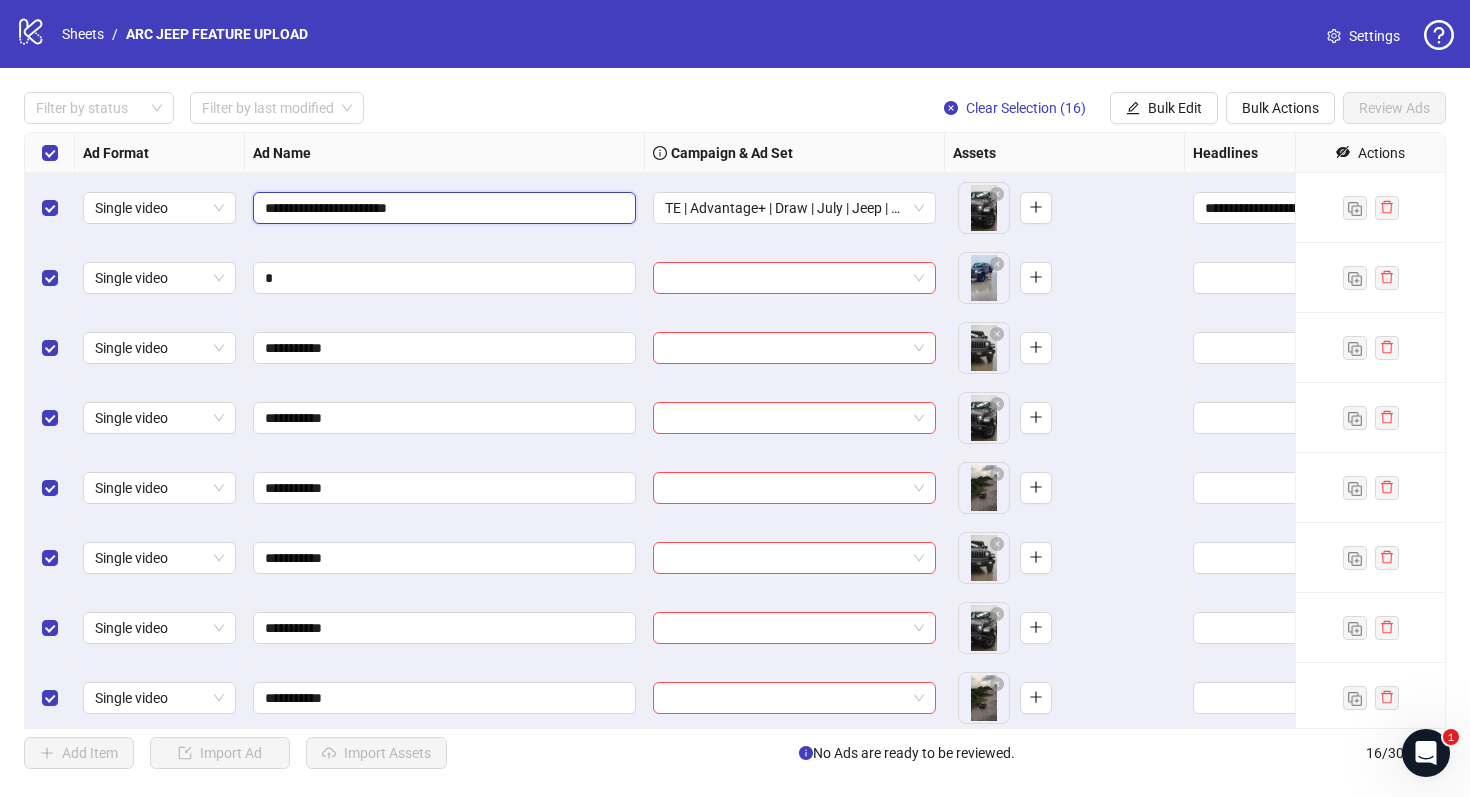 drag, startPoint x: 346, startPoint y: 209, endPoint x: 239, endPoint y: 202, distance: 107.22873 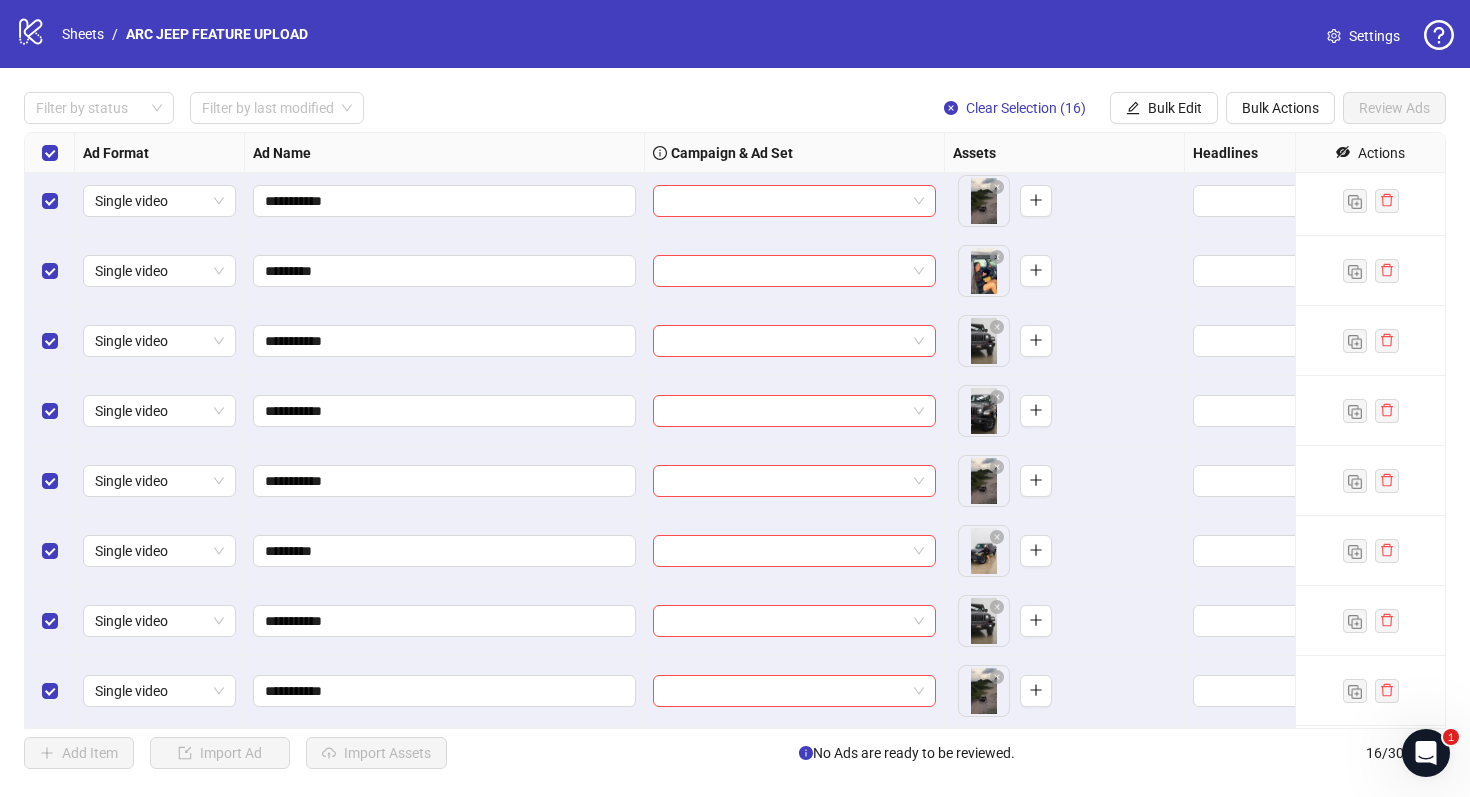 scroll, scrollTop: 528, scrollLeft: 0, axis: vertical 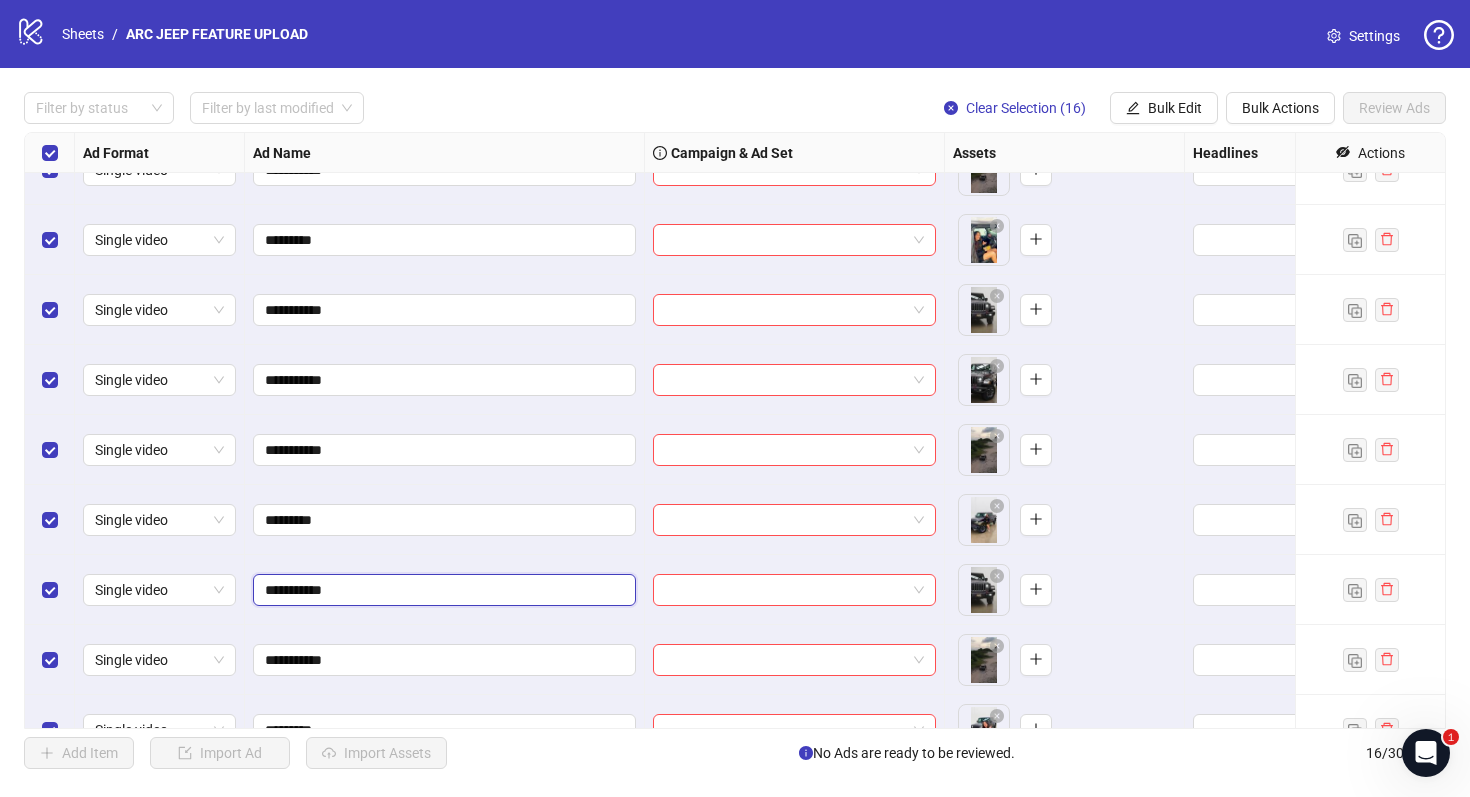 click on "**********" at bounding box center [442, 590] 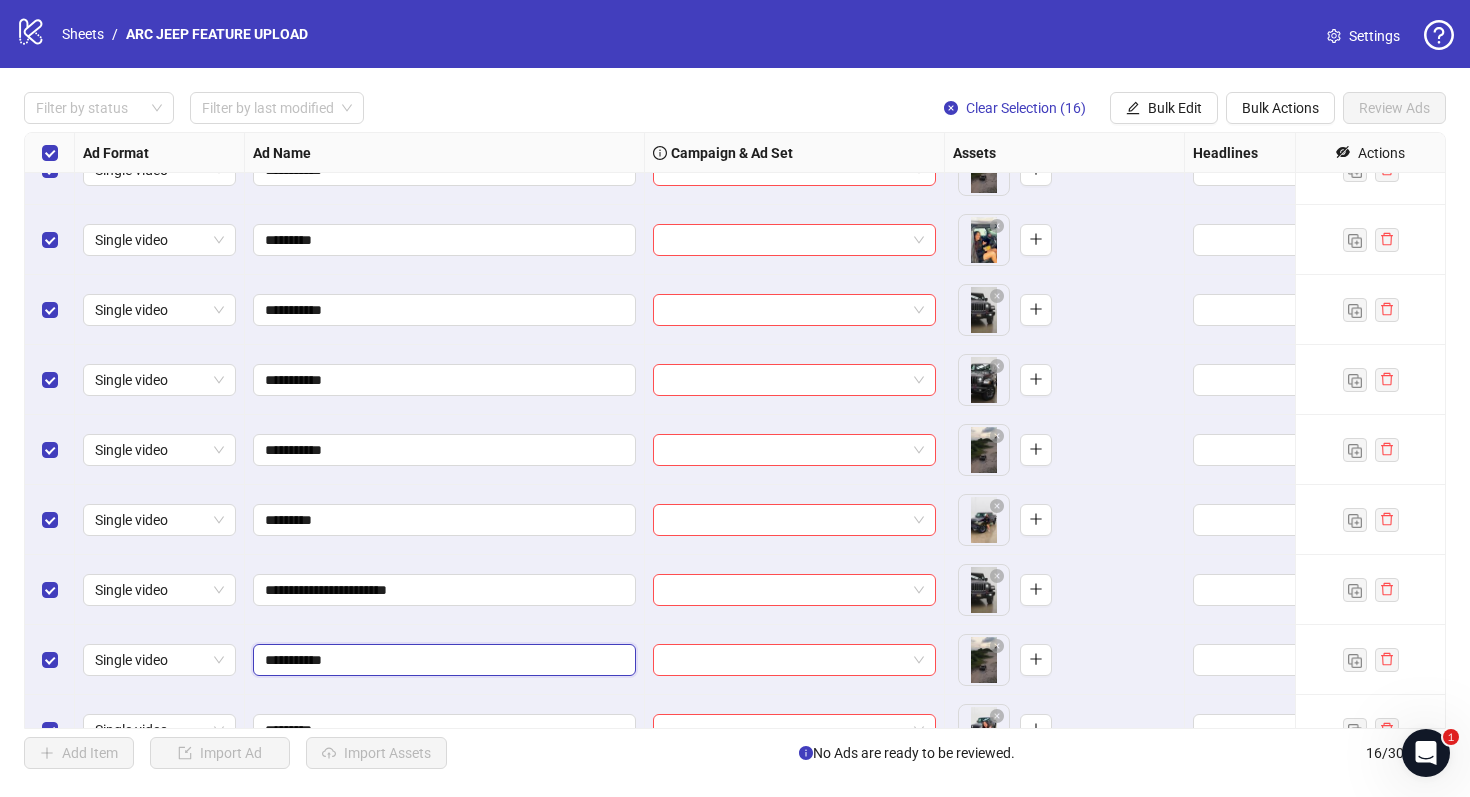 click on "**********" at bounding box center [442, 660] 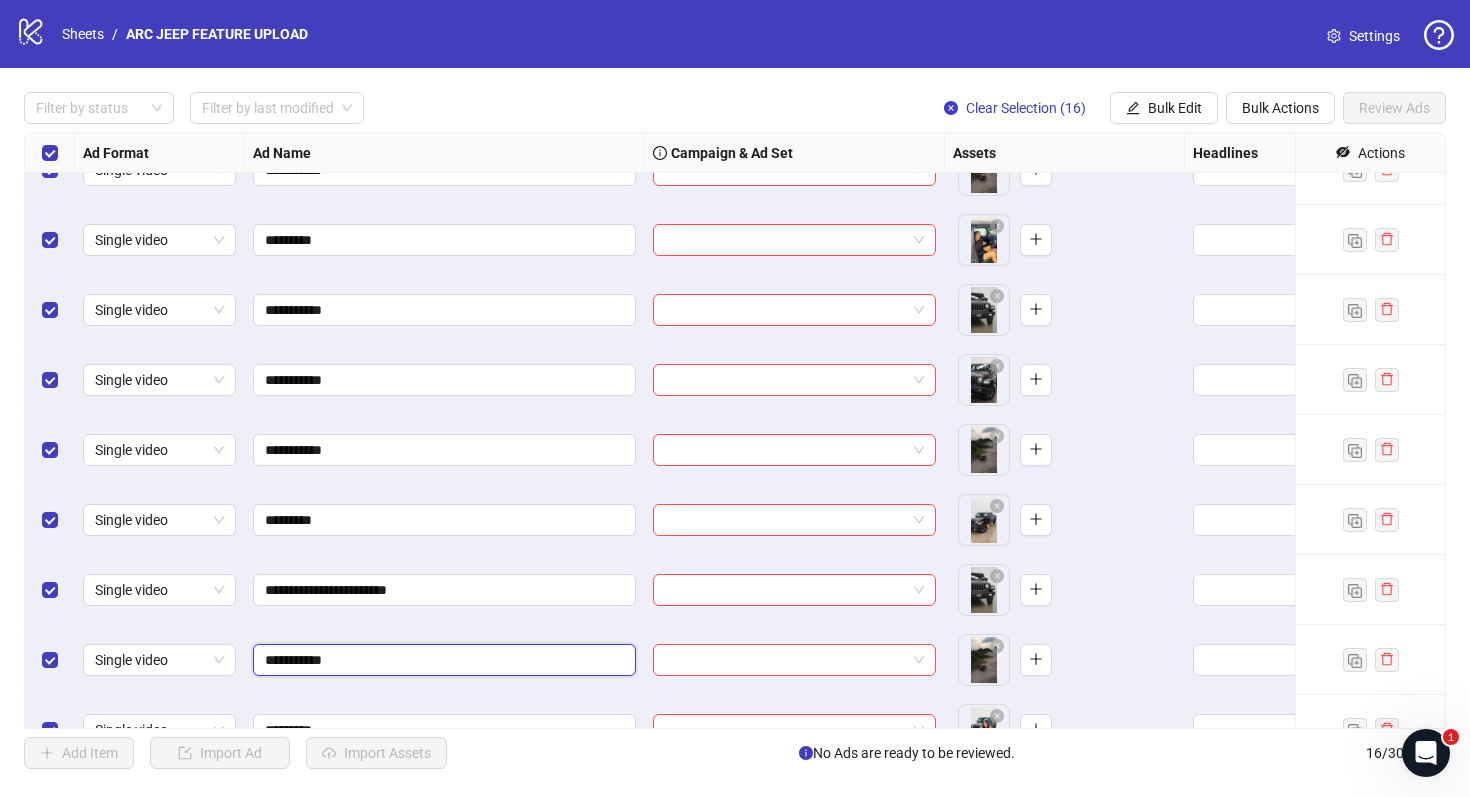 paste on "**********" 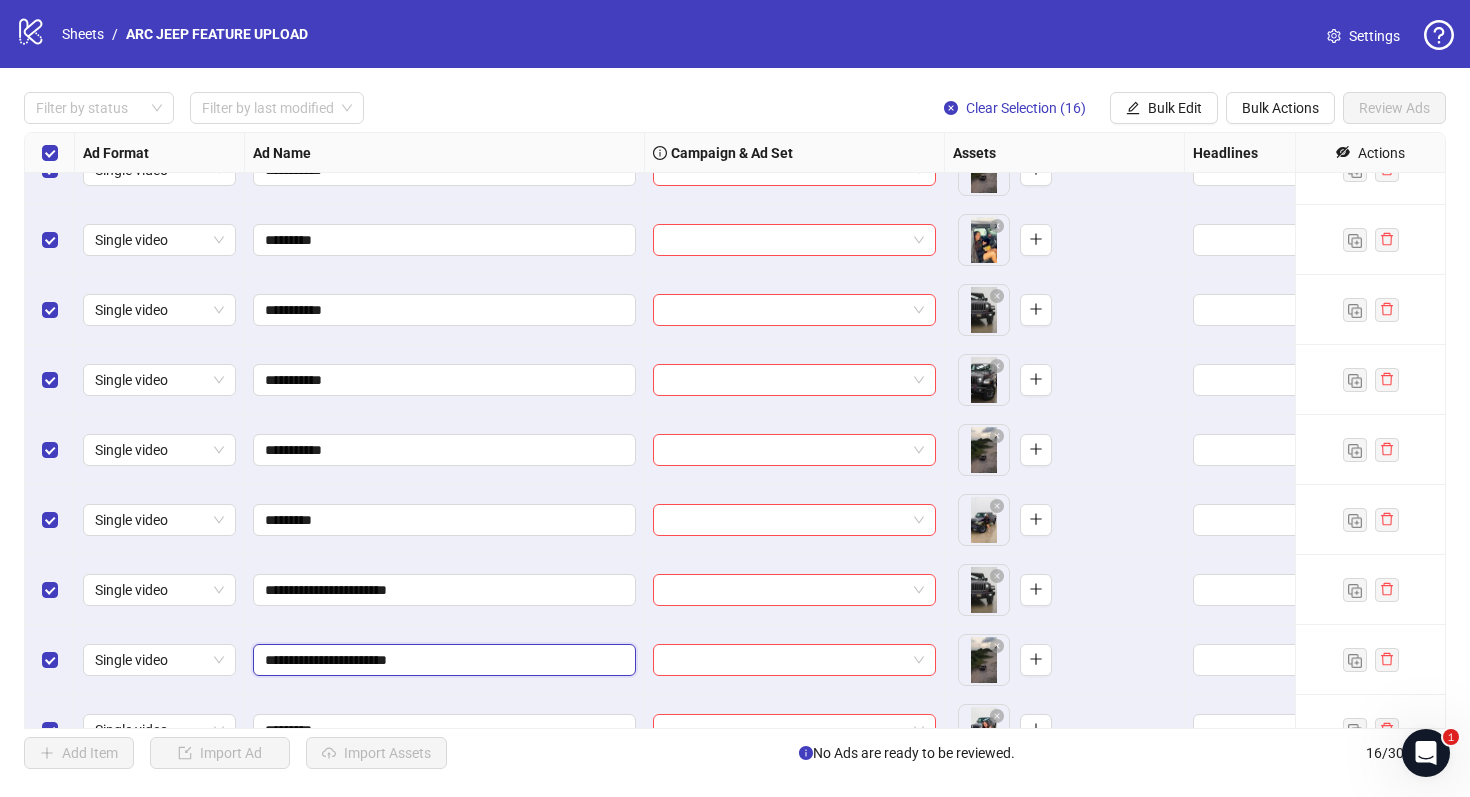 scroll, scrollTop: 565, scrollLeft: 0, axis: vertical 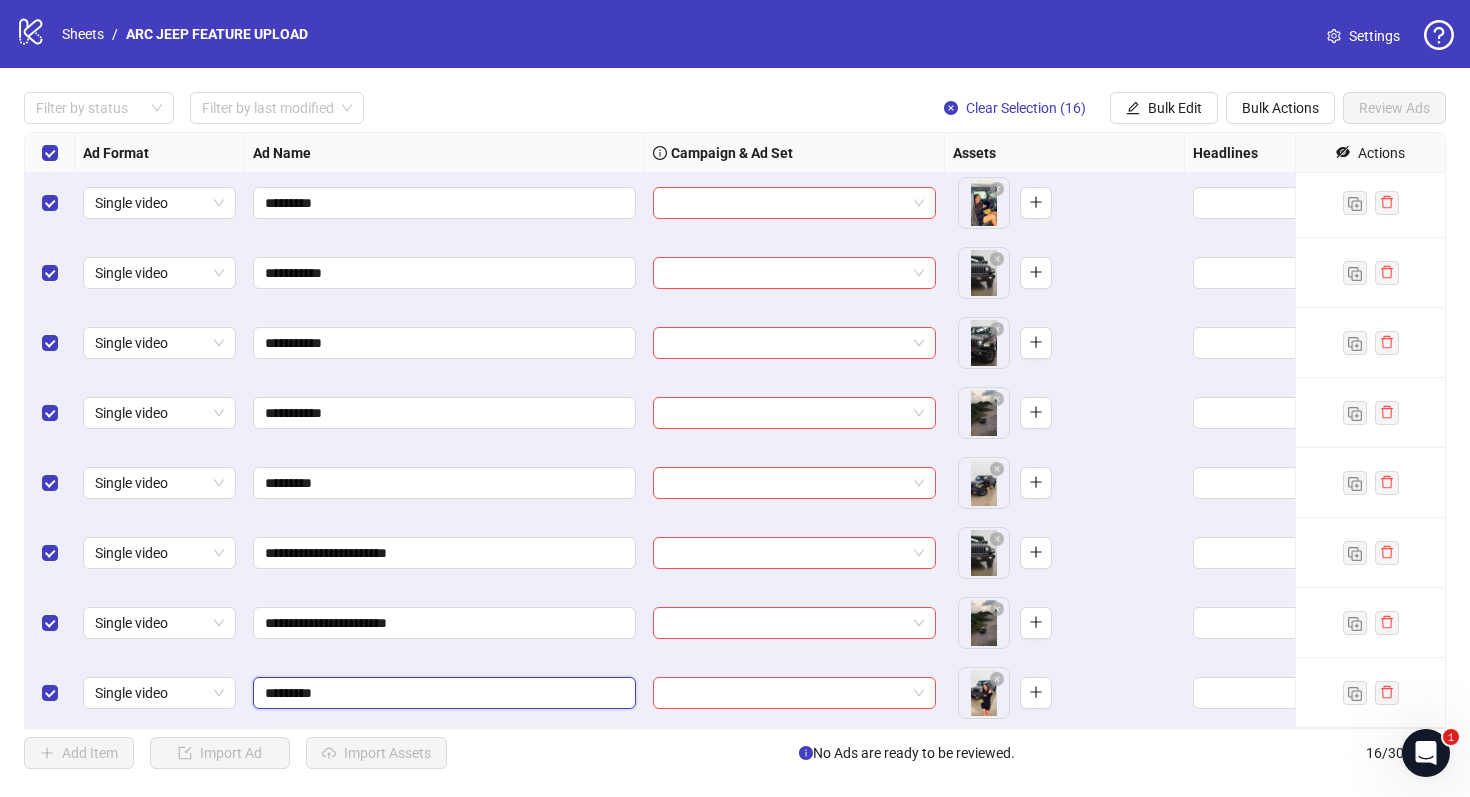 click on "*********" at bounding box center (442, 693) 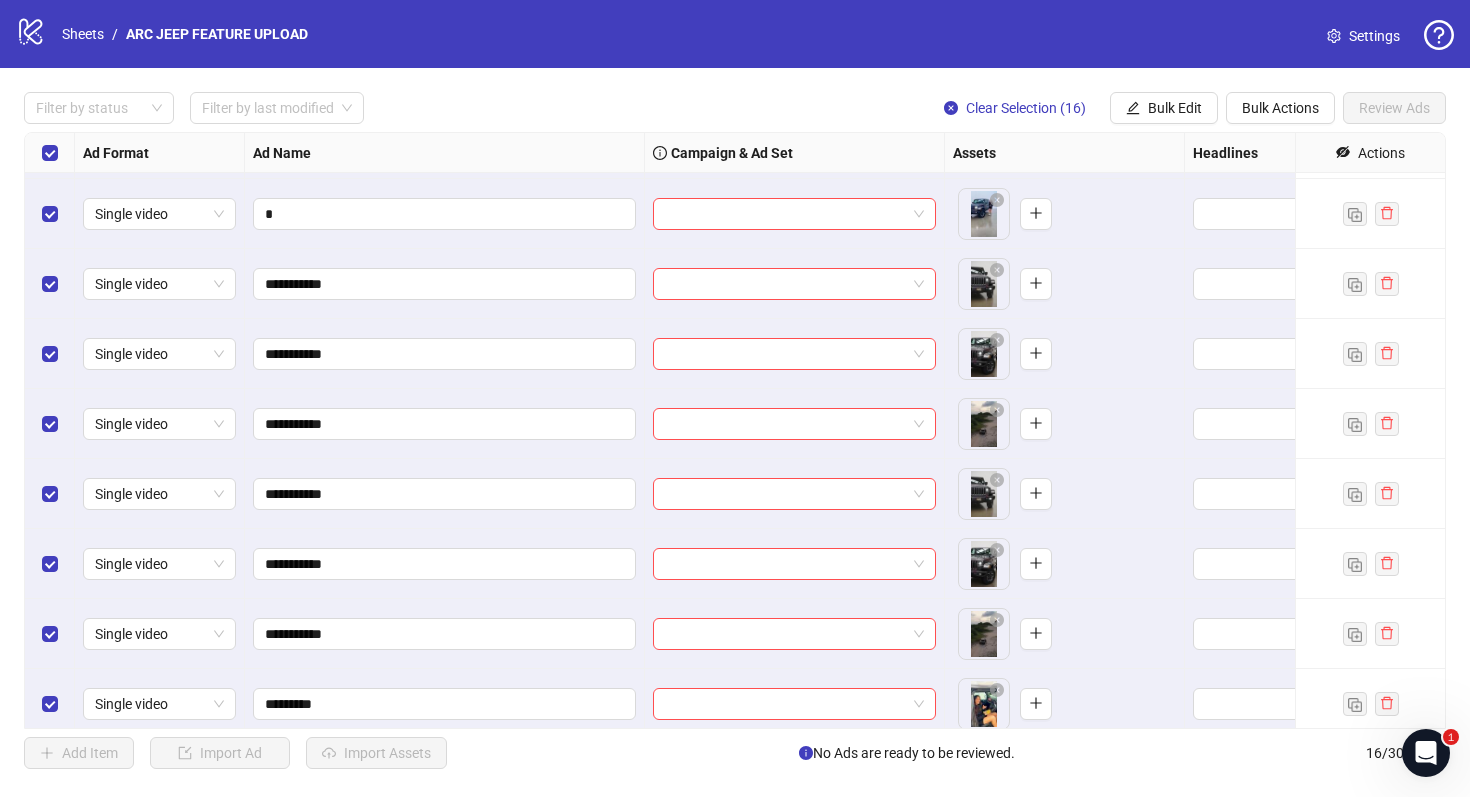 scroll, scrollTop: 0, scrollLeft: 0, axis: both 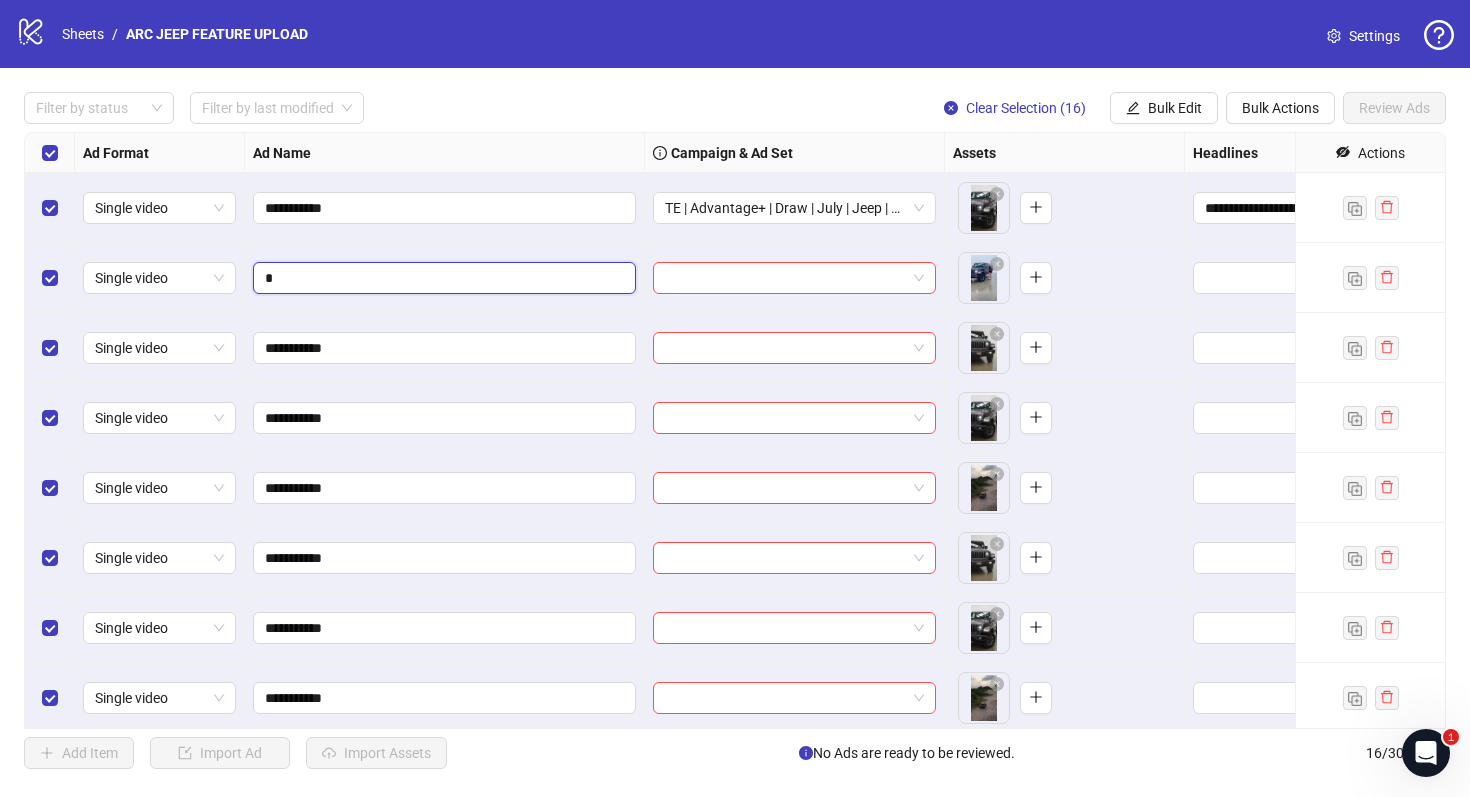 click on "*" at bounding box center (442, 278) 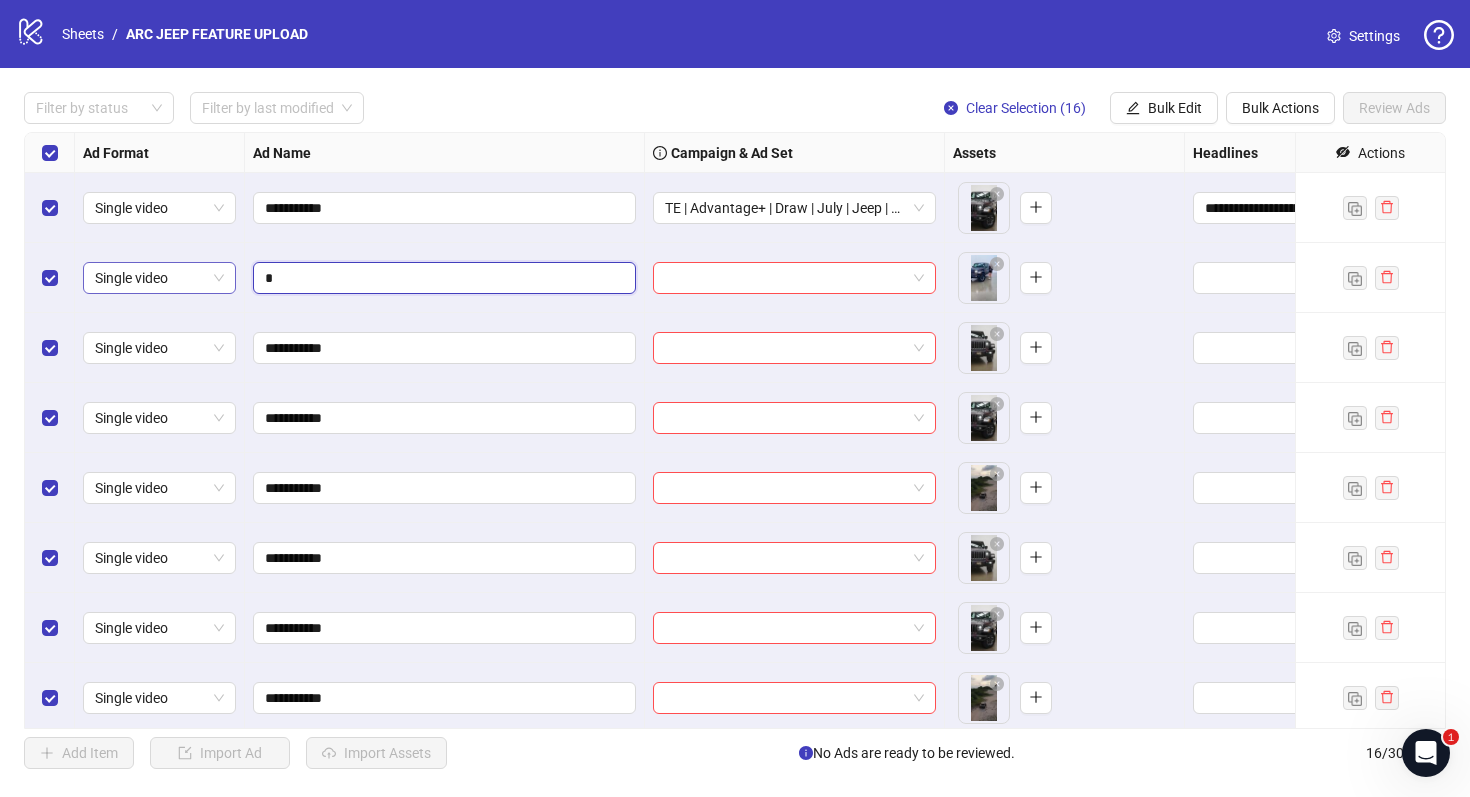 drag, startPoint x: 278, startPoint y: 276, endPoint x: 227, endPoint y: 274, distance: 51.0392 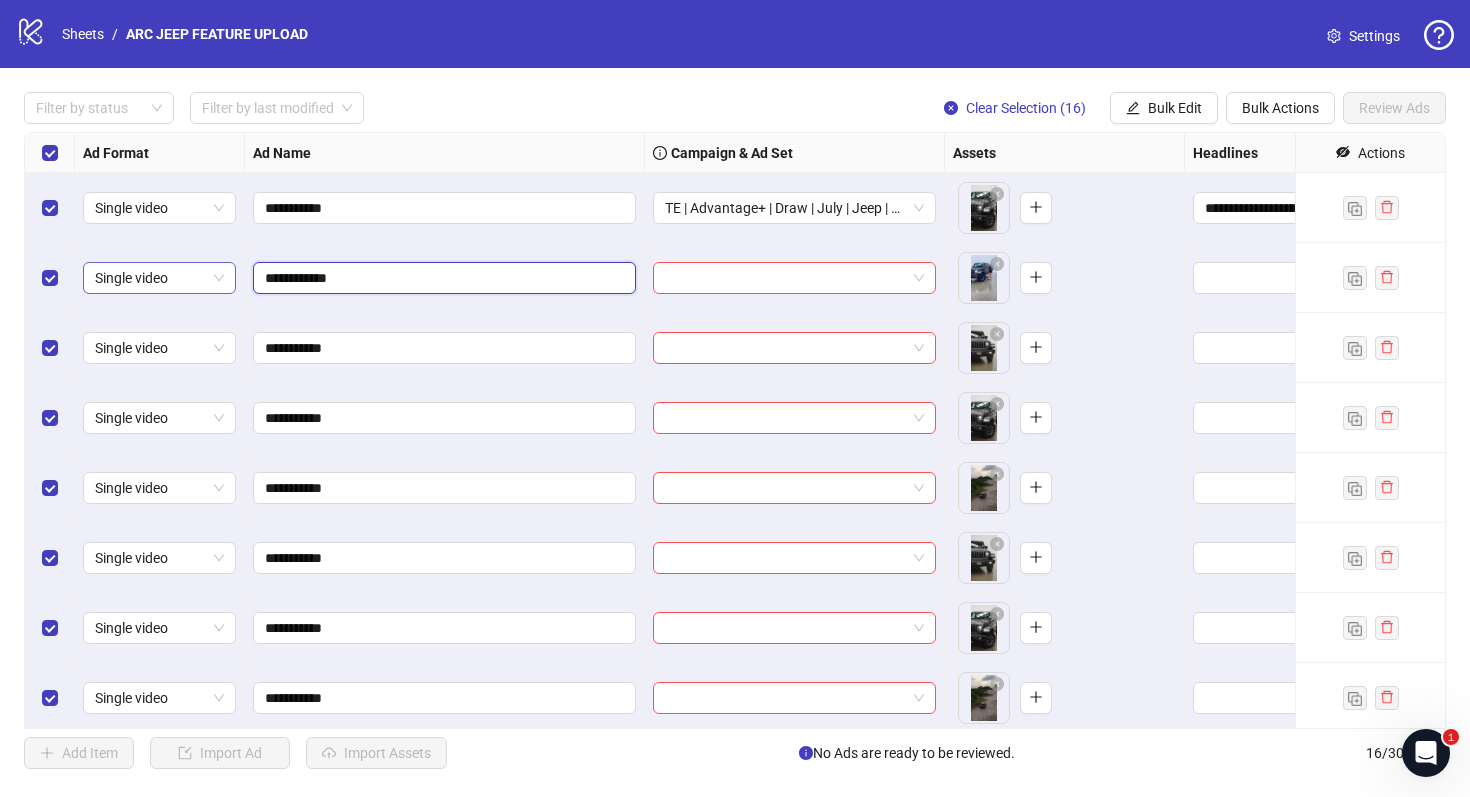 type on "**********" 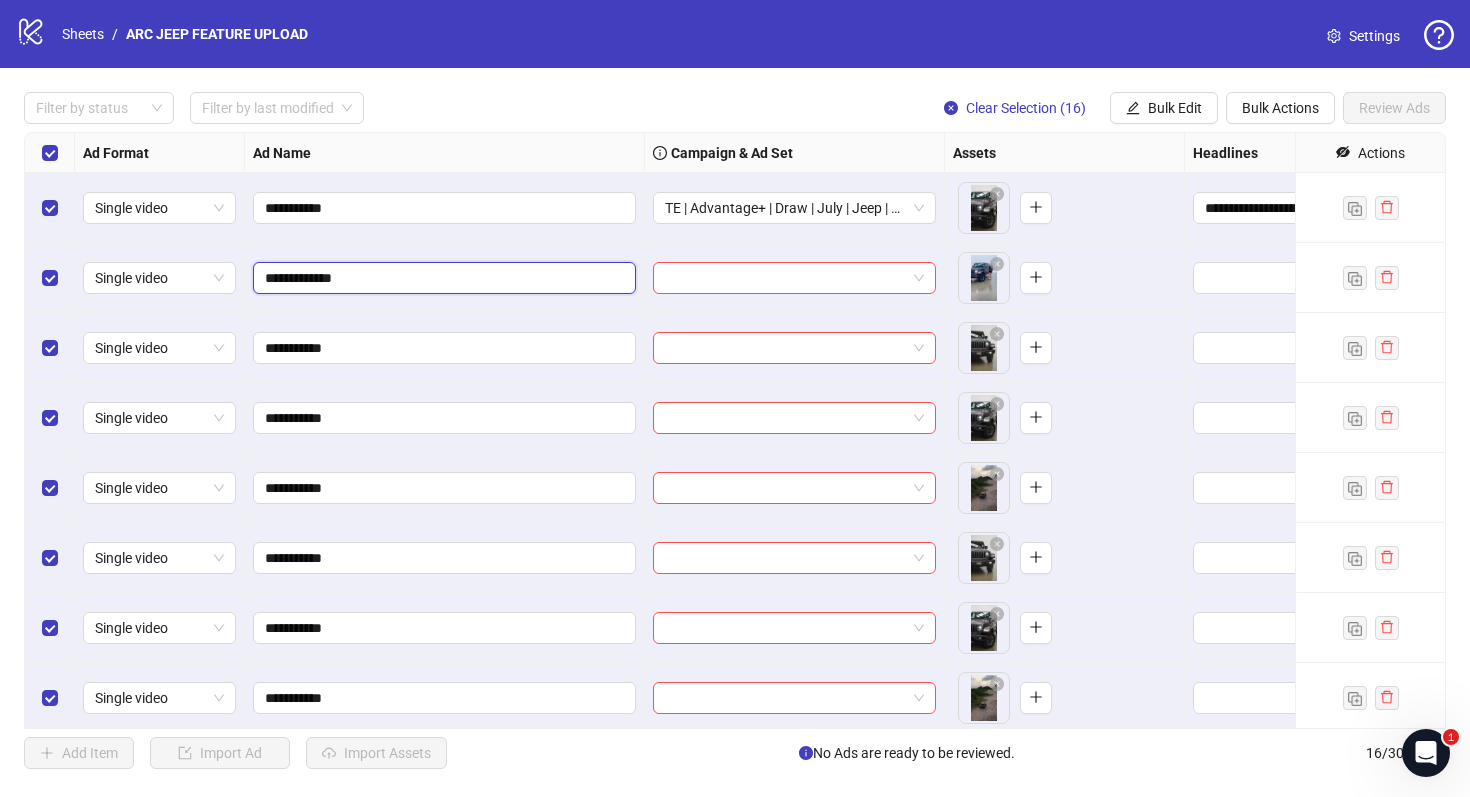drag, startPoint x: 385, startPoint y: 277, endPoint x: 245, endPoint y: 264, distance: 140.60228 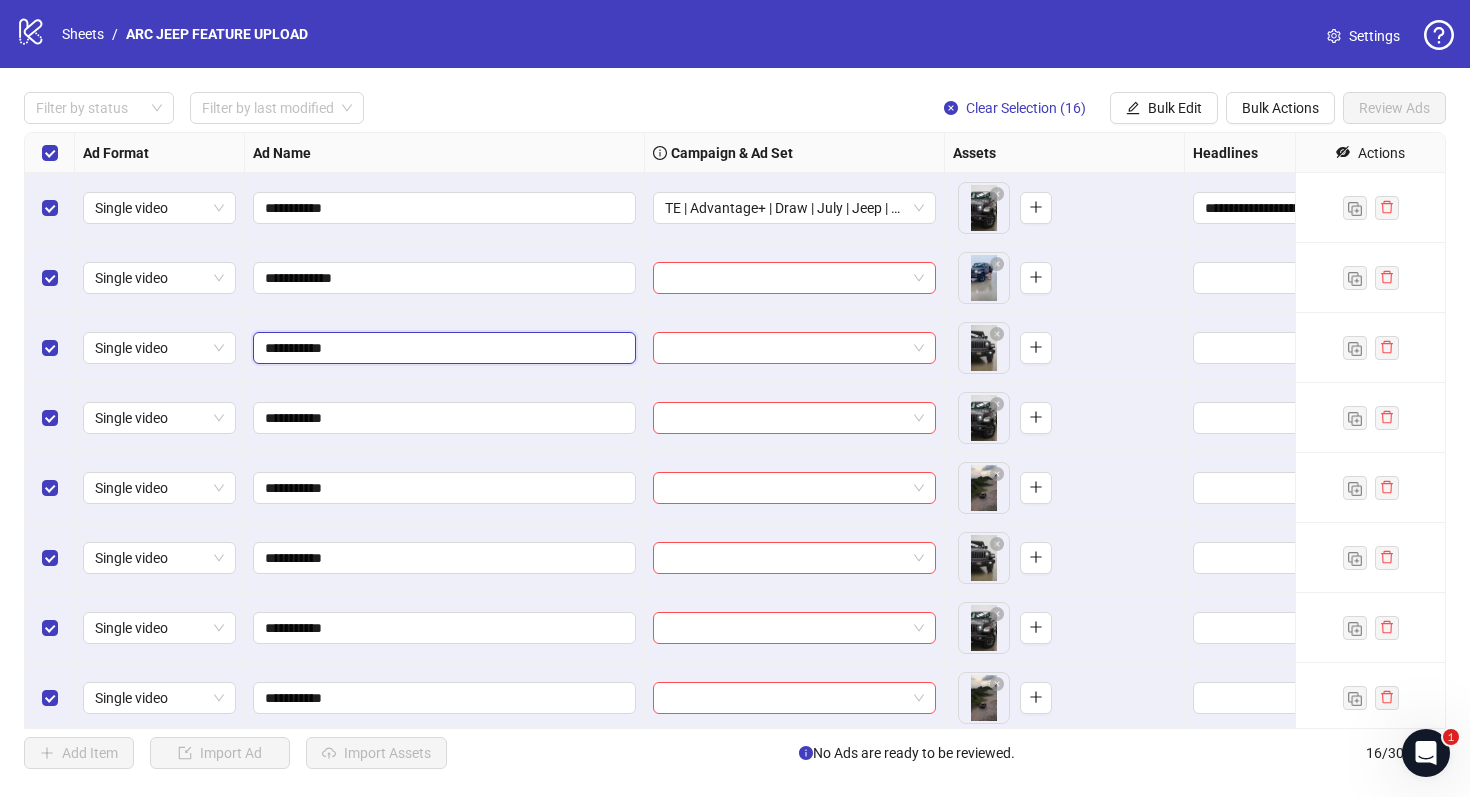 click on "**********" at bounding box center (442, 348) 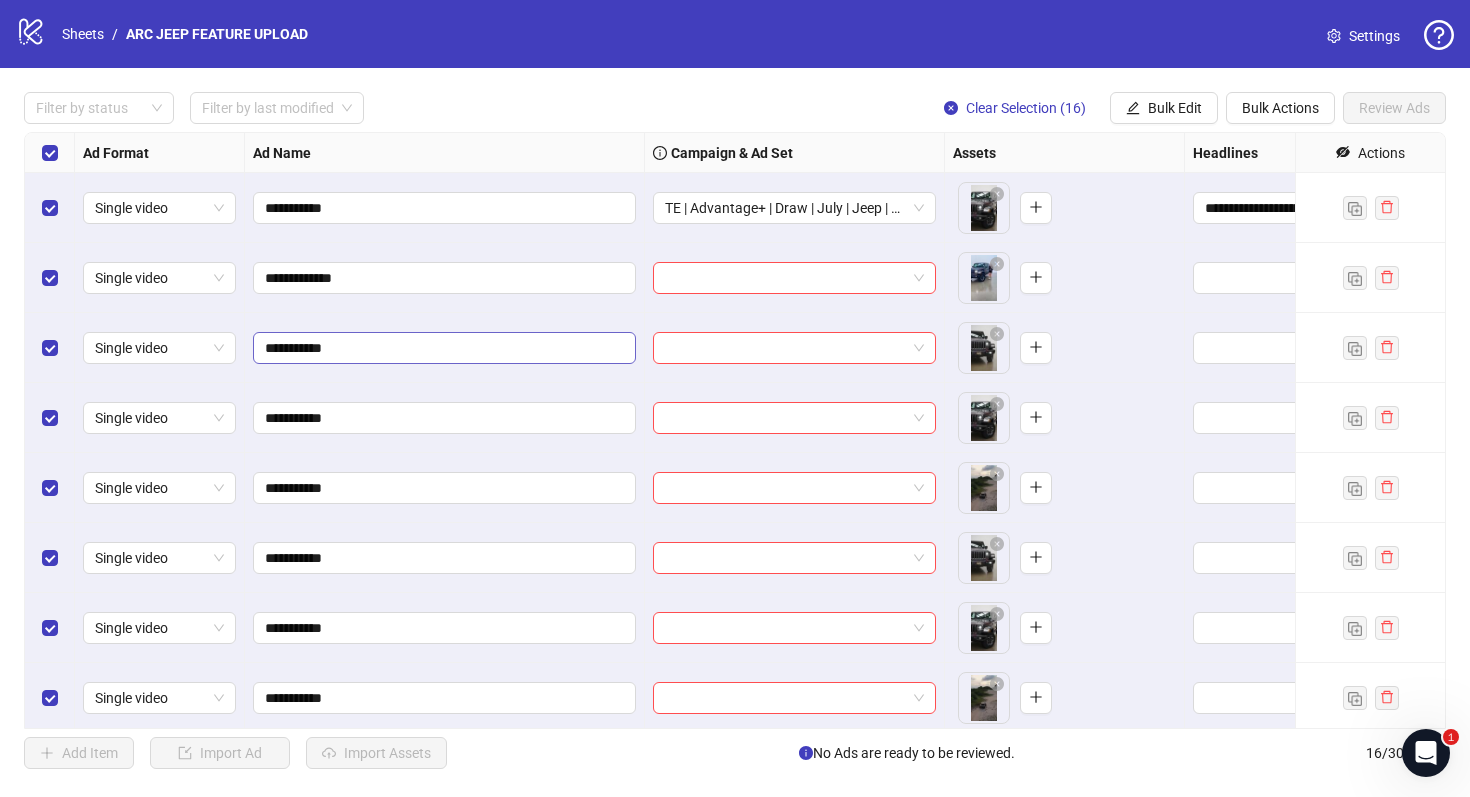 click on "**********" at bounding box center [444, 348] 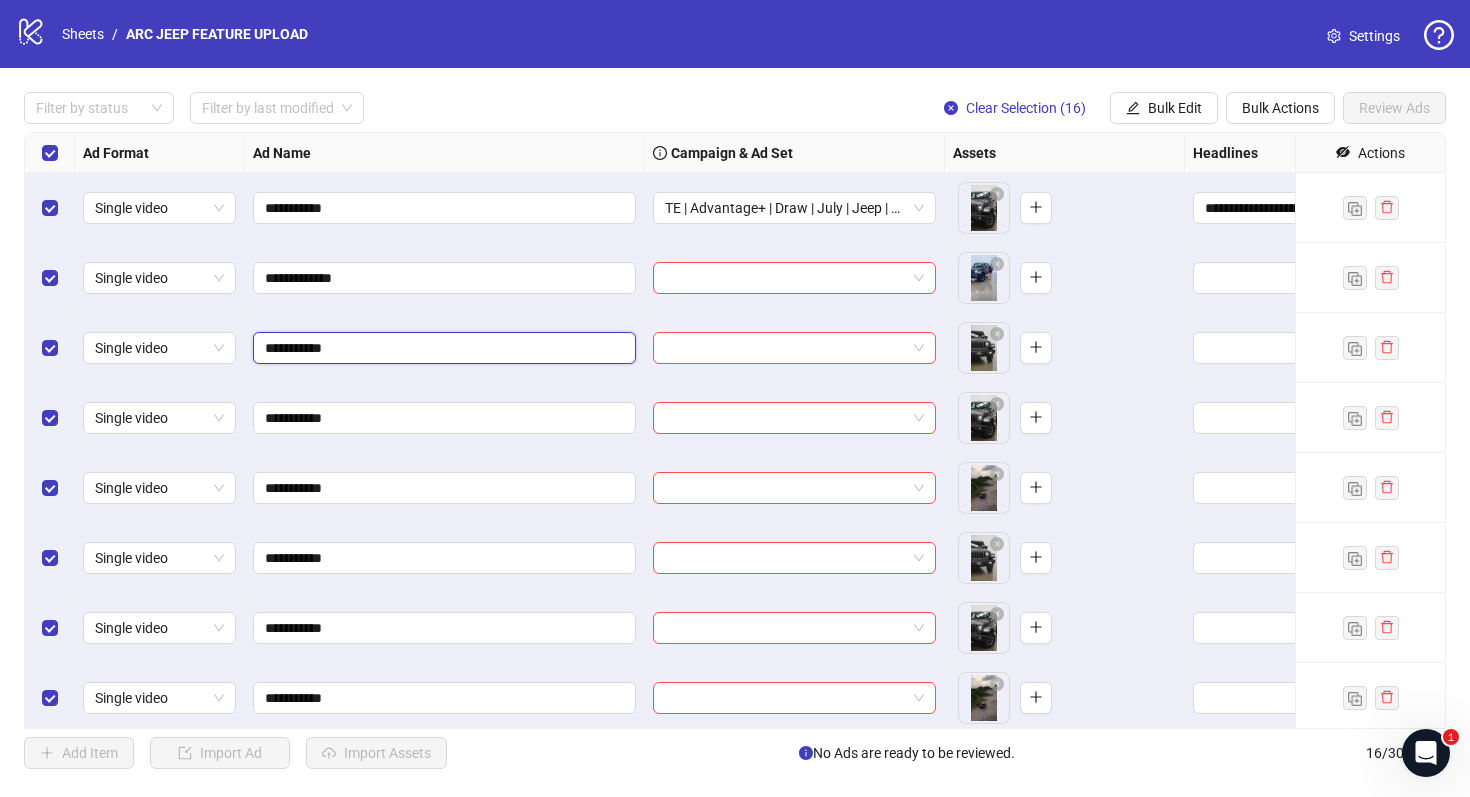 paste on "**********" 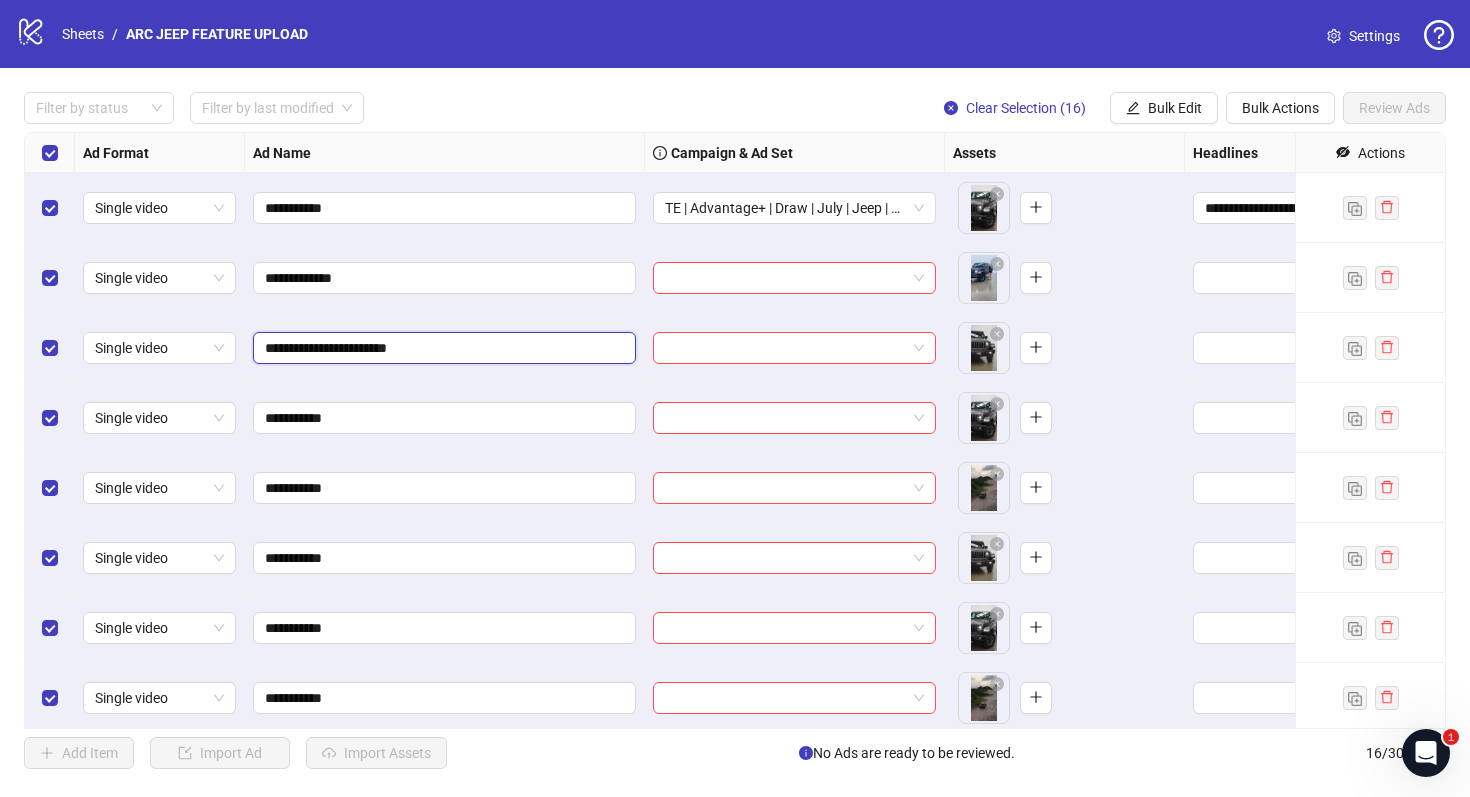 type on "**********" 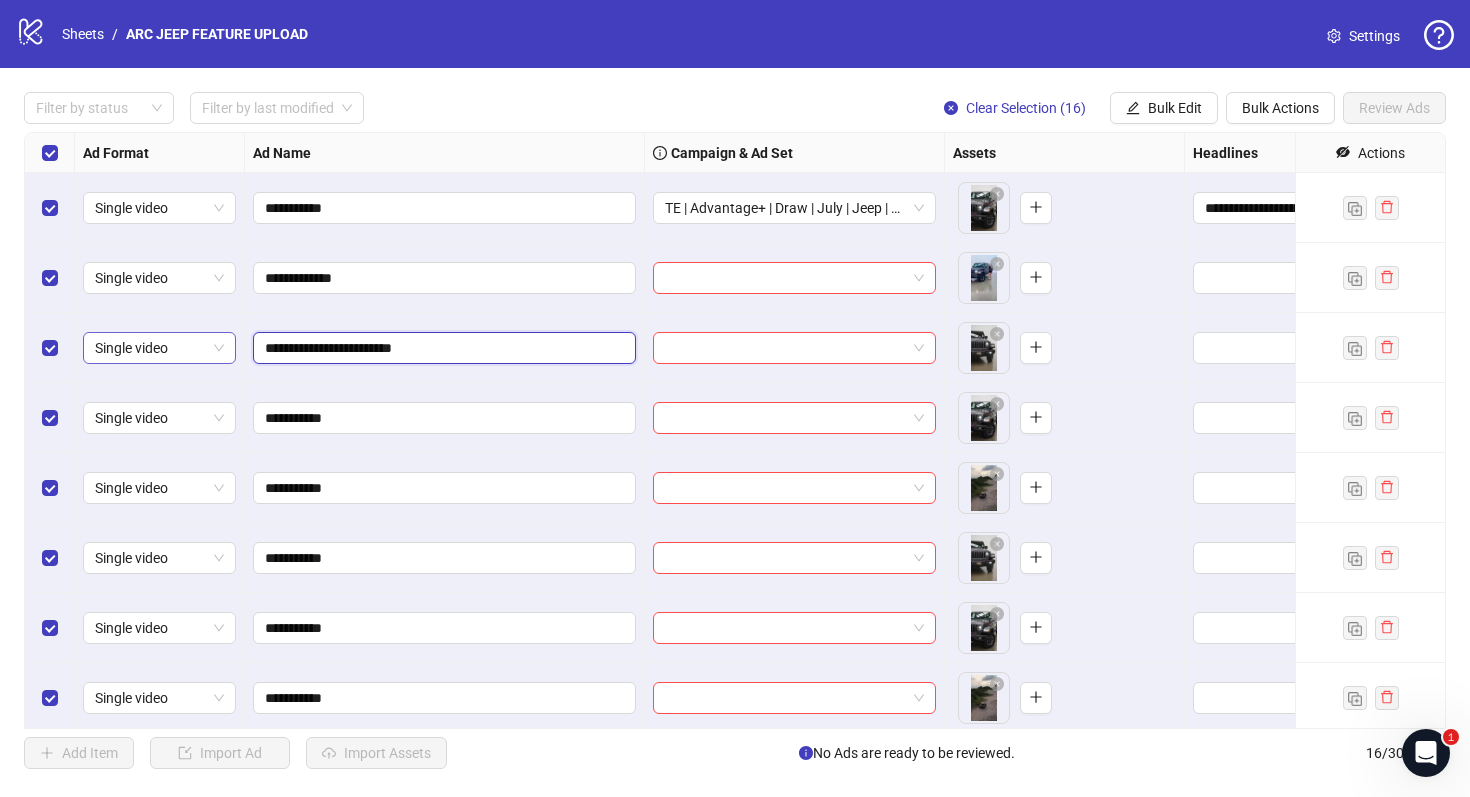 drag, startPoint x: 356, startPoint y: 345, endPoint x: 231, endPoint y: 333, distance: 125.57468 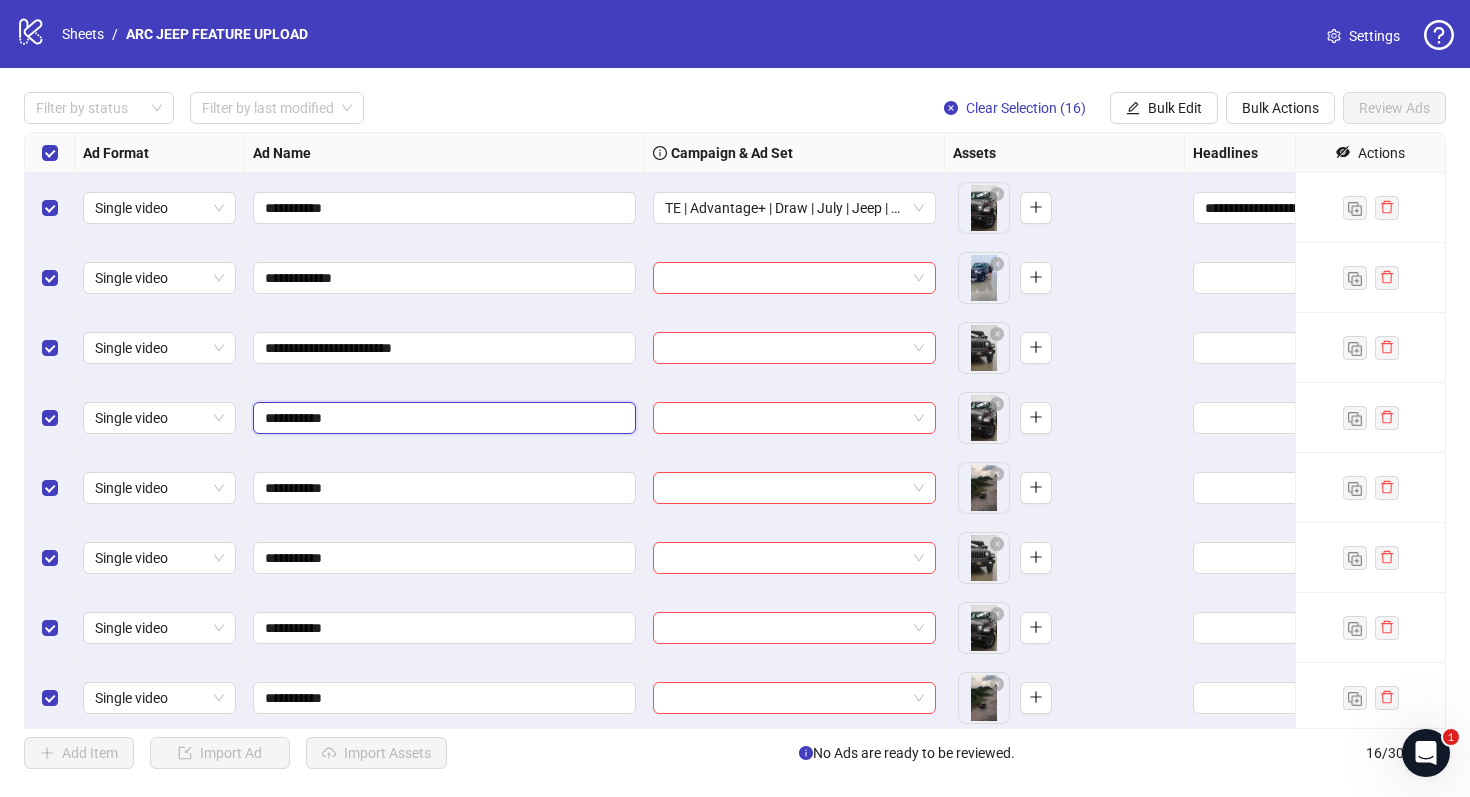 click on "**********" at bounding box center [442, 418] 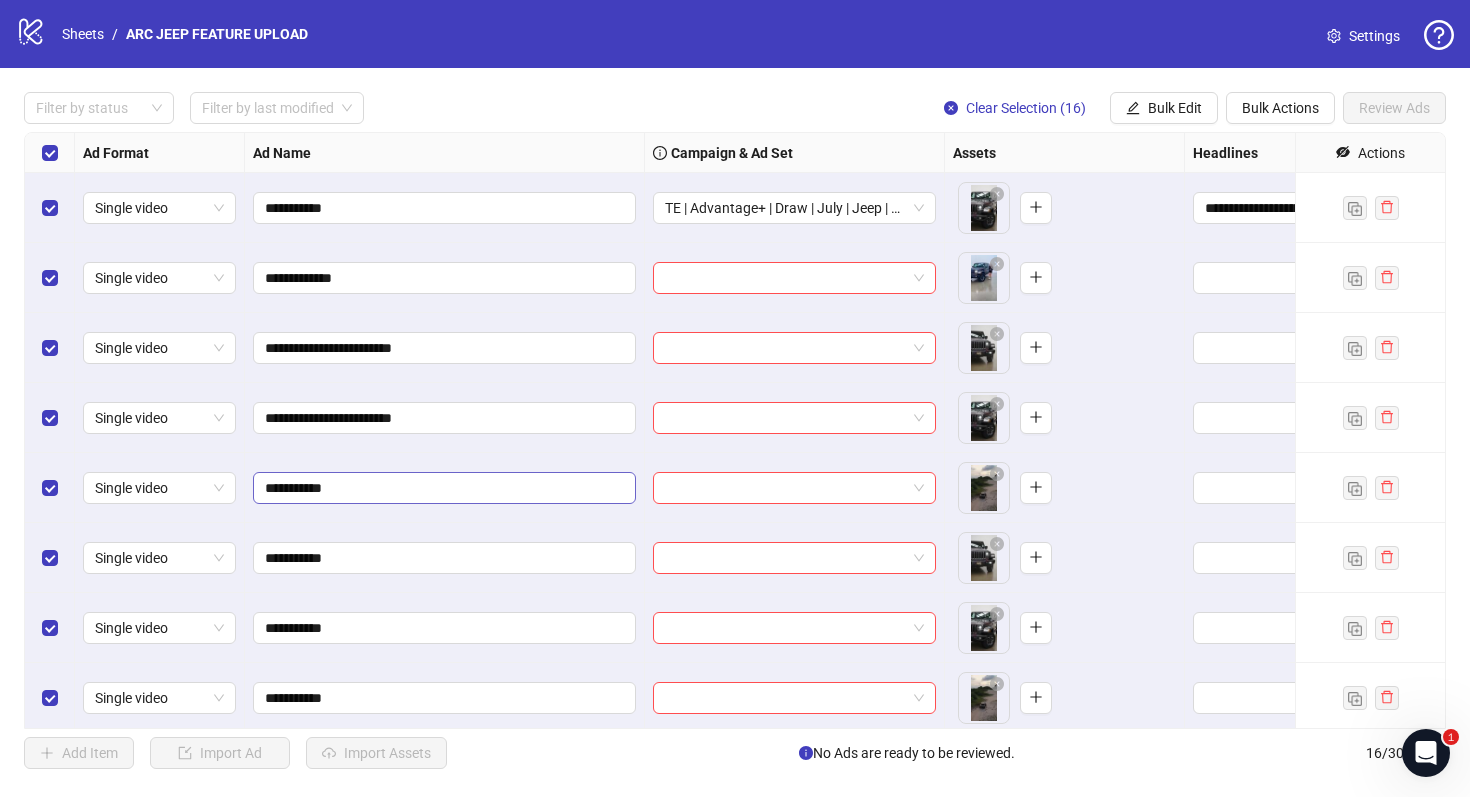 click on "**********" at bounding box center (444, 488) 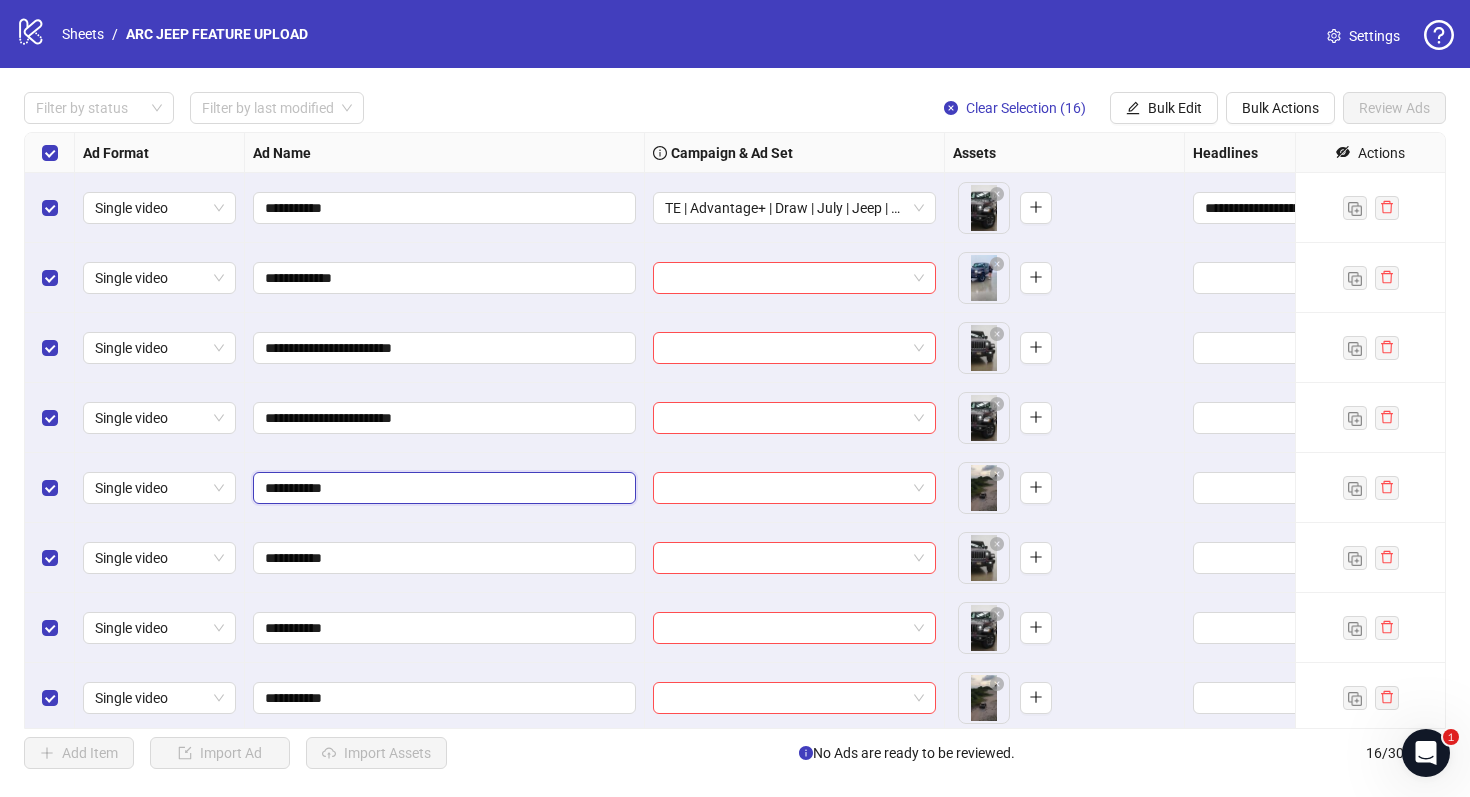 click on "**********" at bounding box center [442, 488] 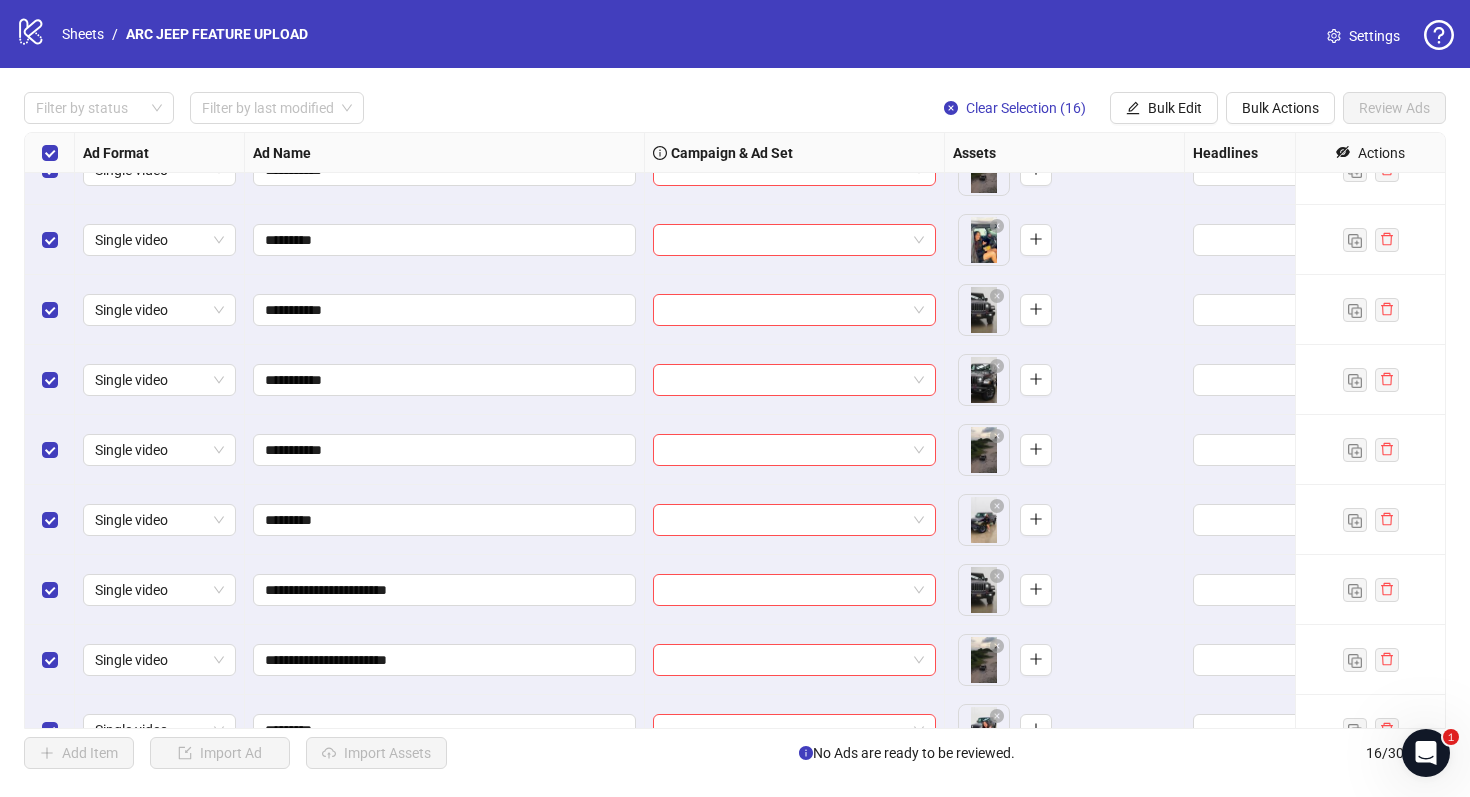 scroll, scrollTop: 565, scrollLeft: 0, axis: vertical 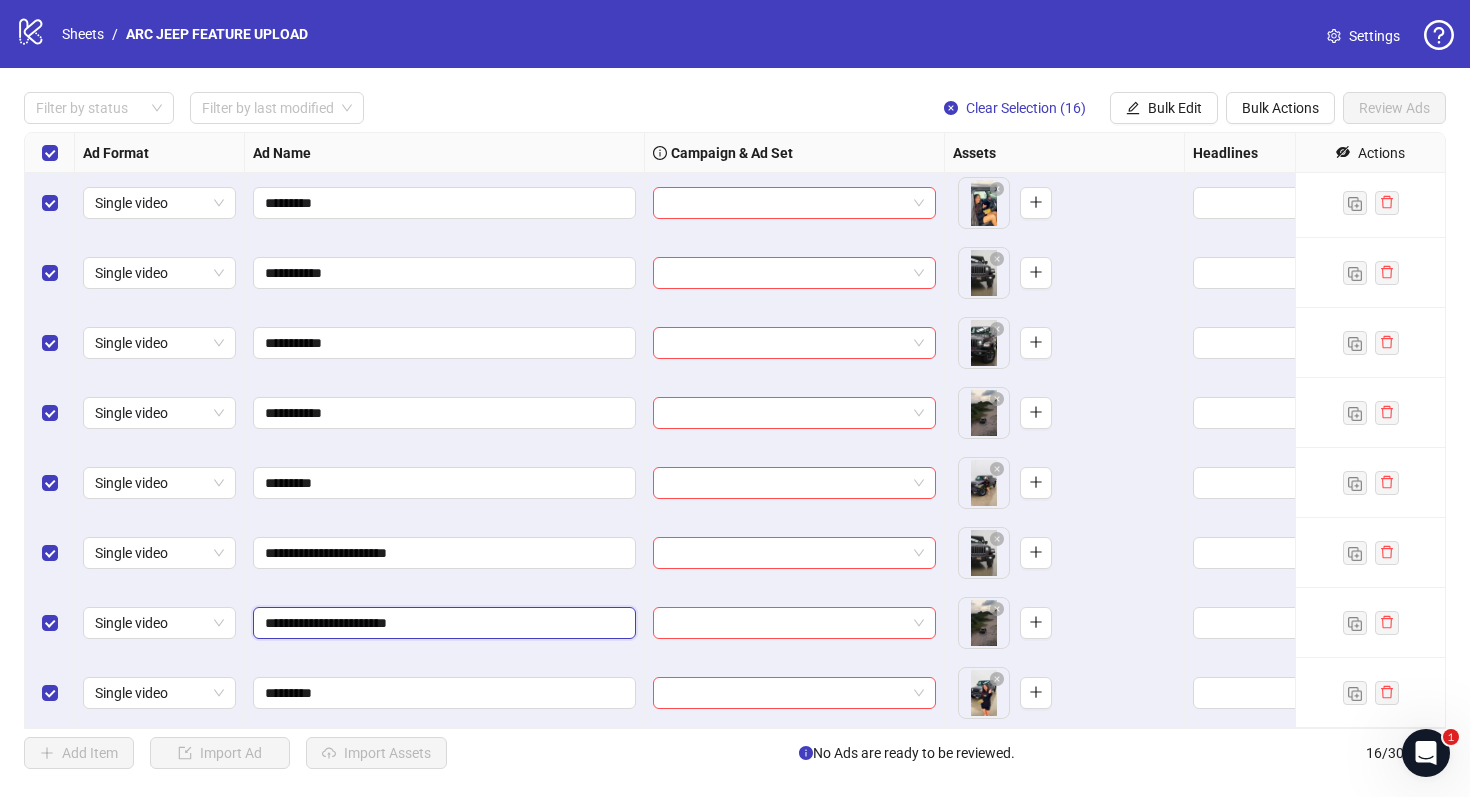 drag, startPoint x: 374, startPoint y: 627, endPoint x: 243, endPoint y: 613, distance: 131.74597 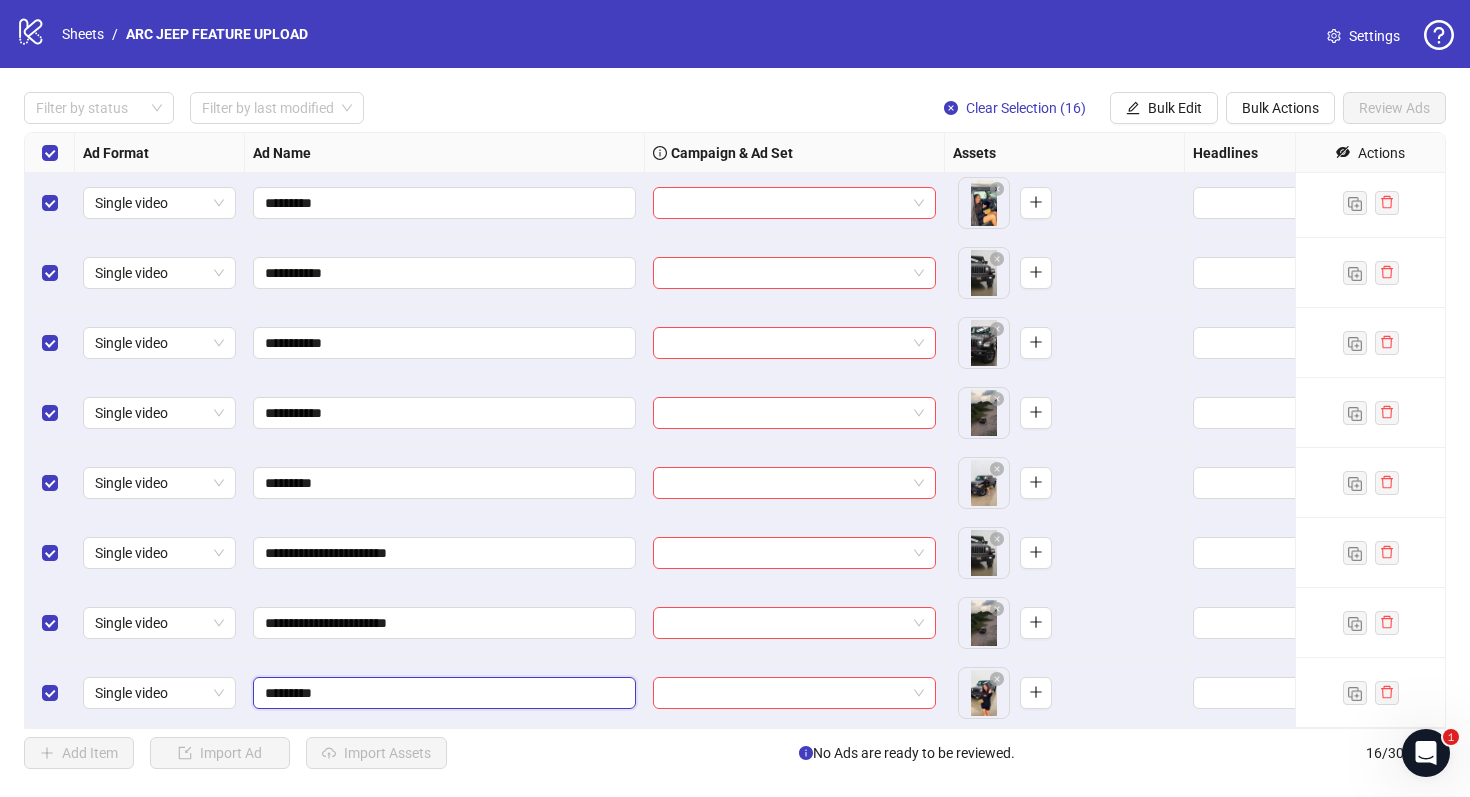 click on "*********" at bounding box center (442, 693) 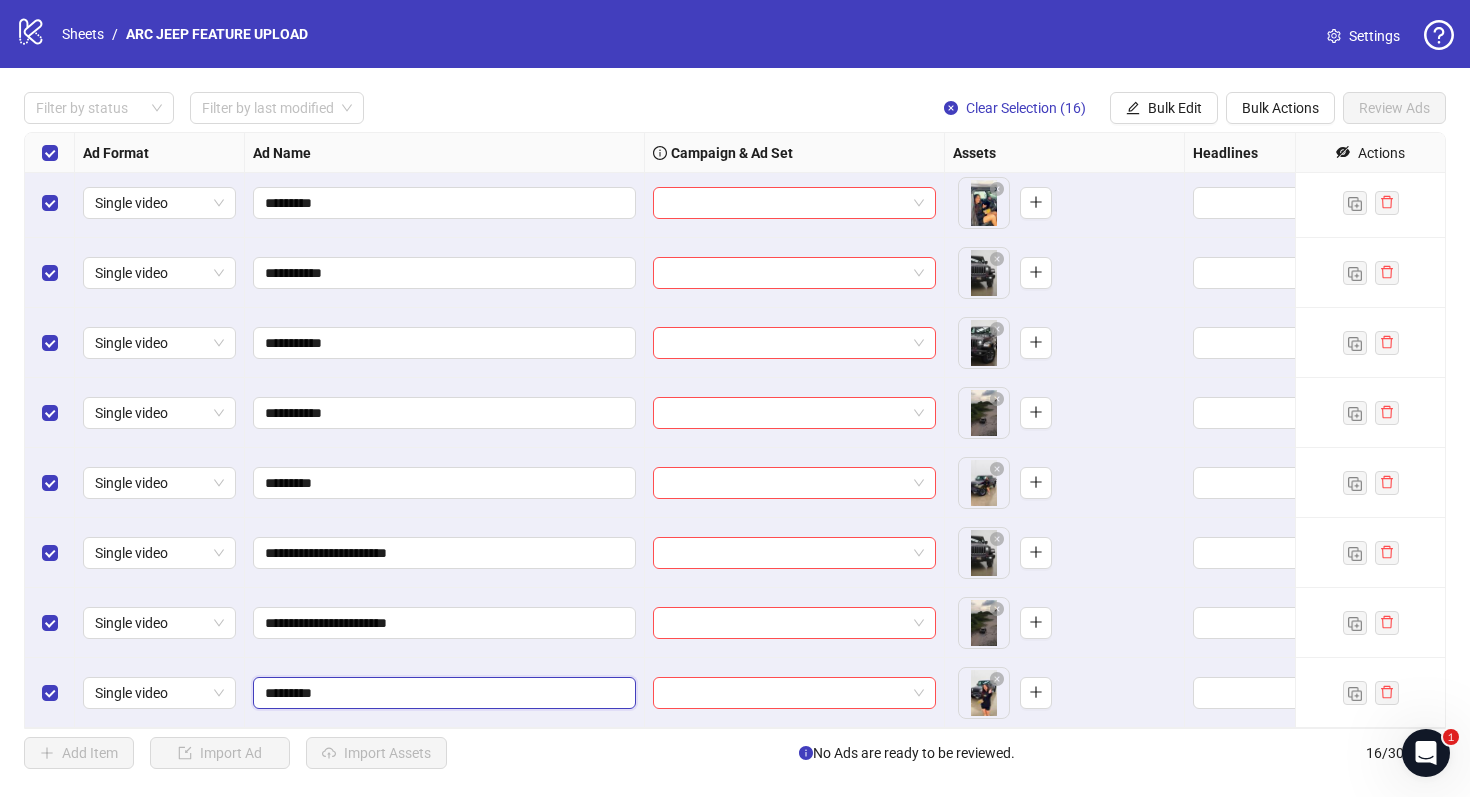 paste on "**********" 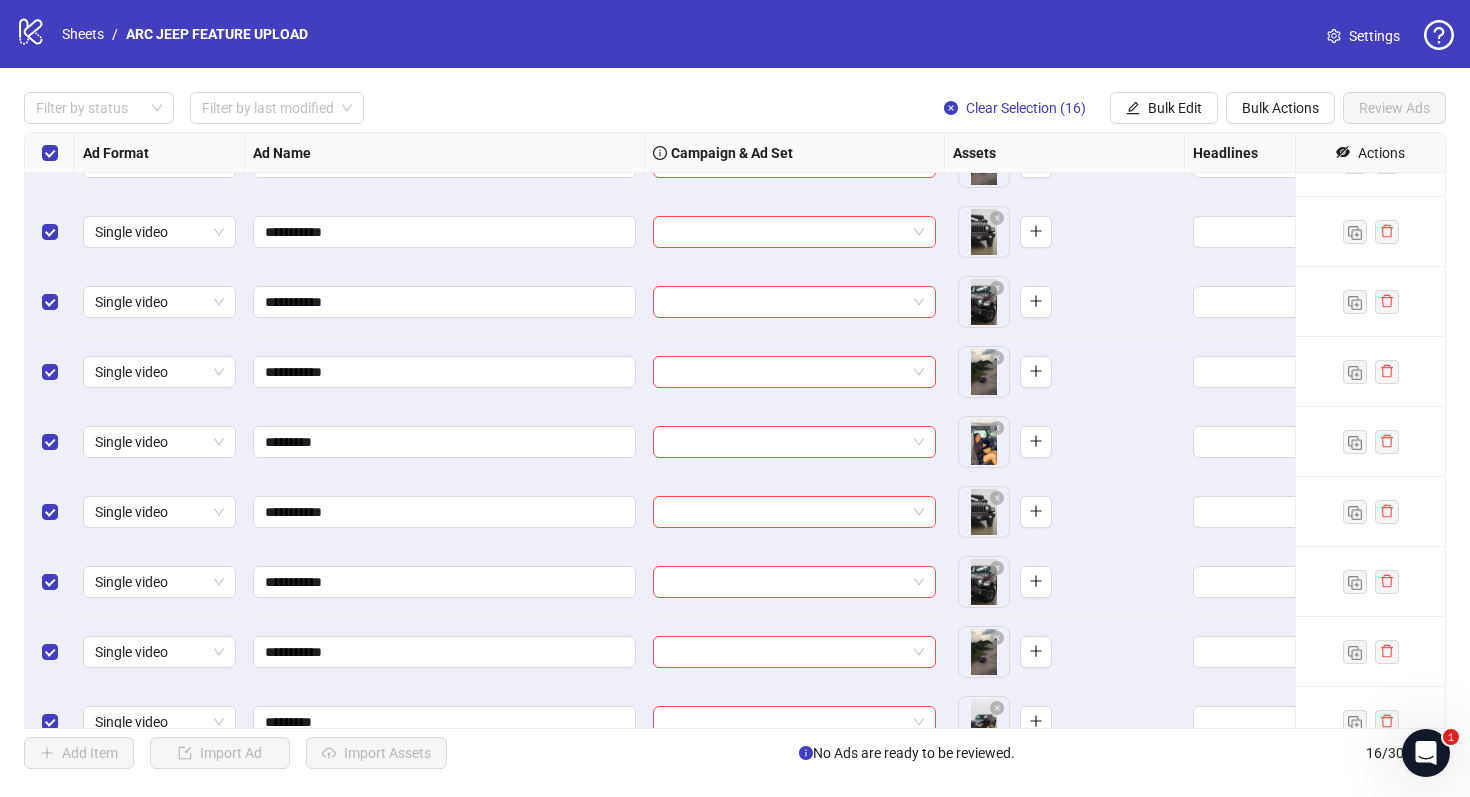 scroll, scrollTop: 565, scrollLeft: 0, axis: vertical 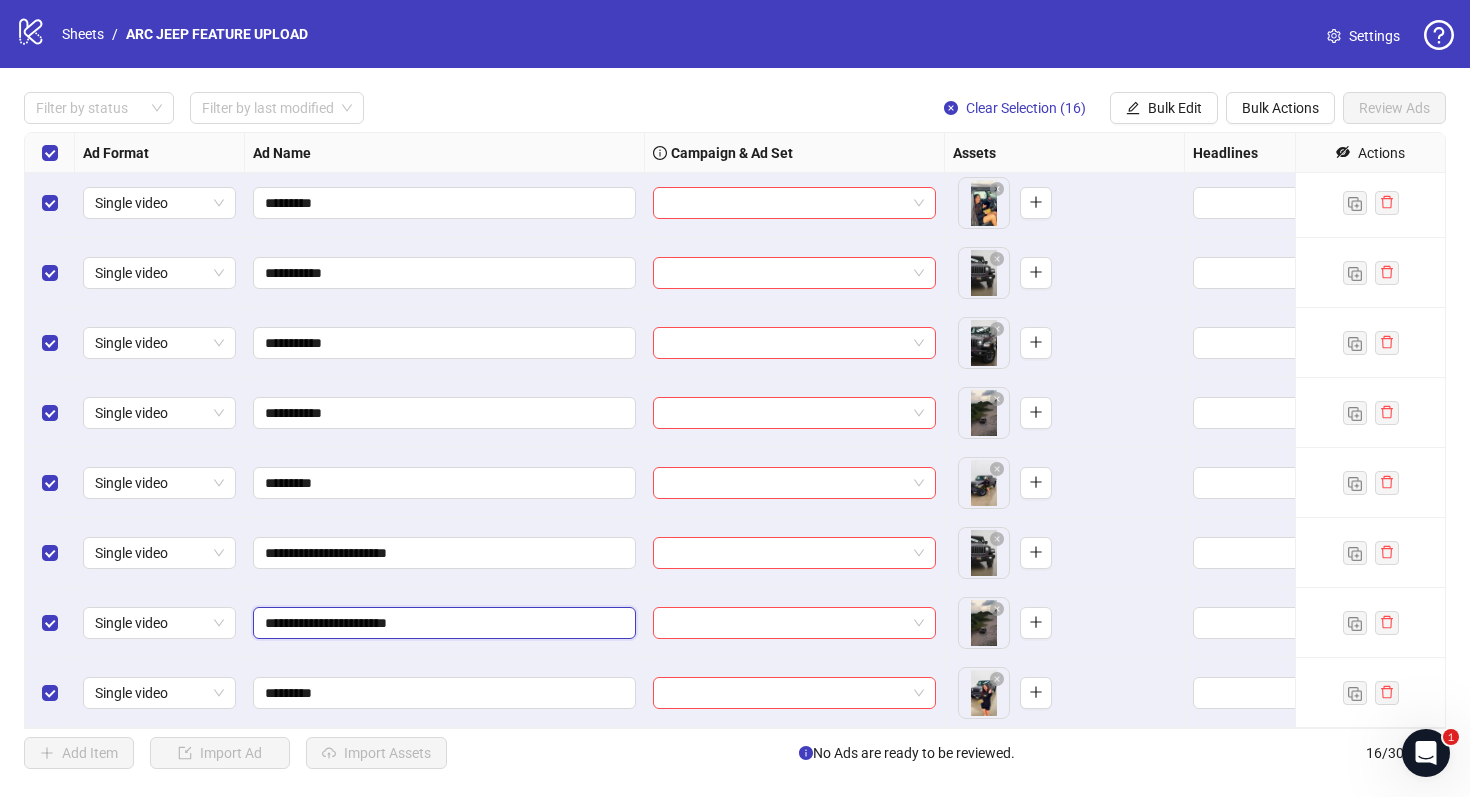 drag, startPoint x: 375, startPoint y: 622, endPoint x: 229, endPoint y: 596, distance: 148.297 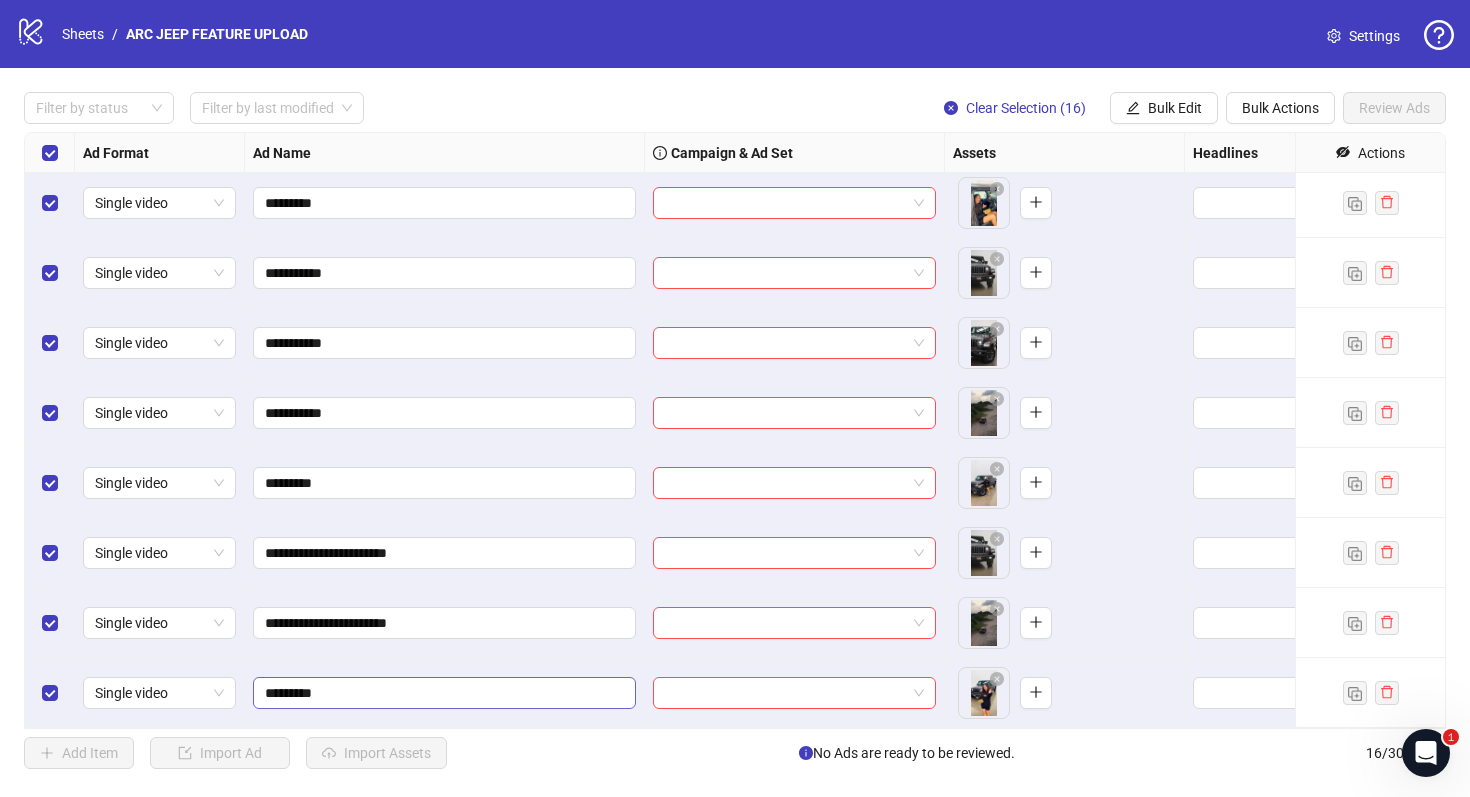 click on "*********" at bounding box center [444, 693] 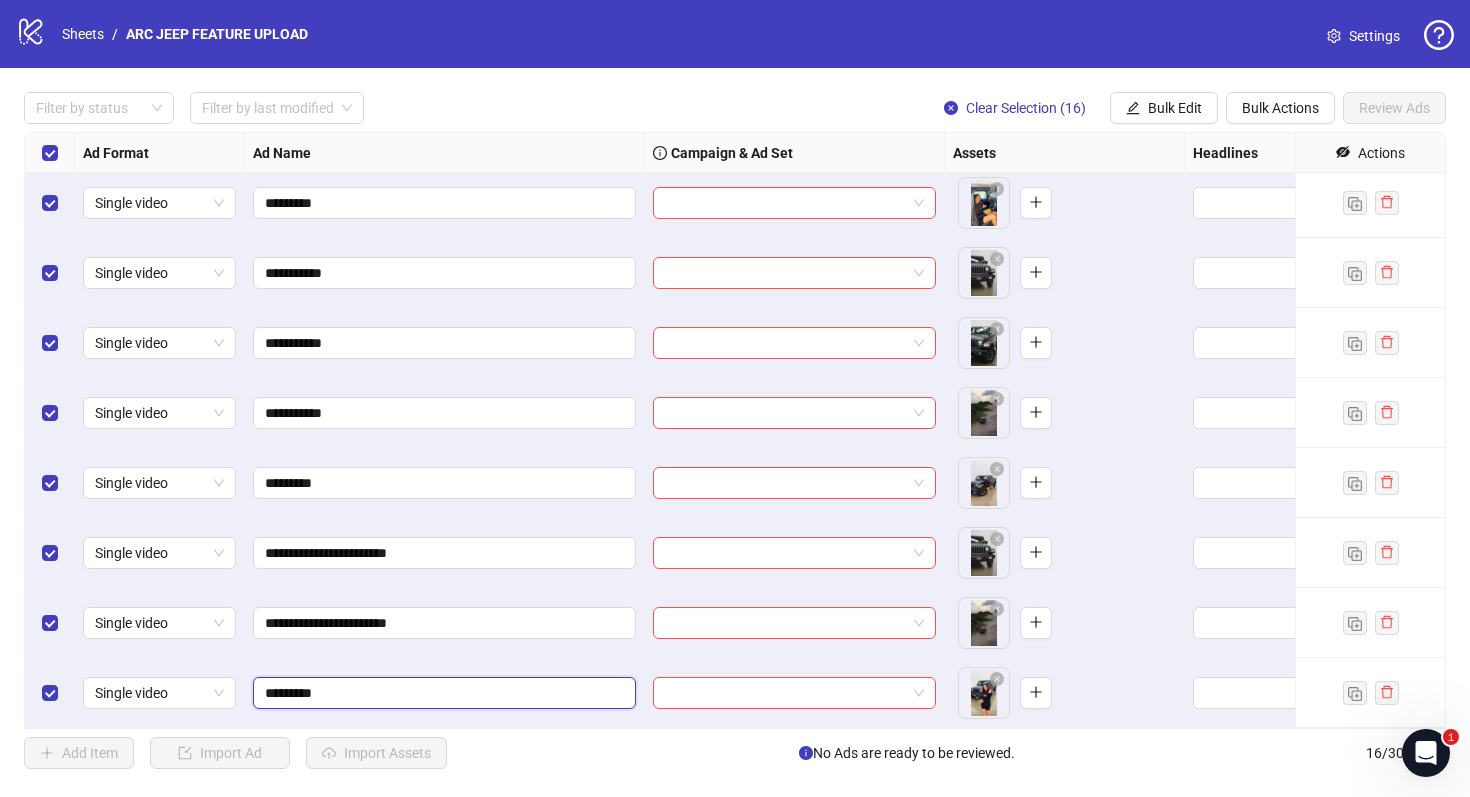 click on "*********" at bounding box center (442, 693) 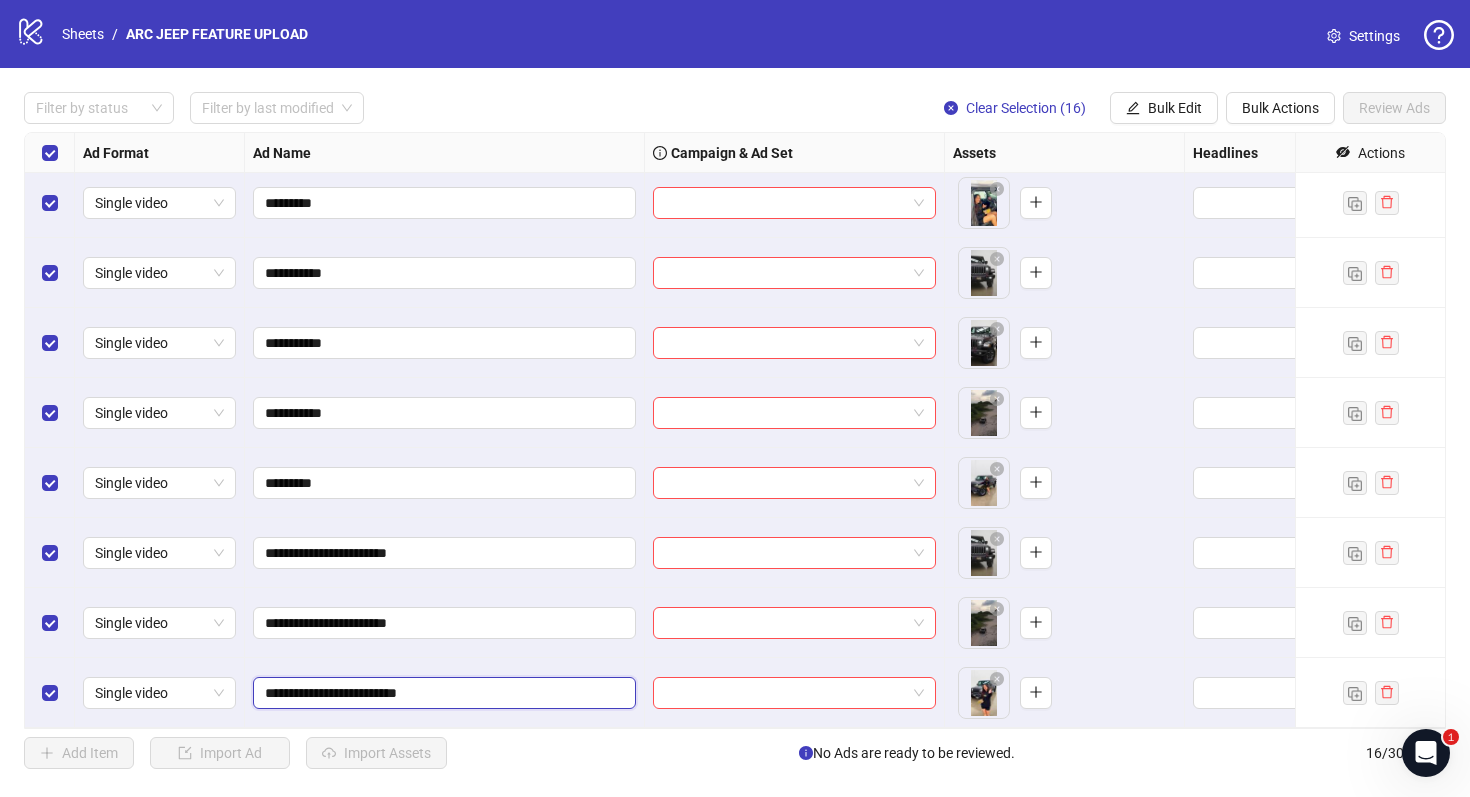 drag, startPoint x: 372, startPoint y: 690, endPoint x: 344, endPoint y: 688, distance: 28.071337 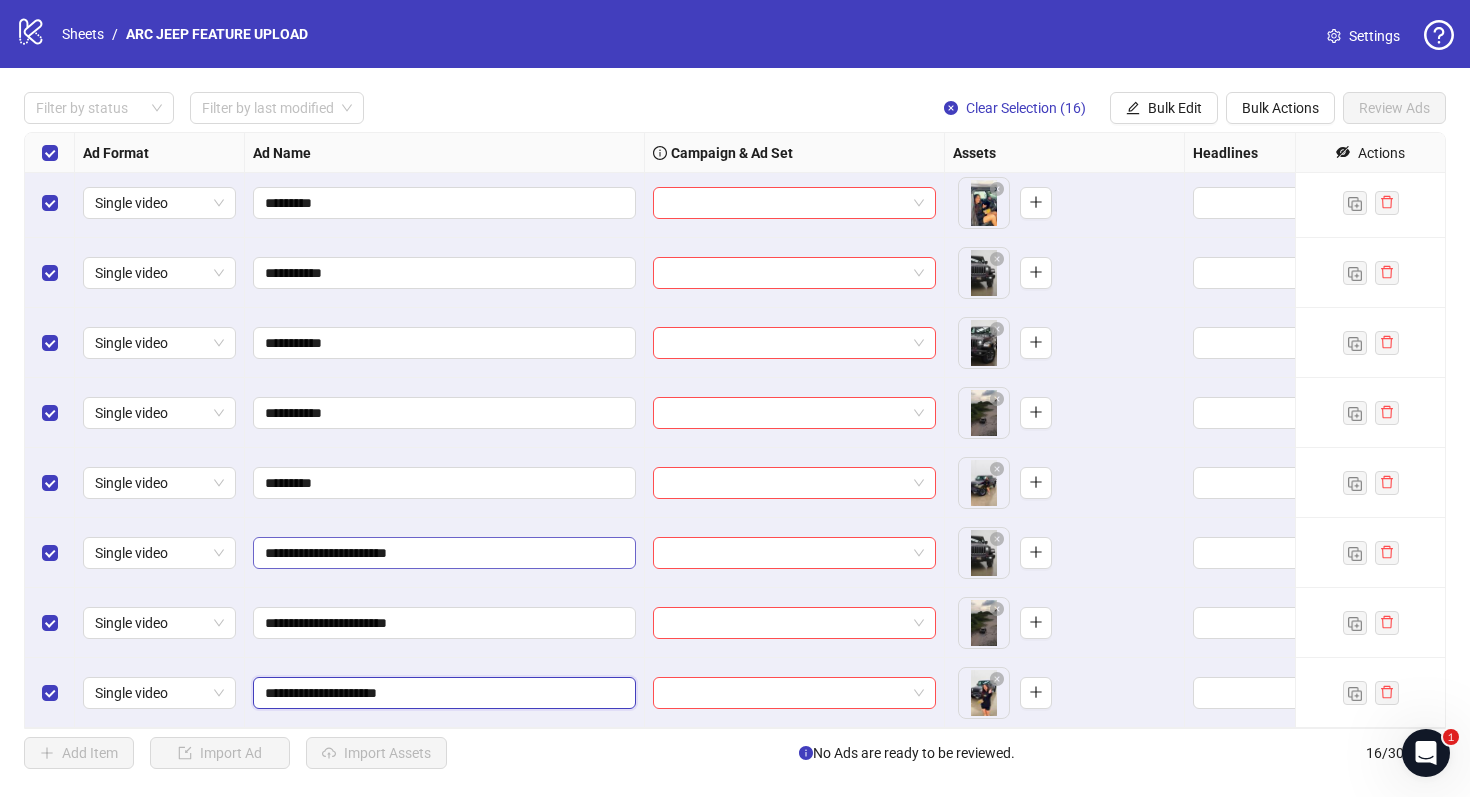 scroll, scrollTop: 0, scrollLeft: 0, axis: both 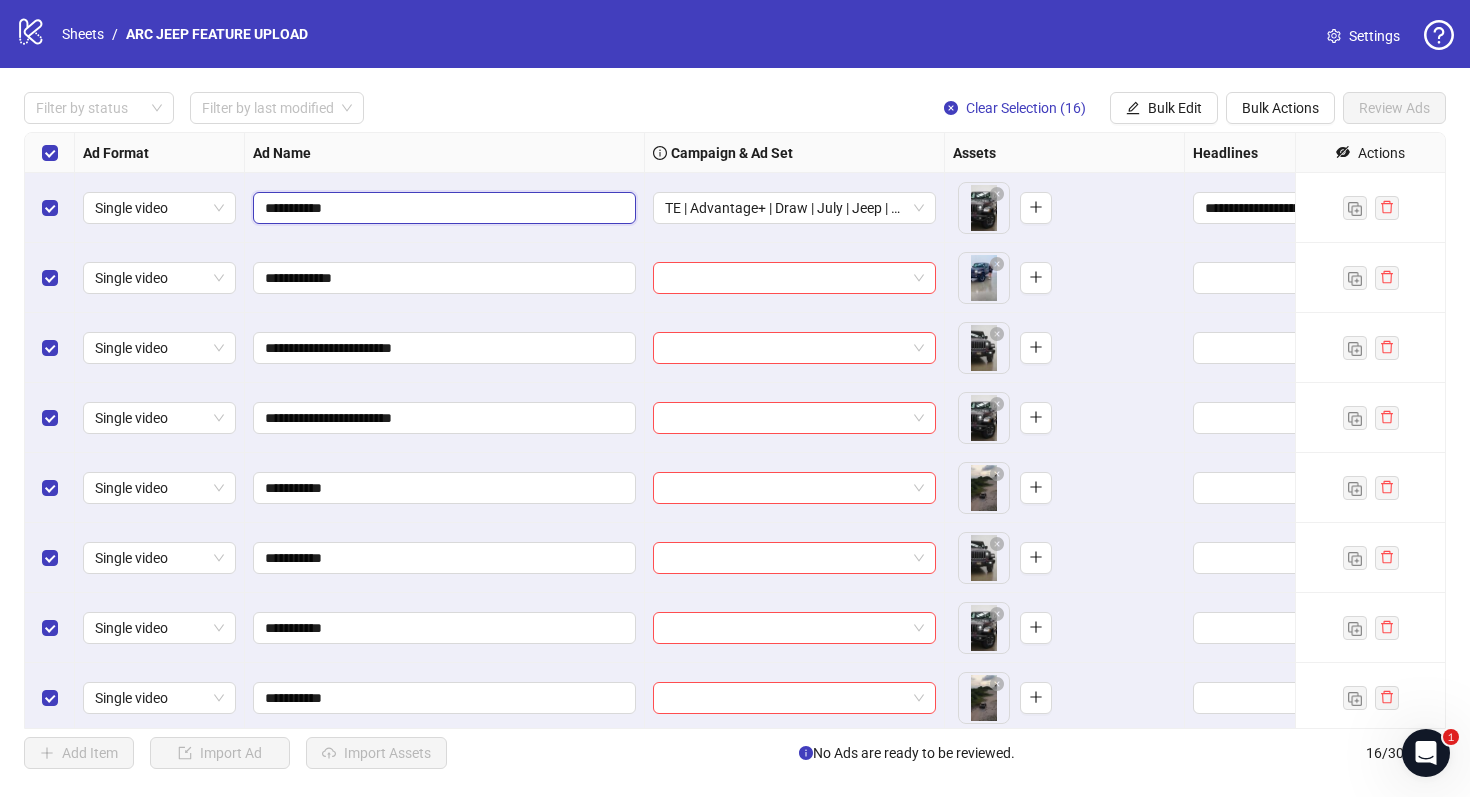 click on "**********" at bounding box center [442, 208] 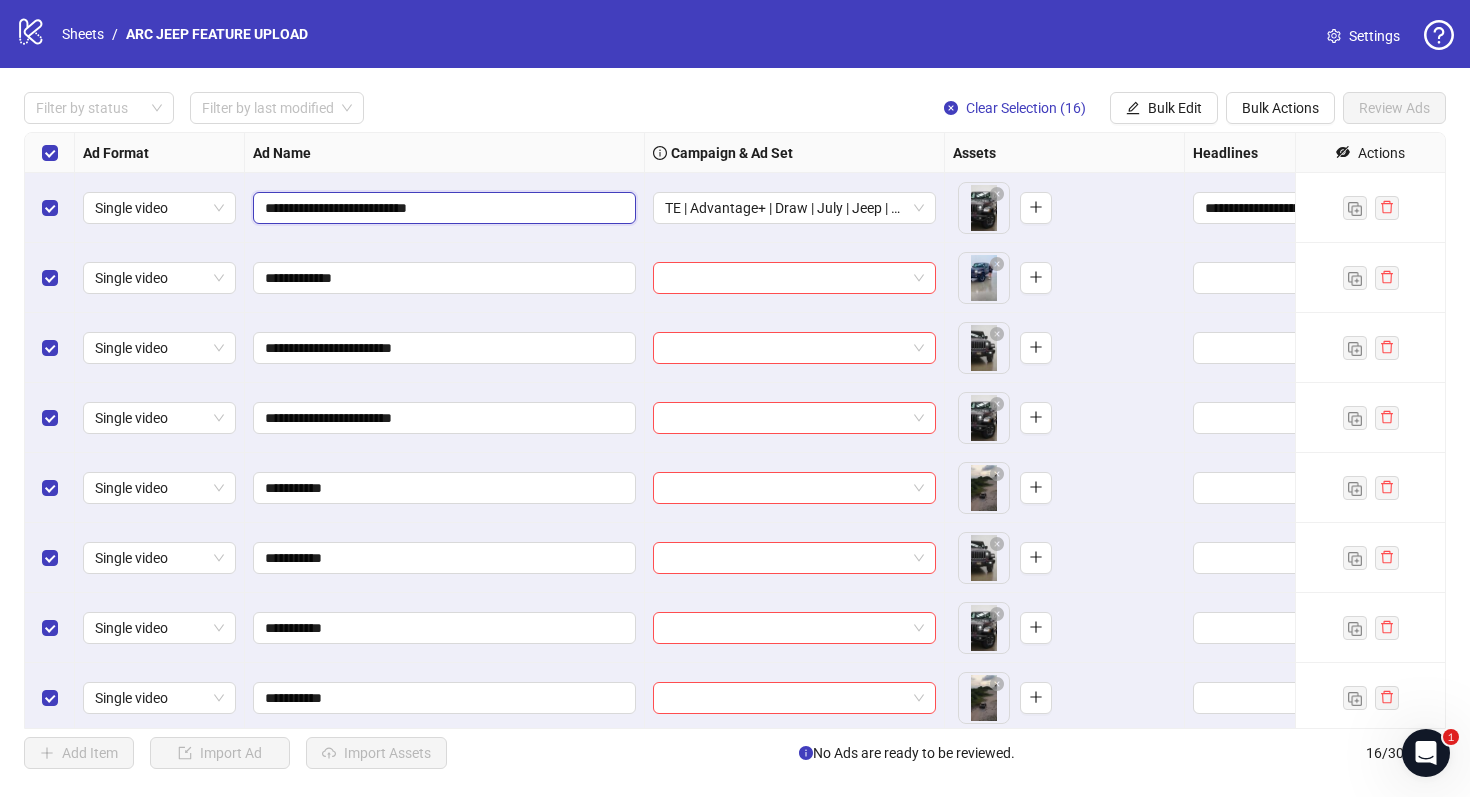 drag, startPoint x: 372, startPoint y: 208, endPoint x: 346, endPoint y: 199, distance: 27.513634 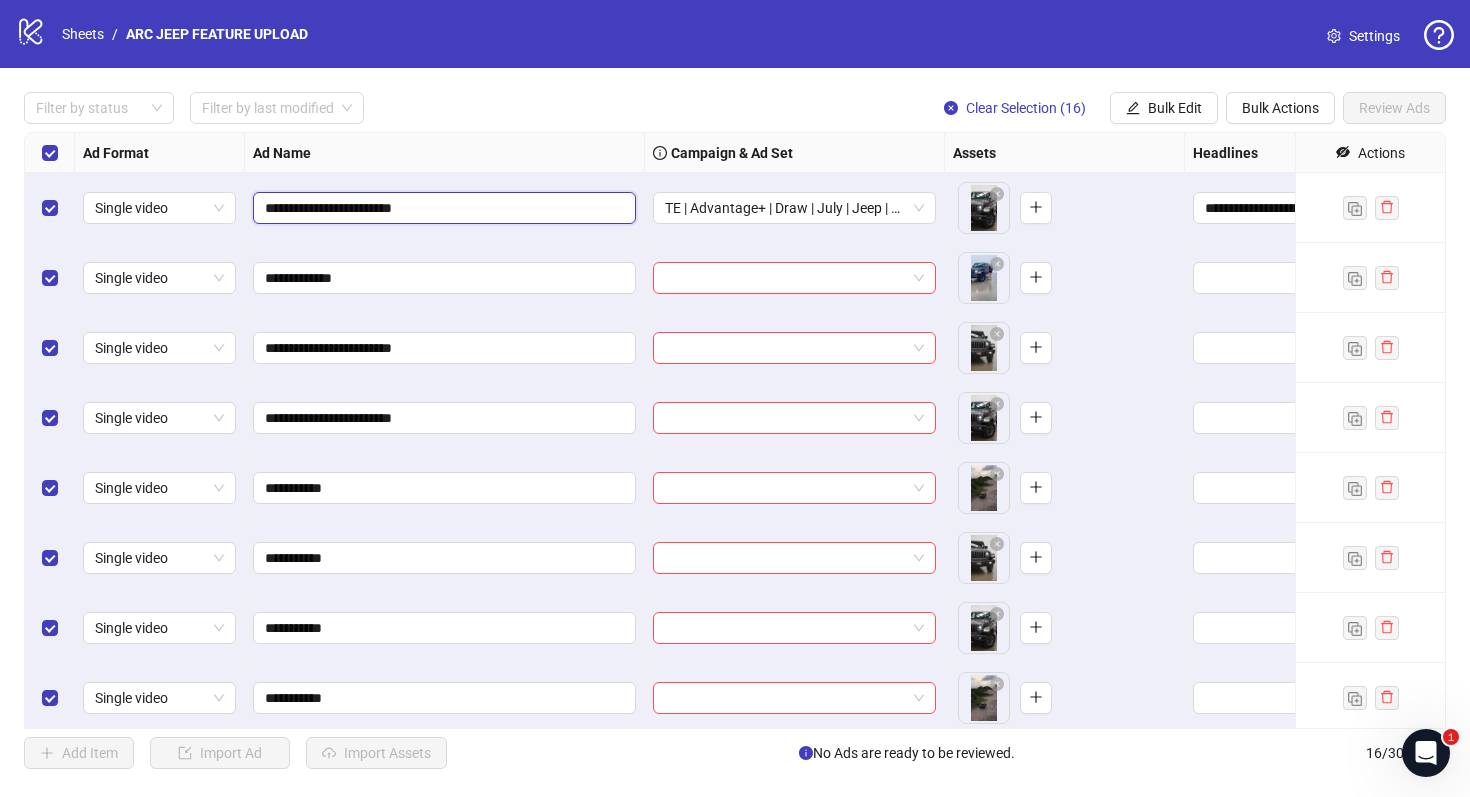 type on "**********" 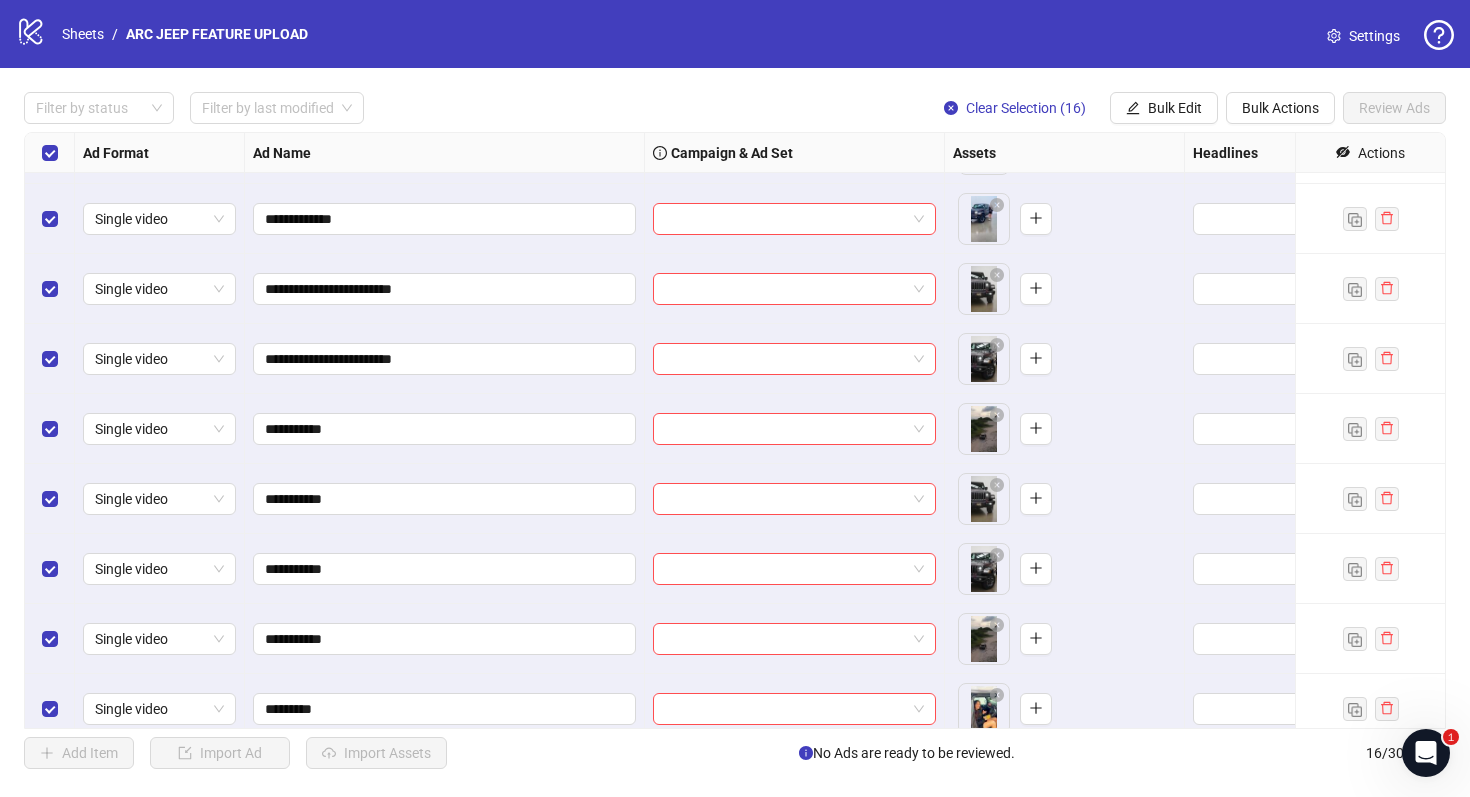 scroll, scrollTop: 79, scrollLeft: 0, axis: vertical 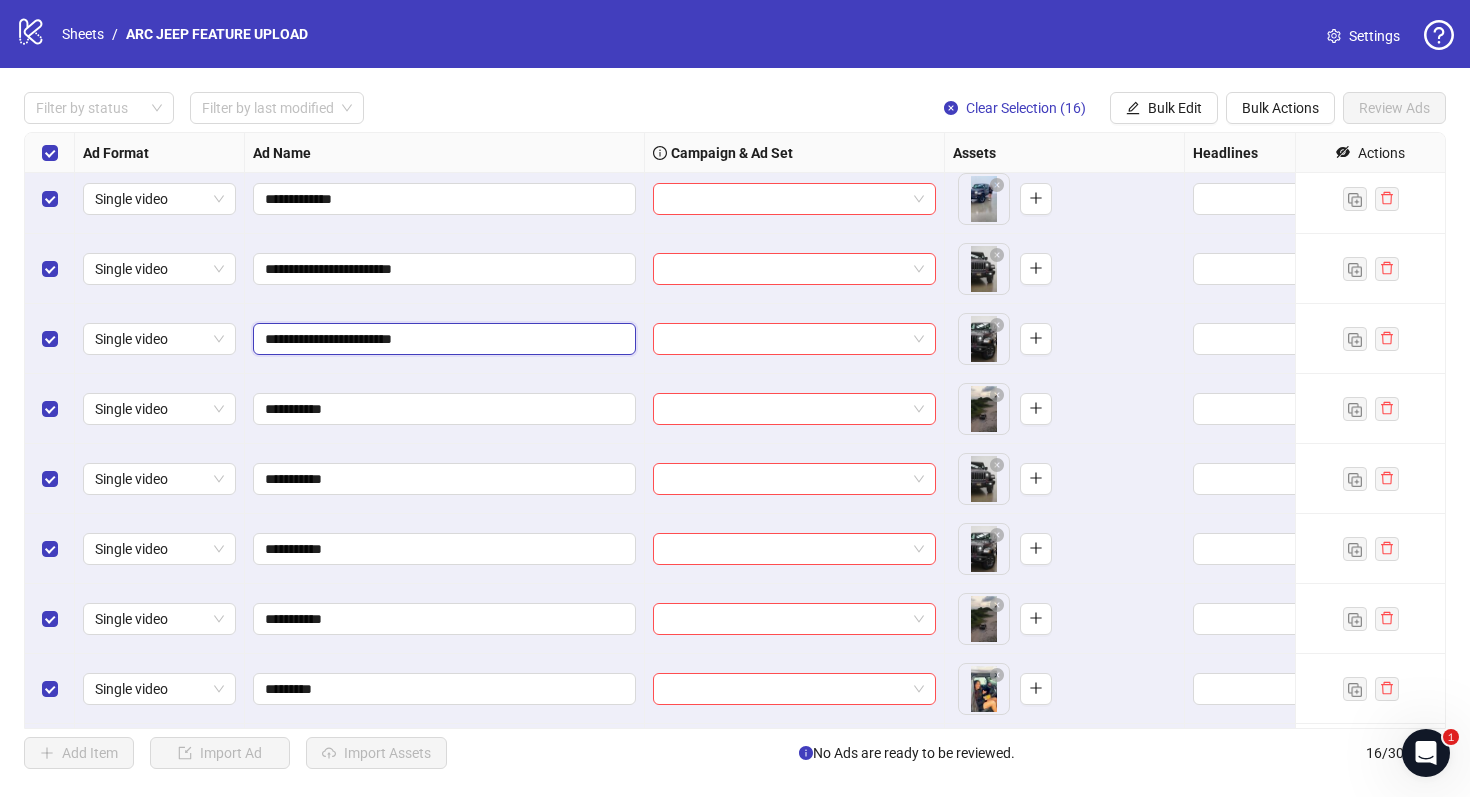 click on "**********" at bounding box center [442, 339] 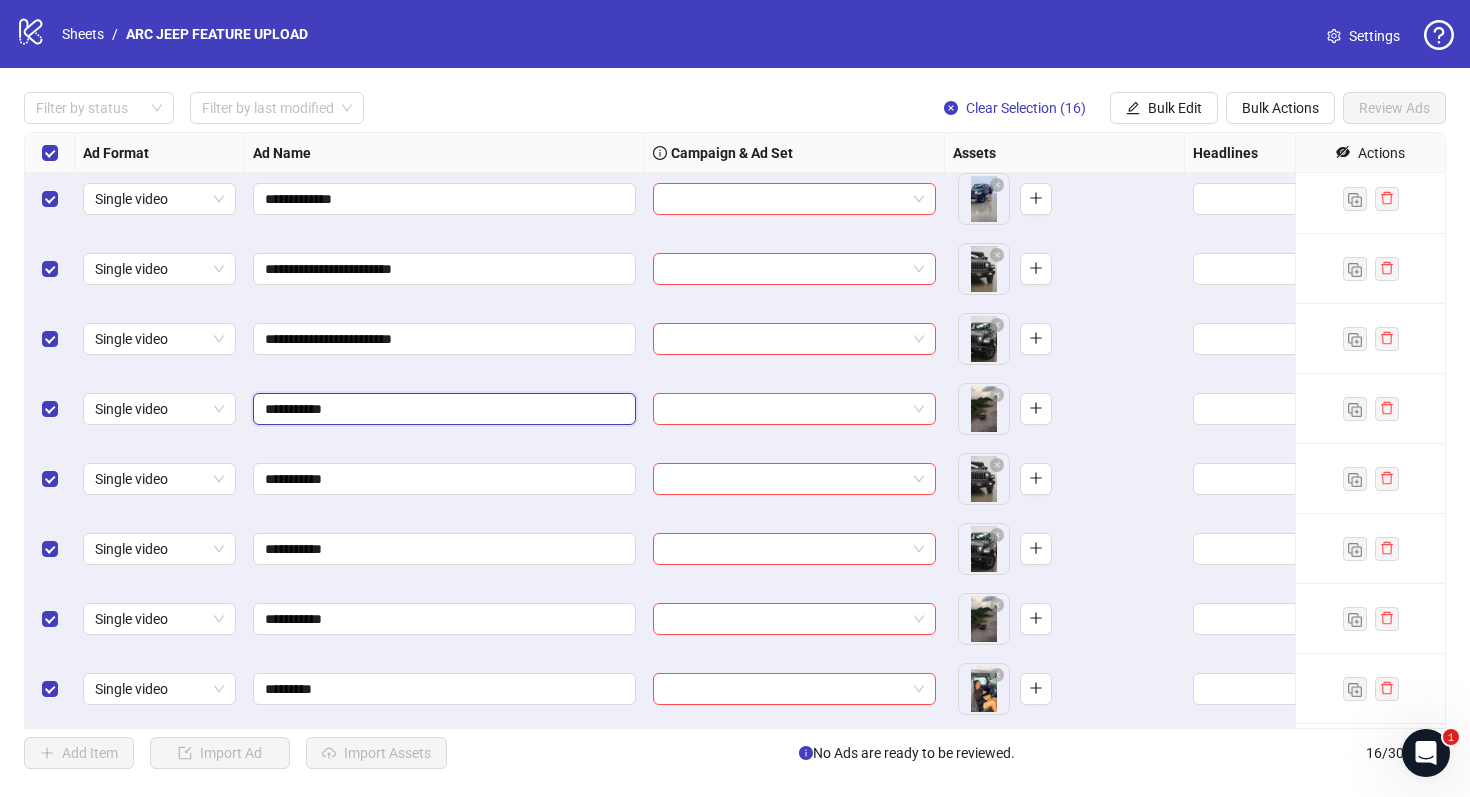 click on "**********" at bounding box center (442, 409) 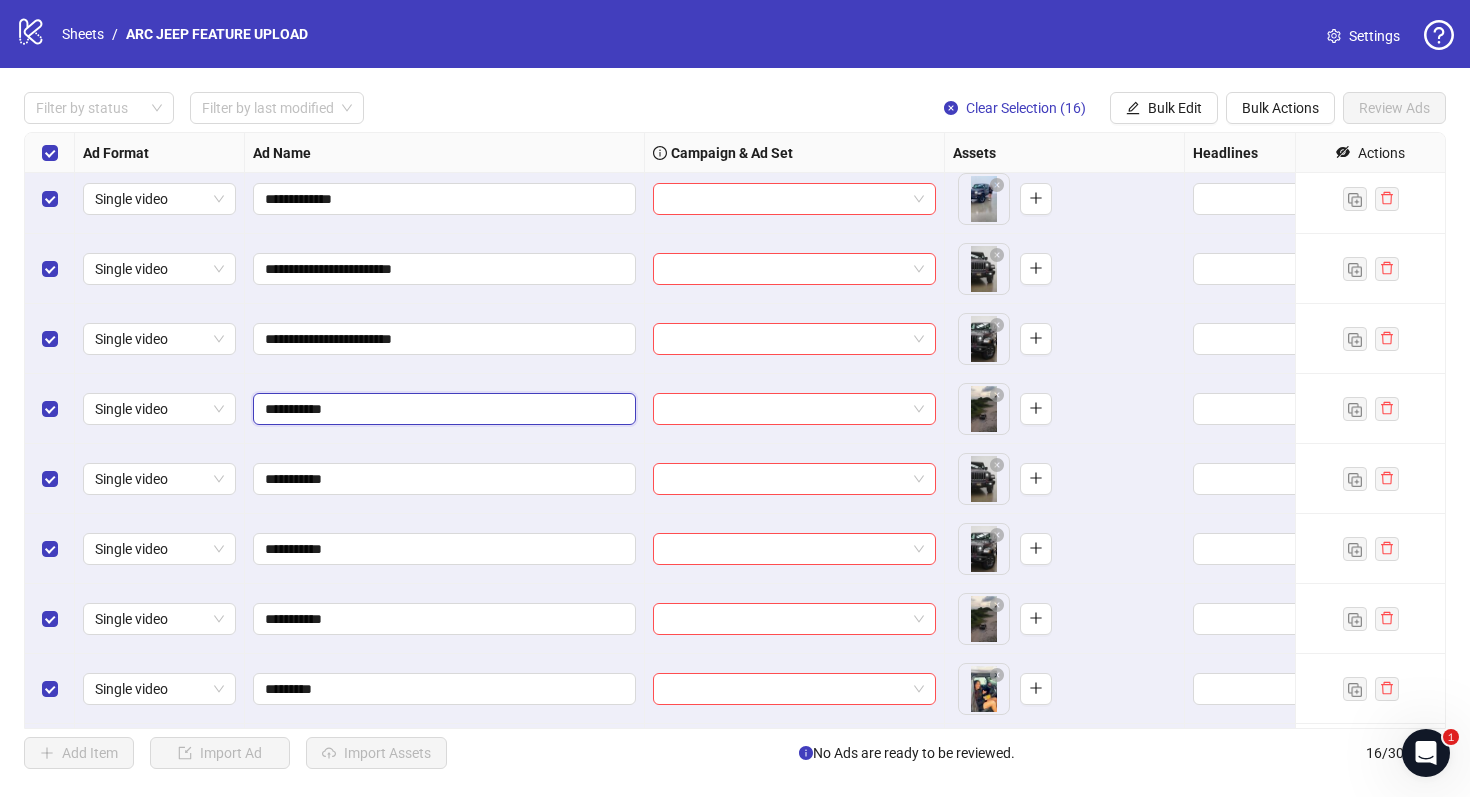 paste on "**********" 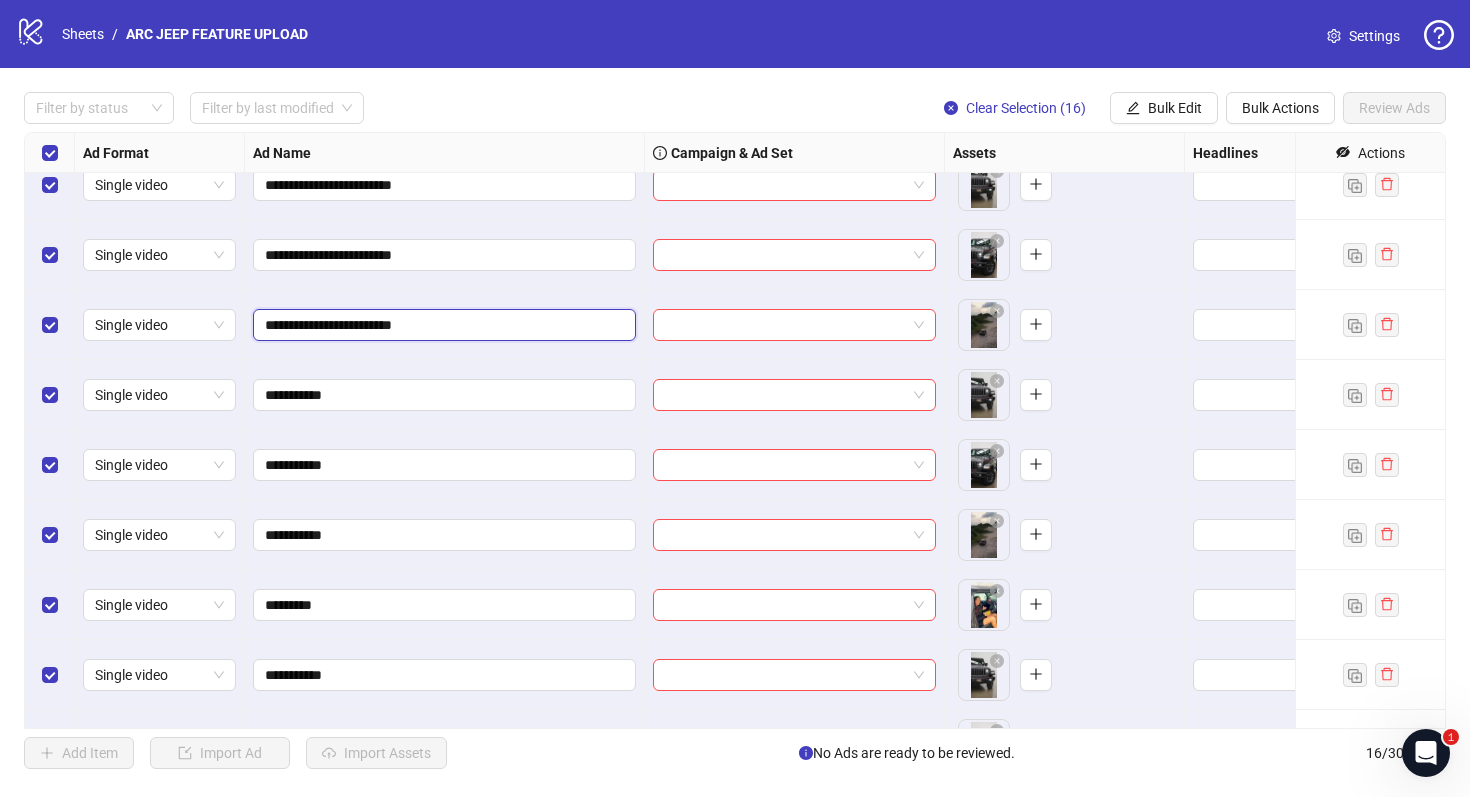 scroll, scrollTop: 180, scrollLeft: 0, axis: vertical 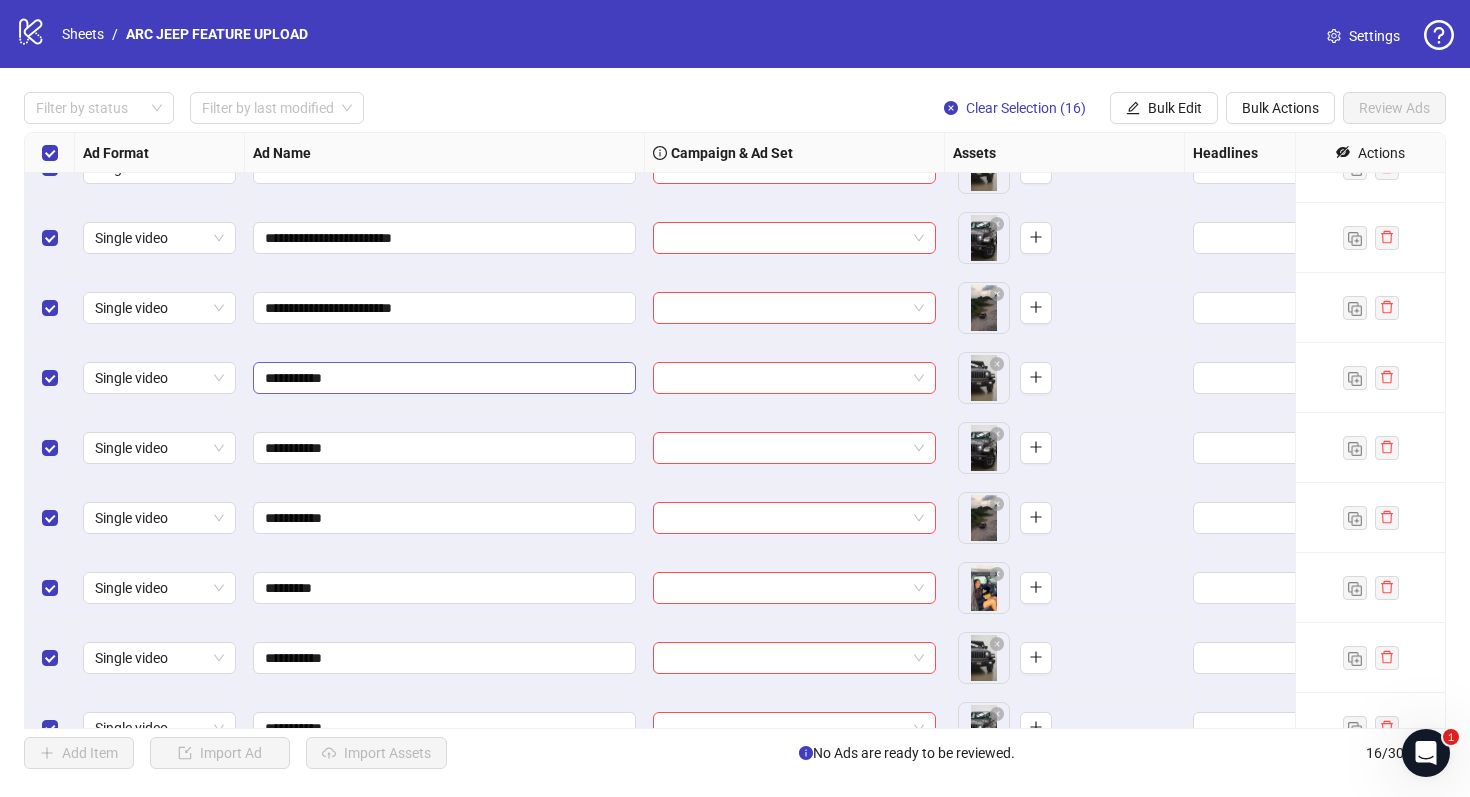 click on "**********" at bounding box center [444, 378] 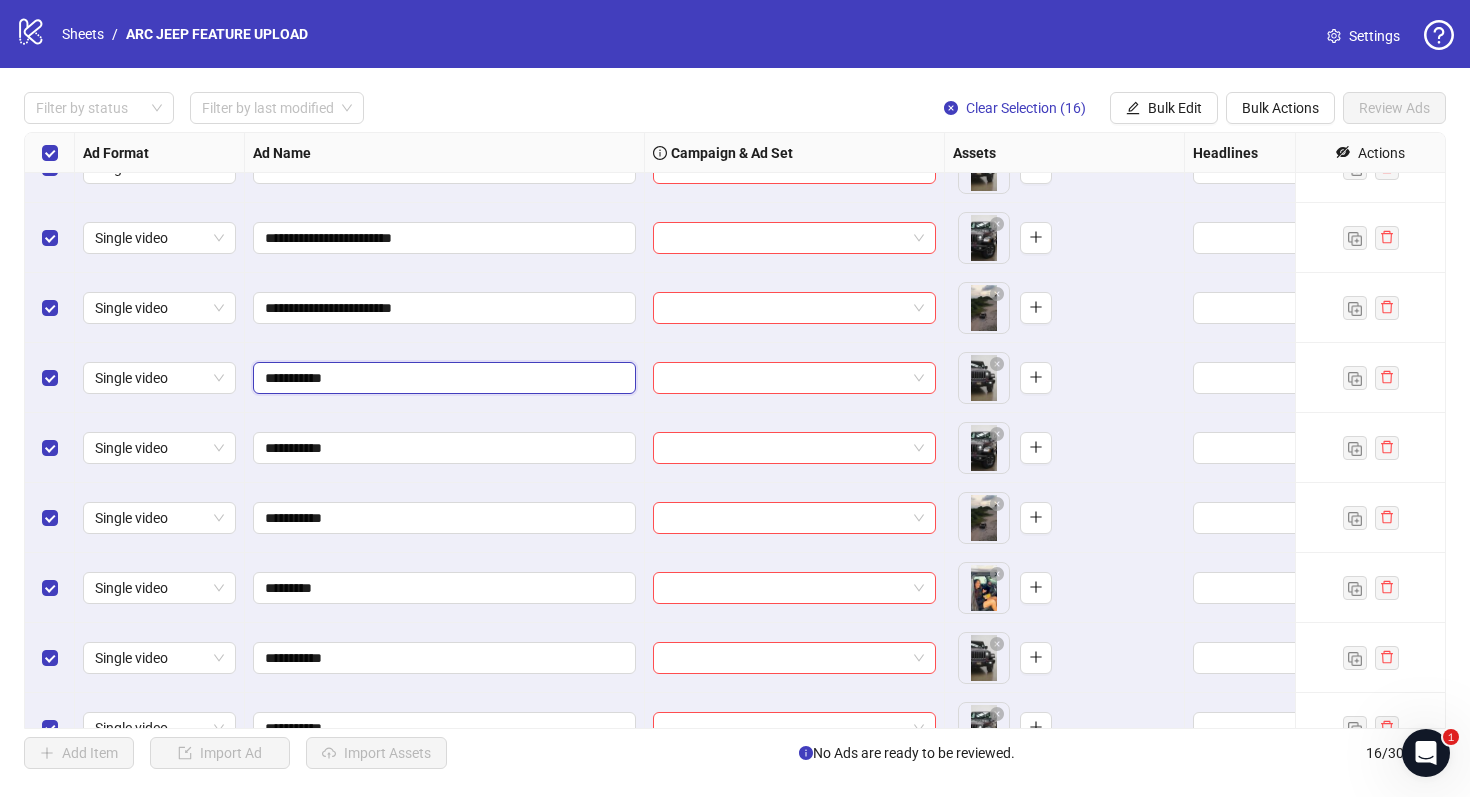 click on "**********" at bounding box center (442, 378) 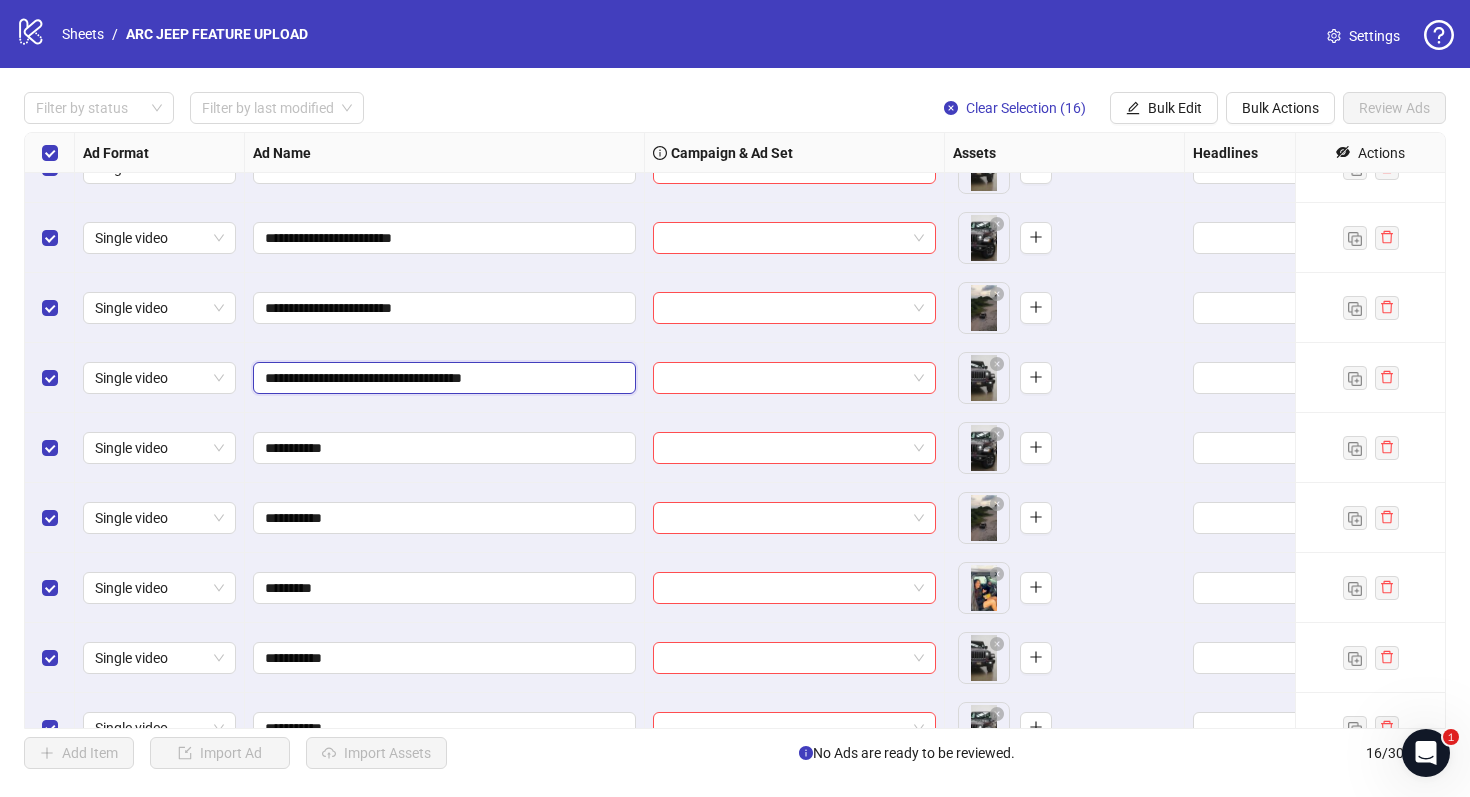 type on "**********" 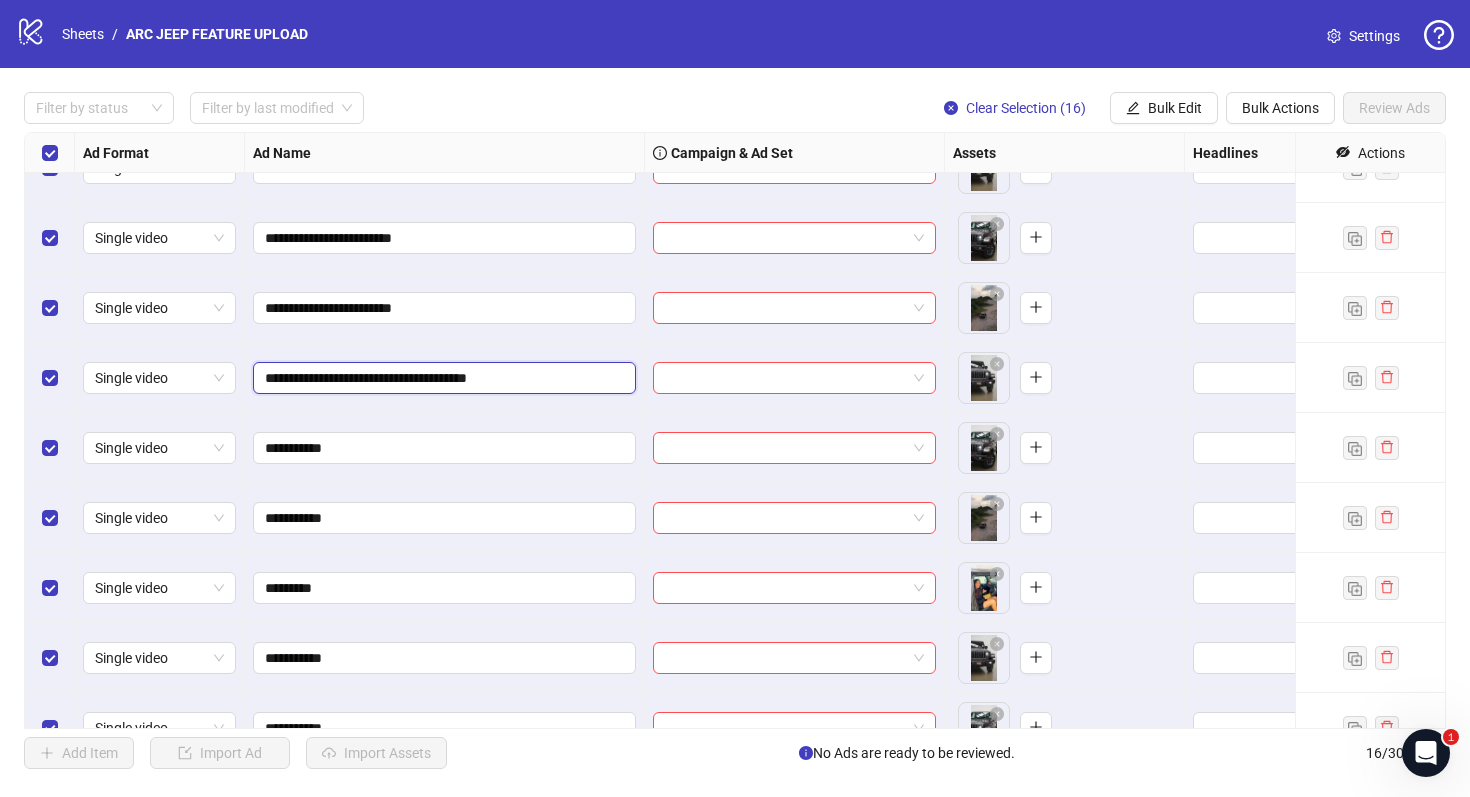 drag, startPoint x: 429, startPoint y: 379, endPoint x: 256, endPoint y: 358, distance: 174.26991 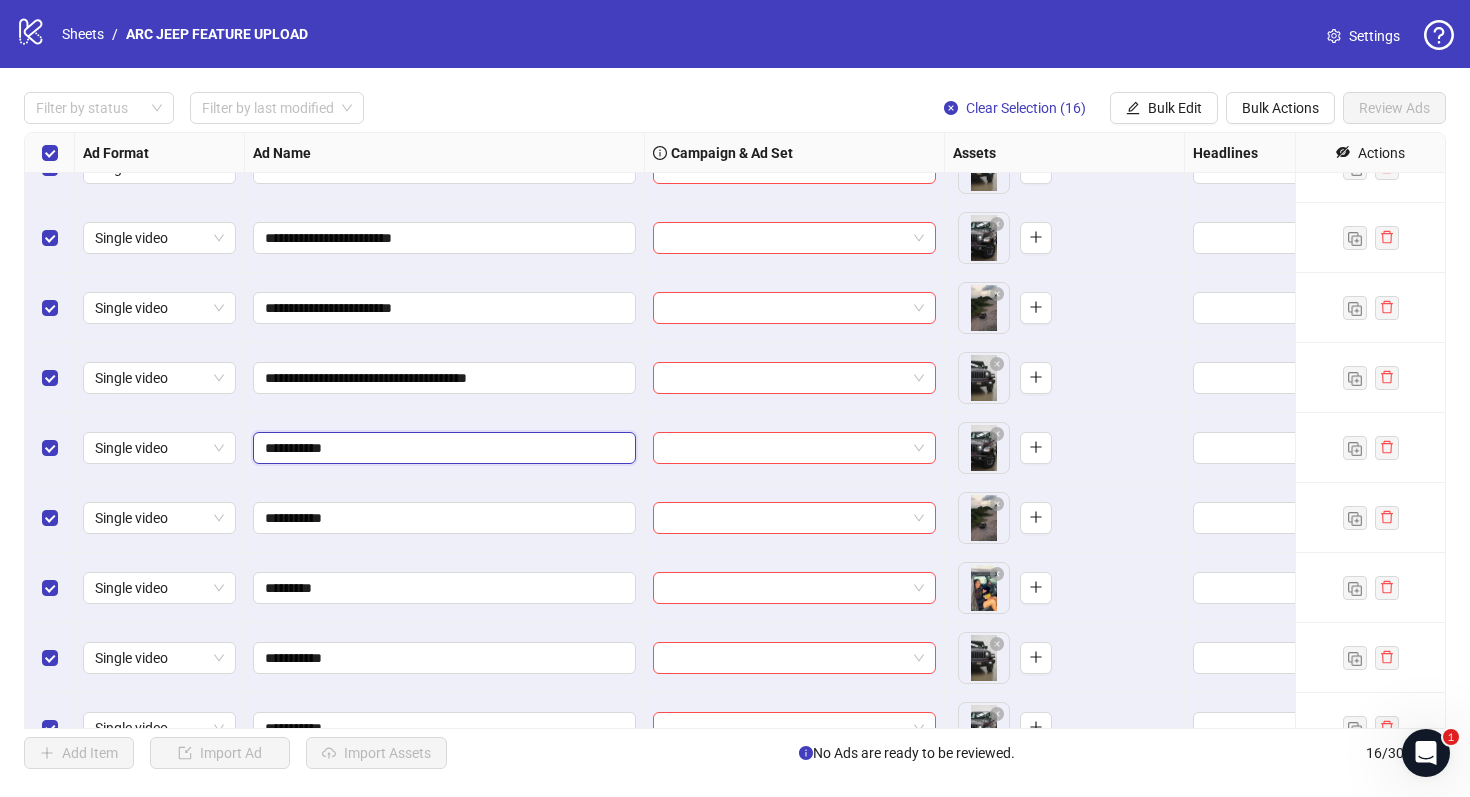 click on "**********" at bounding box center [442, 448] 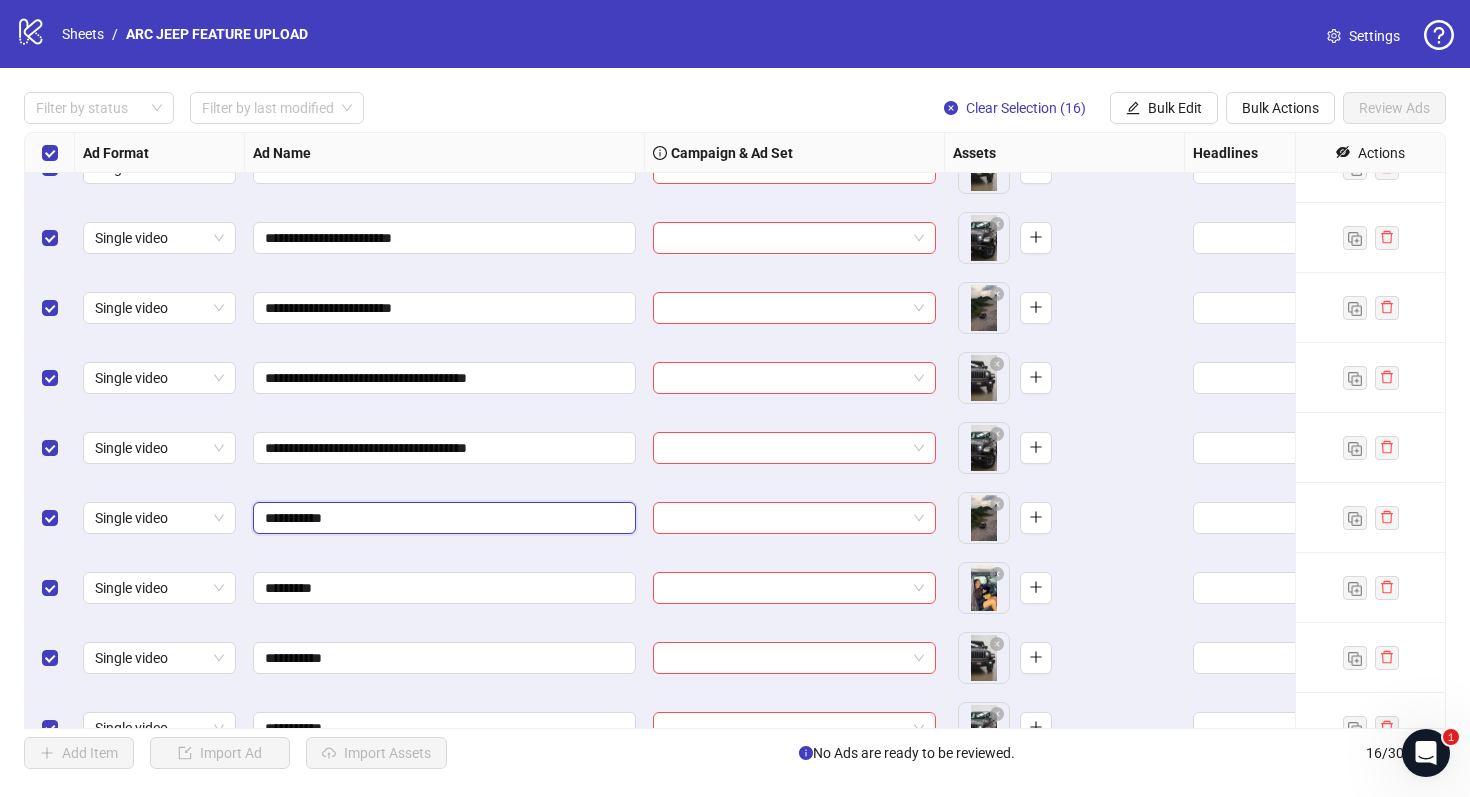 click on "**********" at bounding box center (442, 518) 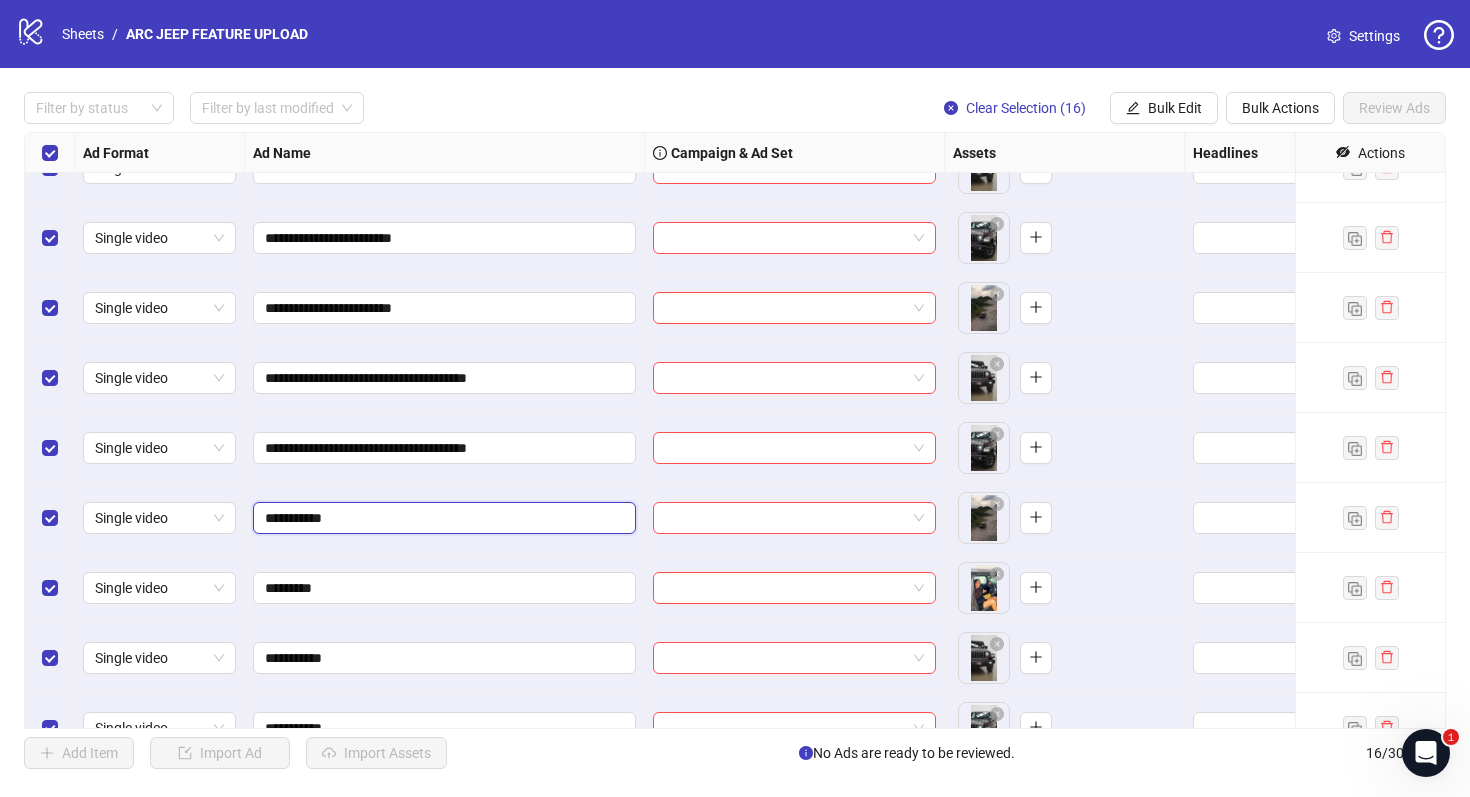 paste on "**********" 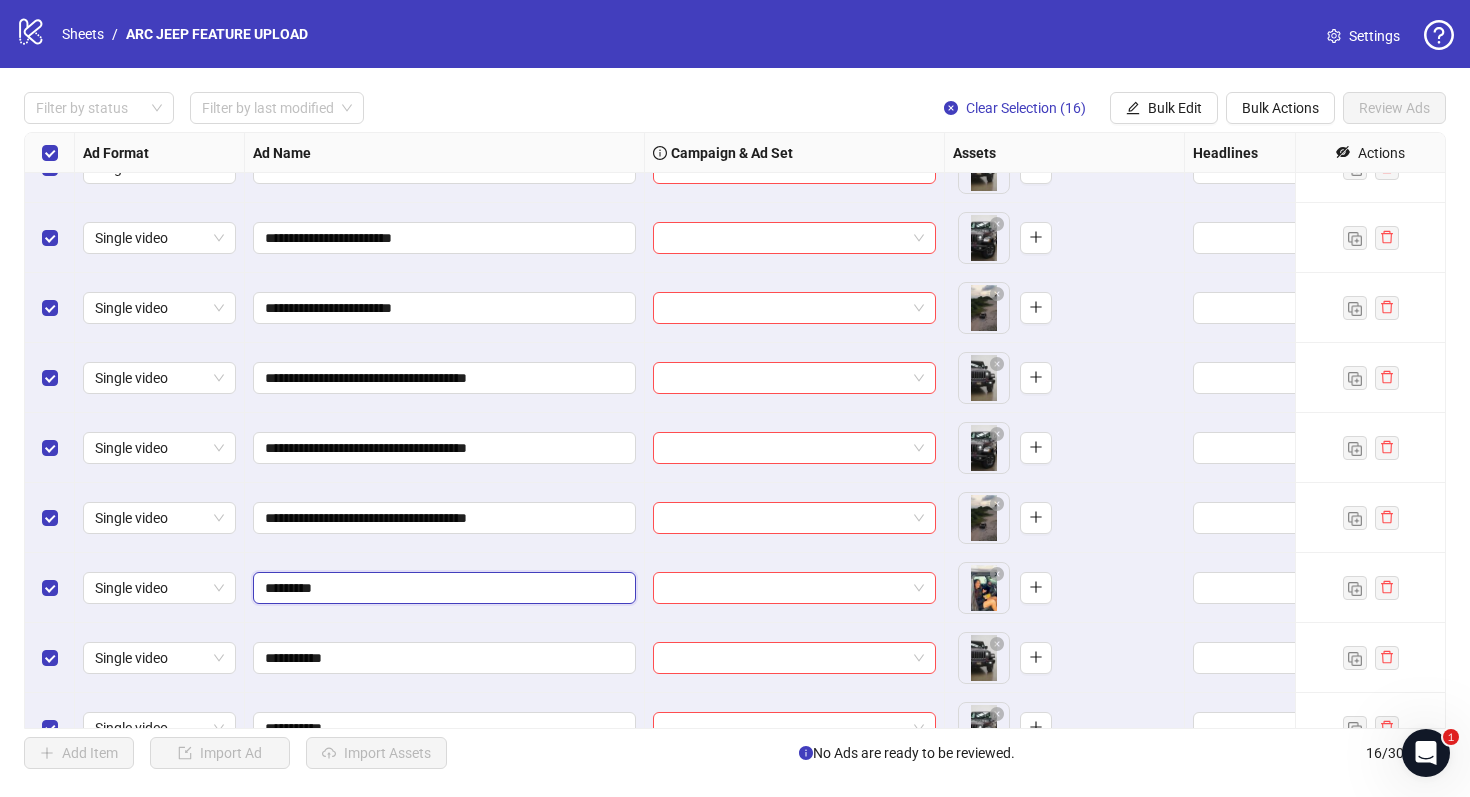 click on "*********" at bounding box center (442, 588) 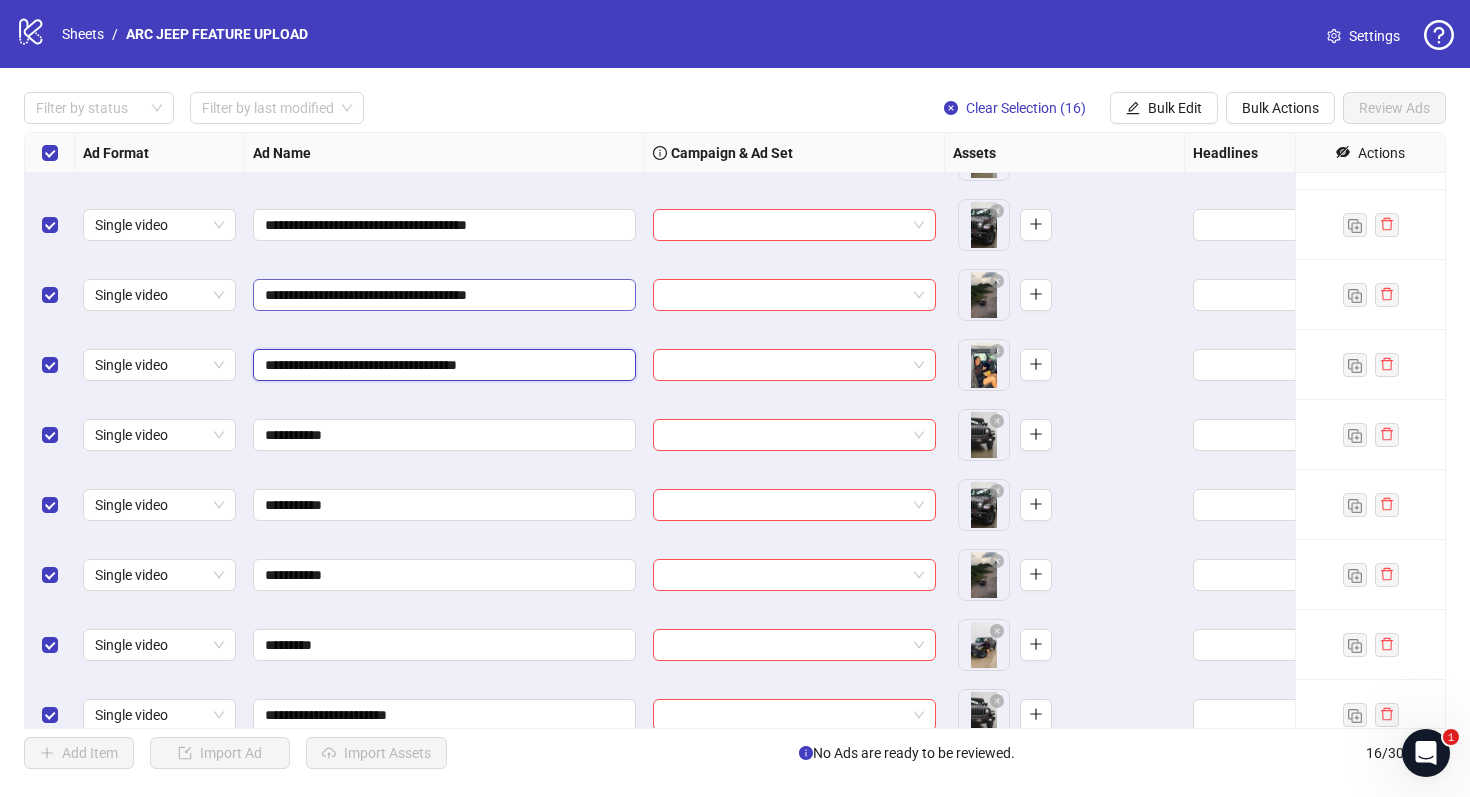 scroll, scrollTop: 423, scrollLeft: 0, axis: vertical 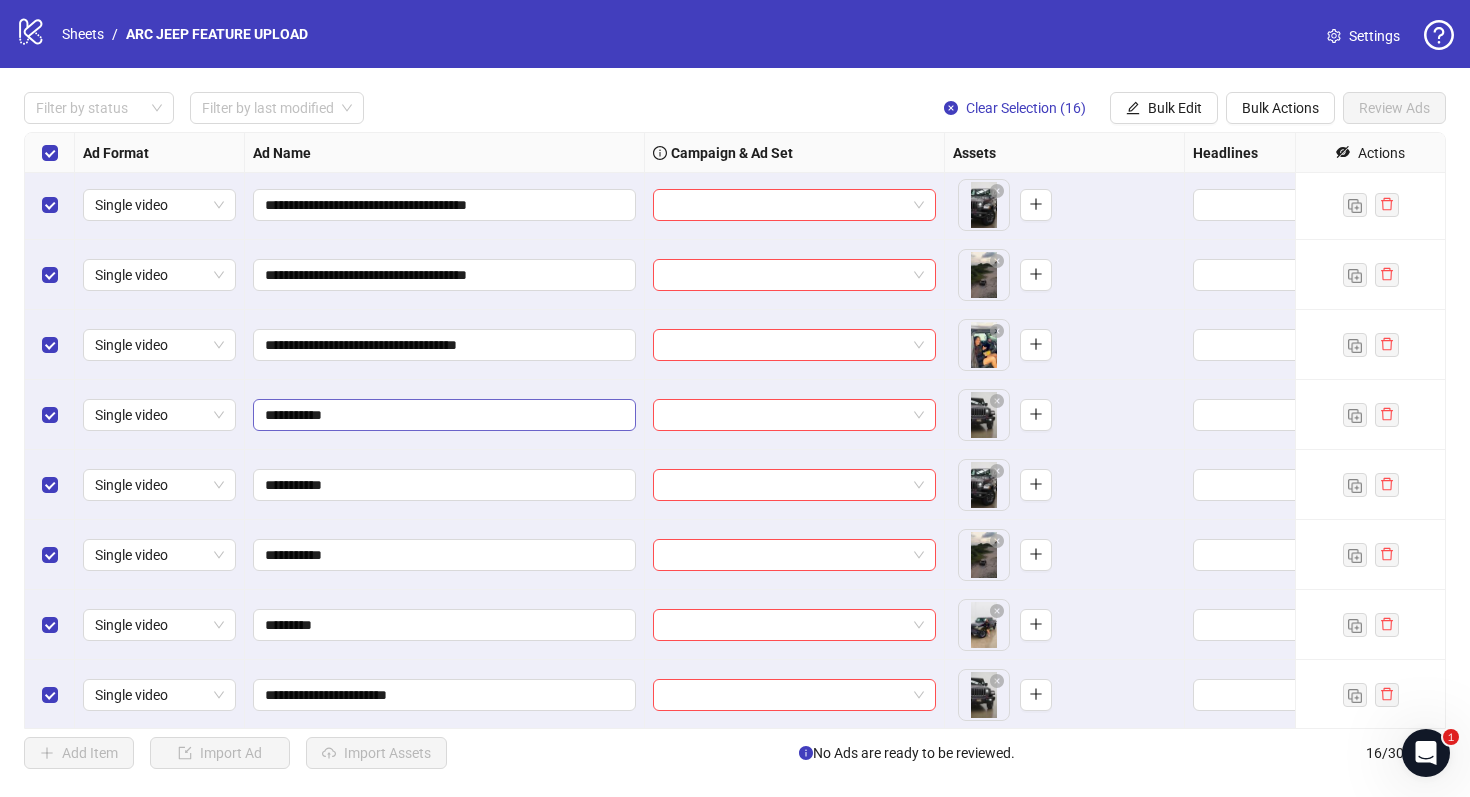 click on "**********" at bounding box center [444, 415] 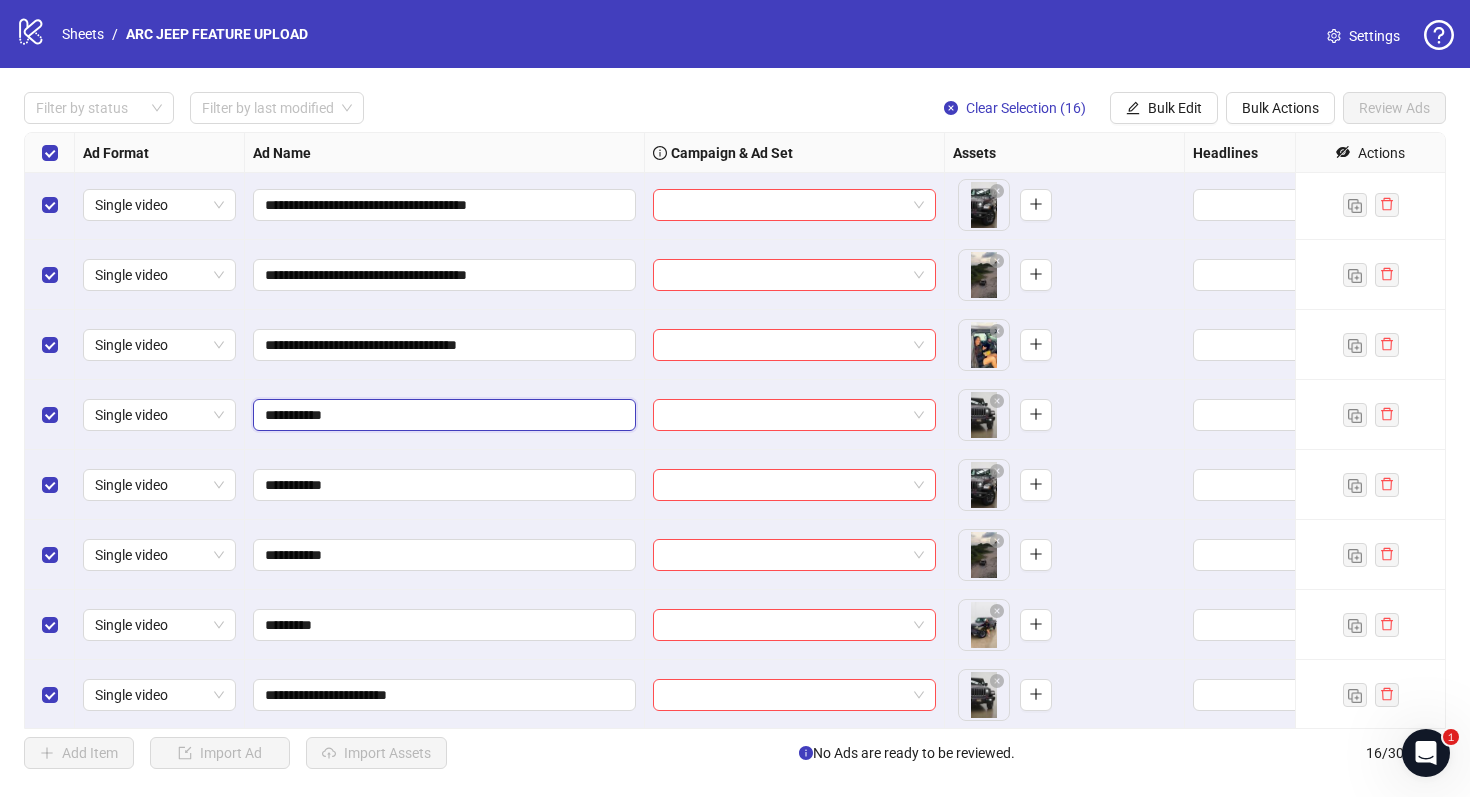click on "**********" at bounding box center [442, 415] 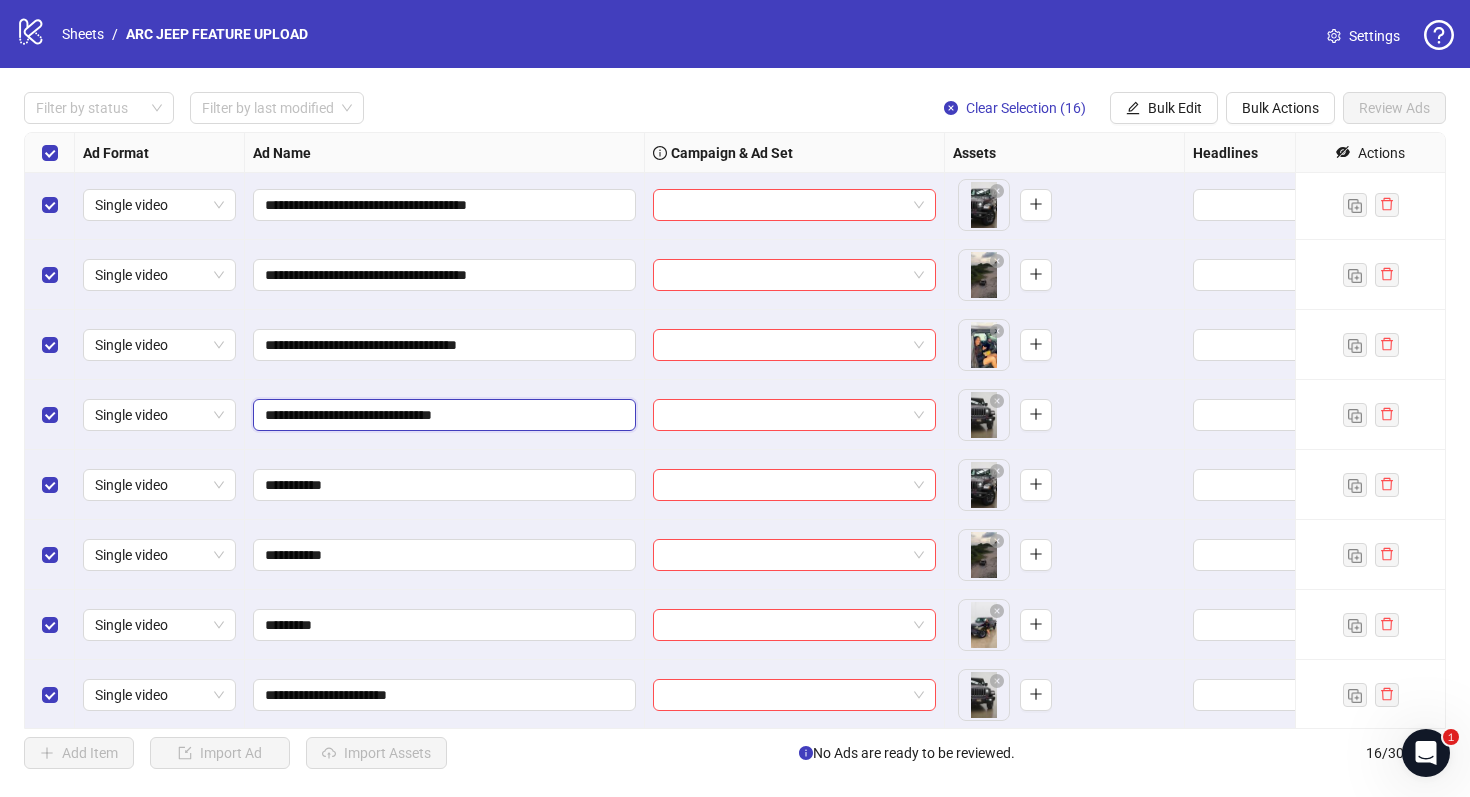 type on "**********" 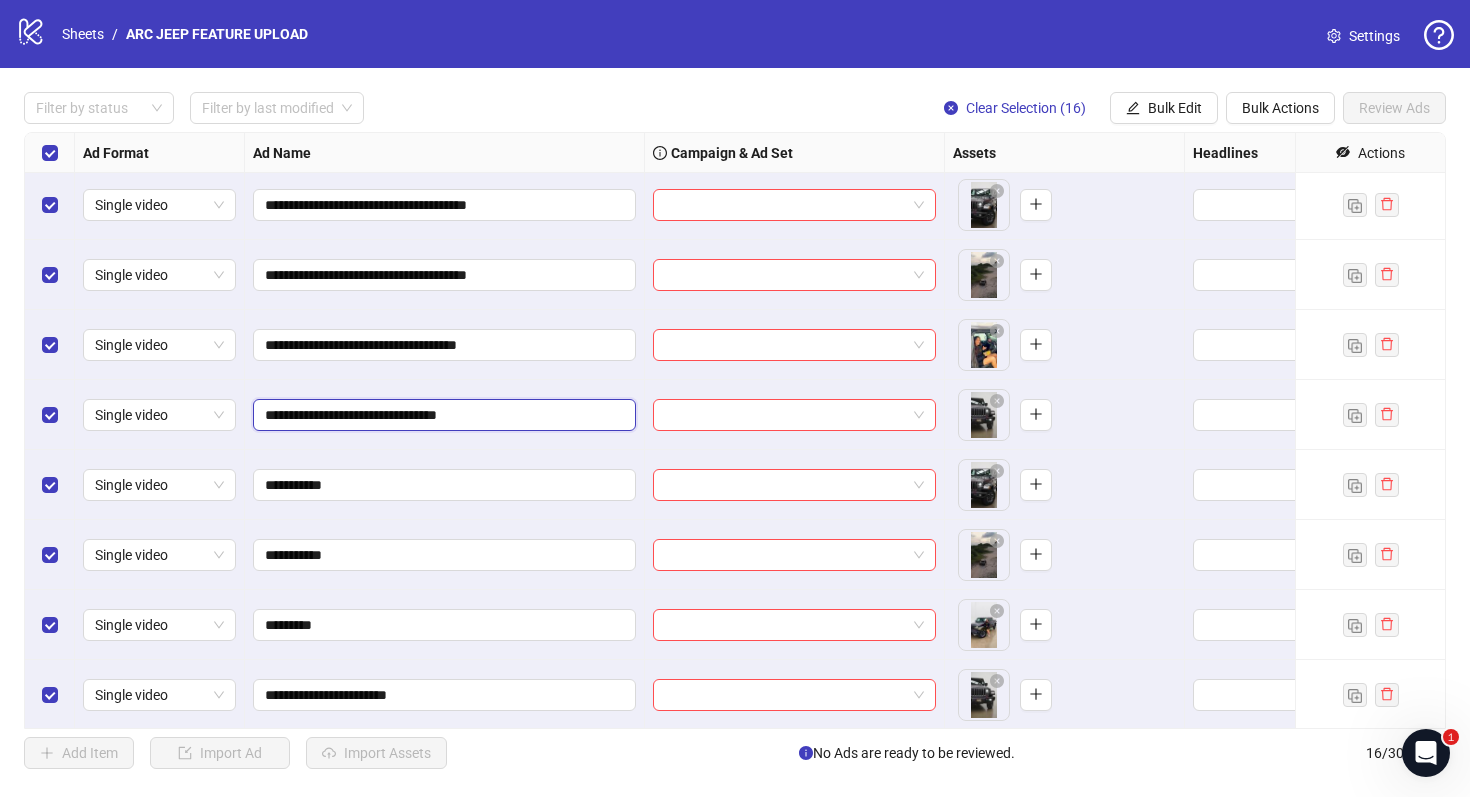 drag, startPoint x: 397, startPoint y: 415, endPoint x: 272, endPoint y: 404, distance: 125.48307 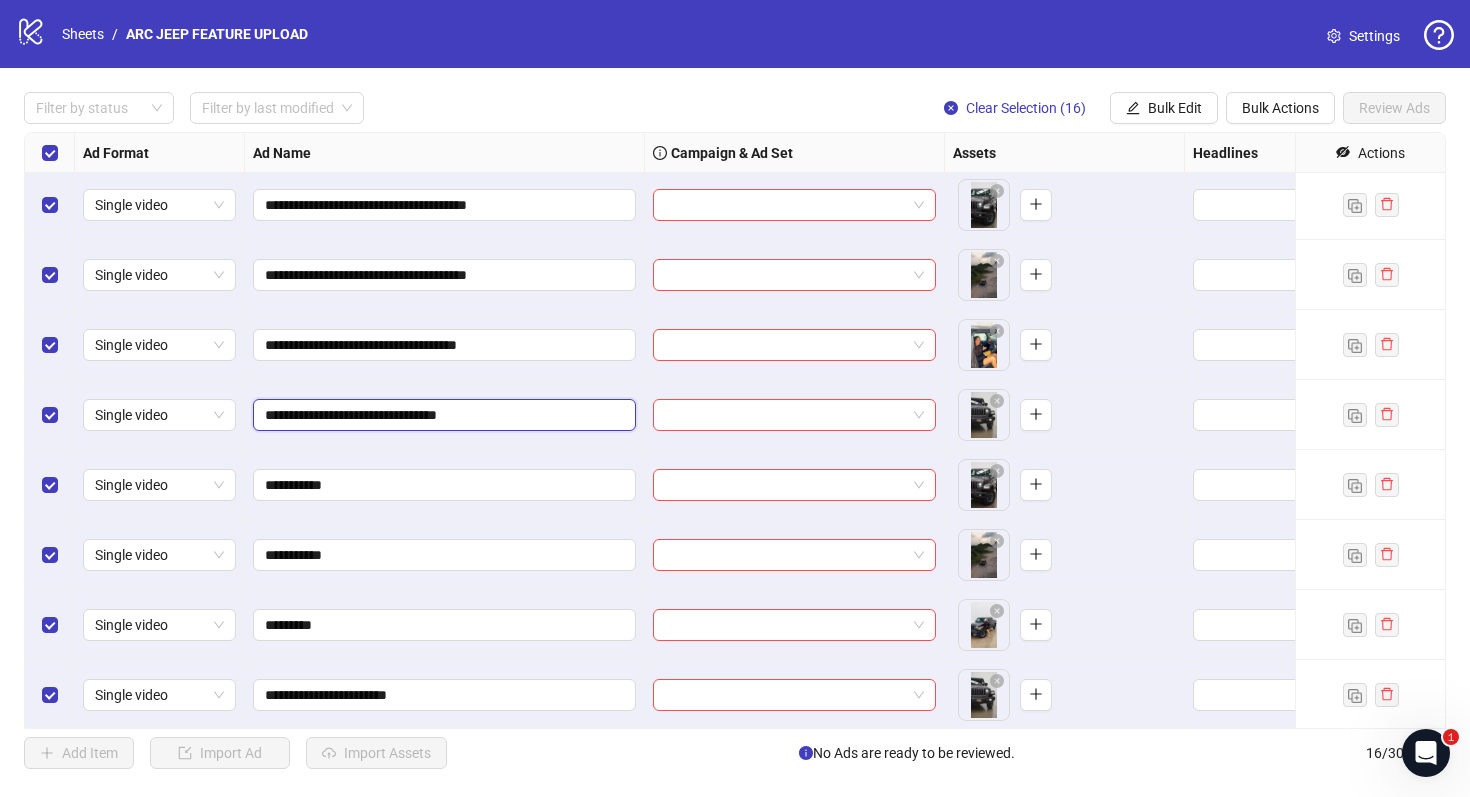 drag, startPoint x: 395, startPoint y: 417, endPoint x: 256, endPoint y: 404, distance: 139.60658 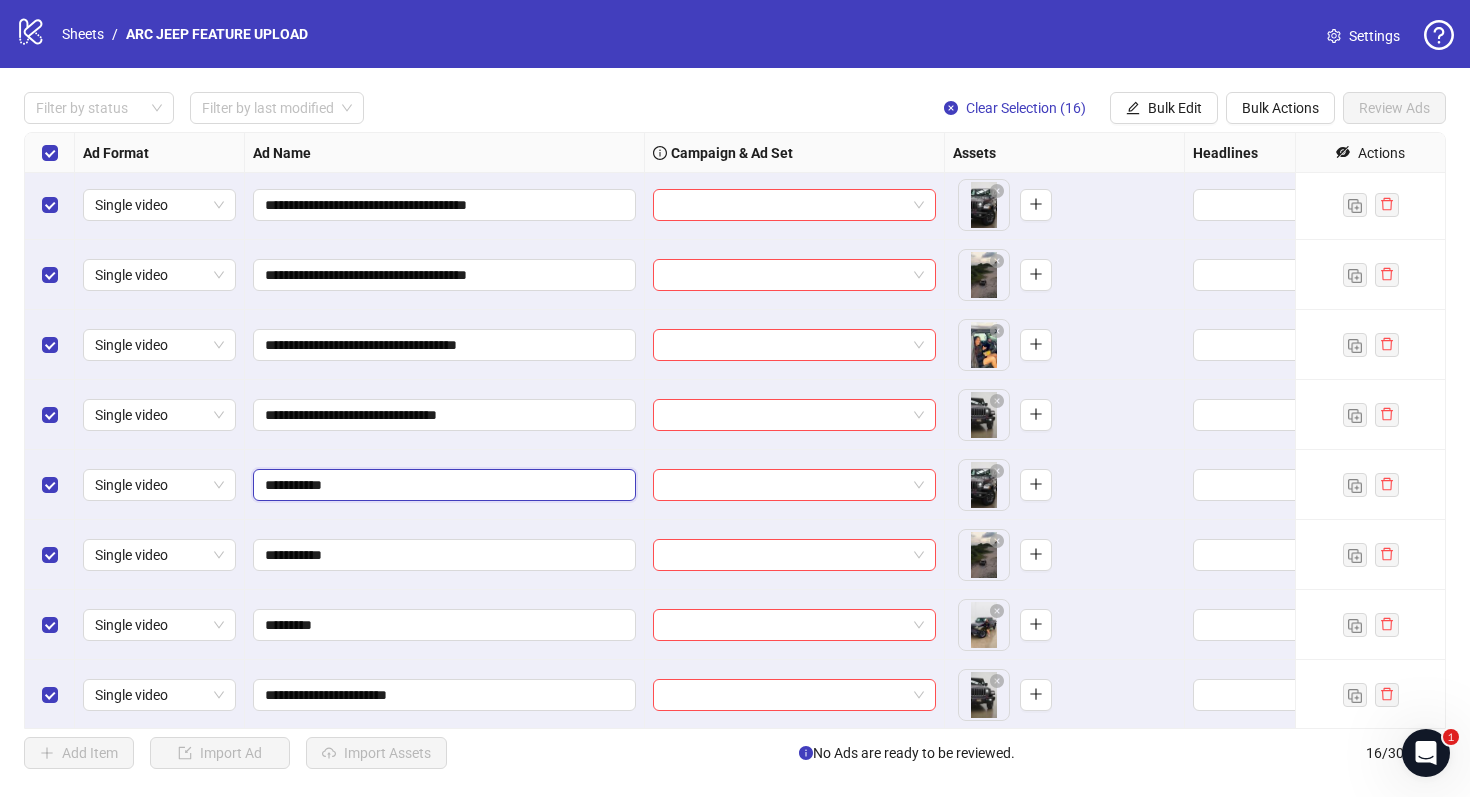 click on "**********" at bounding box center (442, 485) 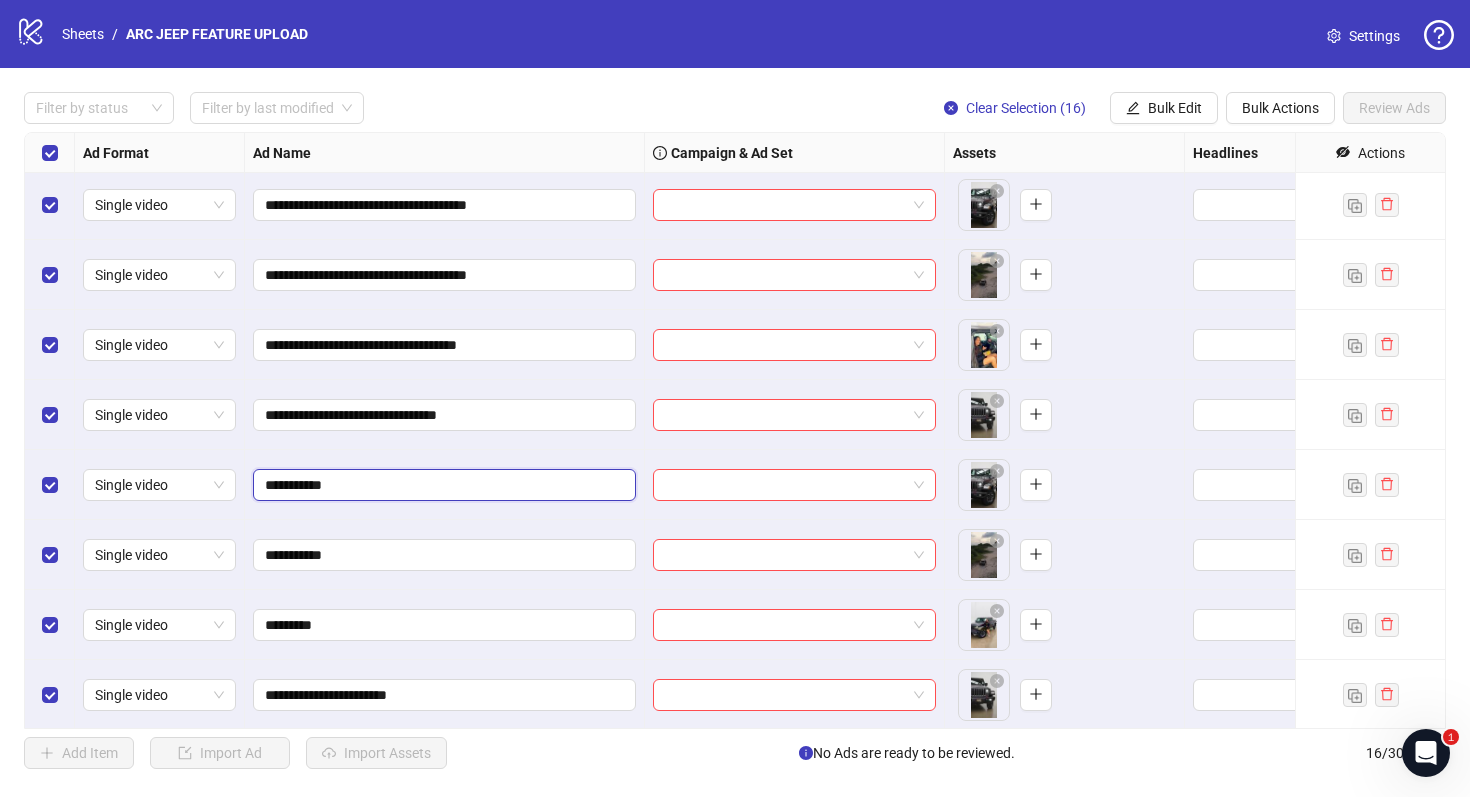 paste on "**********" 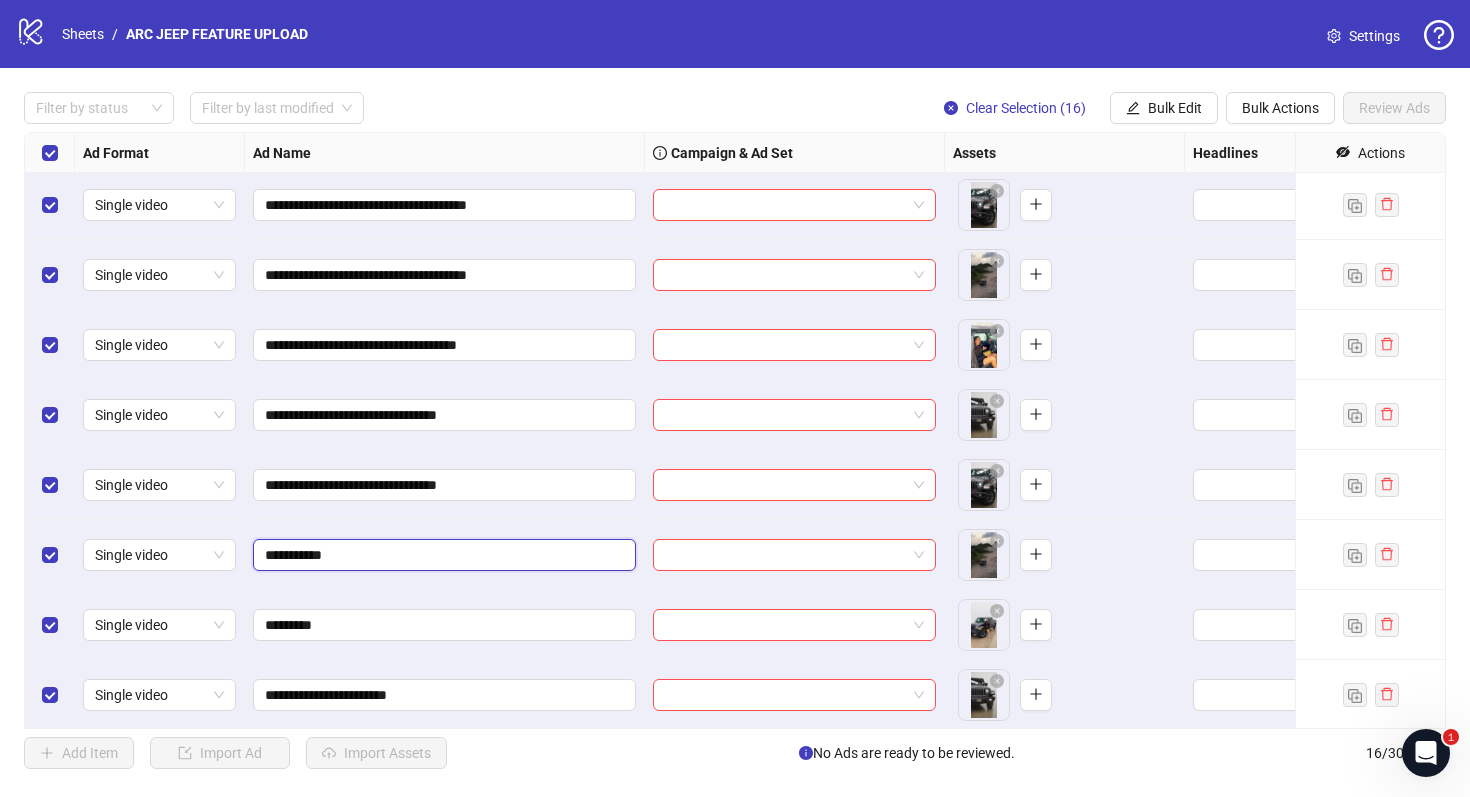 click on "**********" at bounding box center (442, 555) 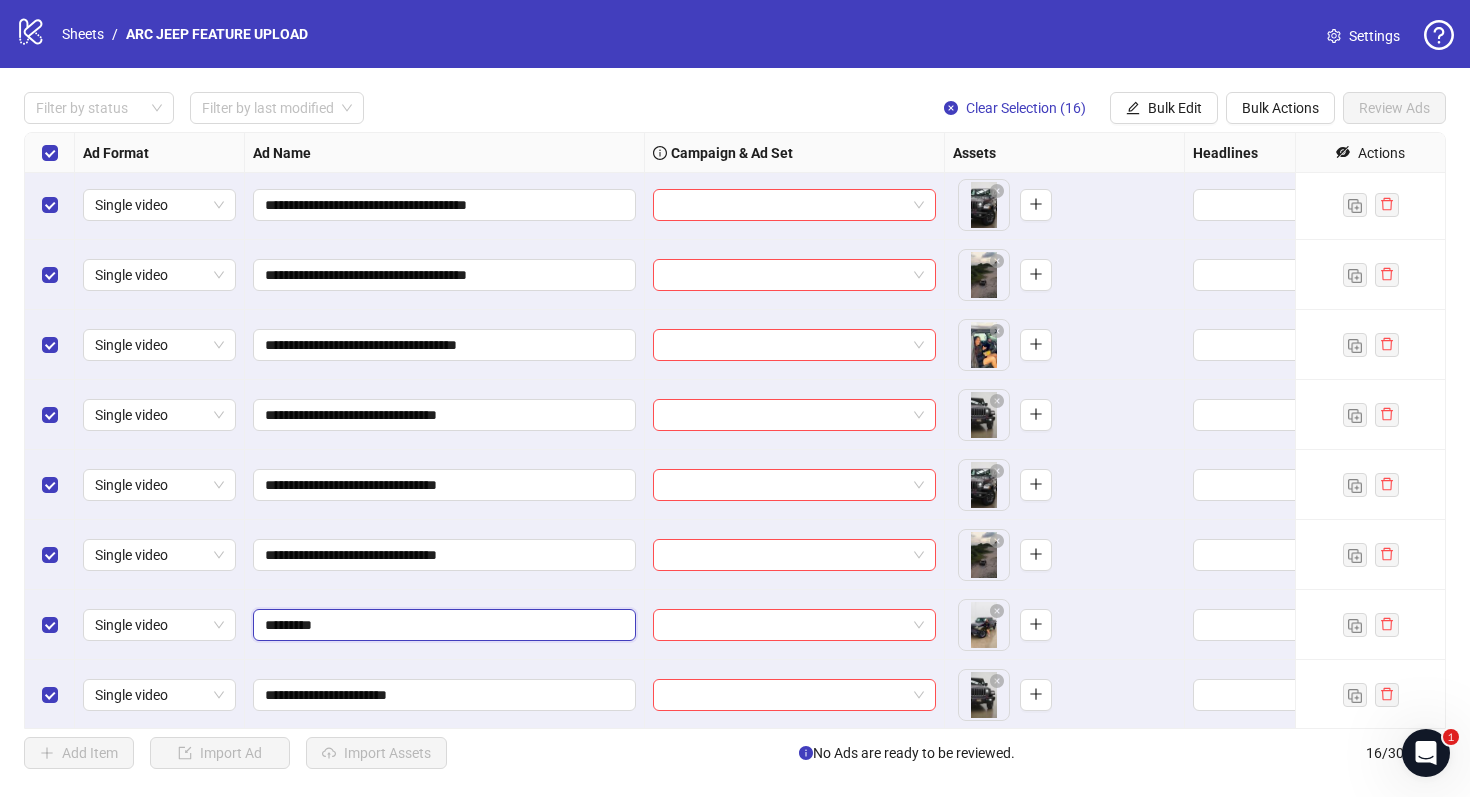 click on "*********" at bounding box center (442, 625) 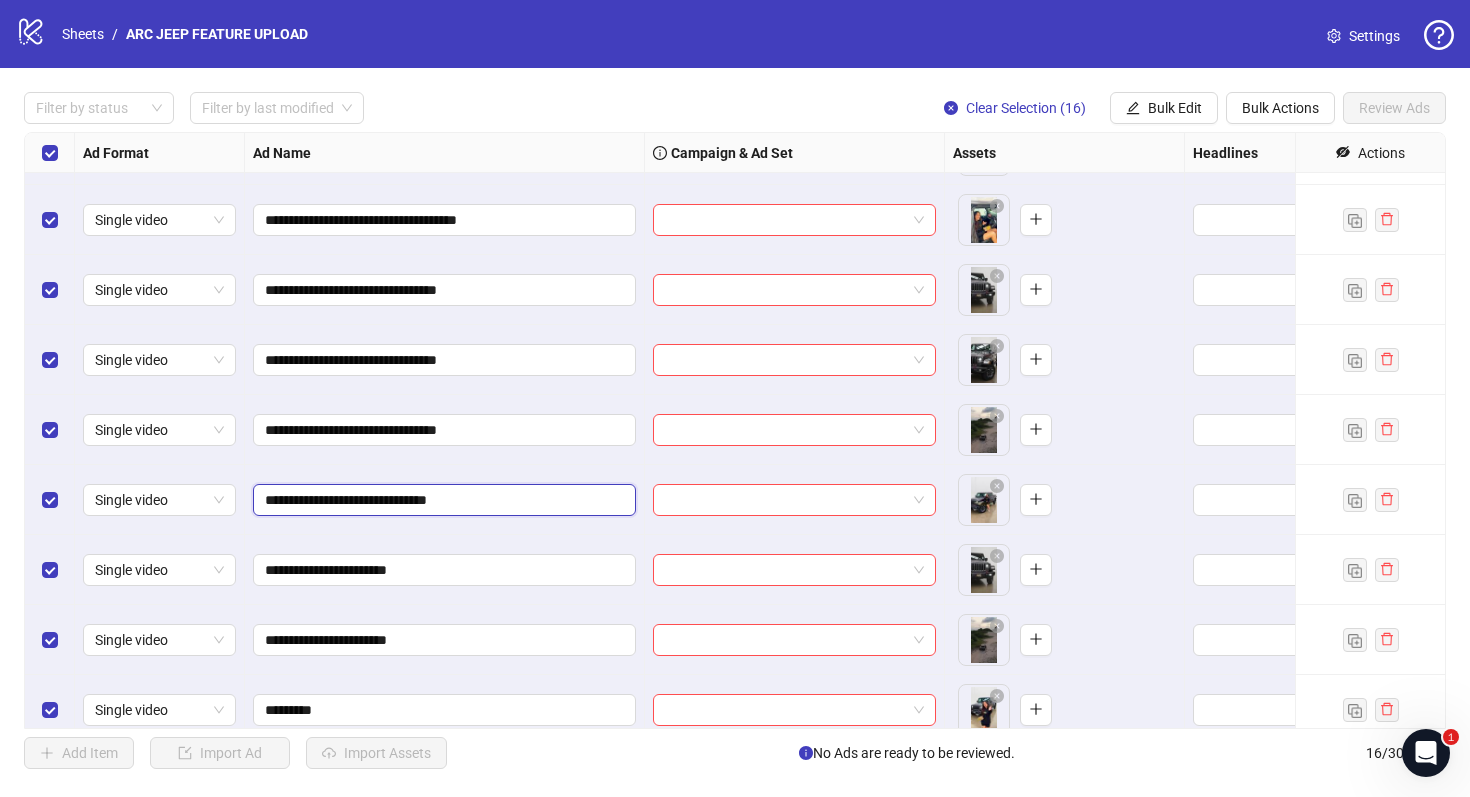 scroll, scrollTop: 565, scrollLeft: 0, axis: vertical 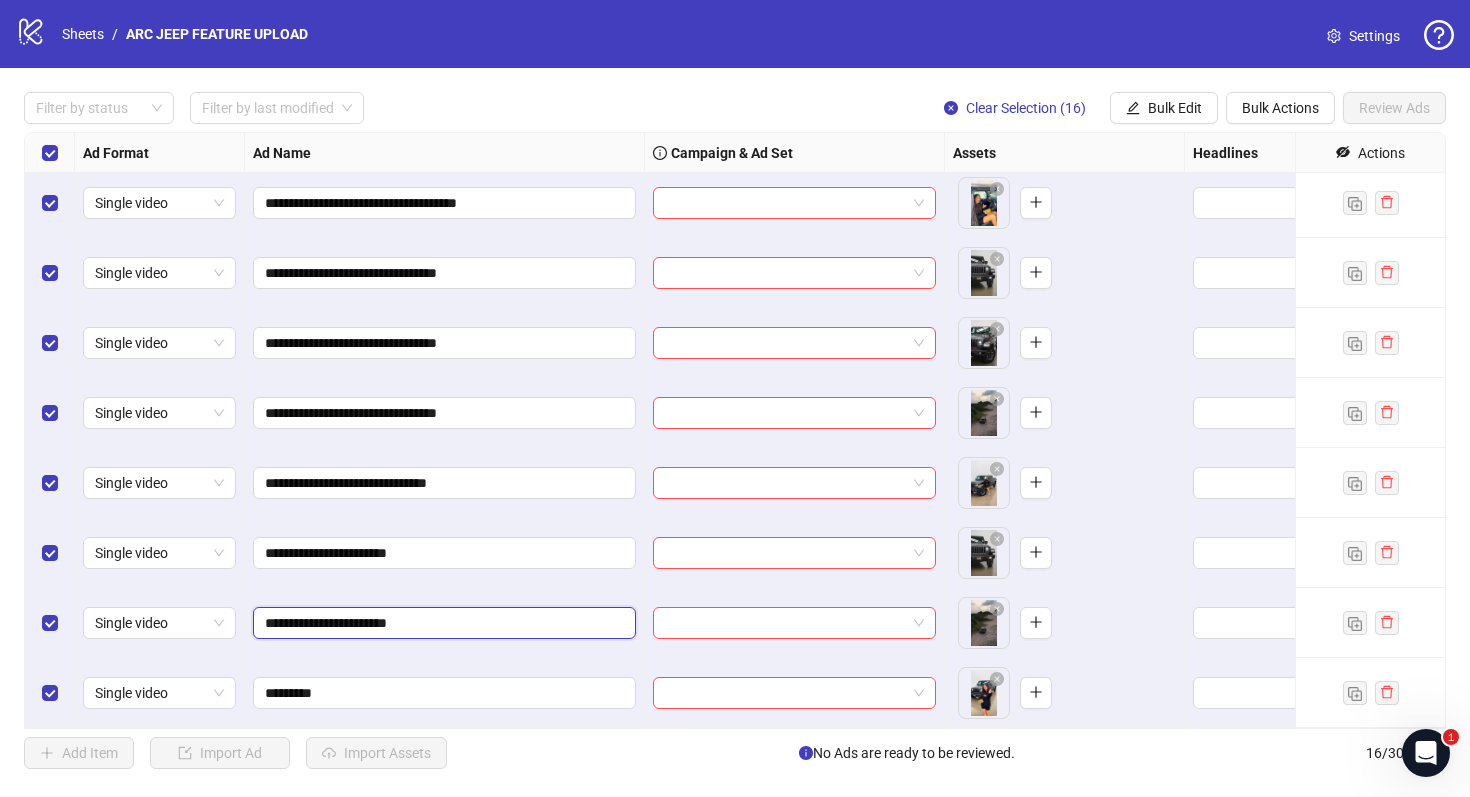 drag, startPoint x: 348, startPoint y: 617, endPoint x: 238, endPoint y: 611, distance: 110.16351 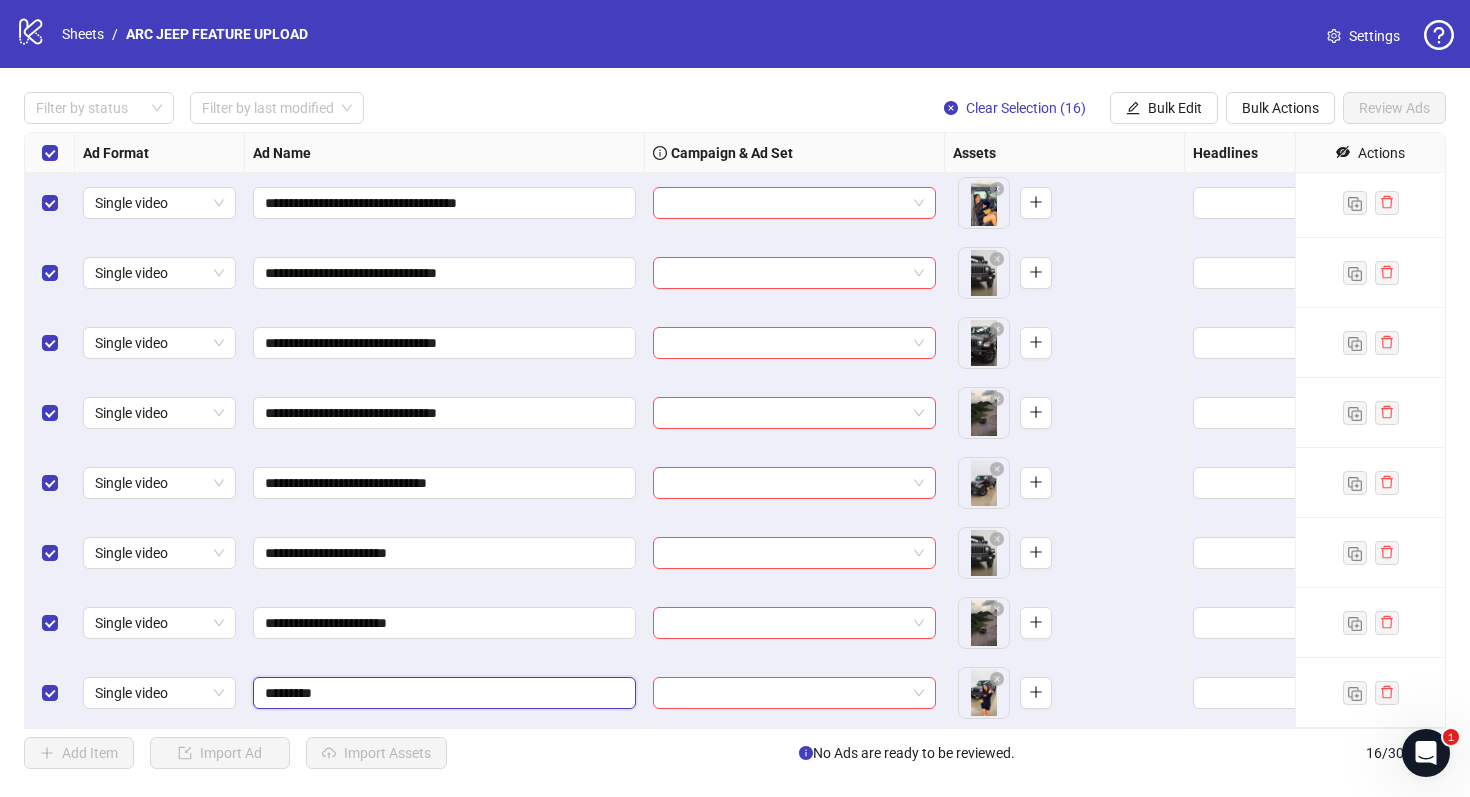 click on "*********" at bounding box center [442, 693] 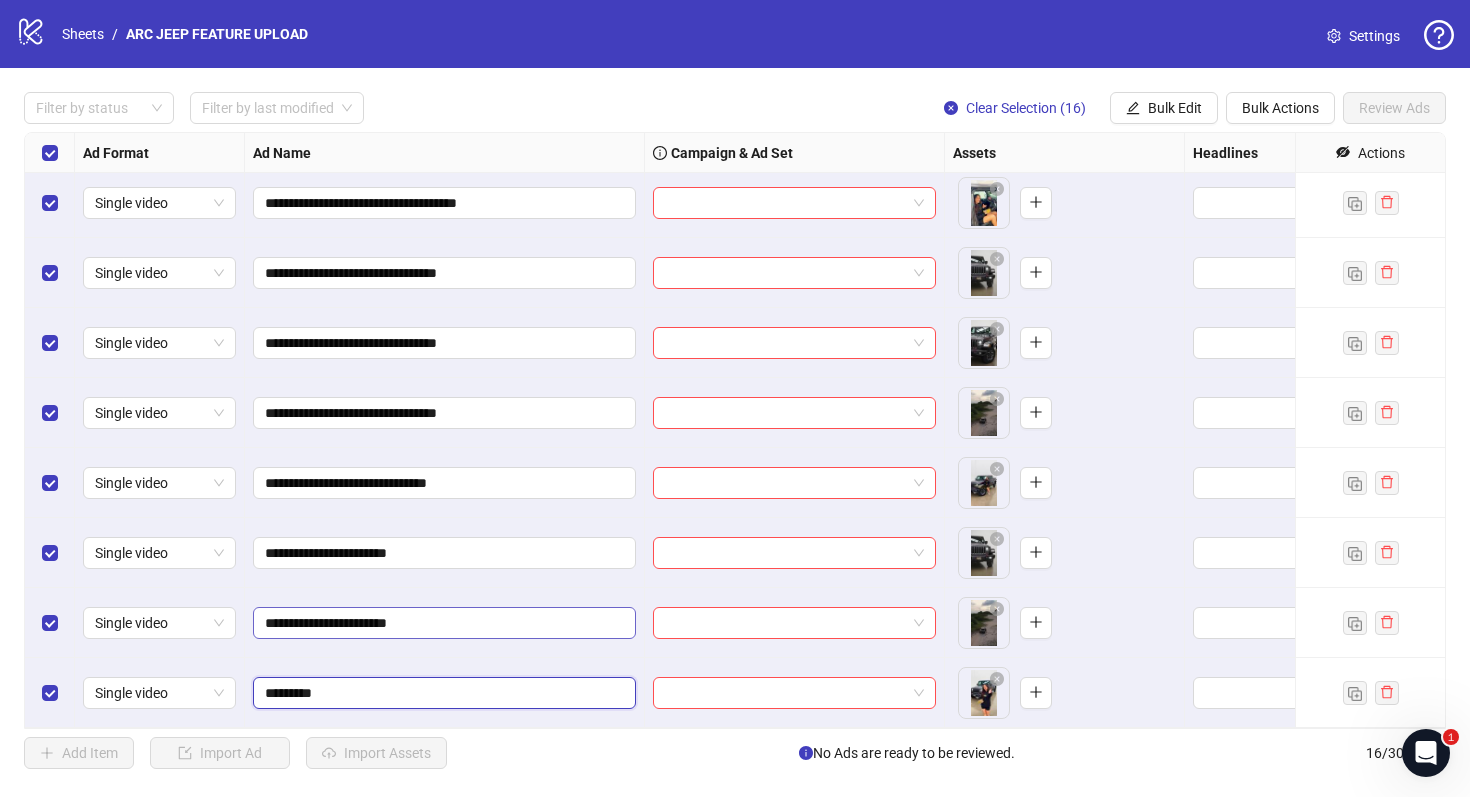 paste on "**********" 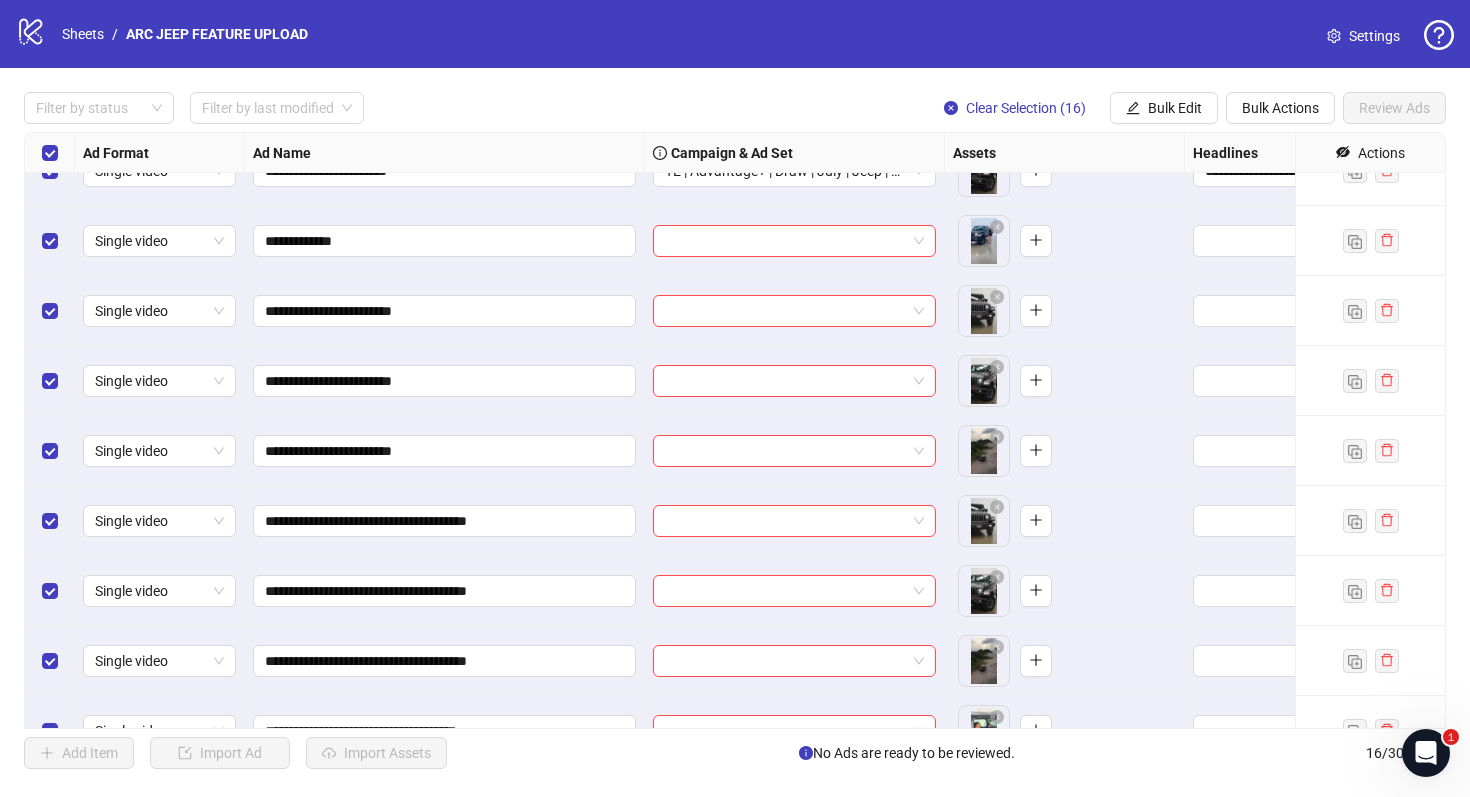 scroll, scrollTop: 0, scrollLeft: 0, axis: both 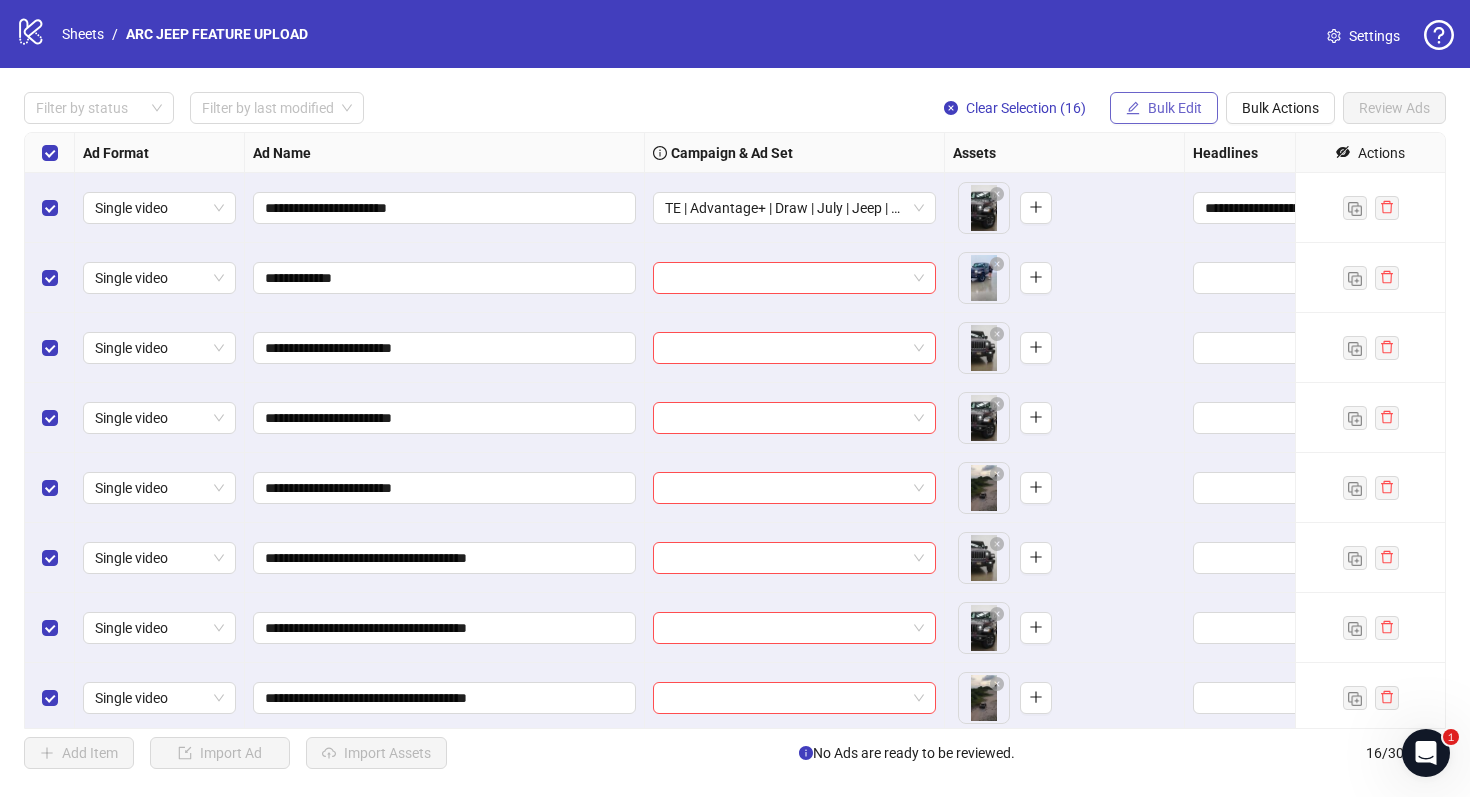 click on "Bulk Edit" at bounding box center [1175, 108] 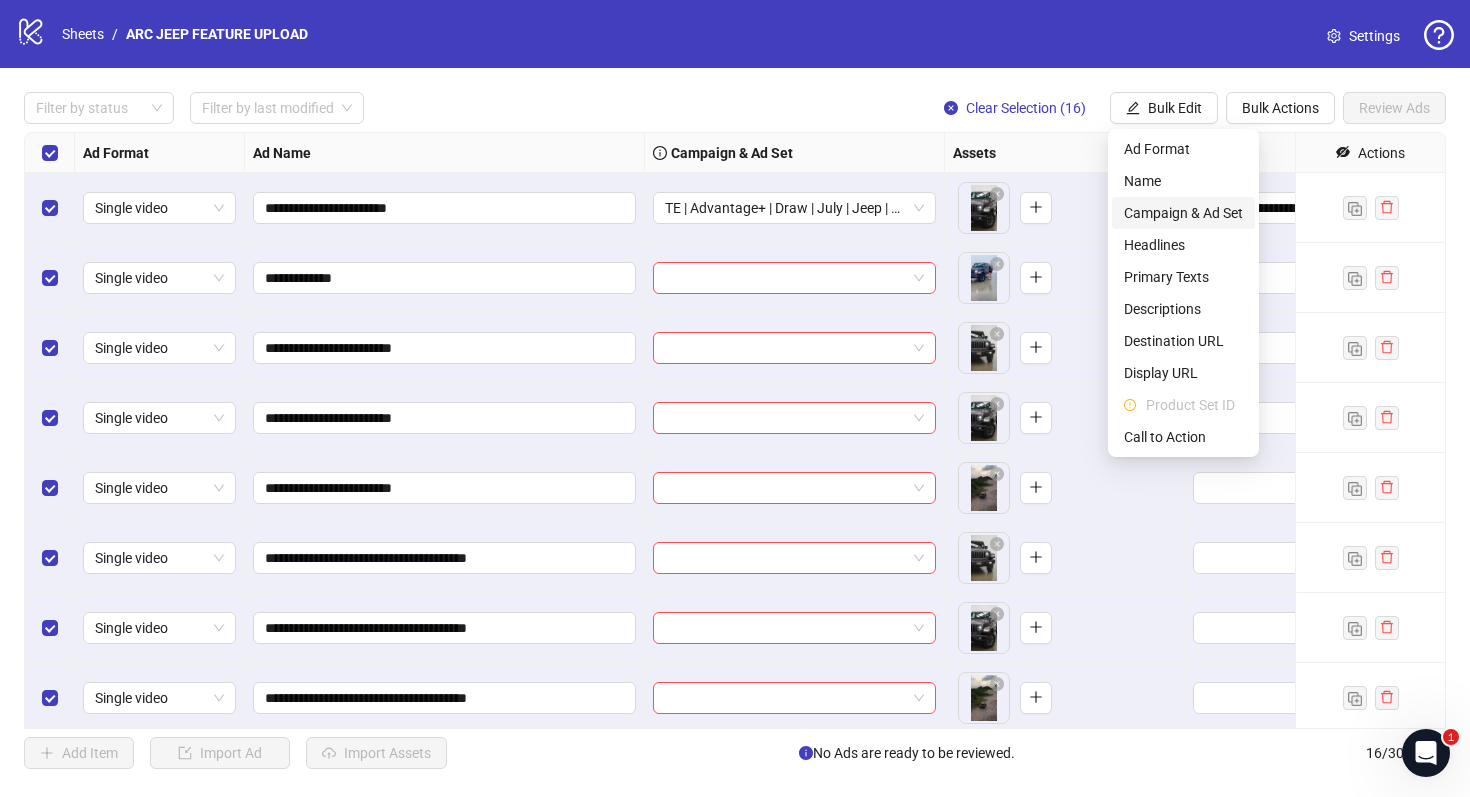 click on "Campaign & Ad Set" at bounding box center [1183, 213] 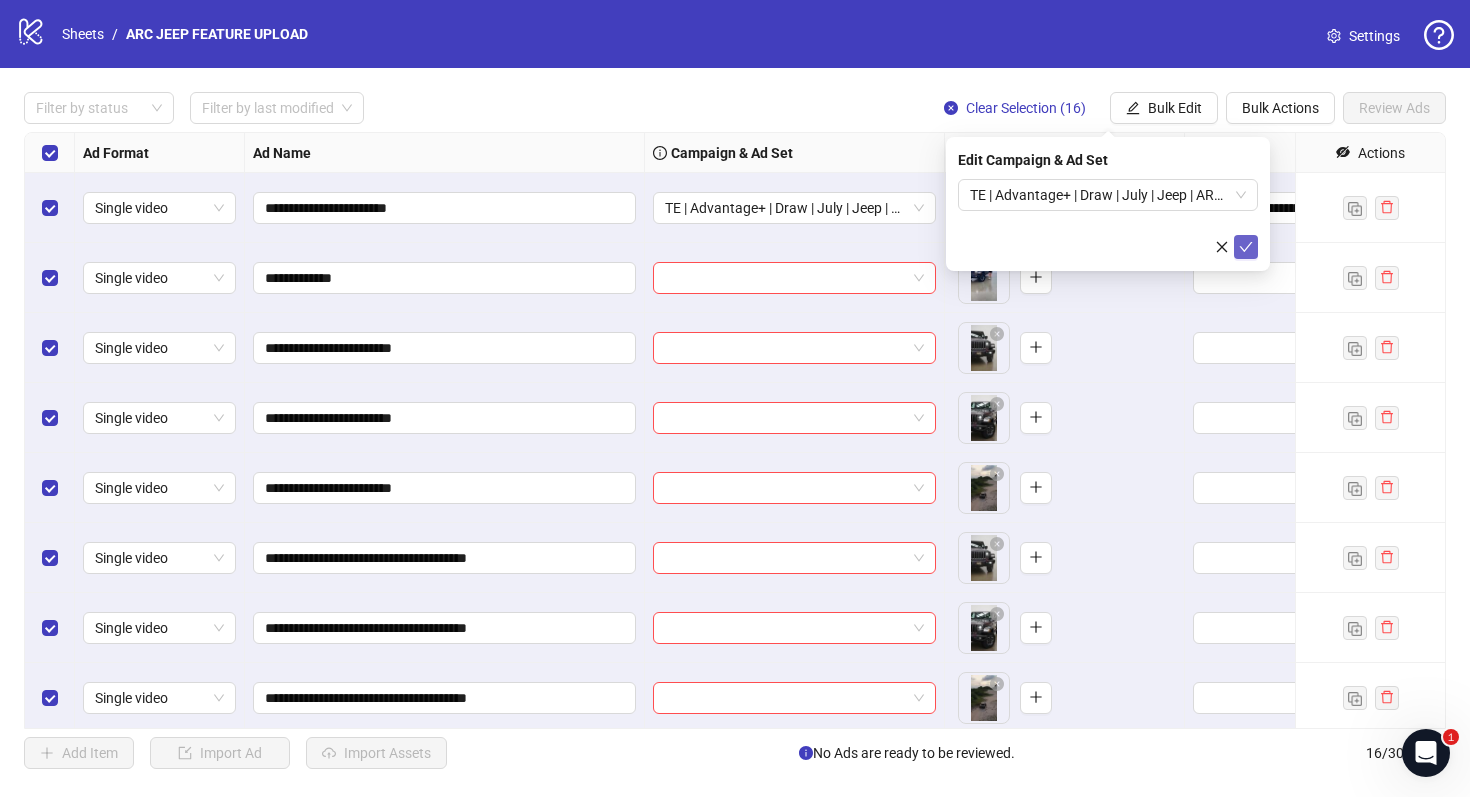 click 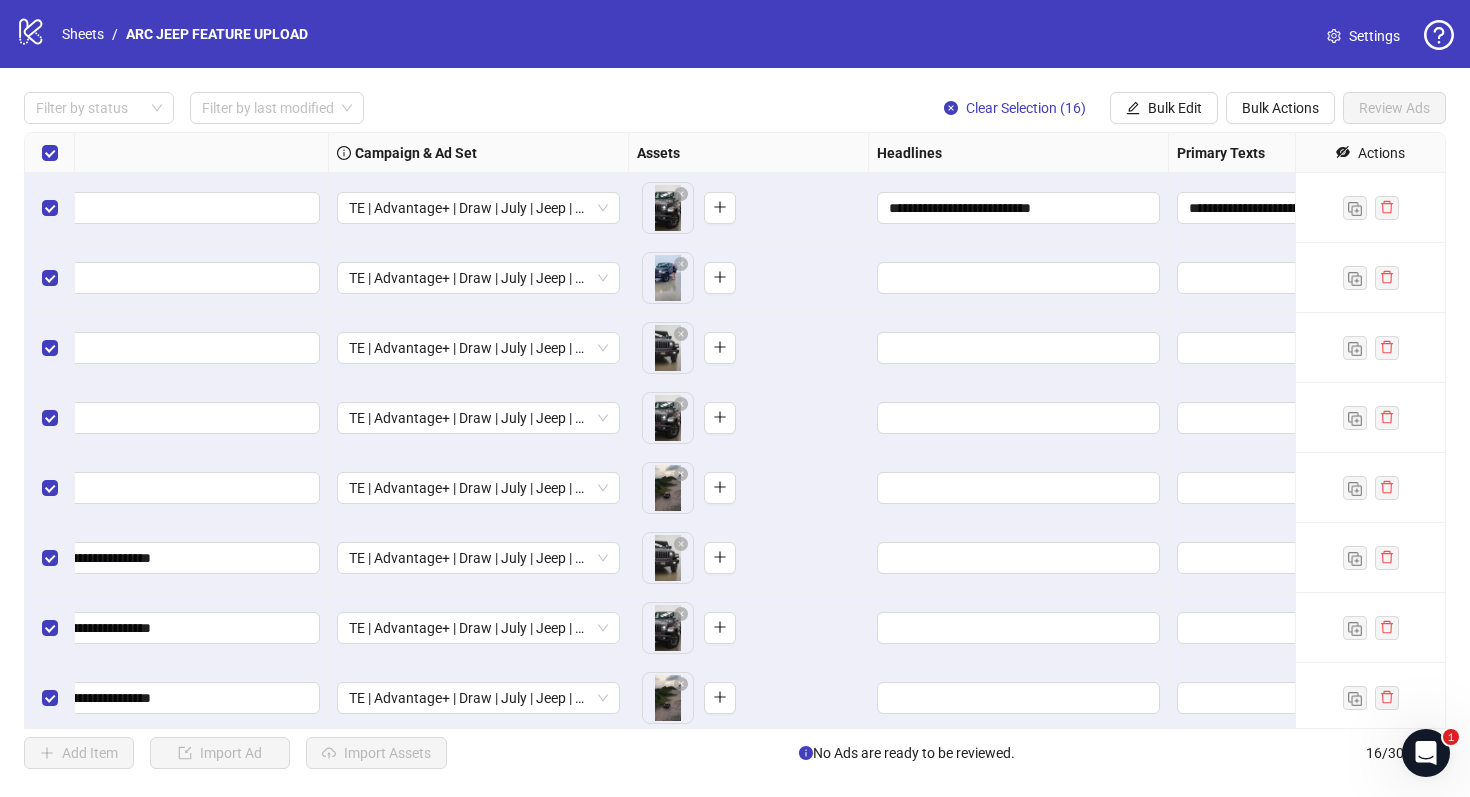 scroll, scrollTop: 0, scrollLeft: 405, axis: horizontal 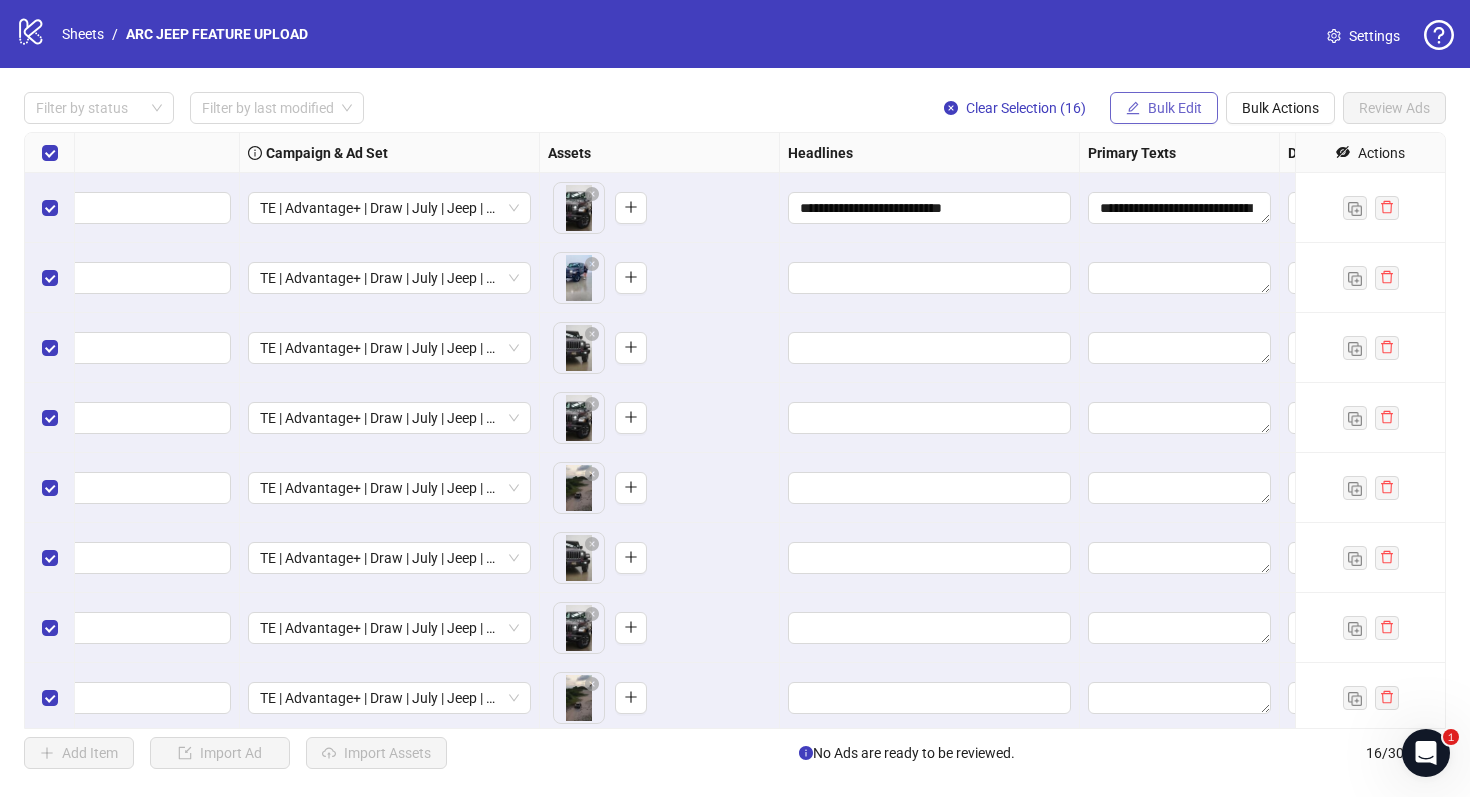 click on "Bulk Edit" at bounding box center (1175, 108) 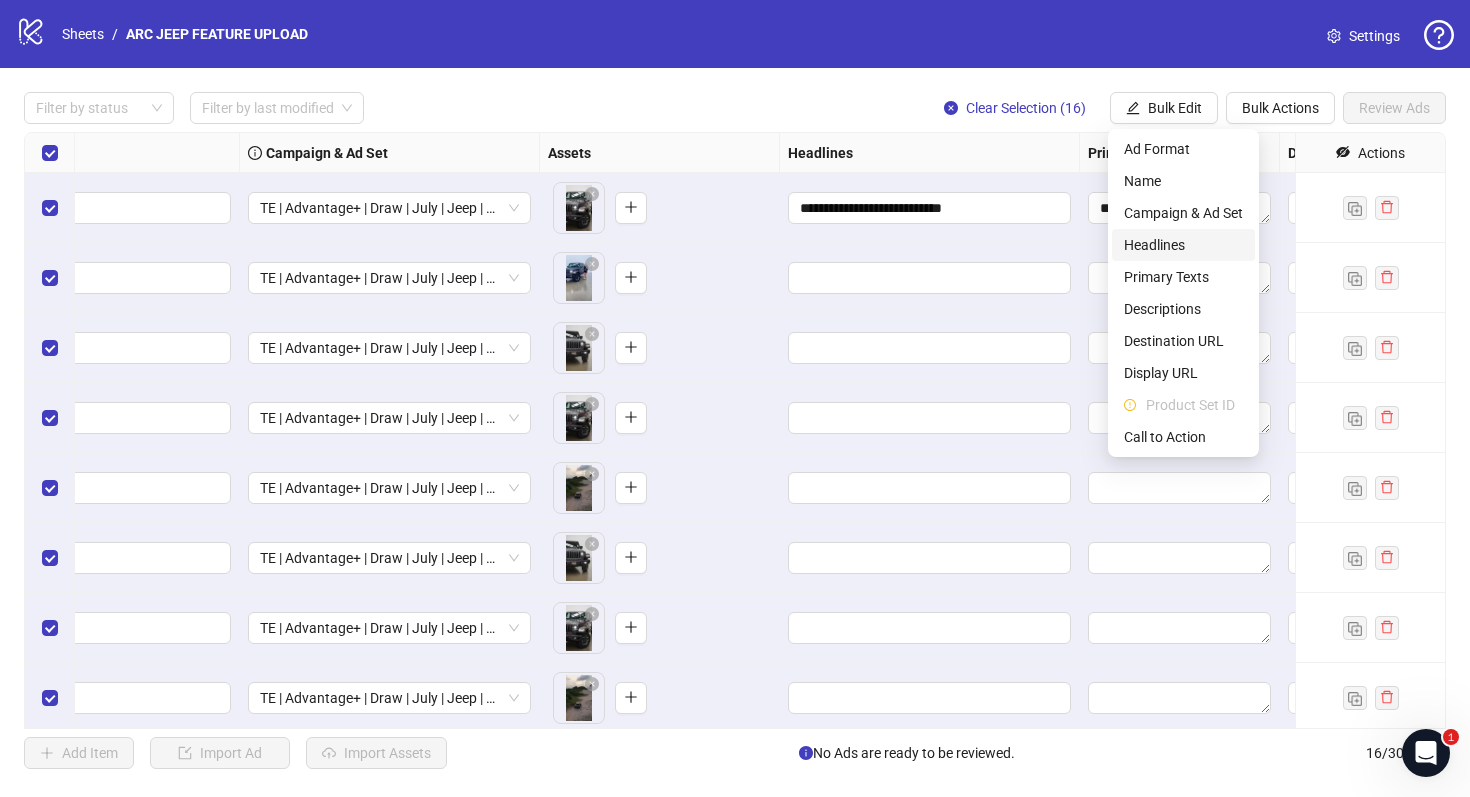 click on "Headlines" at bounding box center [1183, 245] 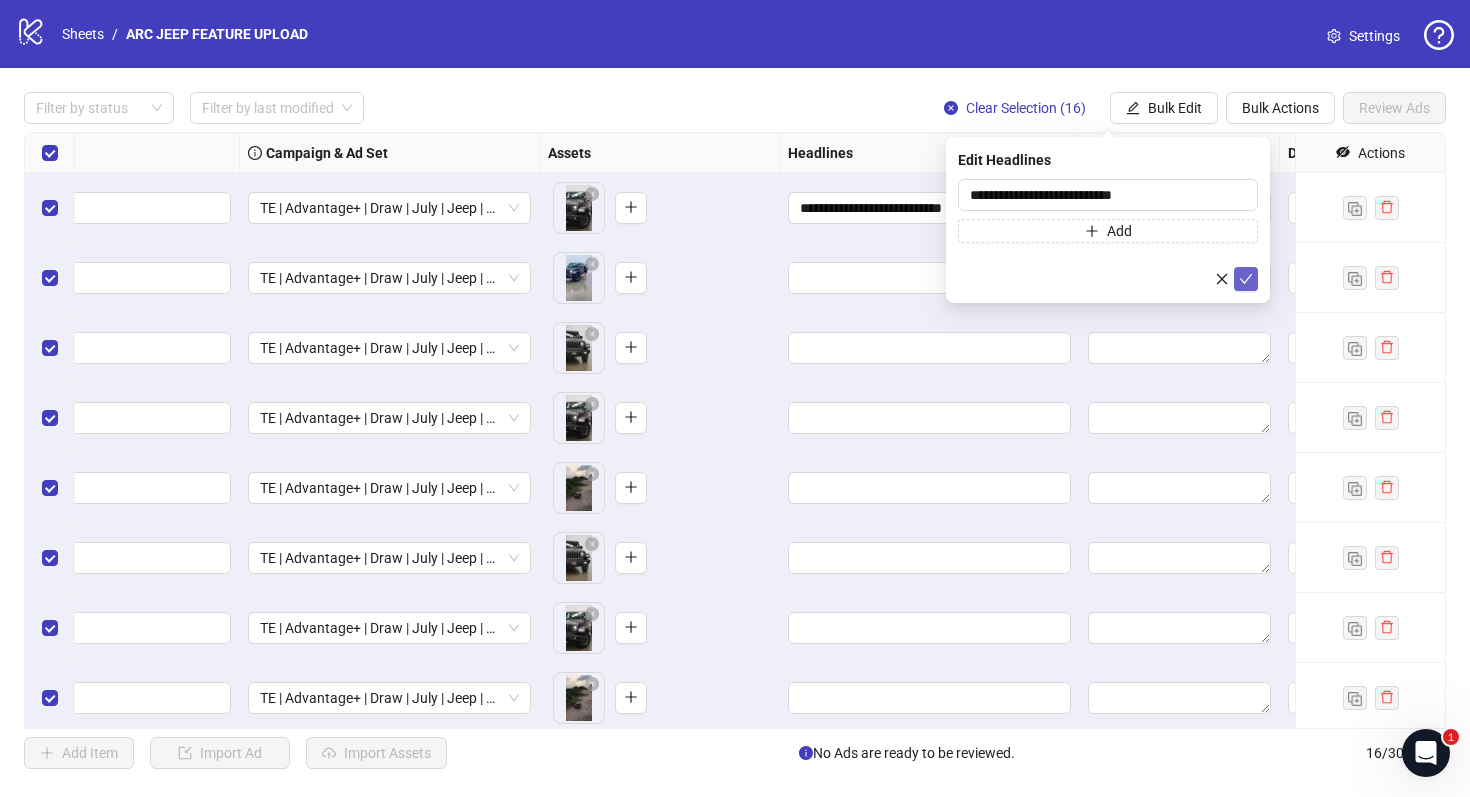click 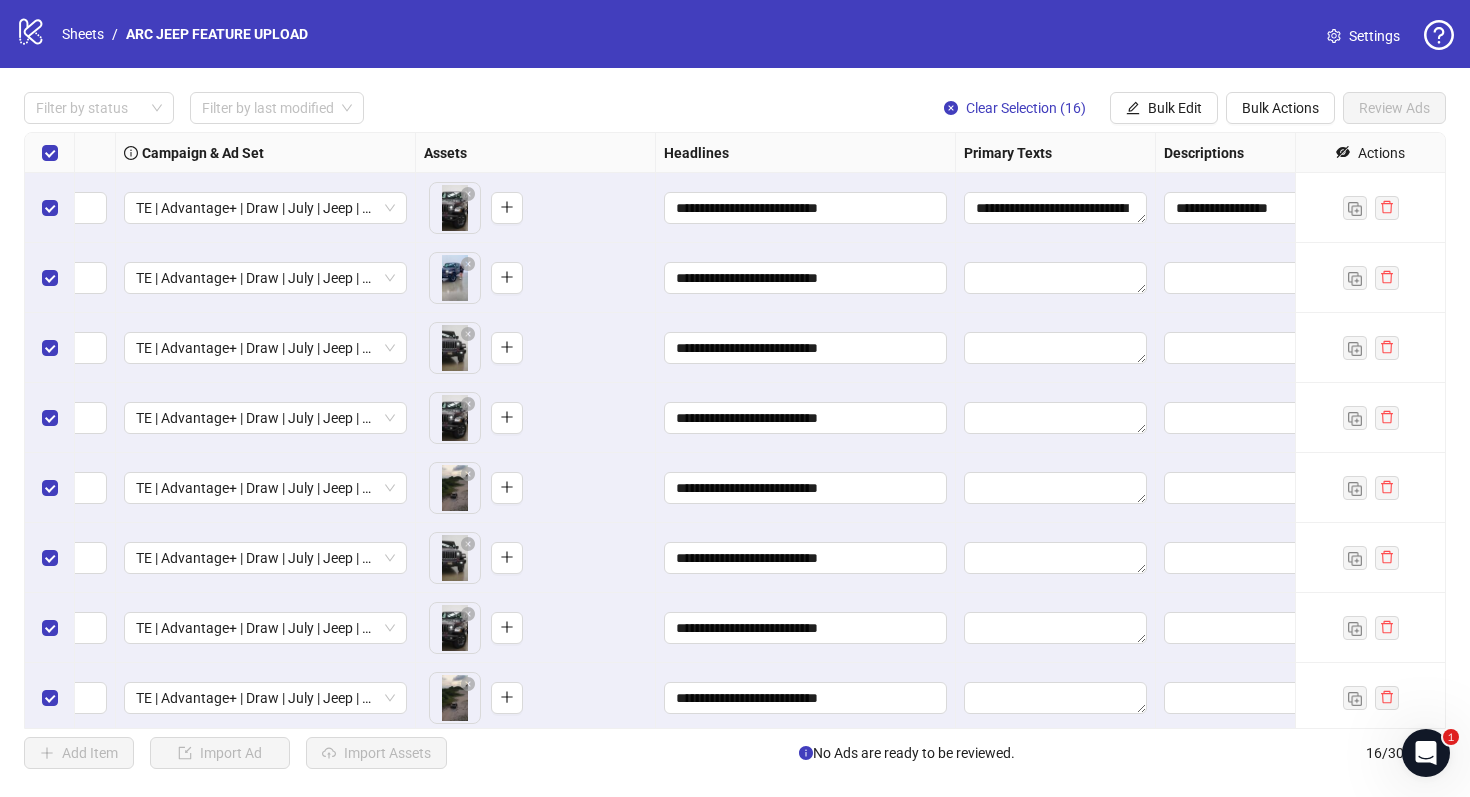 scroll, scrollTop: 0, scrollLeft: 577, axis: horizontal 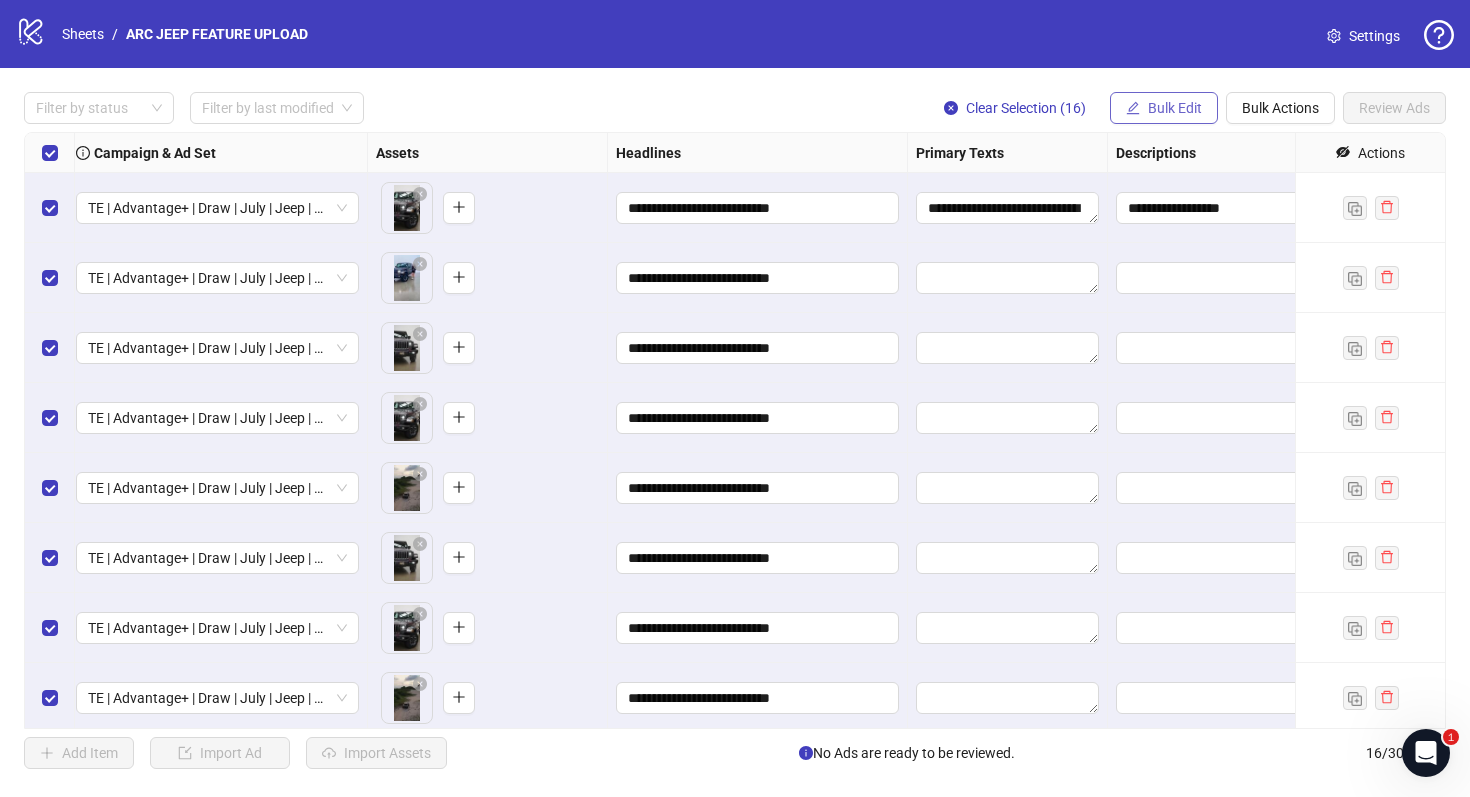 click on "Bulk Edit" at bounding box center (1175, 108) 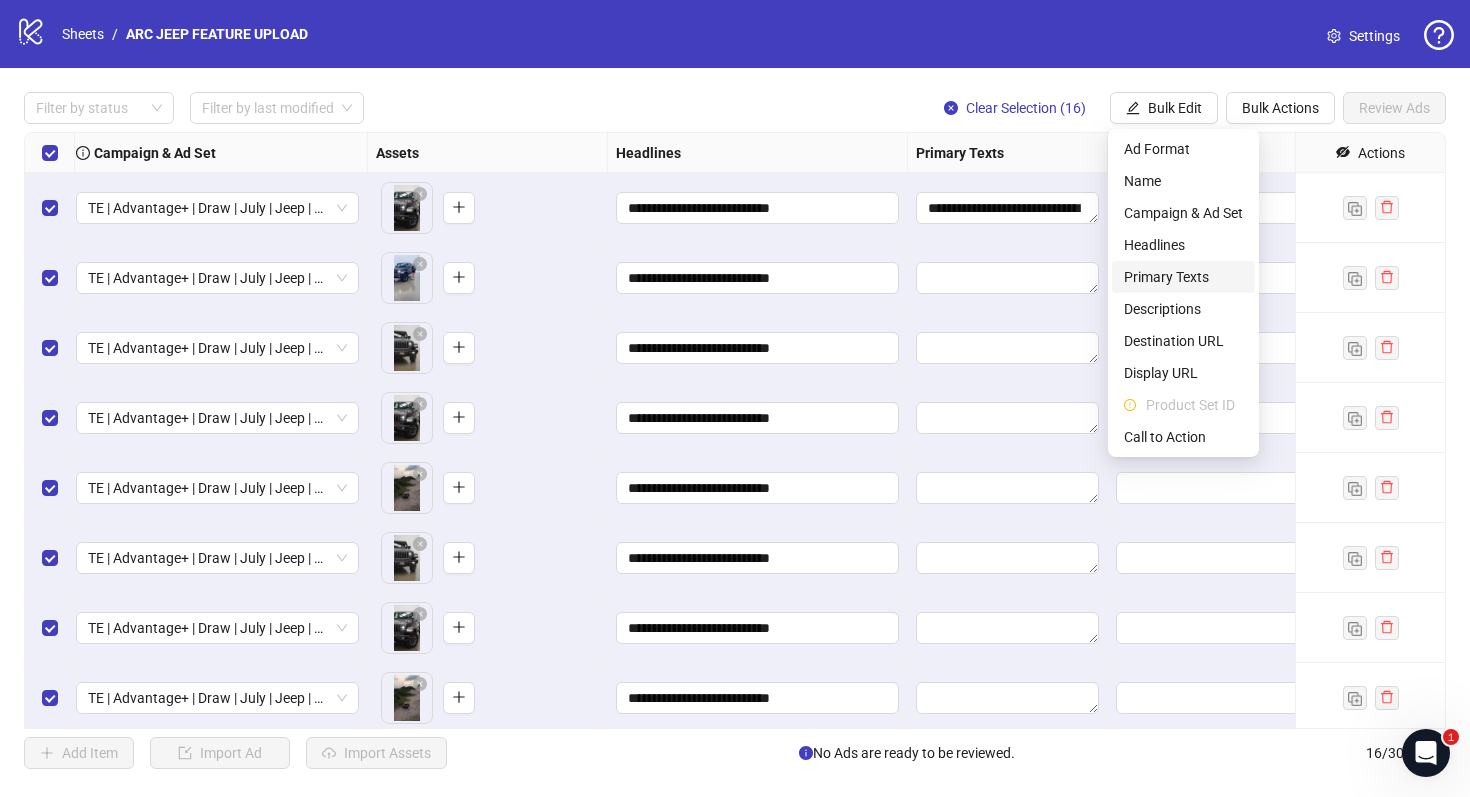 click on "Primary Texts" at bounding box center [1183, 277] 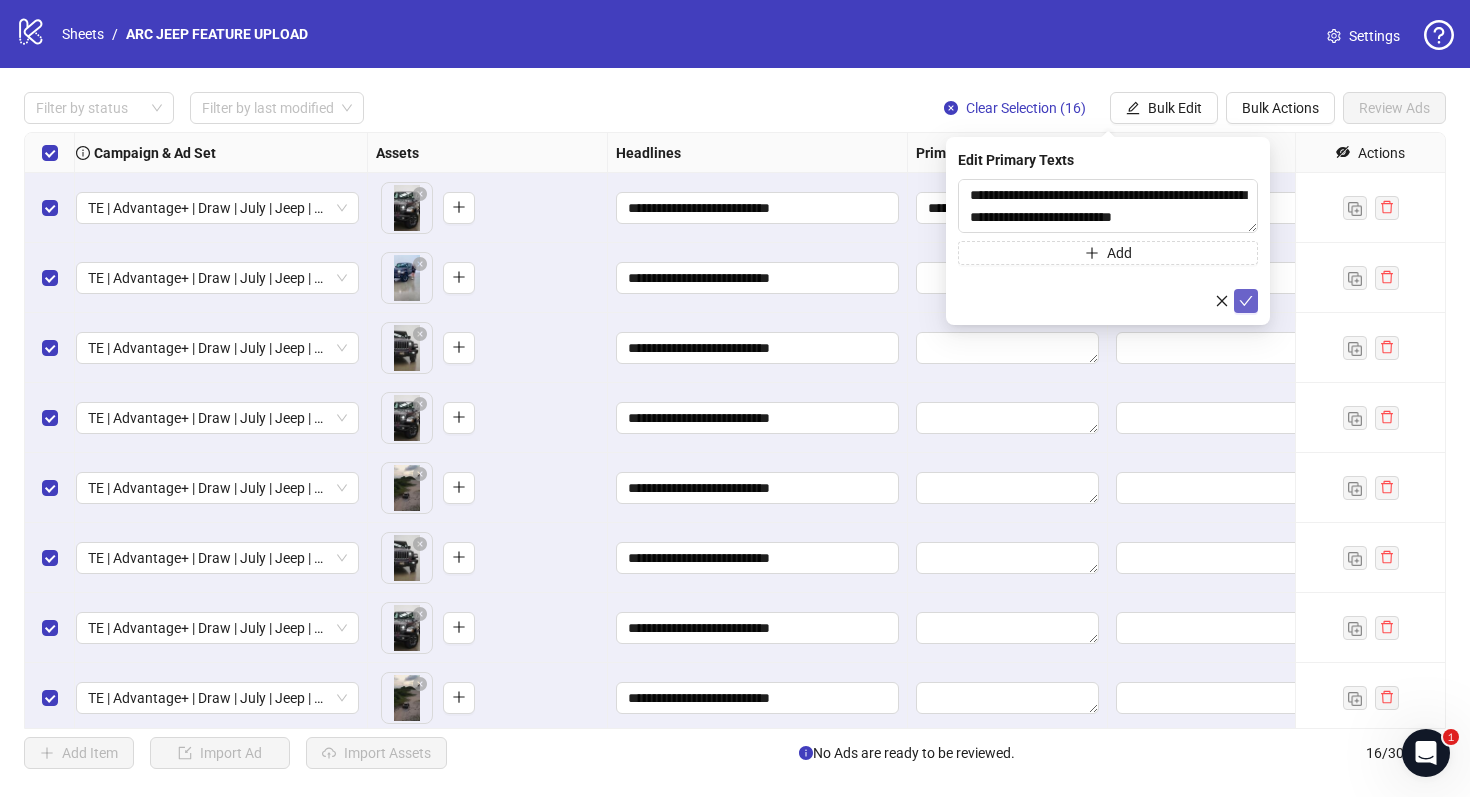 click 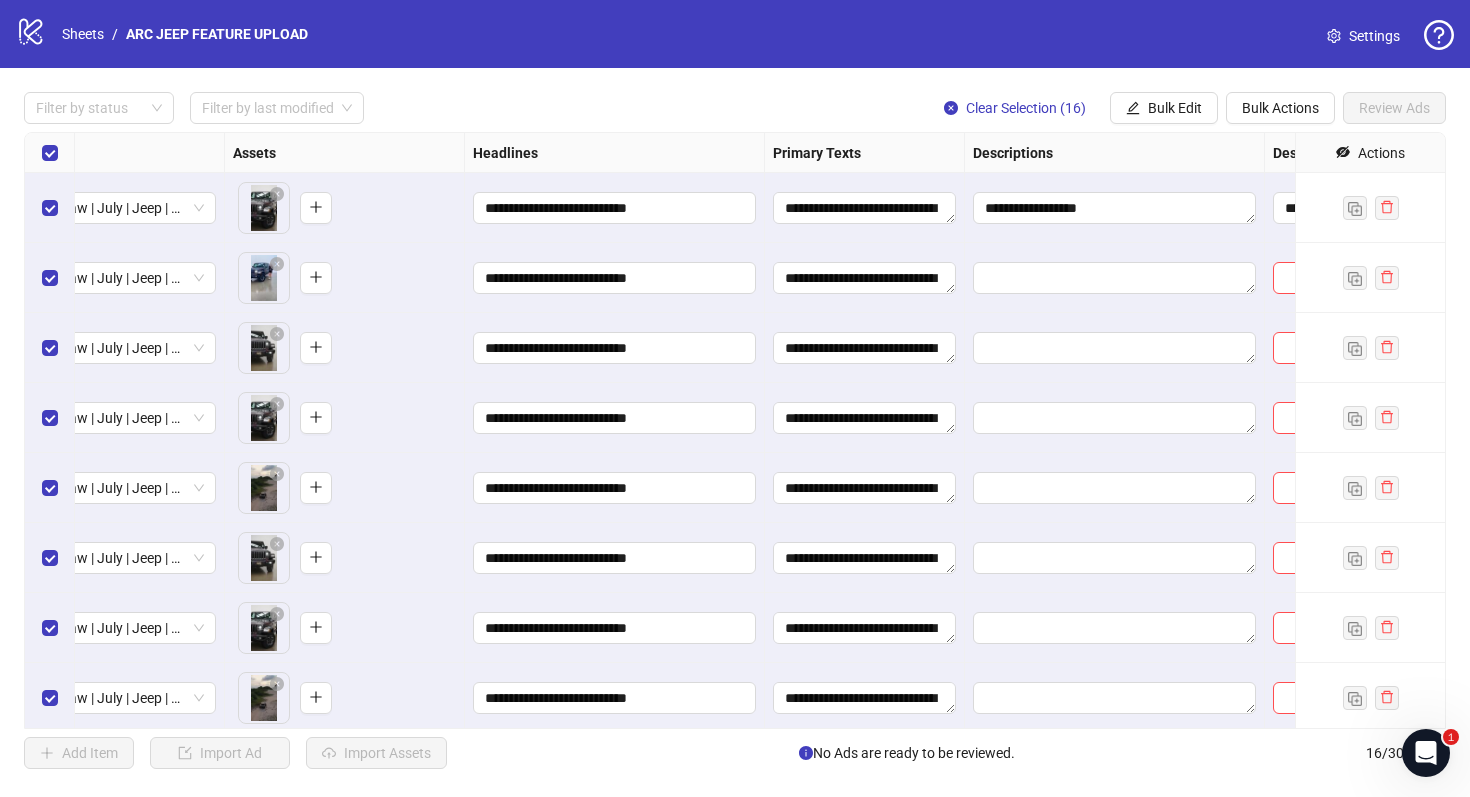 scroll, scrollTop: 0, scrollLeft: 800, axis: horizontal 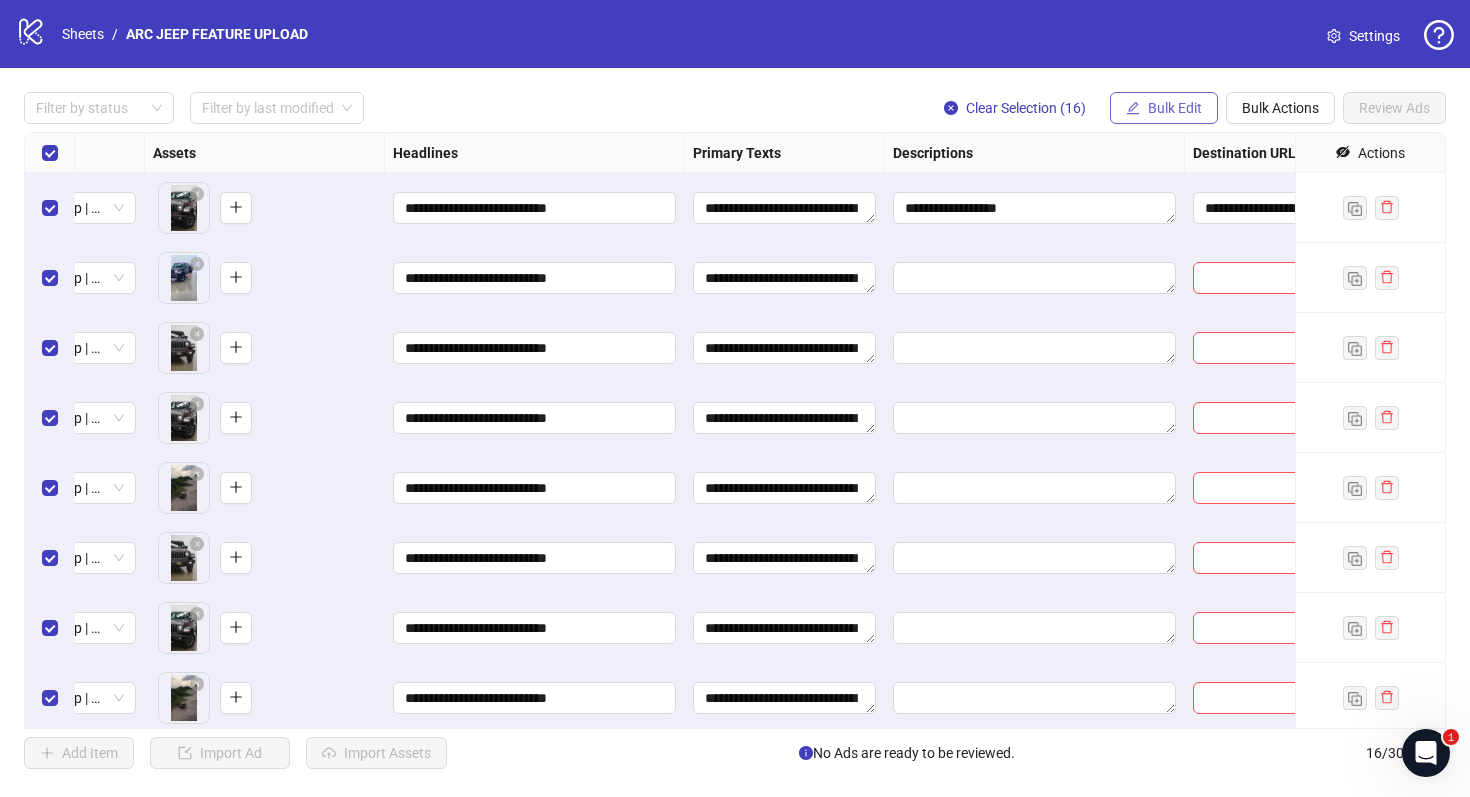 click on "Bulk Edit" at bounding box center (1164, 108) 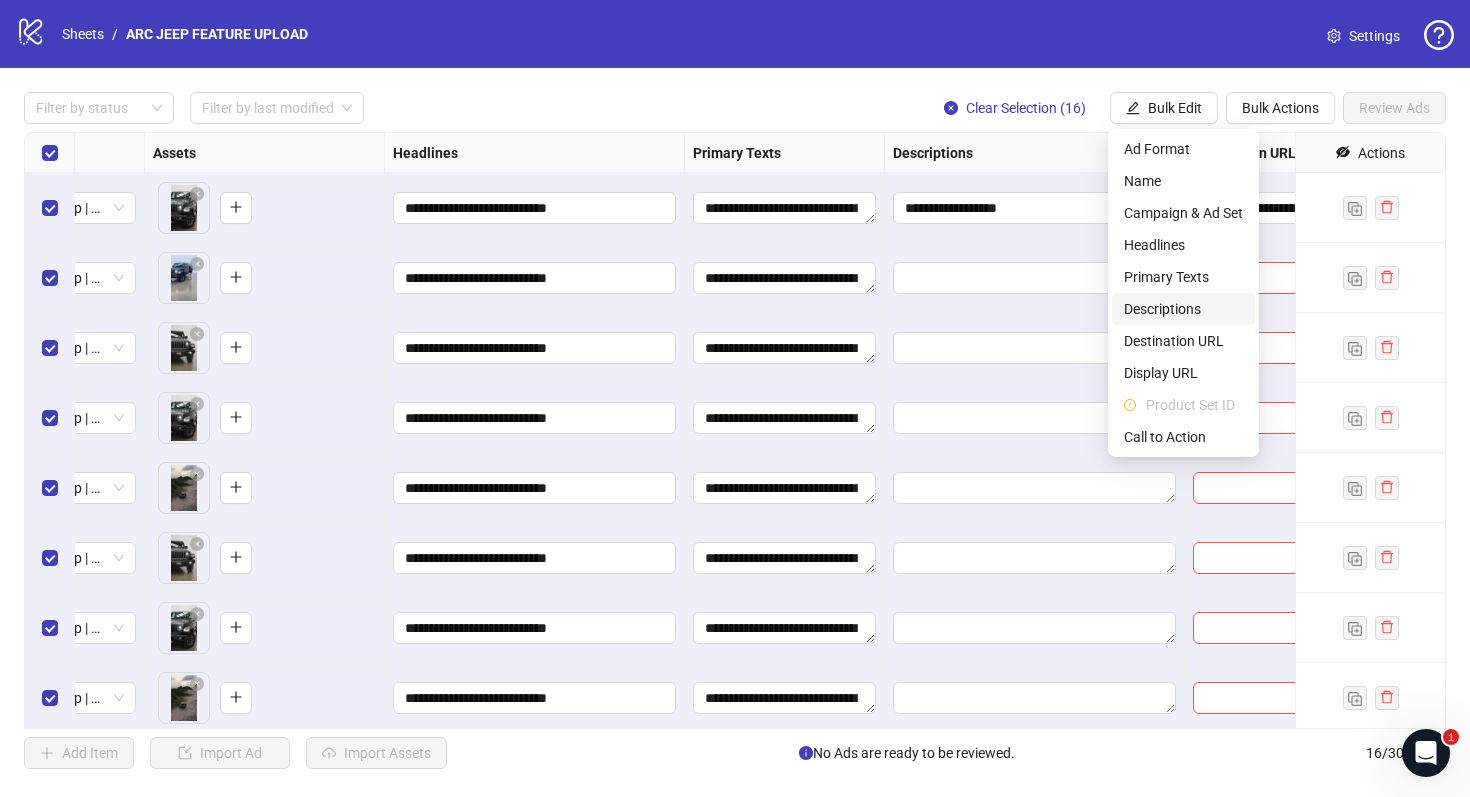 click on "Descriptions" at bounding box center [1183, 309] 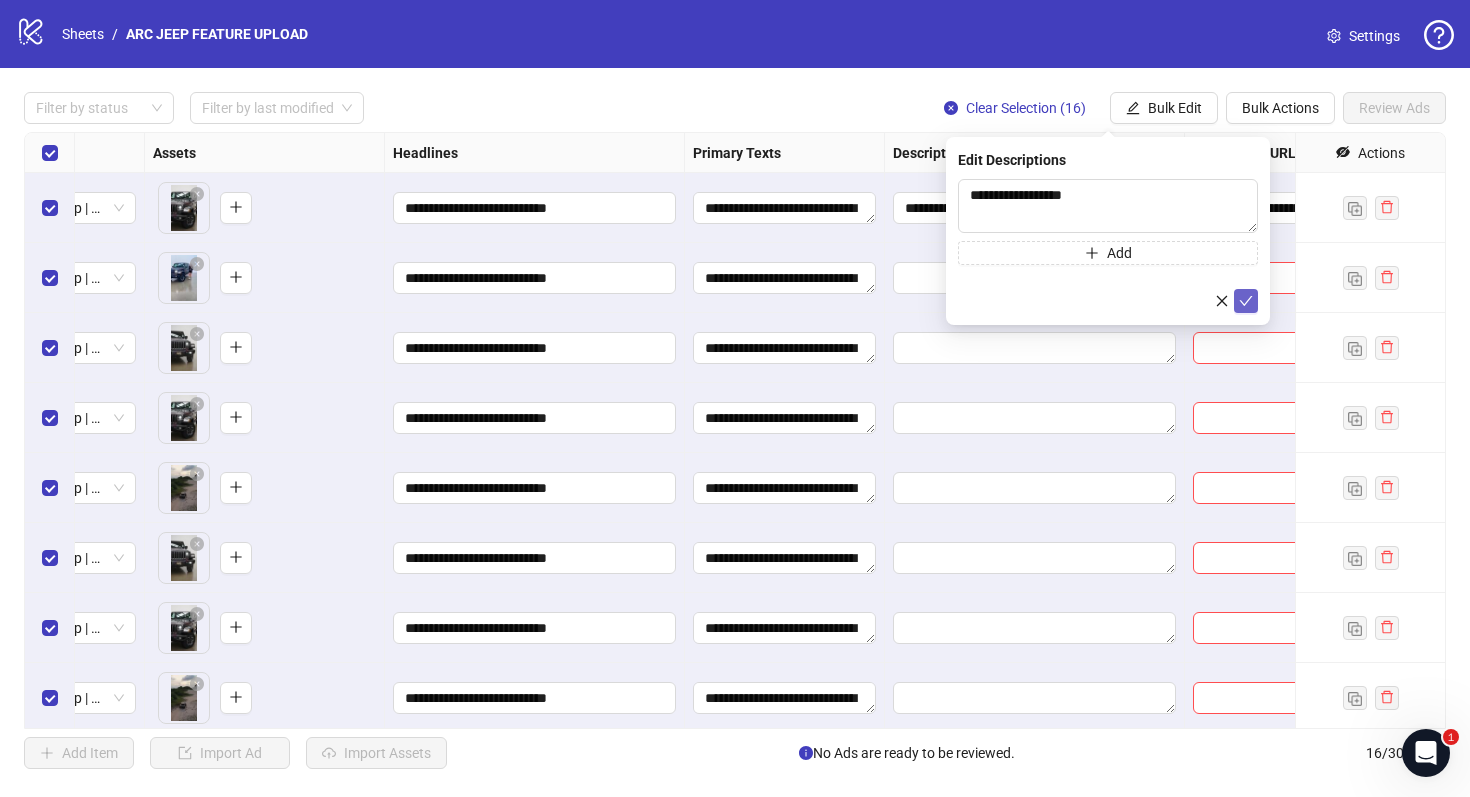 click 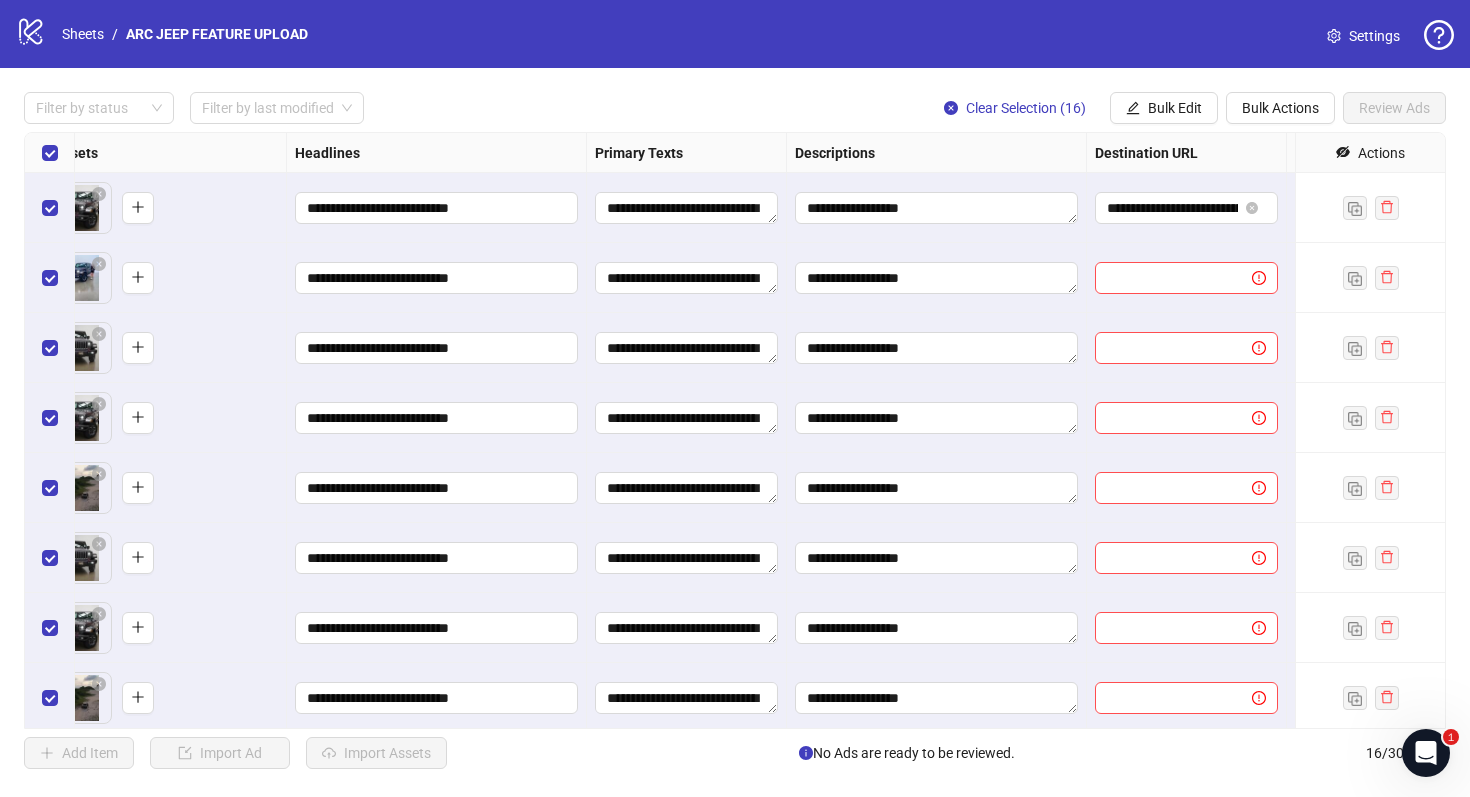 scroll, scrollTop: 0, scrollLeft: 972, axis: horizontal 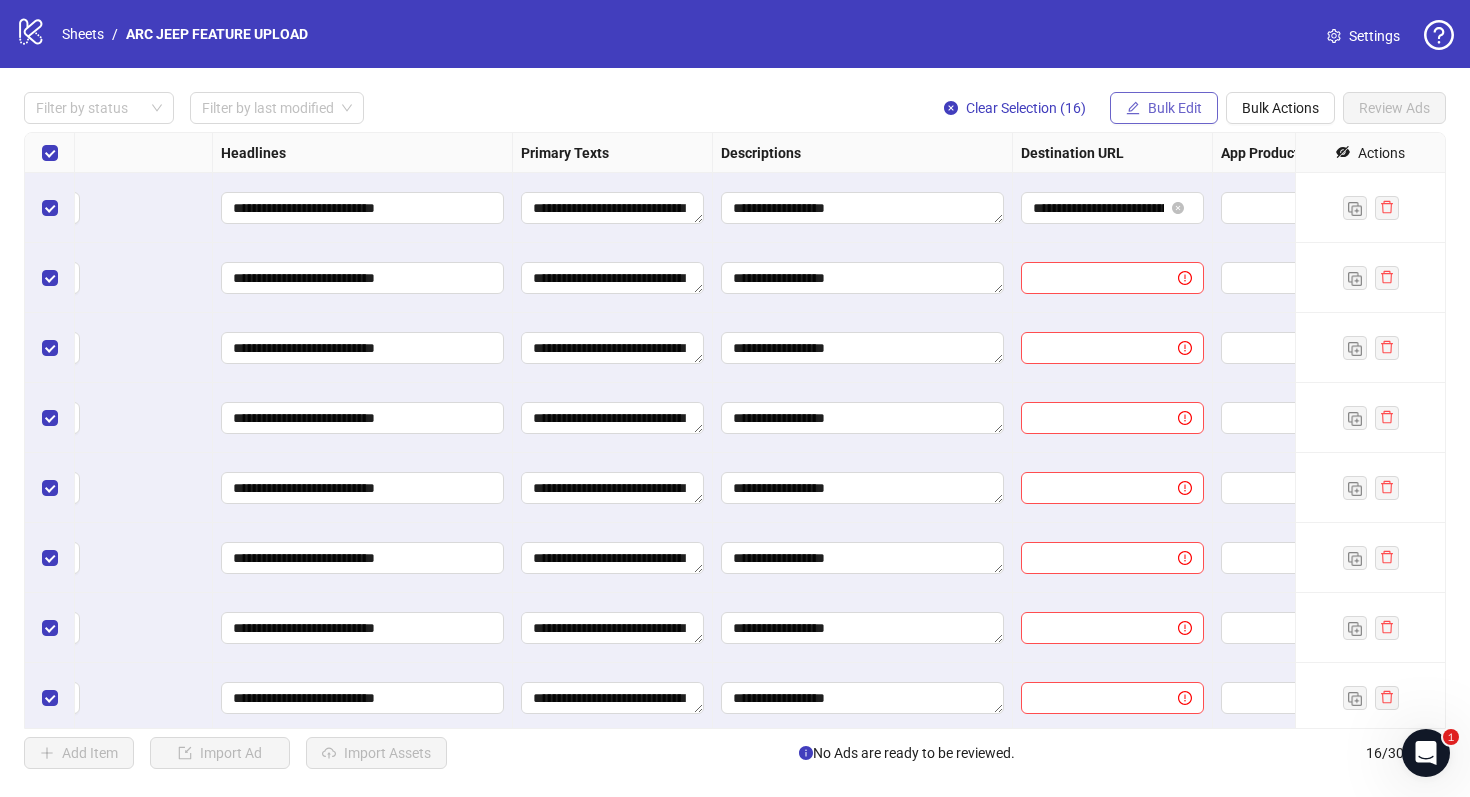 click on "Bulk Edit" at bounding box center [1175, 108] 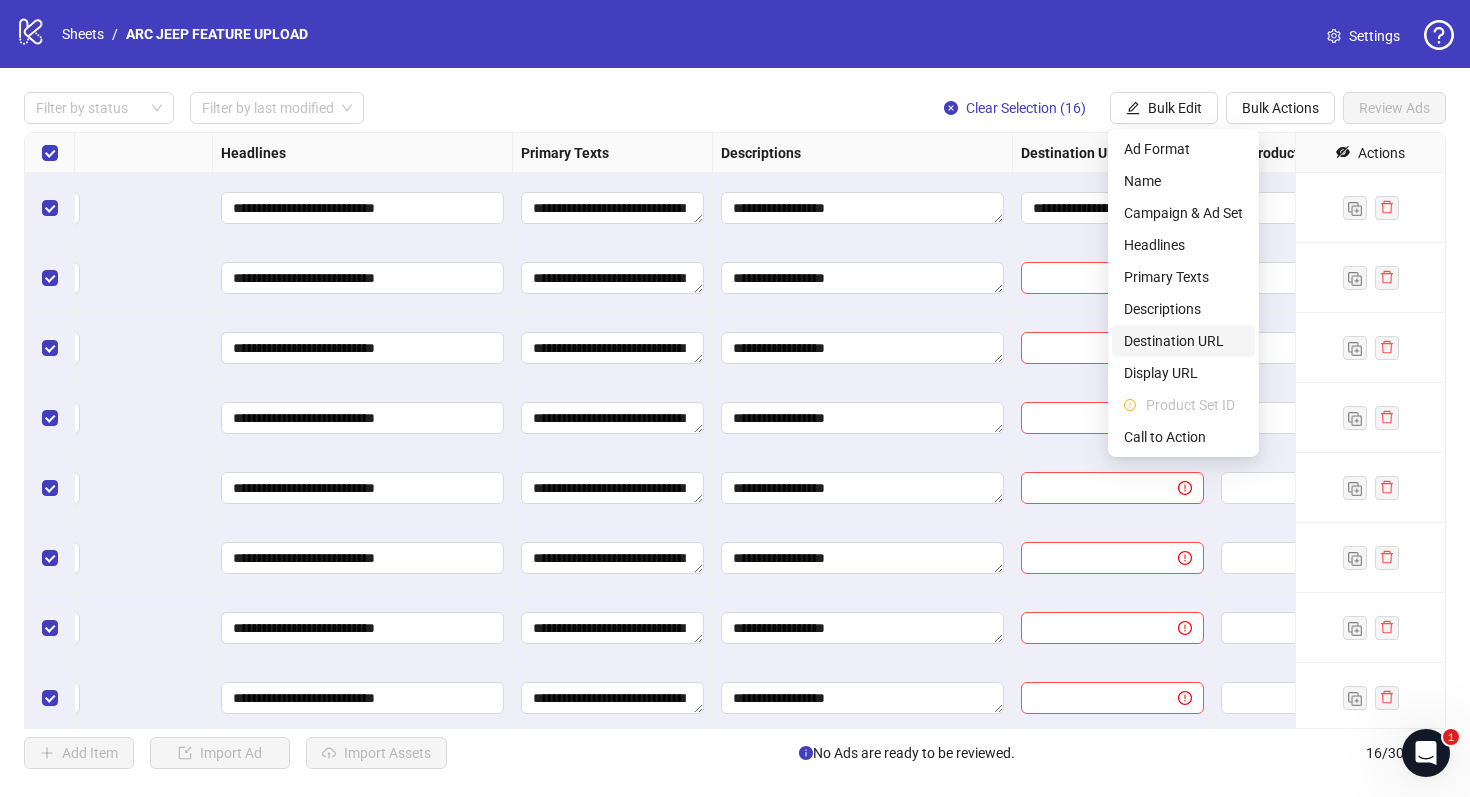 click on "Destination URL" at bounding box center [1183, 341] 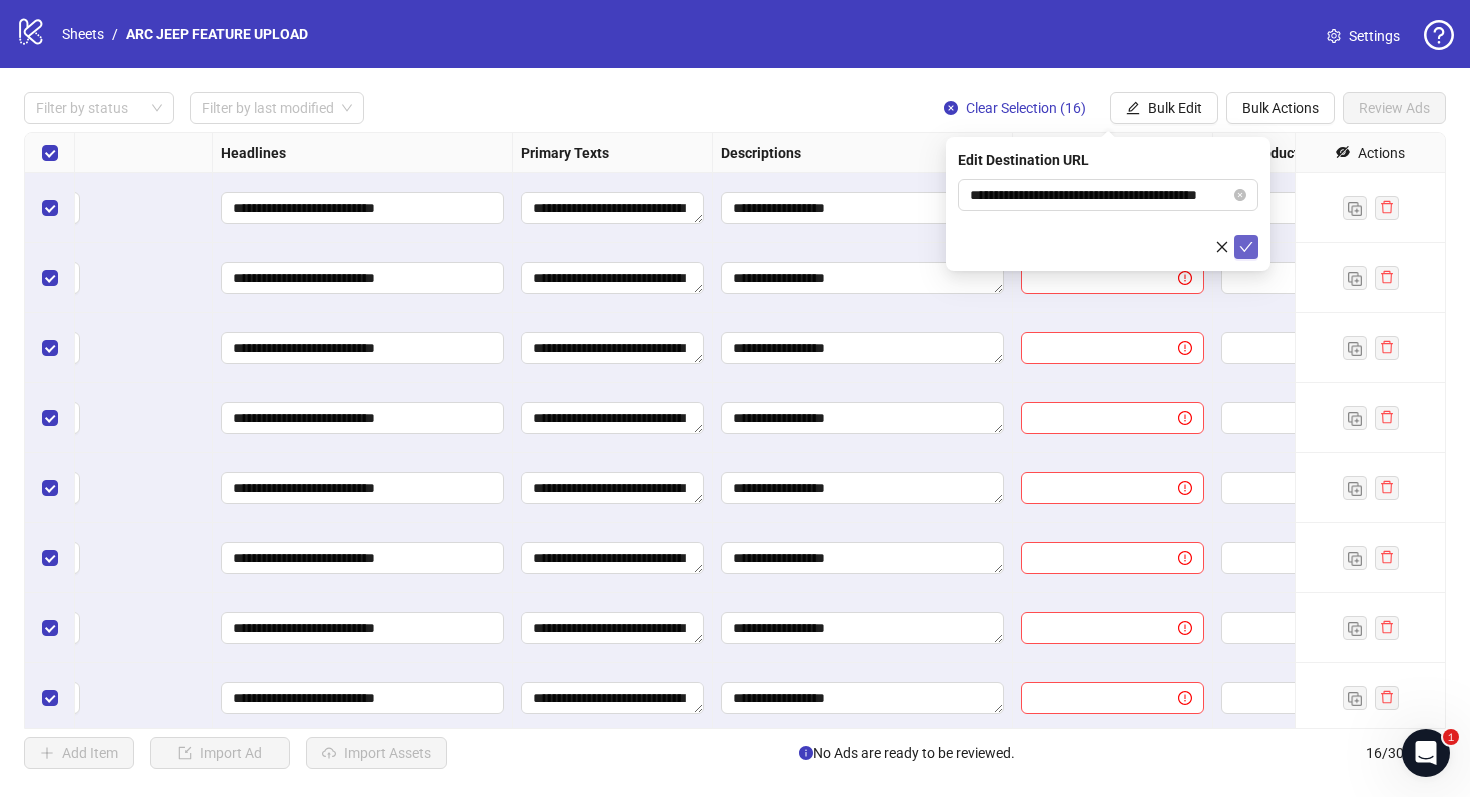 click 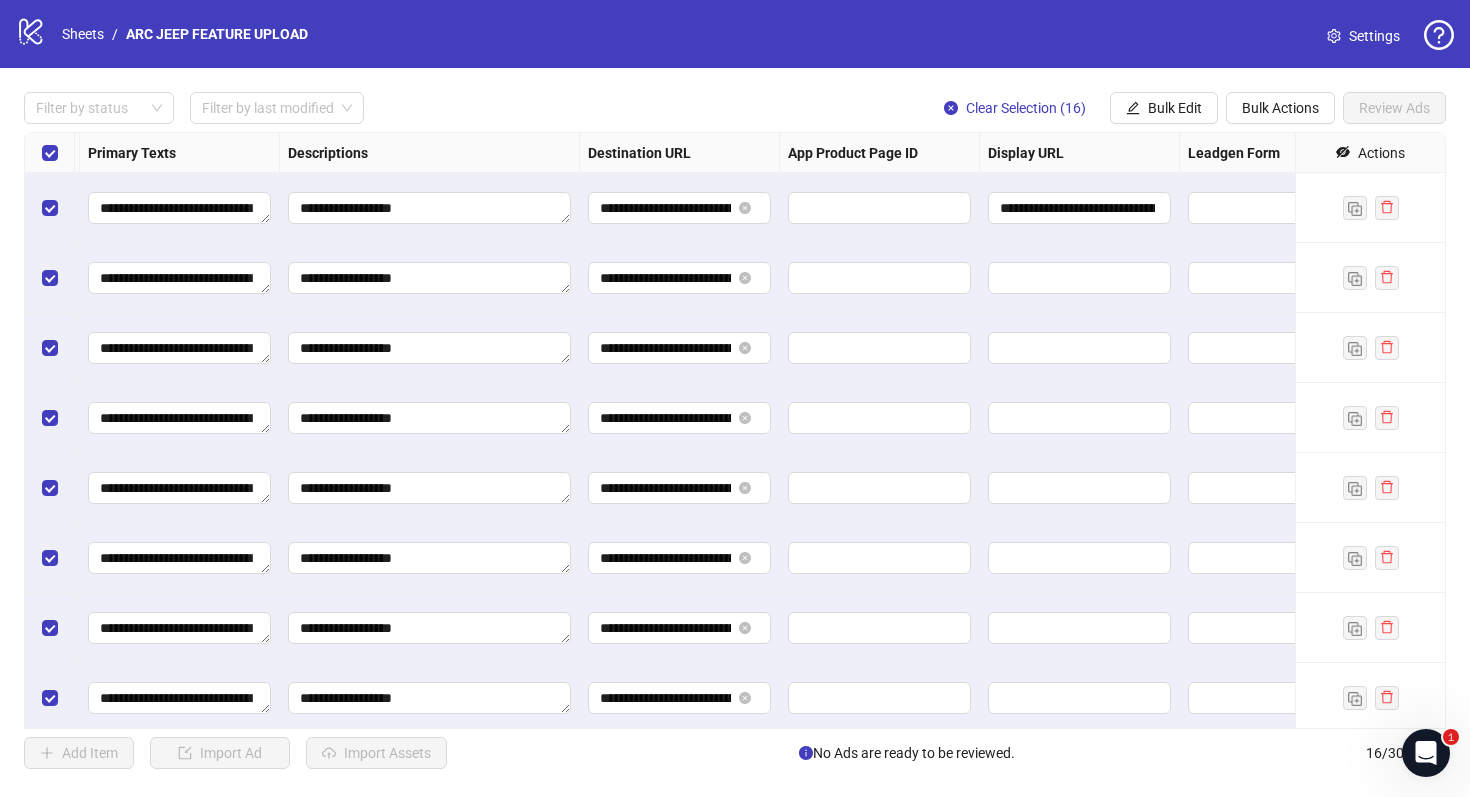 scroll, scrollTop: 0, scrollLeft: 1422, axis: horizontal 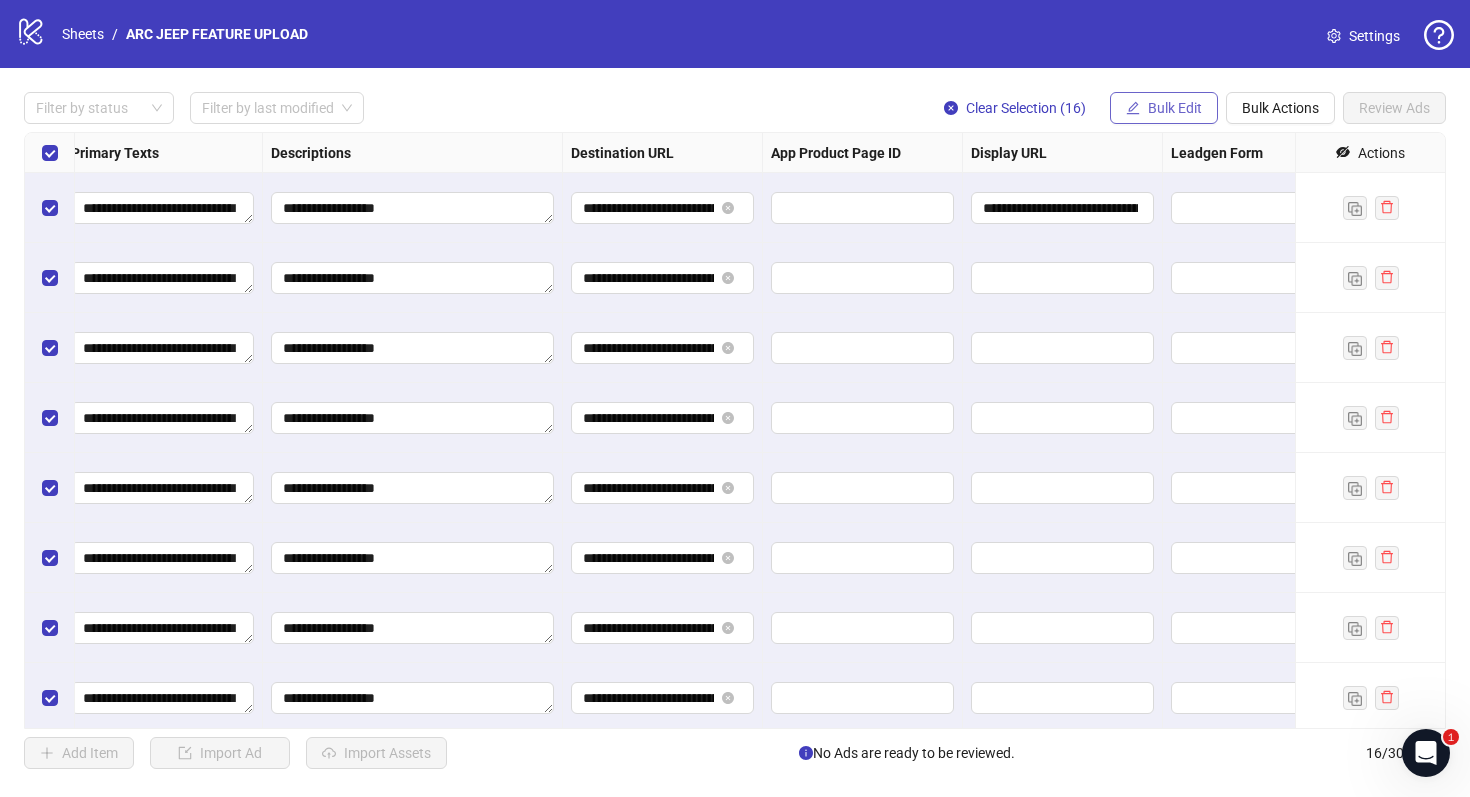 click on "Bulk Edit" at bounding box center (1175, 108) 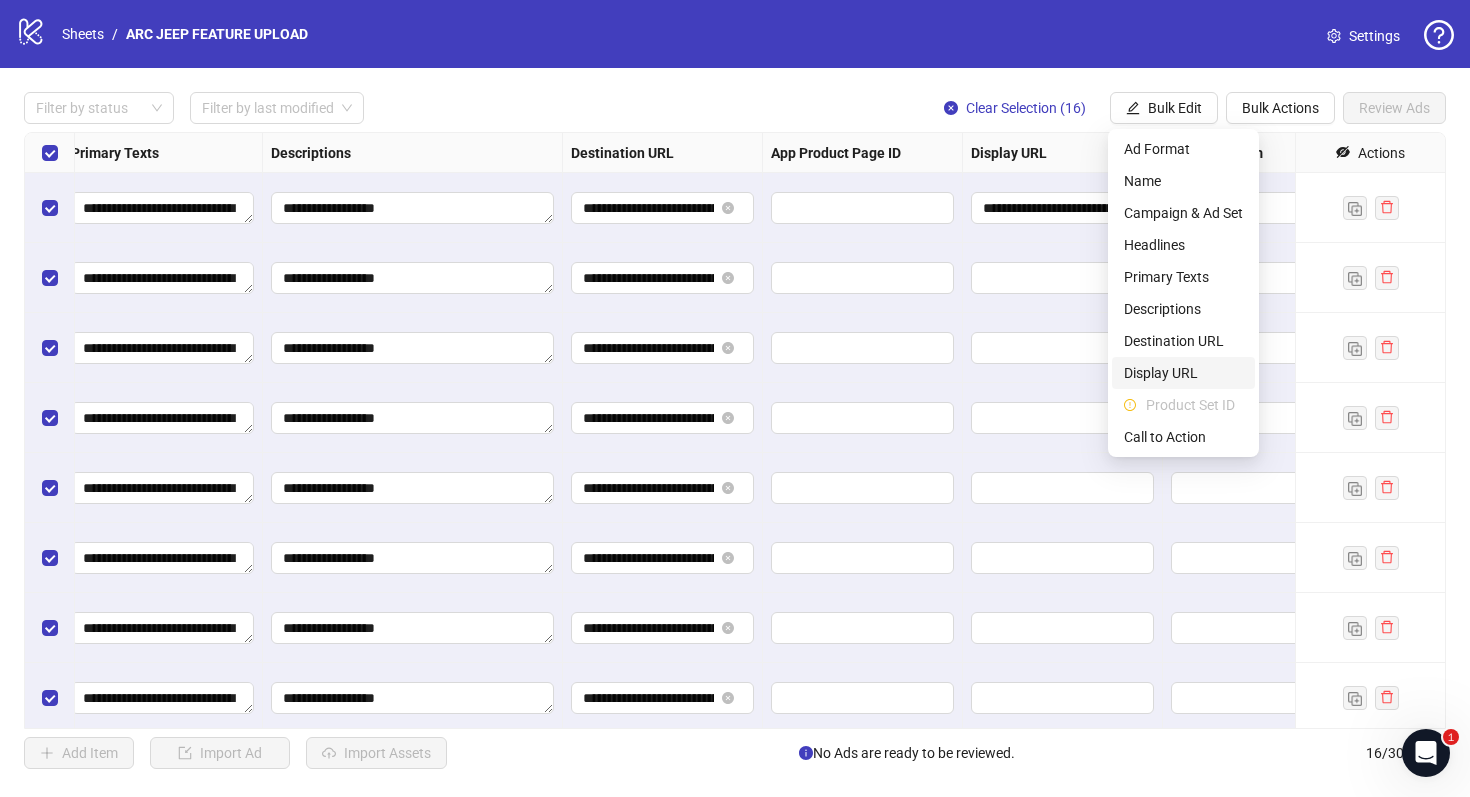click on "Display URL" at bounding box center [1183, 373] 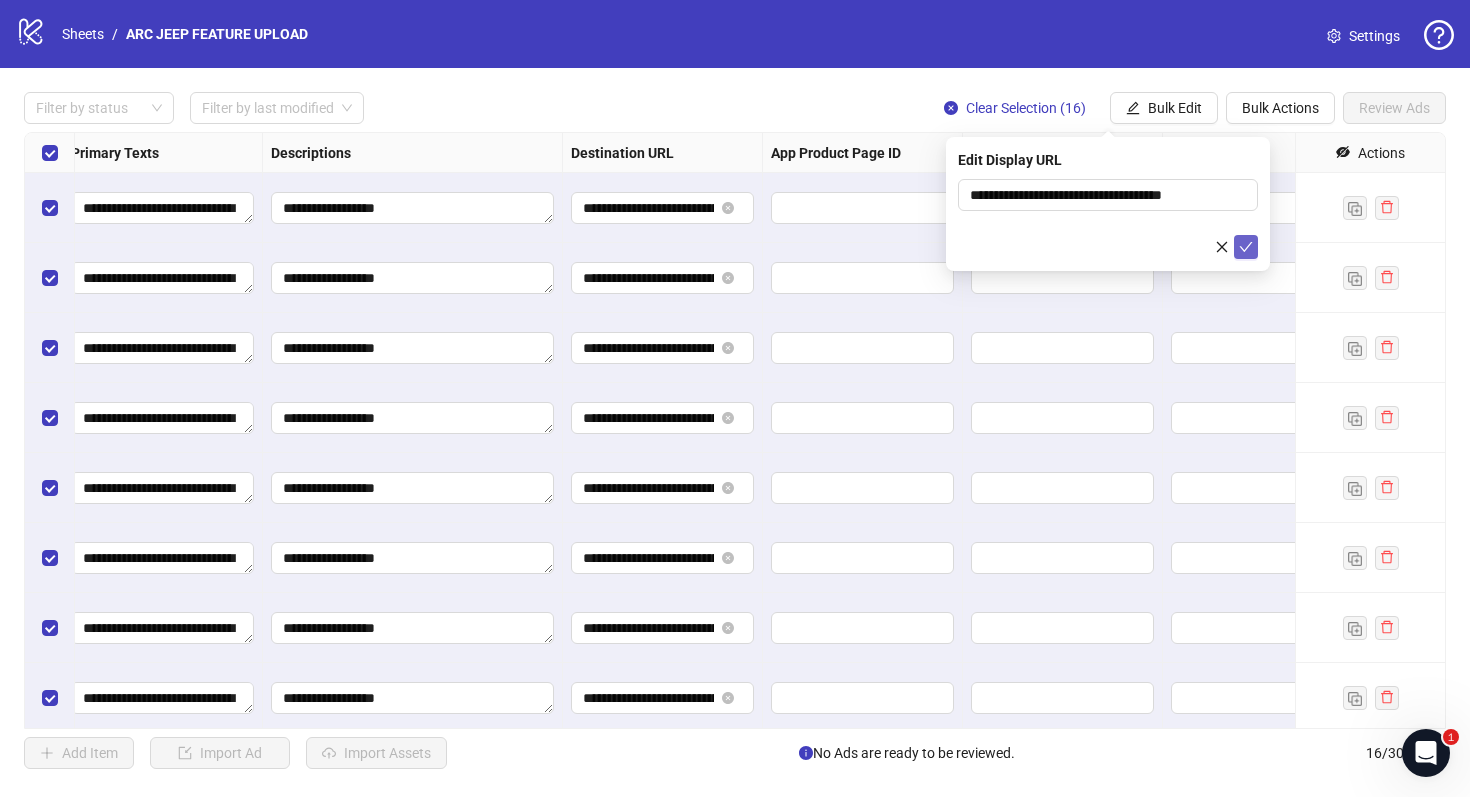 click 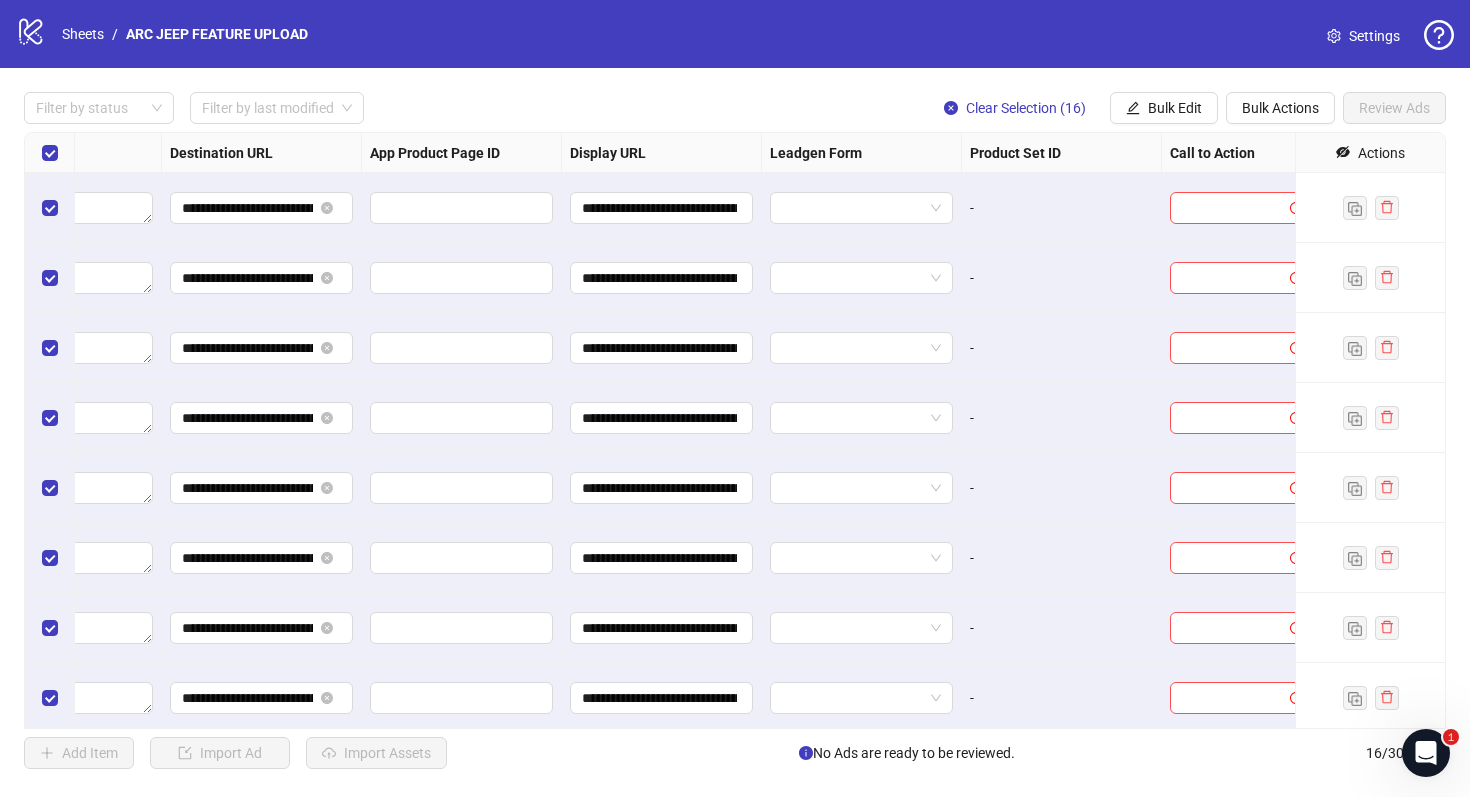scroll, scrollTop: 0, scrollLeft: 1850, axis: horizontal 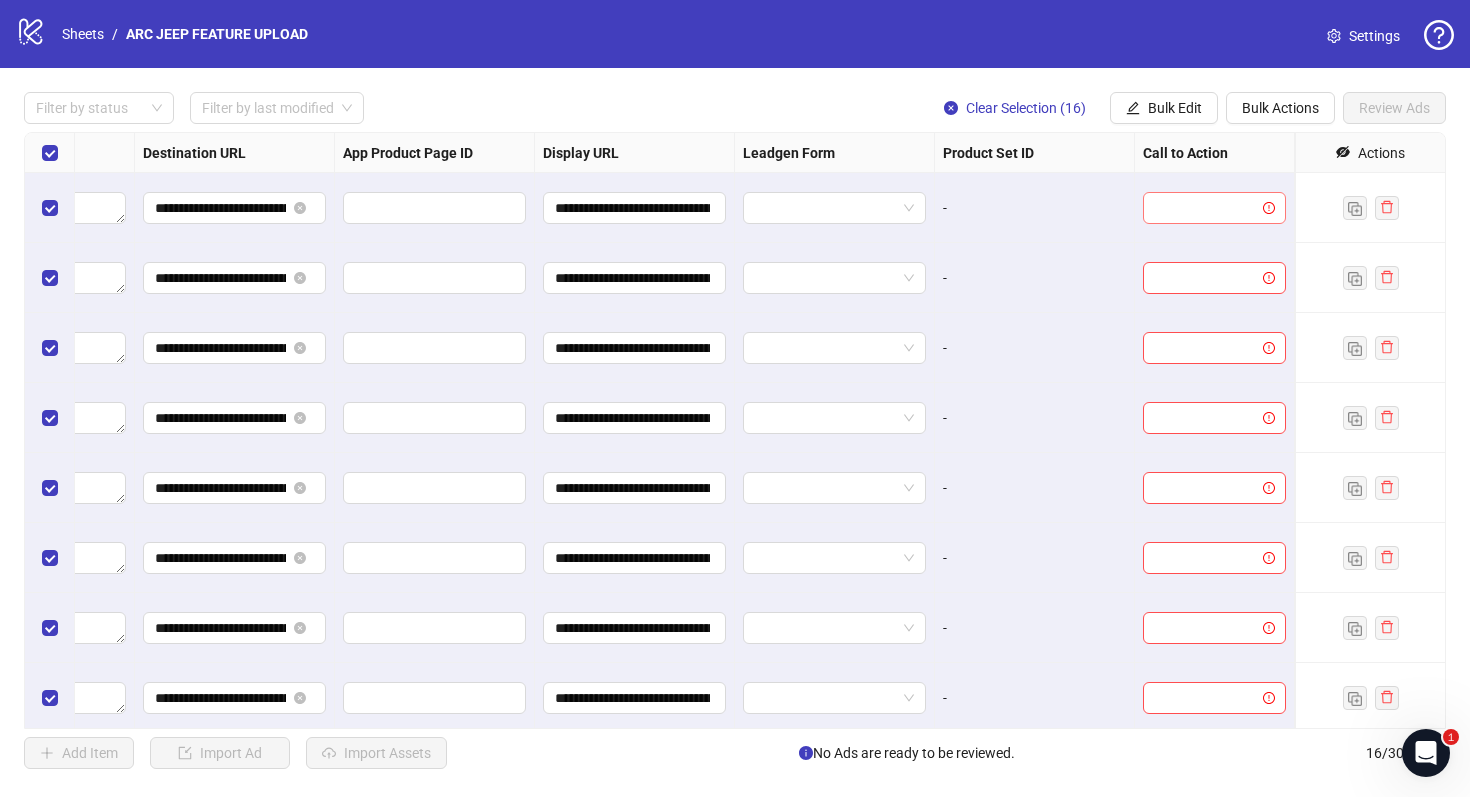 click at bounding box center (1205, 208) 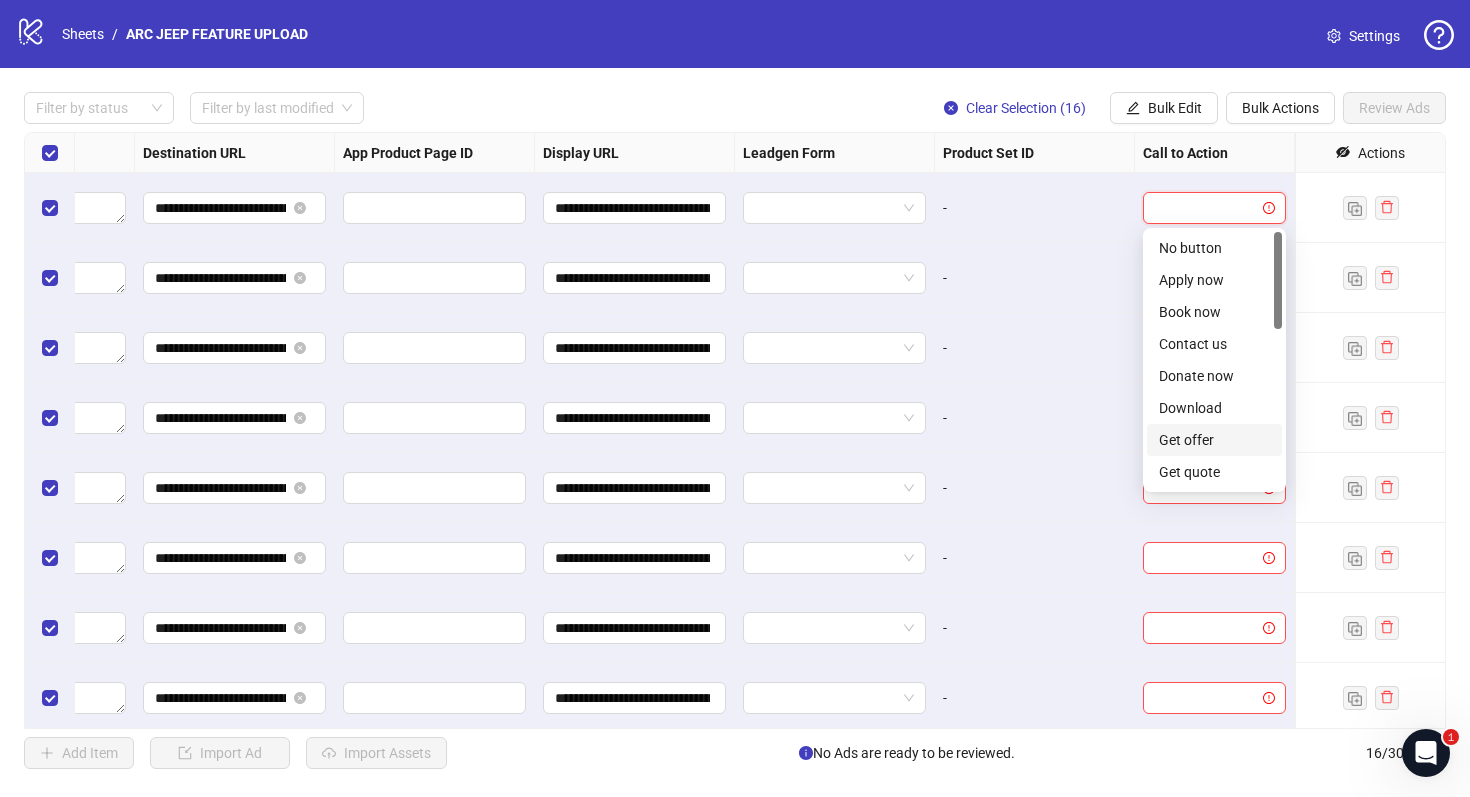 click on "Get offer" at bounding box center (1214, 440) 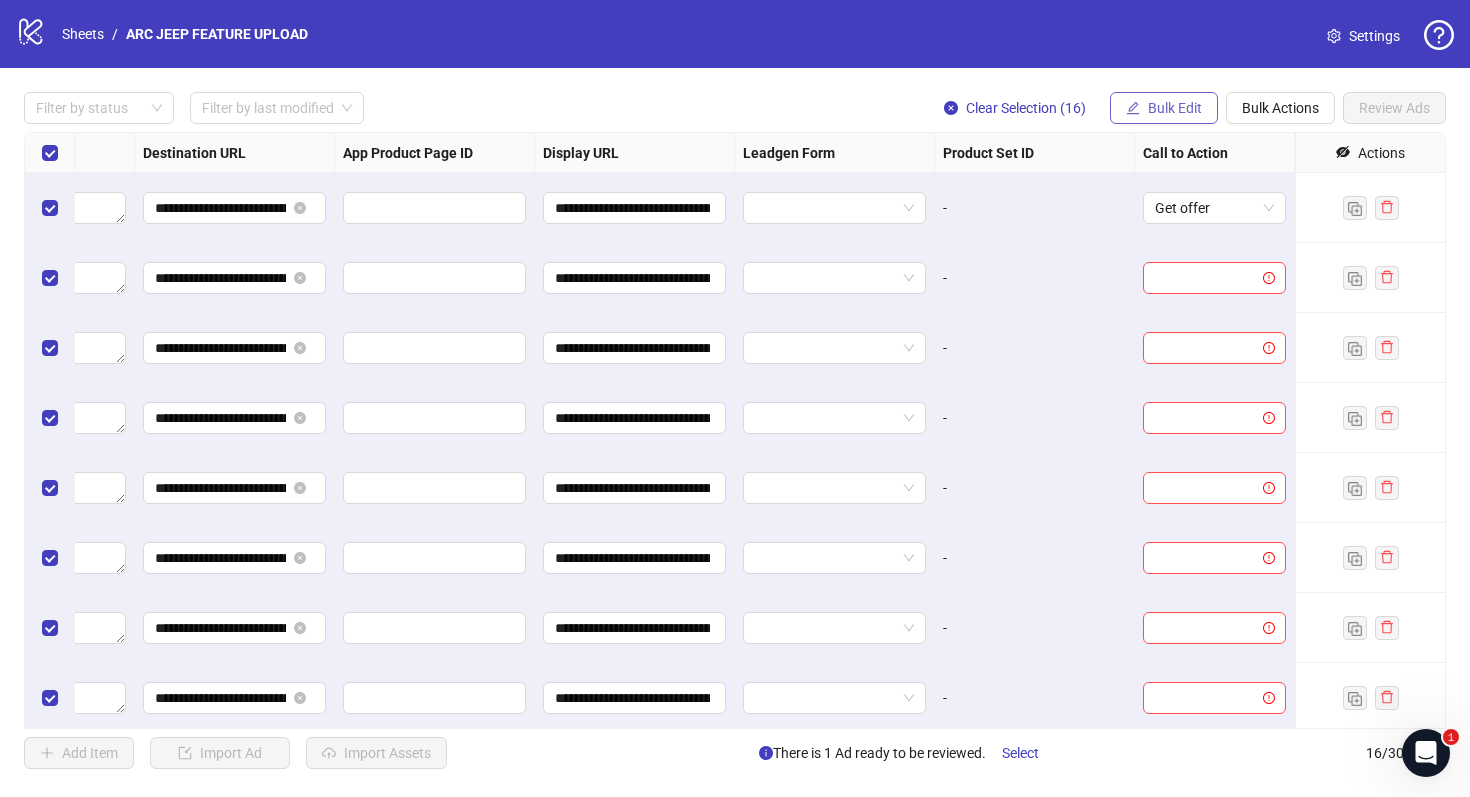 click on "Bulk Edit" at bounding box center [1175, 108] 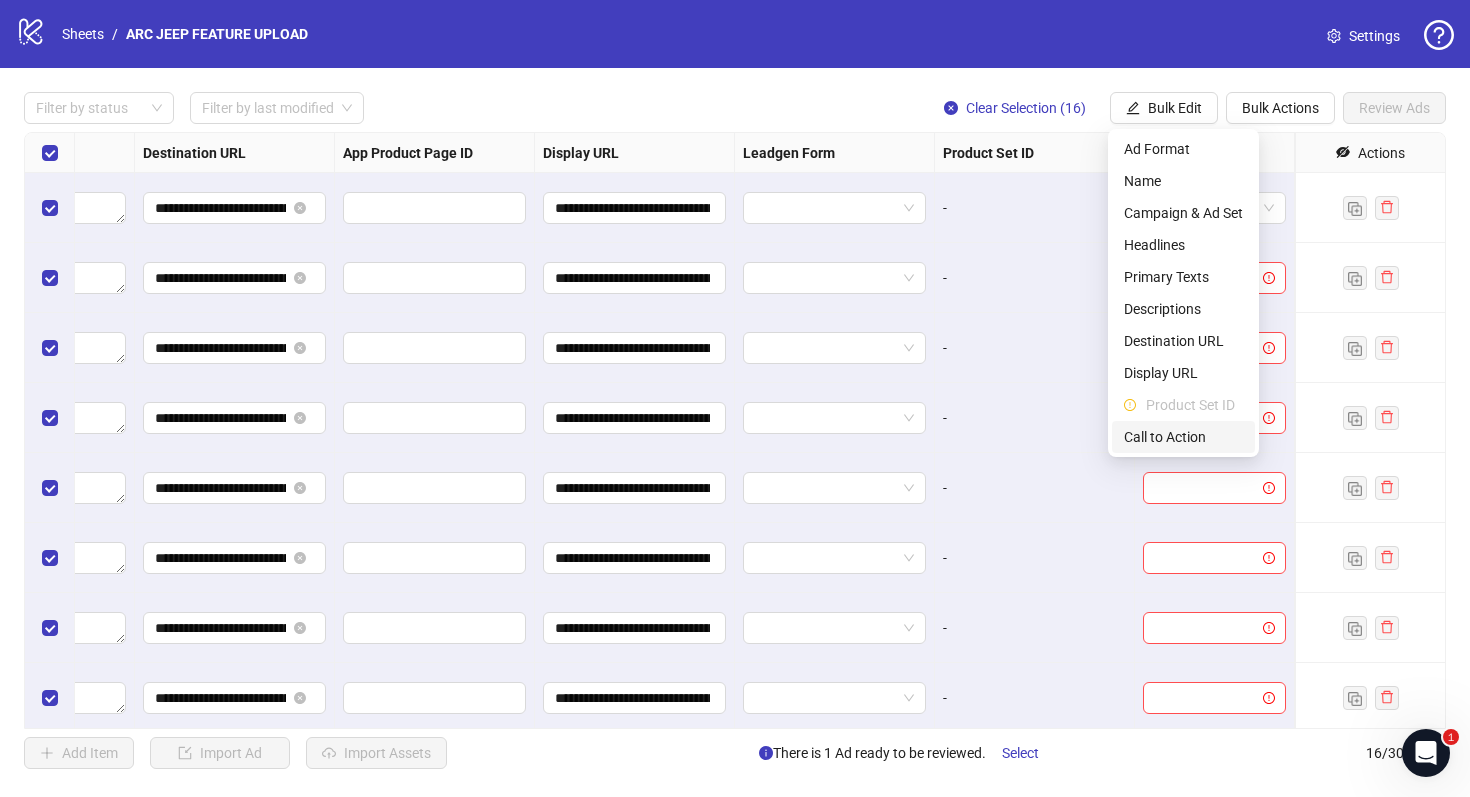 click on "Call to Action" at bounding box center [1183, 437] 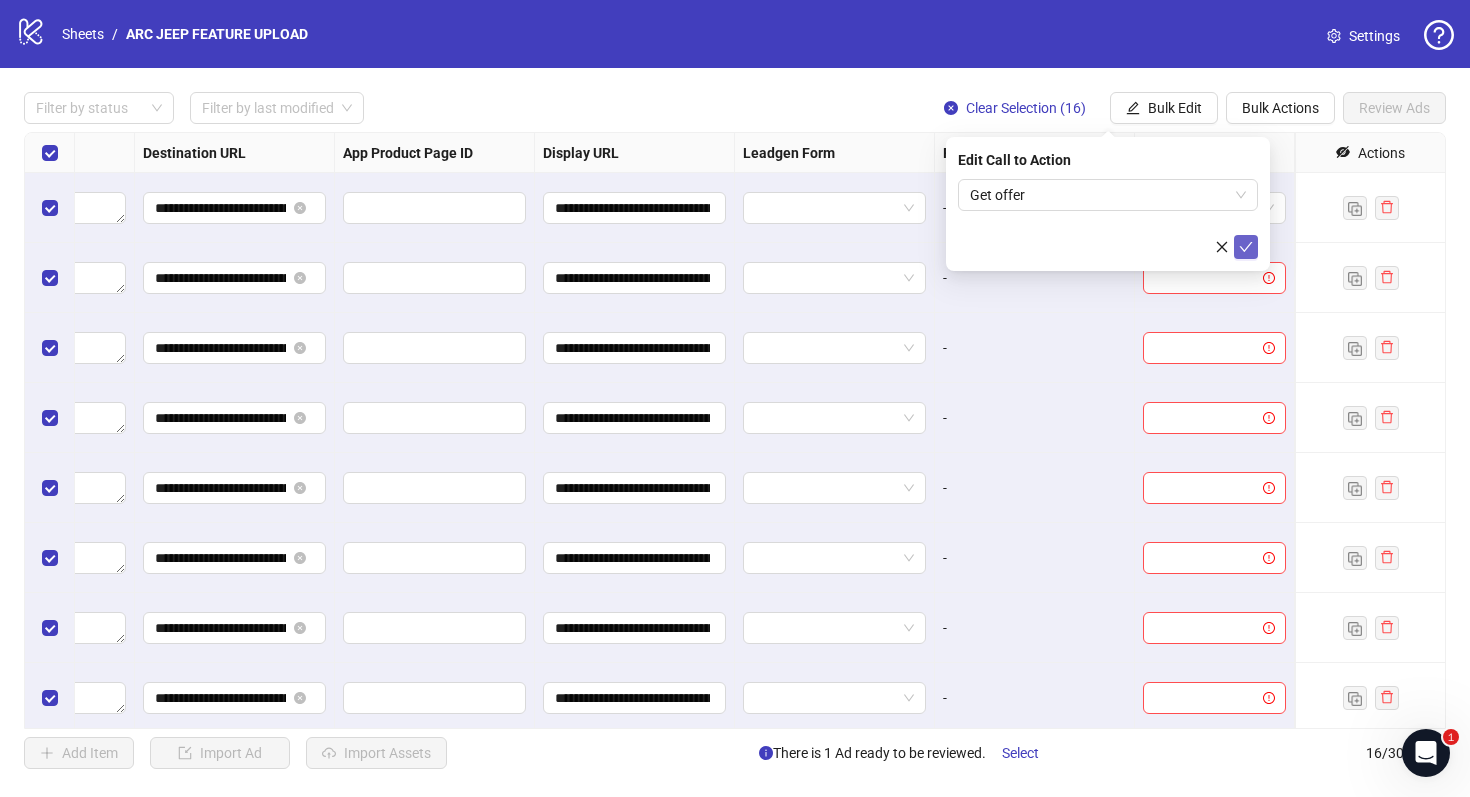 click 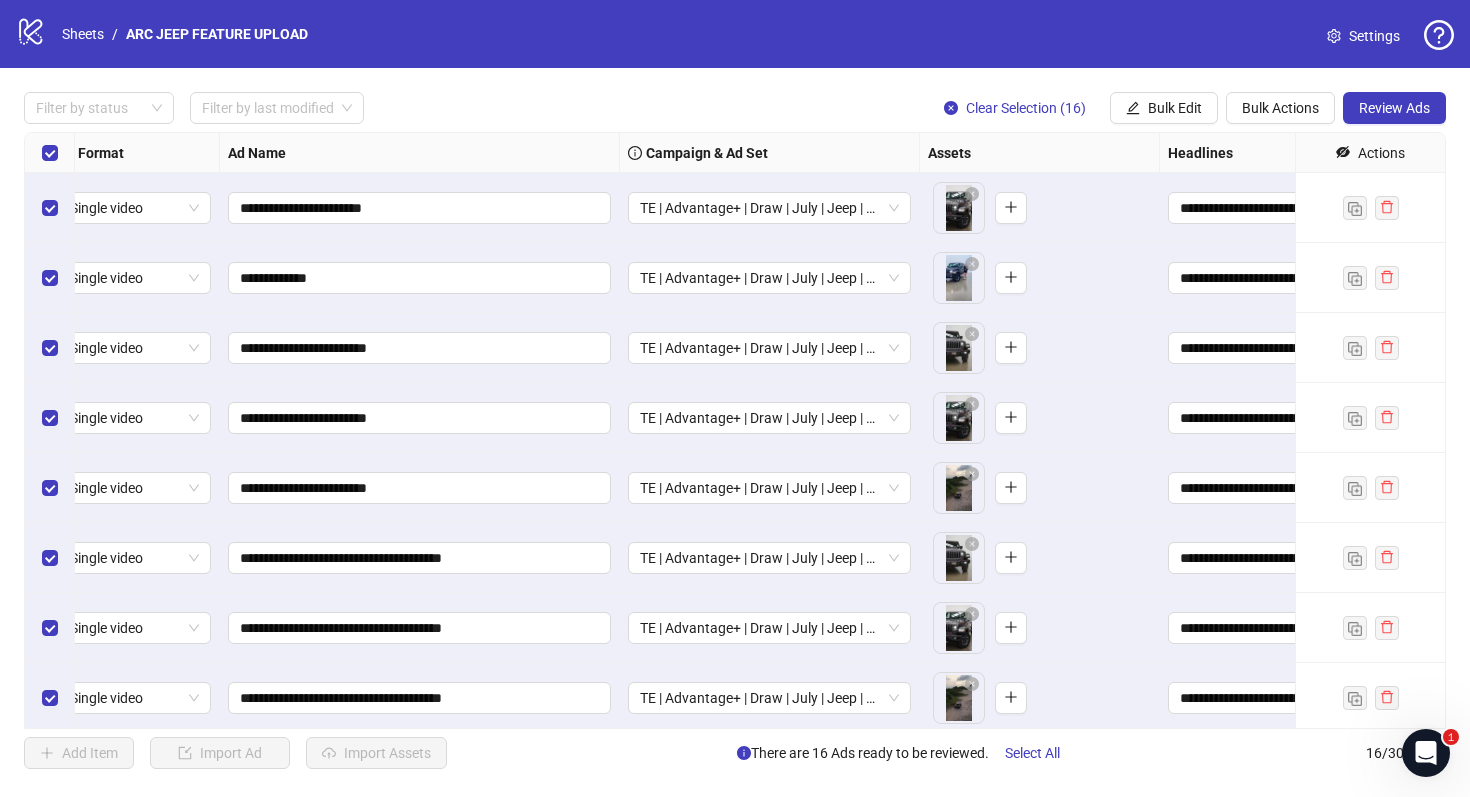 scroll, scrollTop: 0, scrollLeft: 0, axis: both 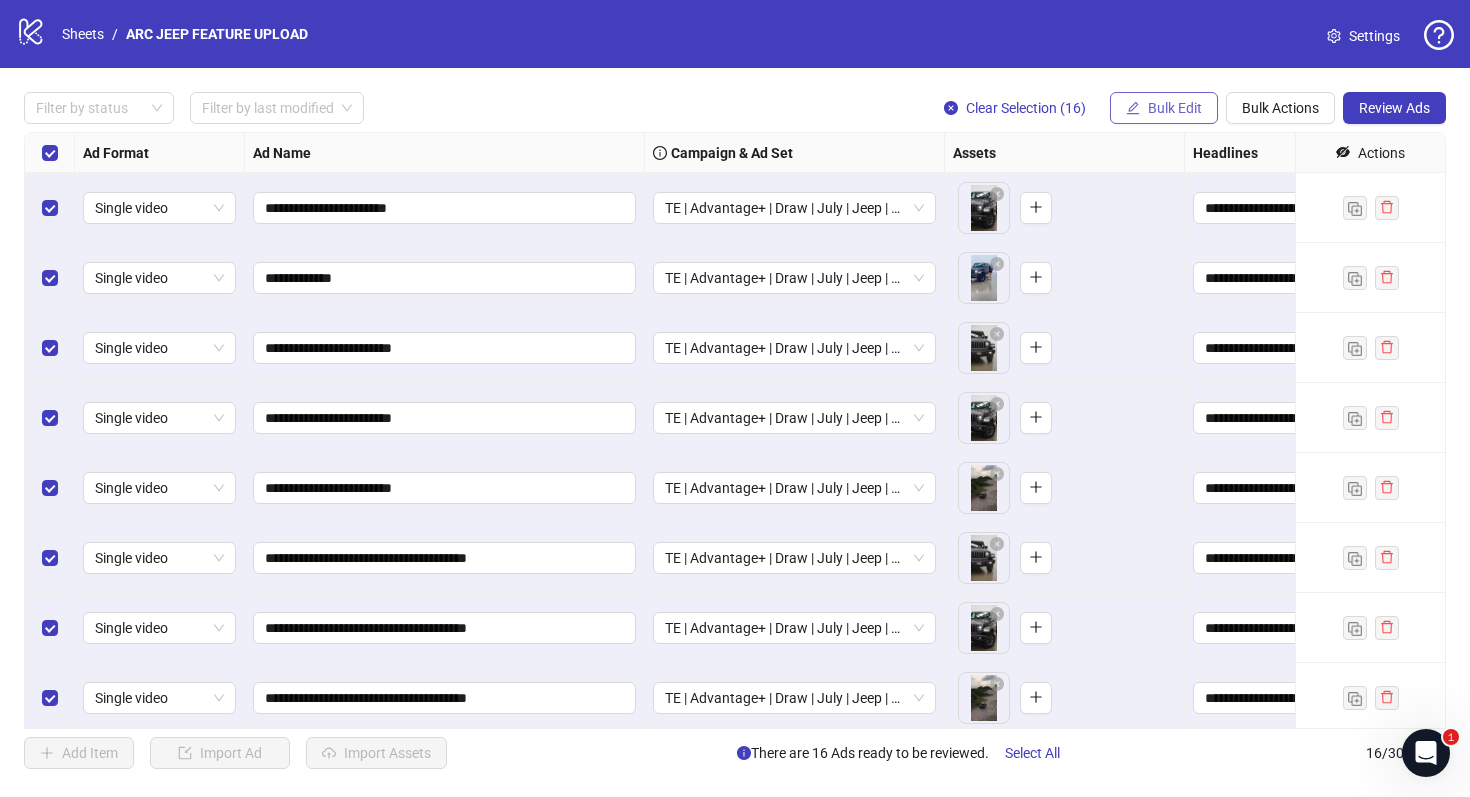 click on "Bulk Edit" at bounding box center [1175, 108] 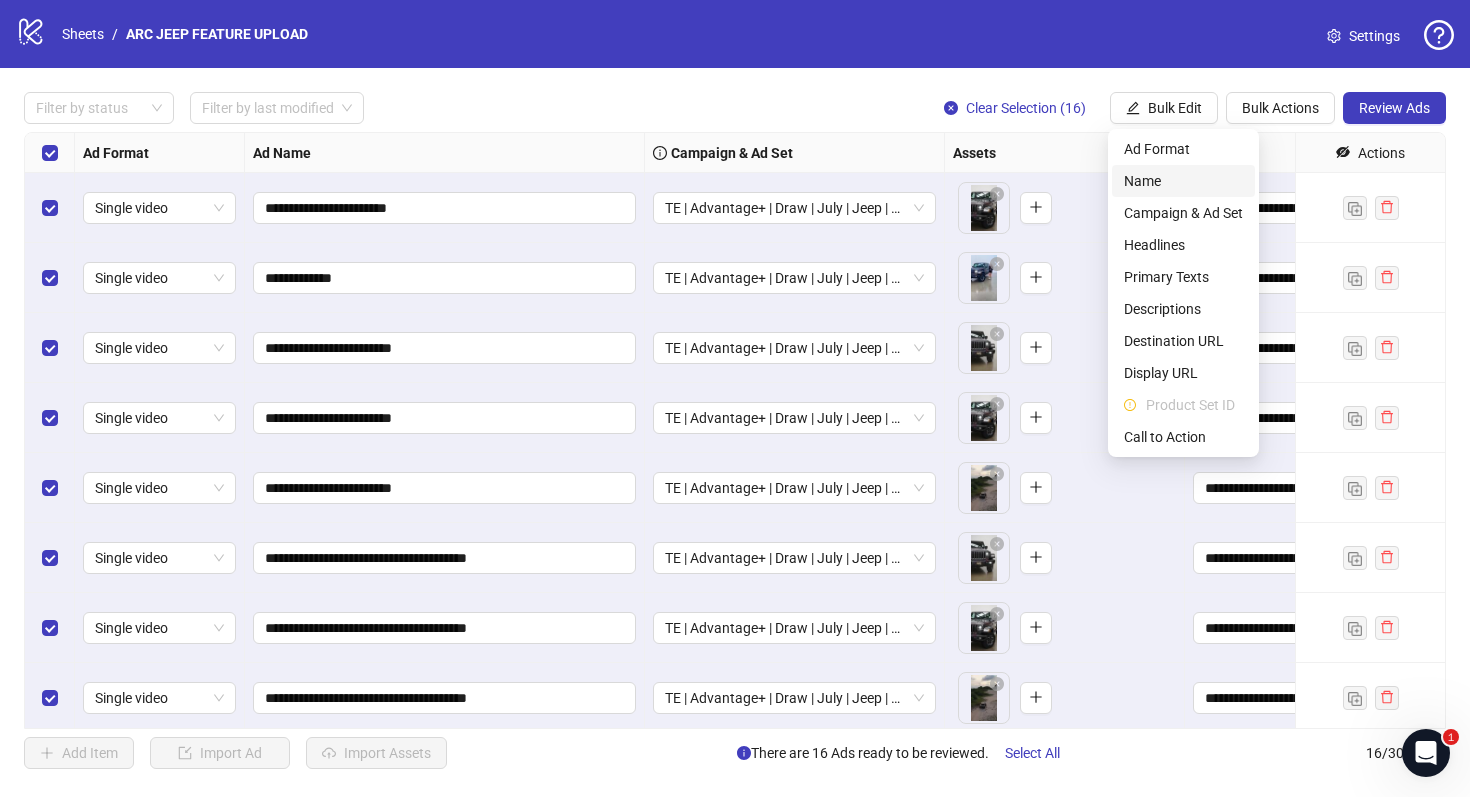 click on "Name" at bounding box center [1183, 181] 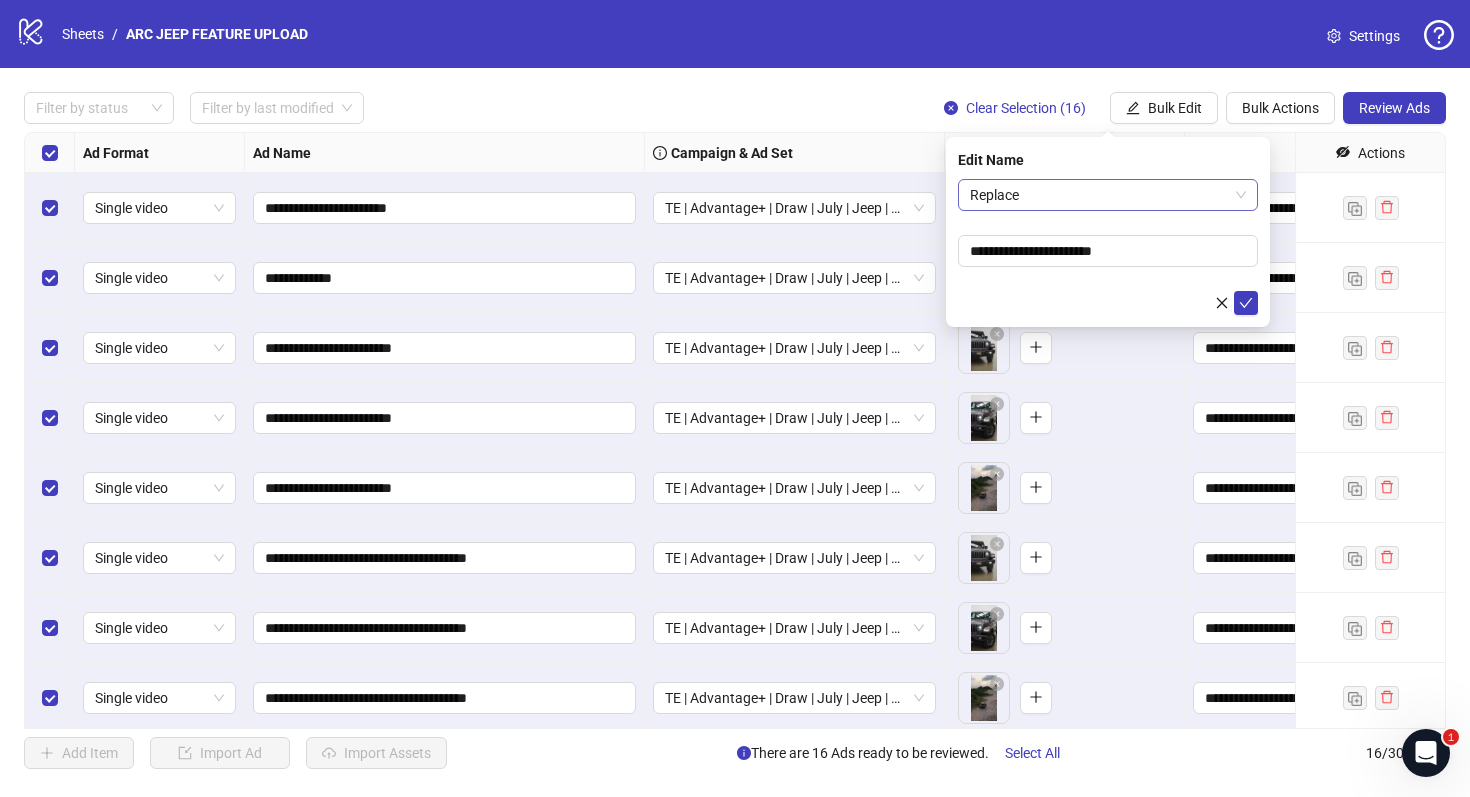 click on "Replace" at bounding box center (1108, 195) 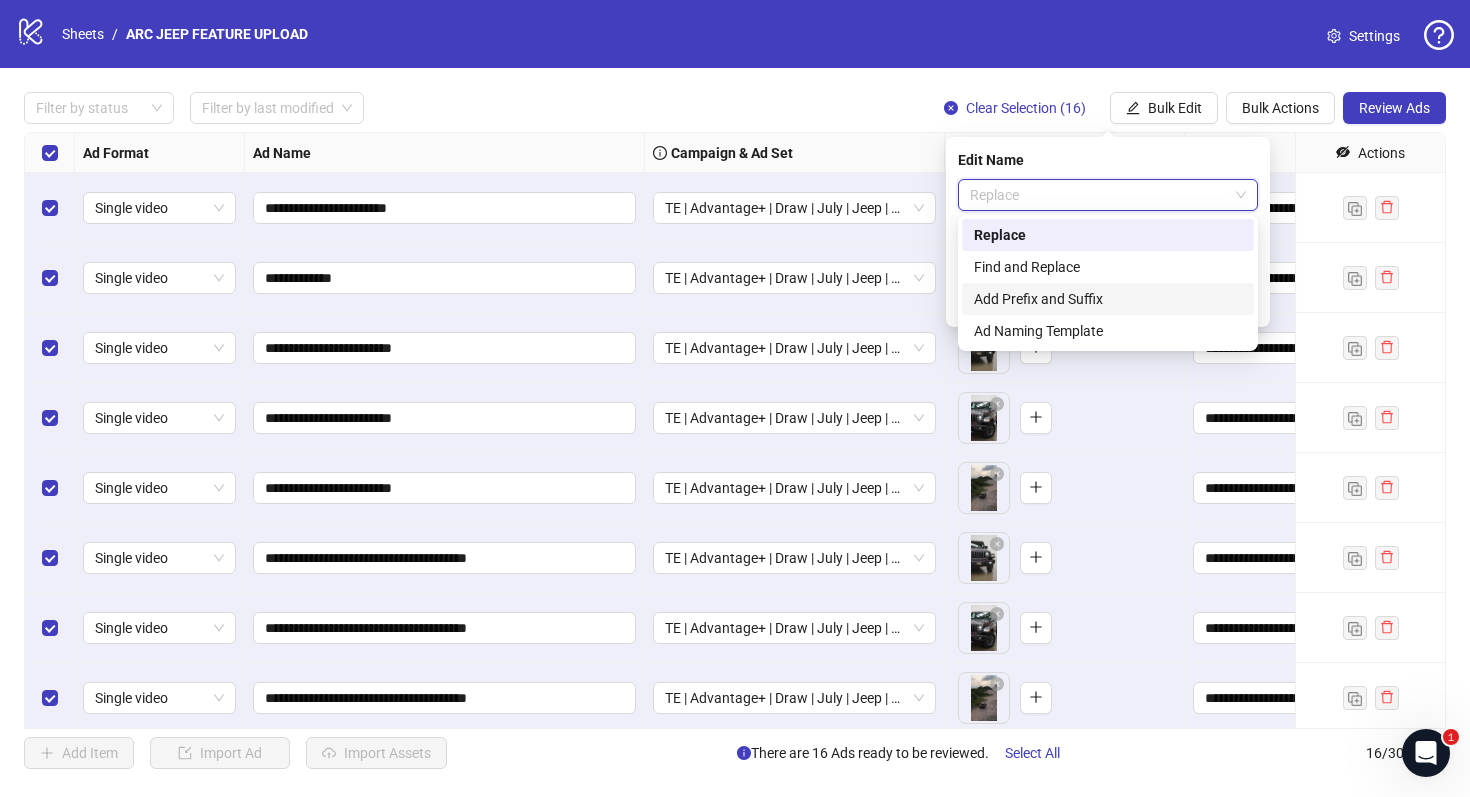 click on "Add Prefix and Suffix" at bounding box center (1108, 299) 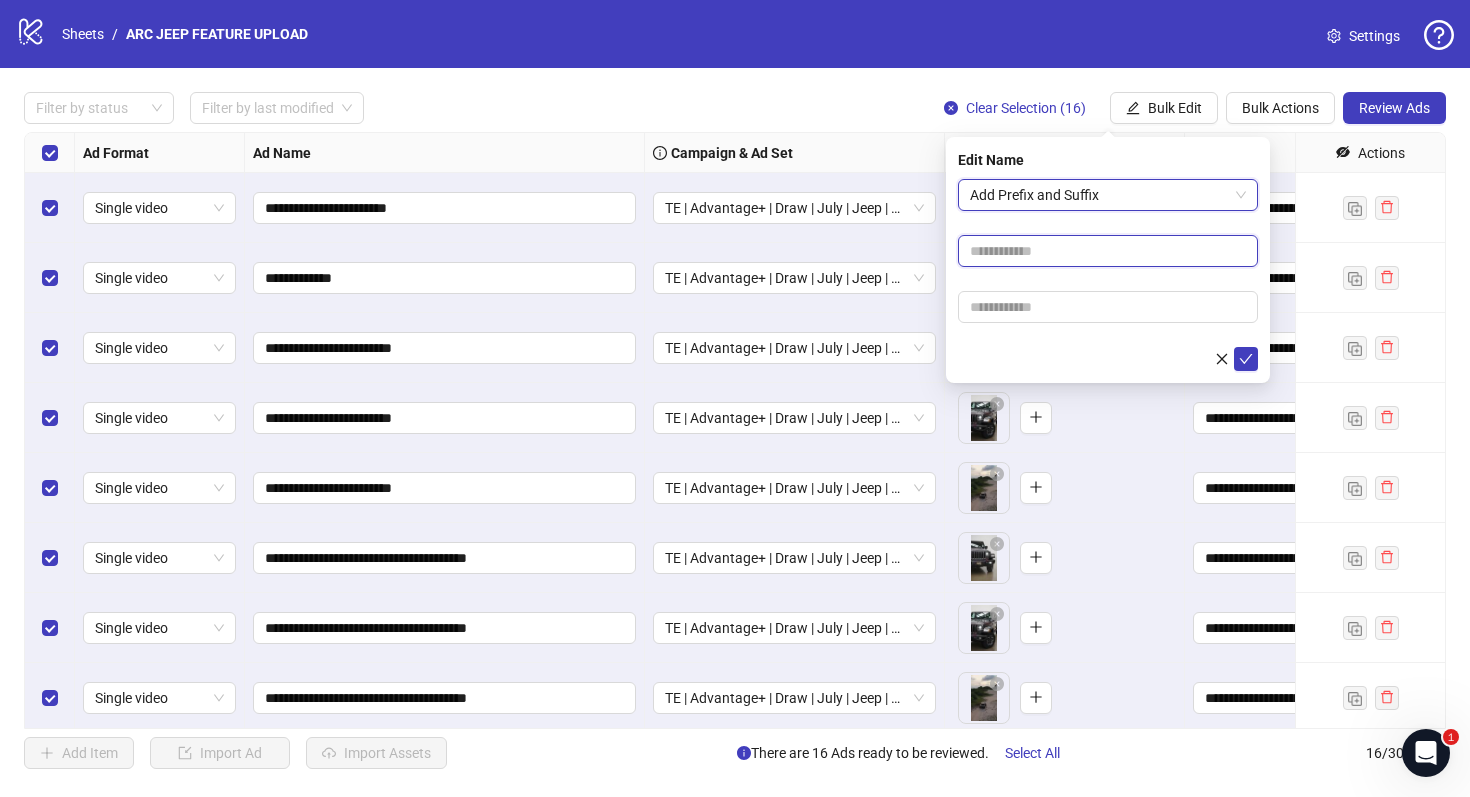 click at bounding box center (1108, 251) 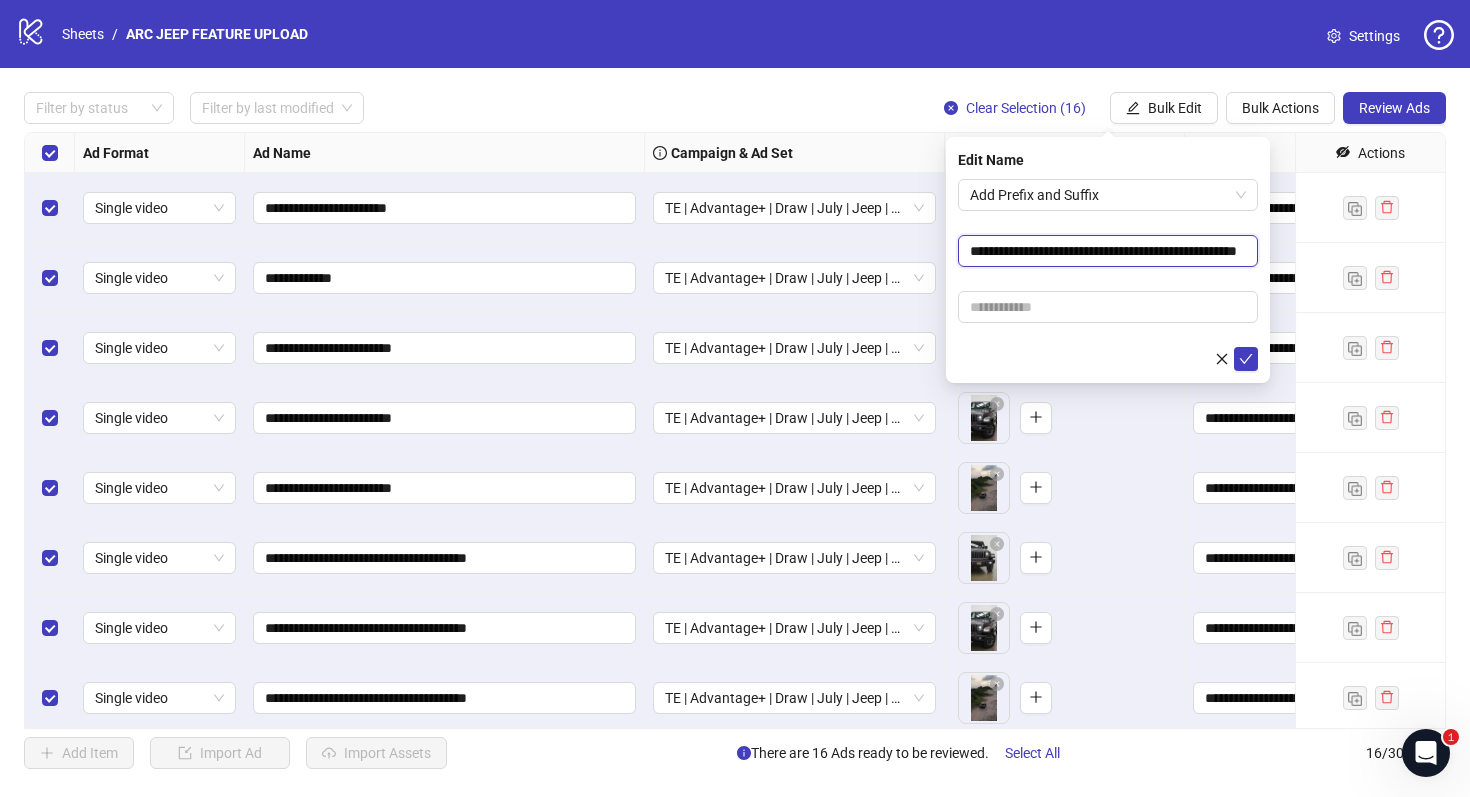 click on "**********" at bounding box center [1108, 251] 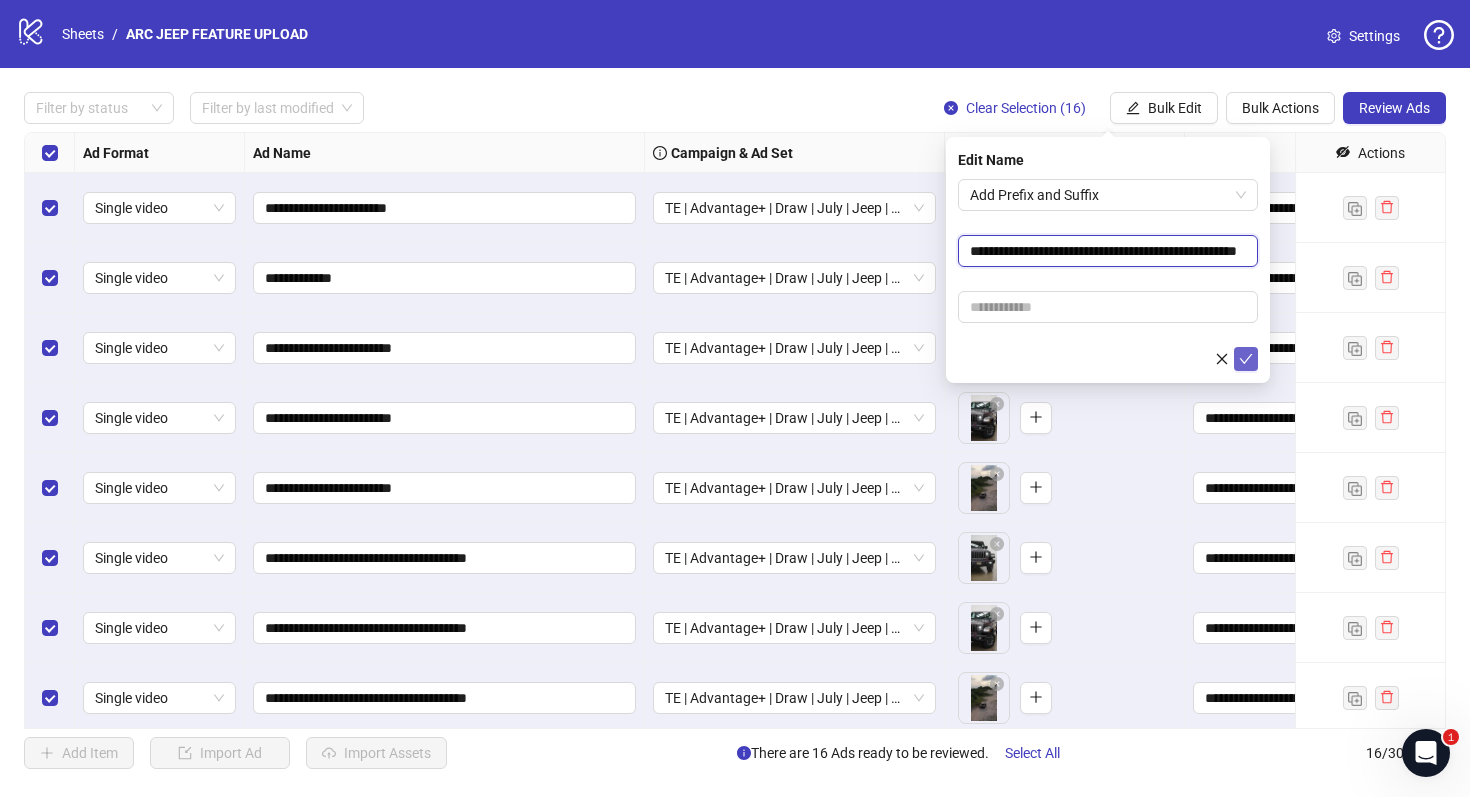 type on "**********" 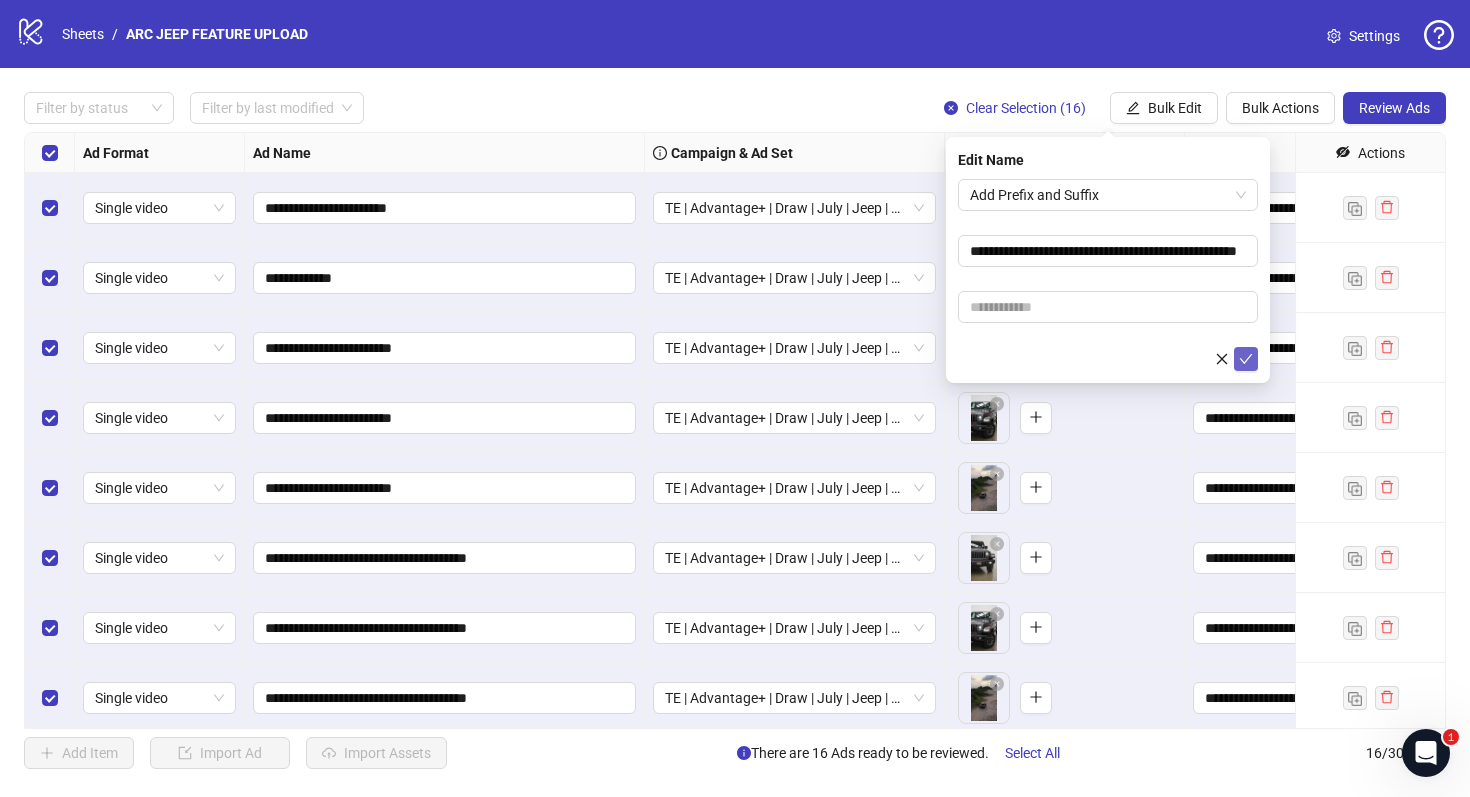 scroll, scrollTop: 0, scrollLeft: 0, axis: both 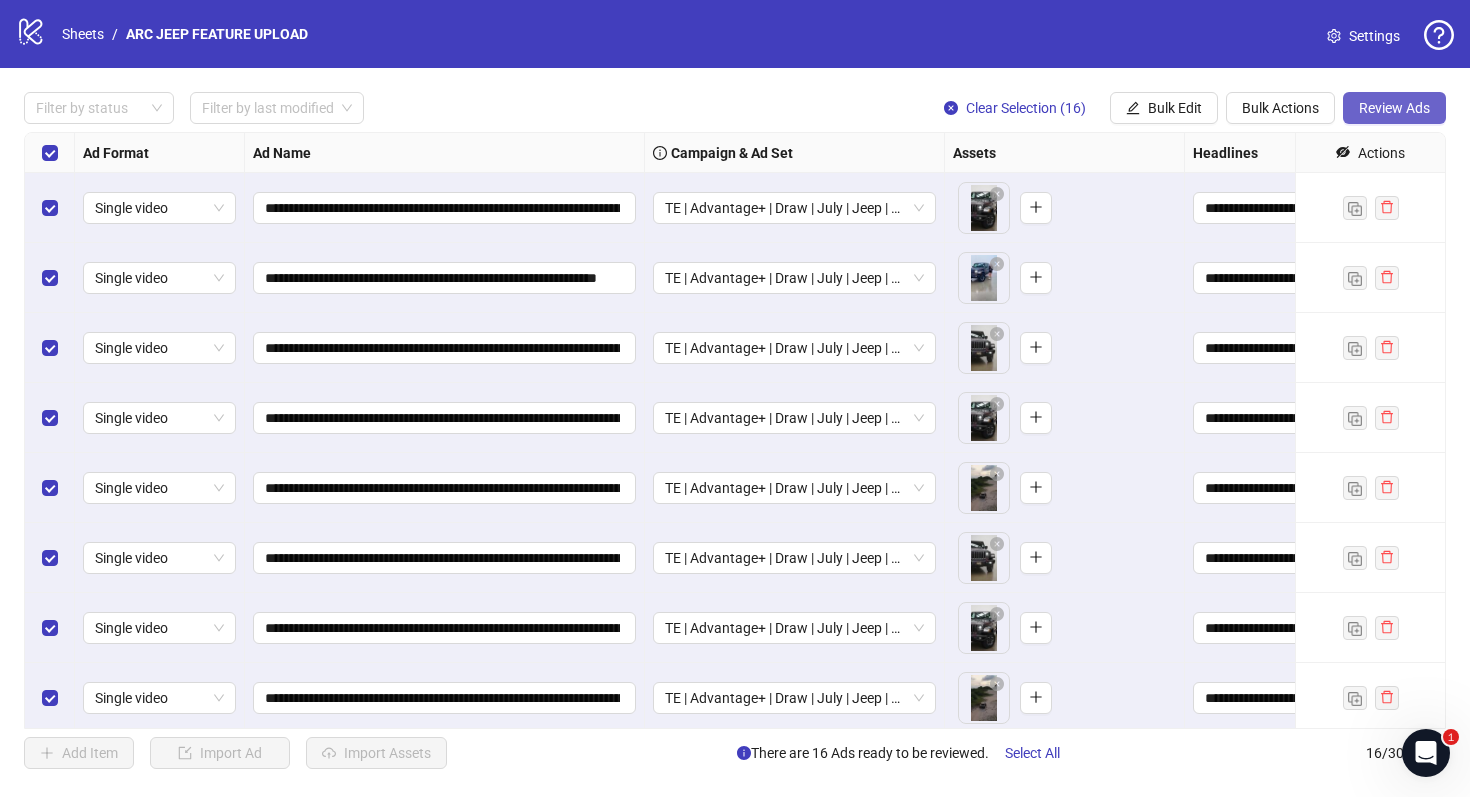 click on "Review Ads" at bounding box center (1394, 108) 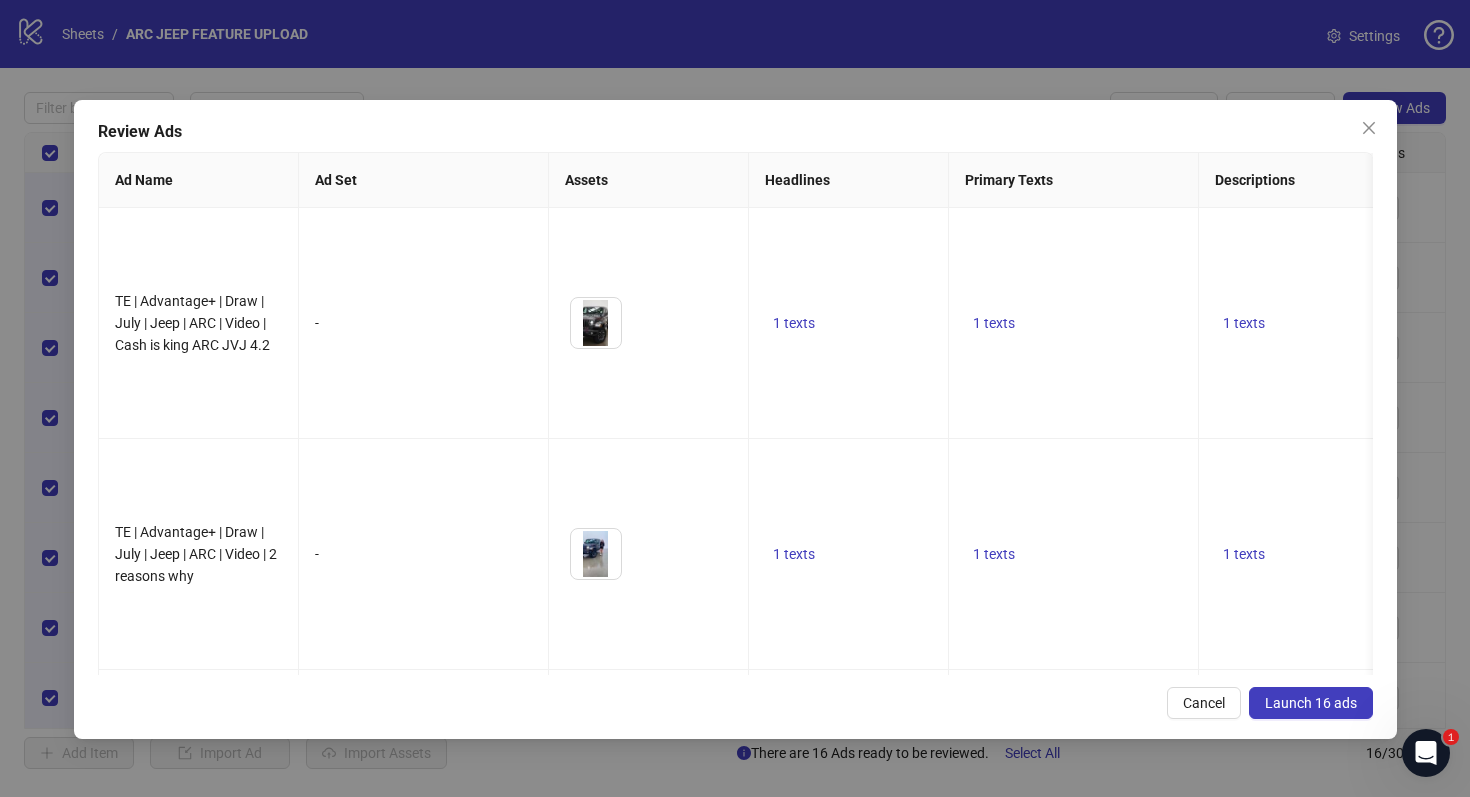 click on "Launch 16 ads" at bounding box center (1311, 703) 